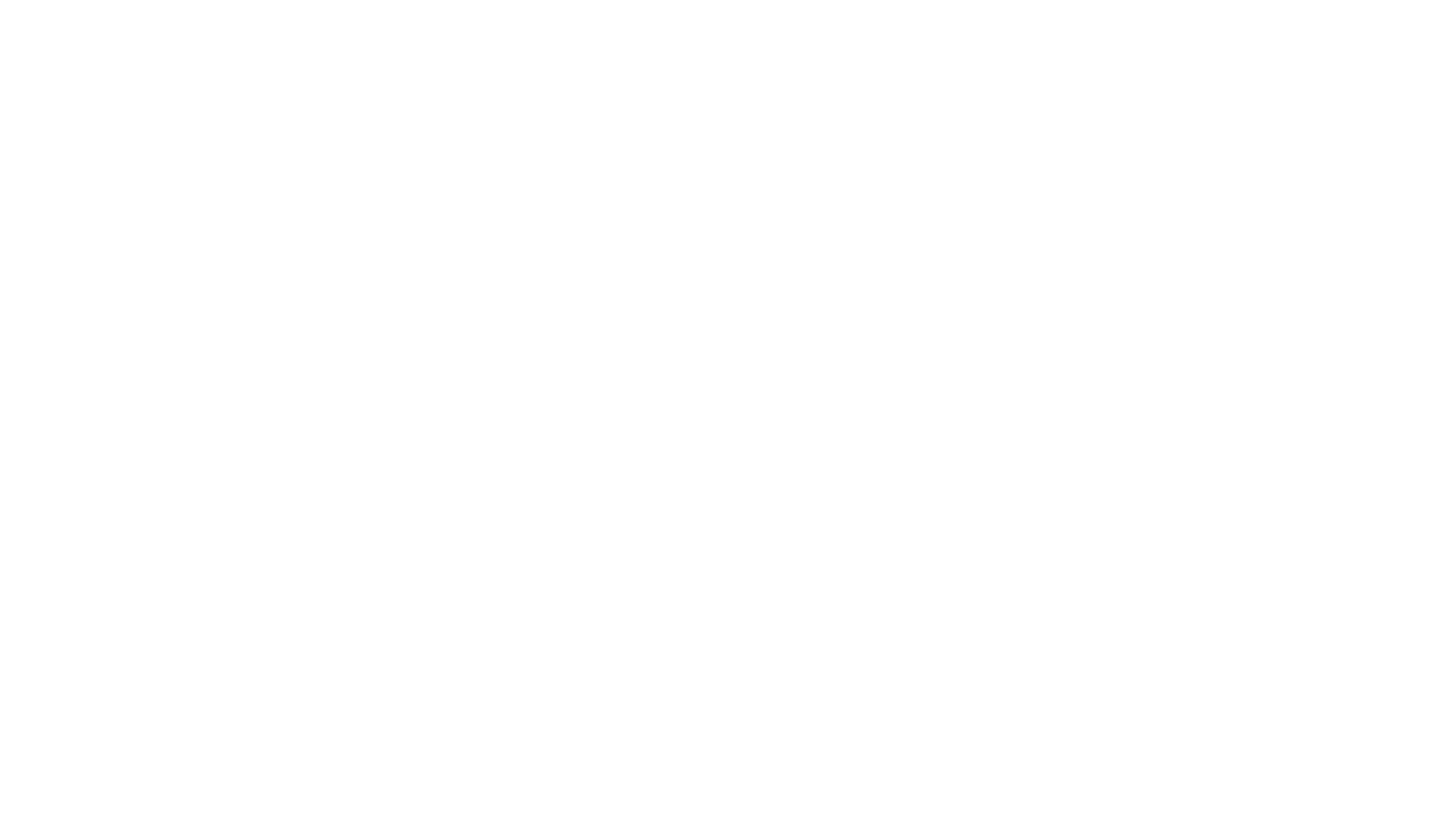 scroll, scrollTop: 0, scrollLeft: 0, axis: both 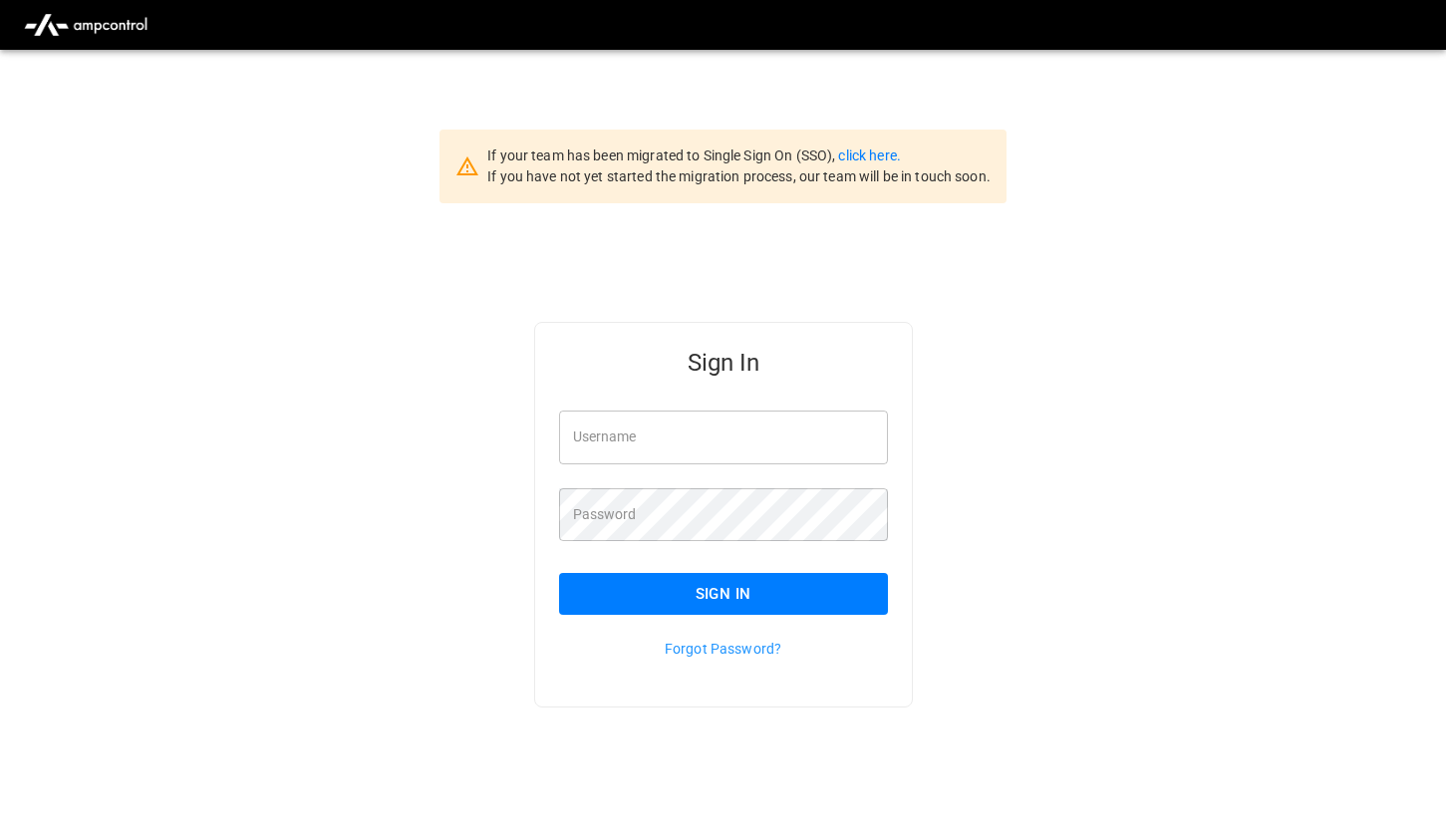 type on "*******" 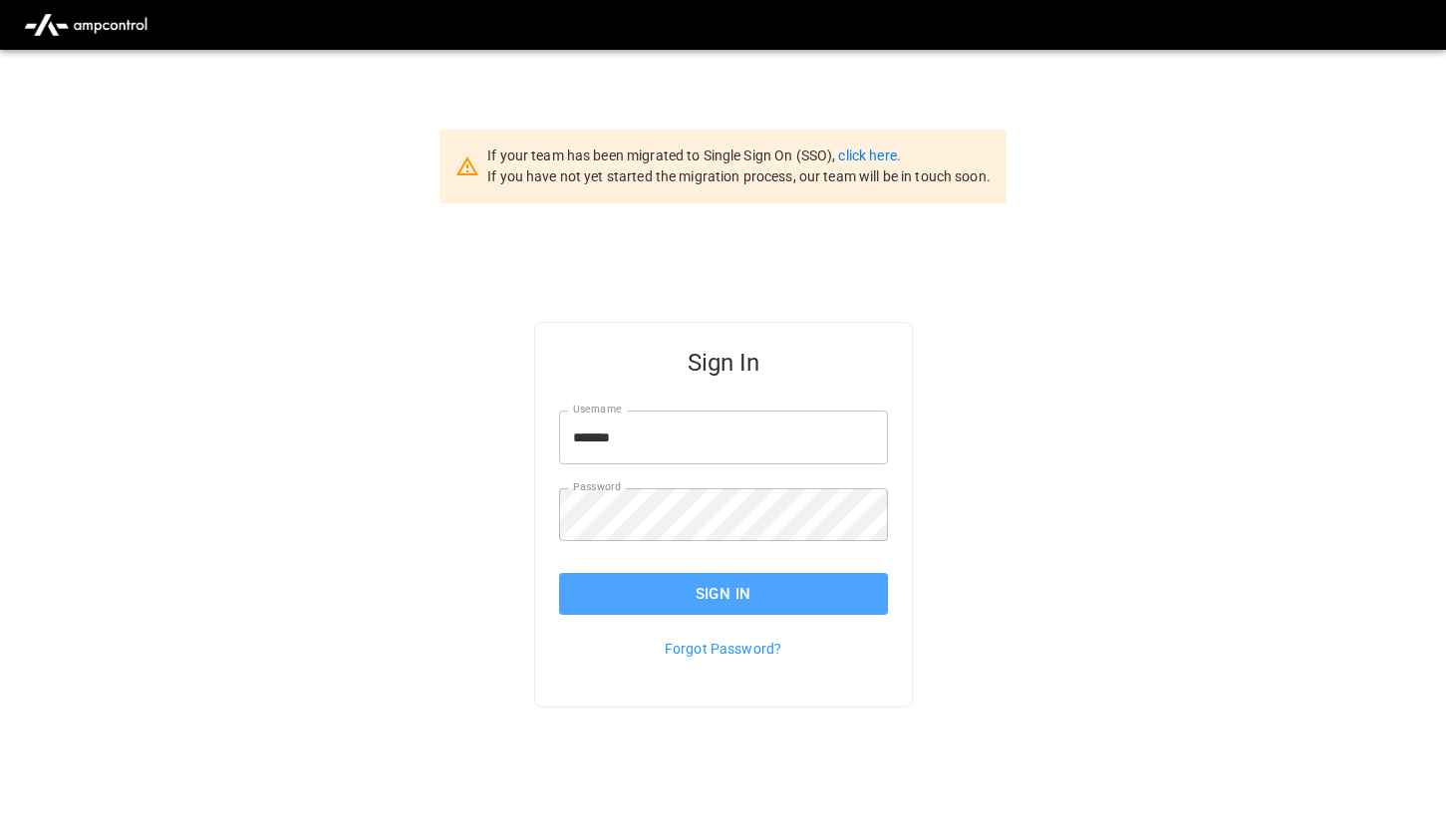 click on "Sign In" at bounding box center (723, 594) 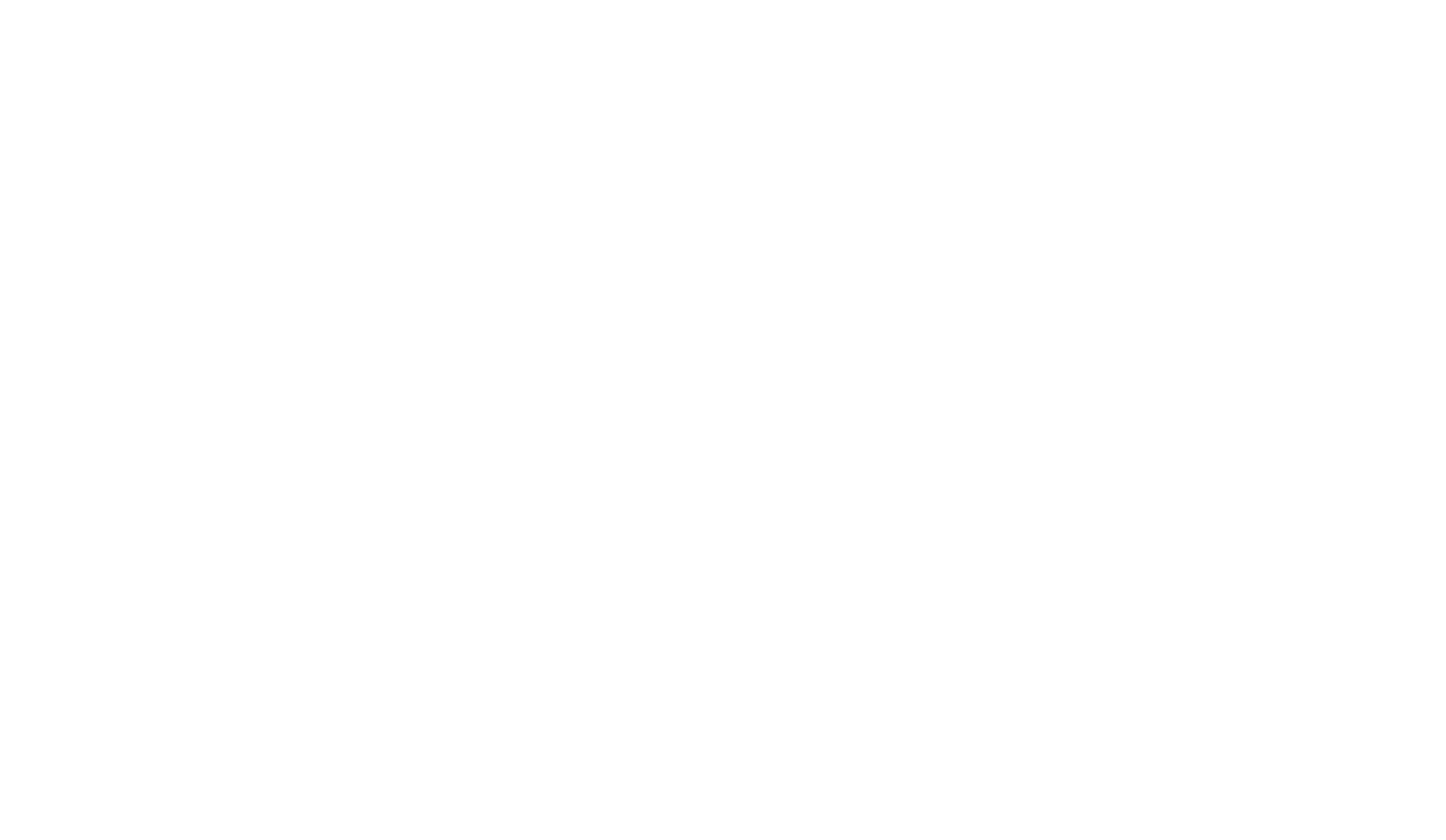 scroll, scrollTop: 0, scrollLeft: 0, axis: both 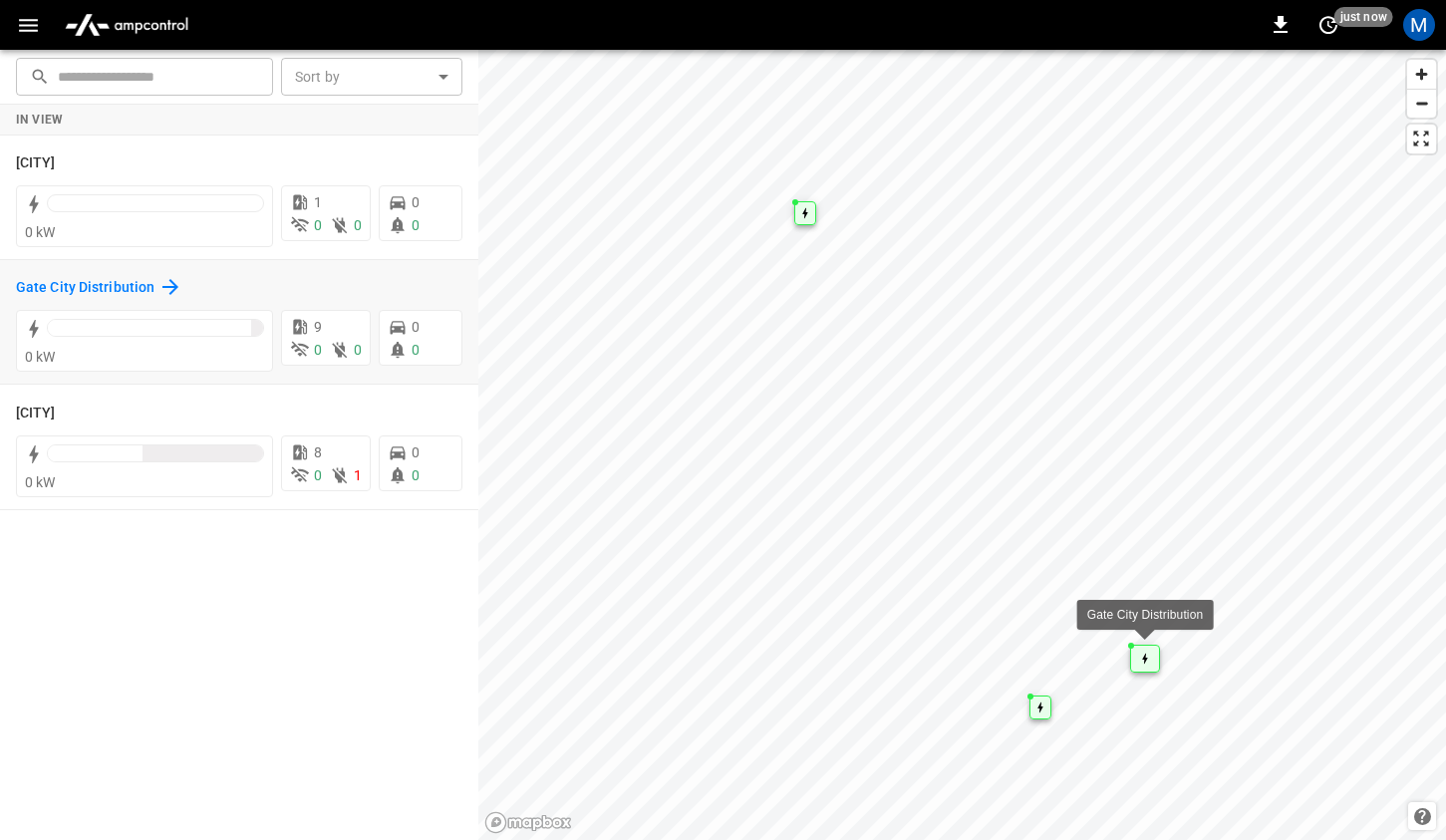 click on "Gate City Distribution" at bounding box center [99, 287] 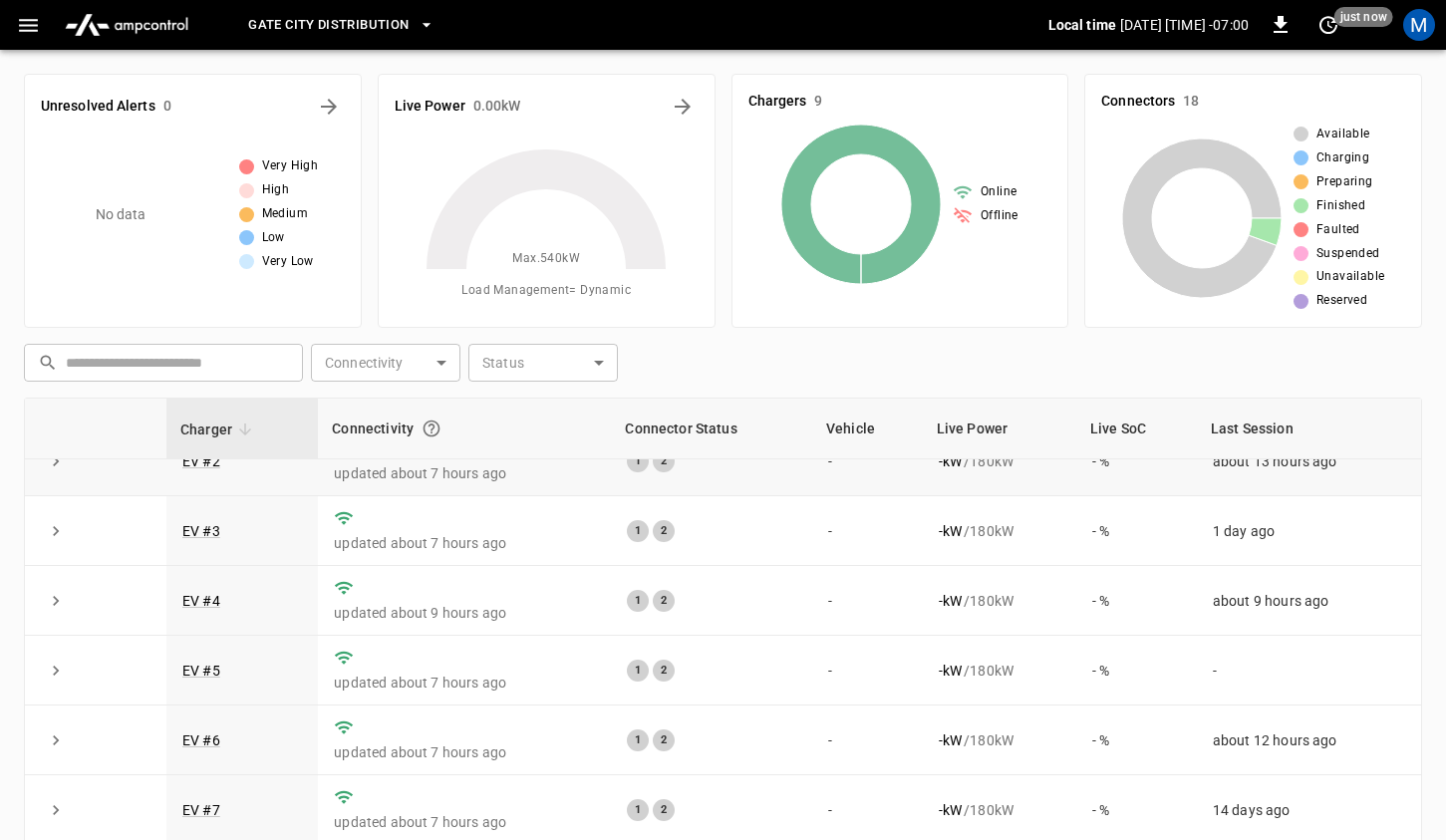 scroll, scrollTop: 0, scrollLeft: 0, axis: both 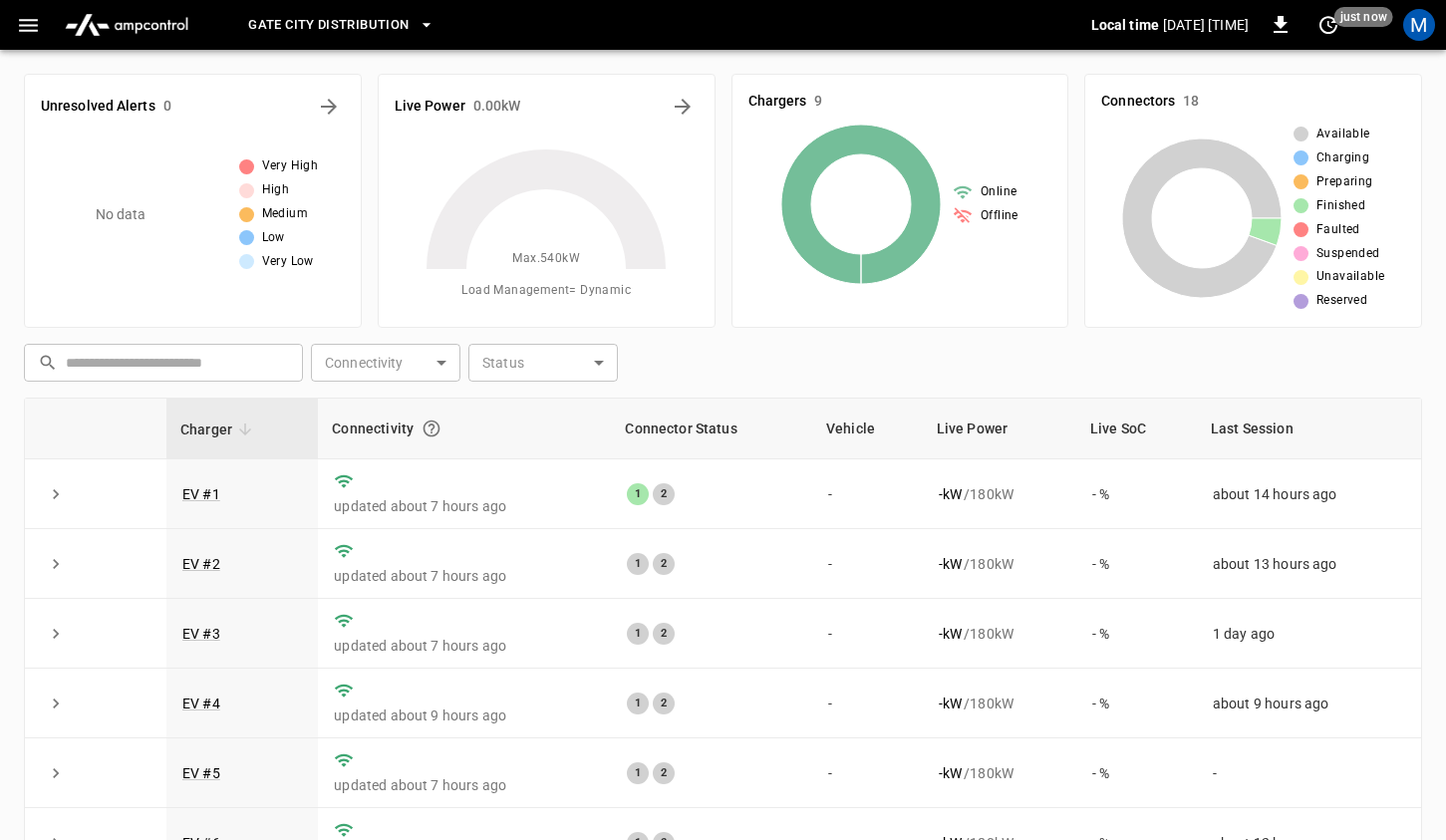 click 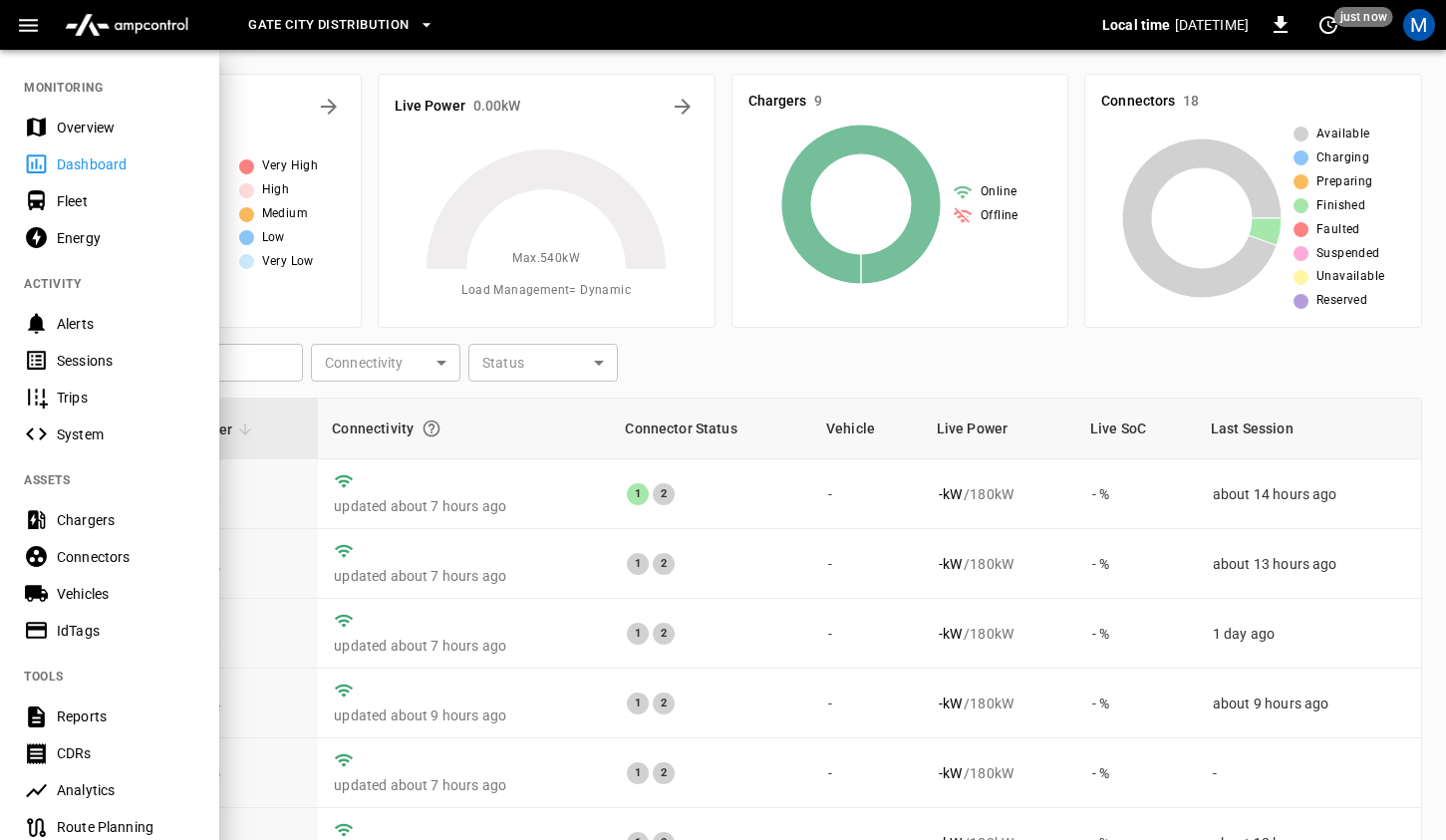 click on "Energy" at bounding box center (126, 238) 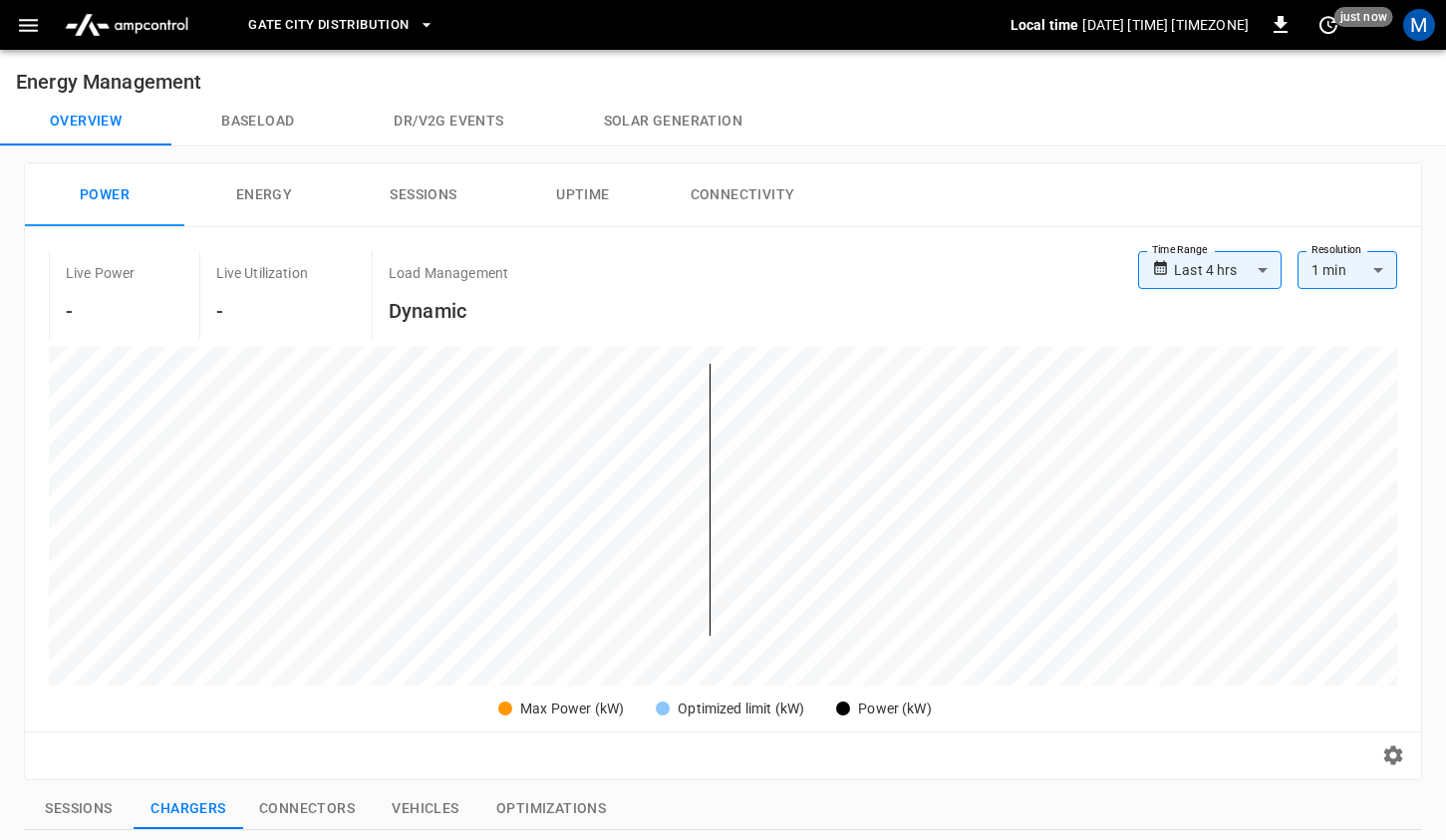 click on "Energy" at bounding box center (264, 195) 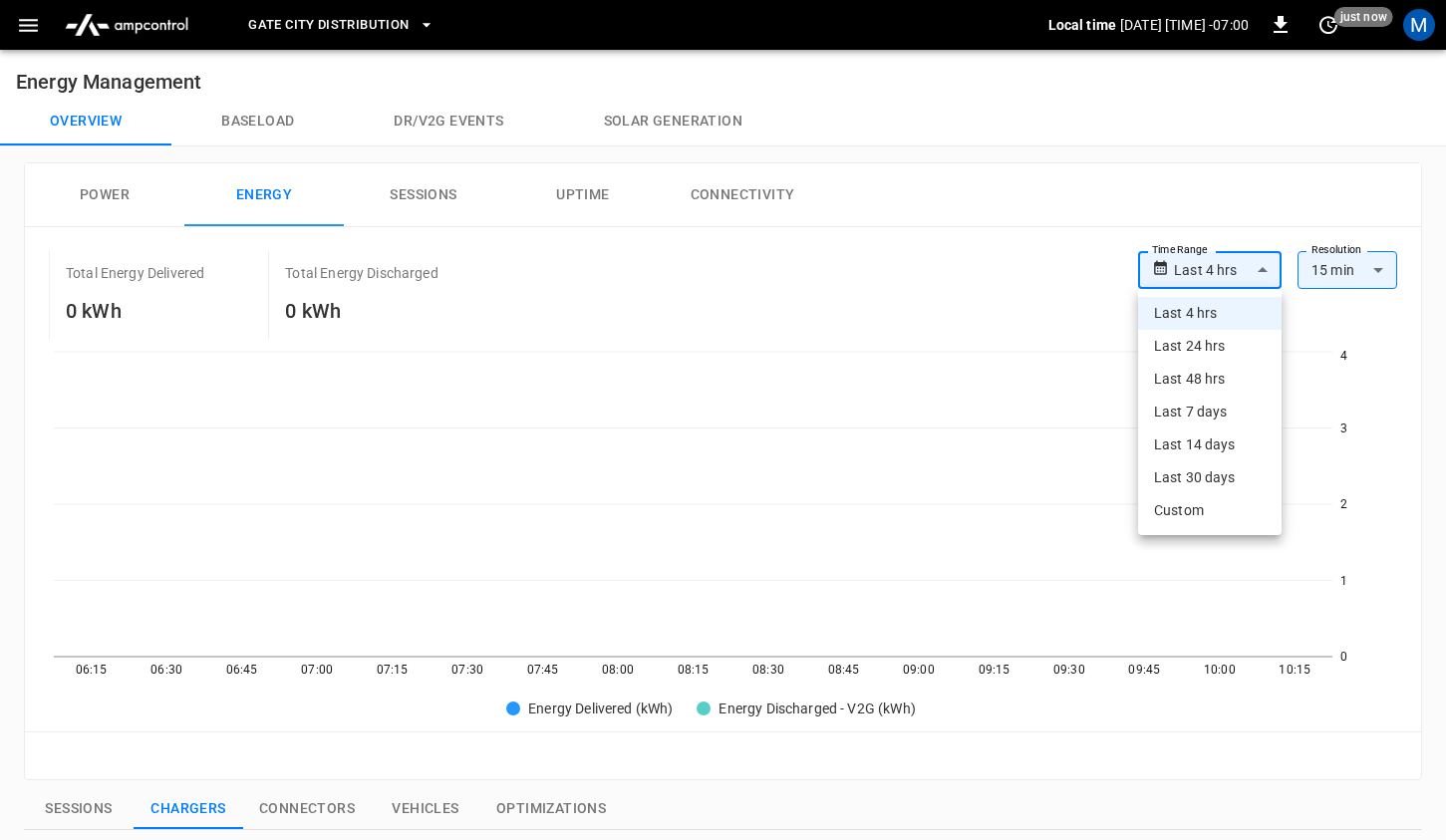 click on "**********" at bounding box center [723, 783] 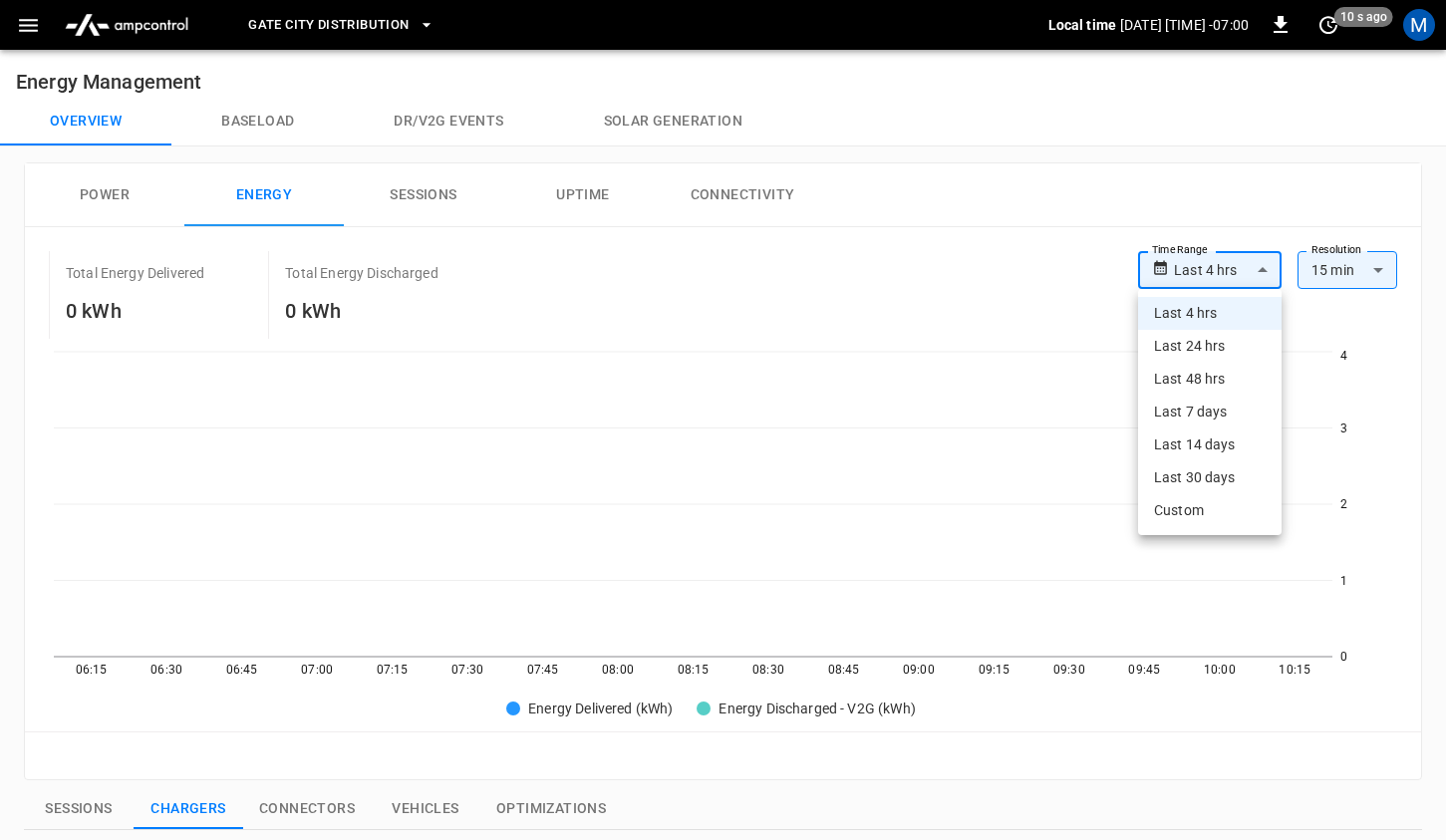 click on "Custom" at bounding box center [1210, 510] 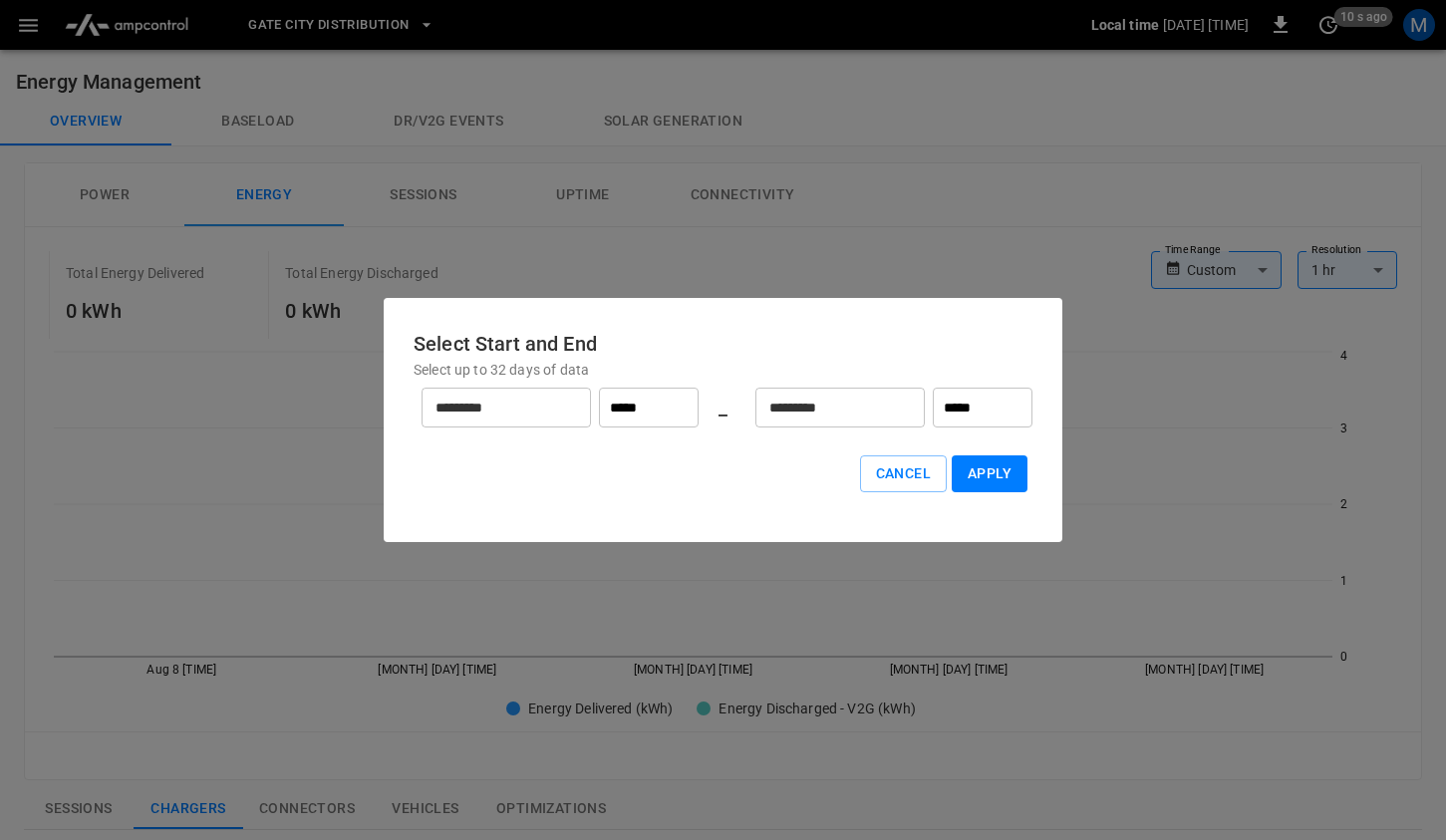 click on "*********" at bounding box center (495, 408) 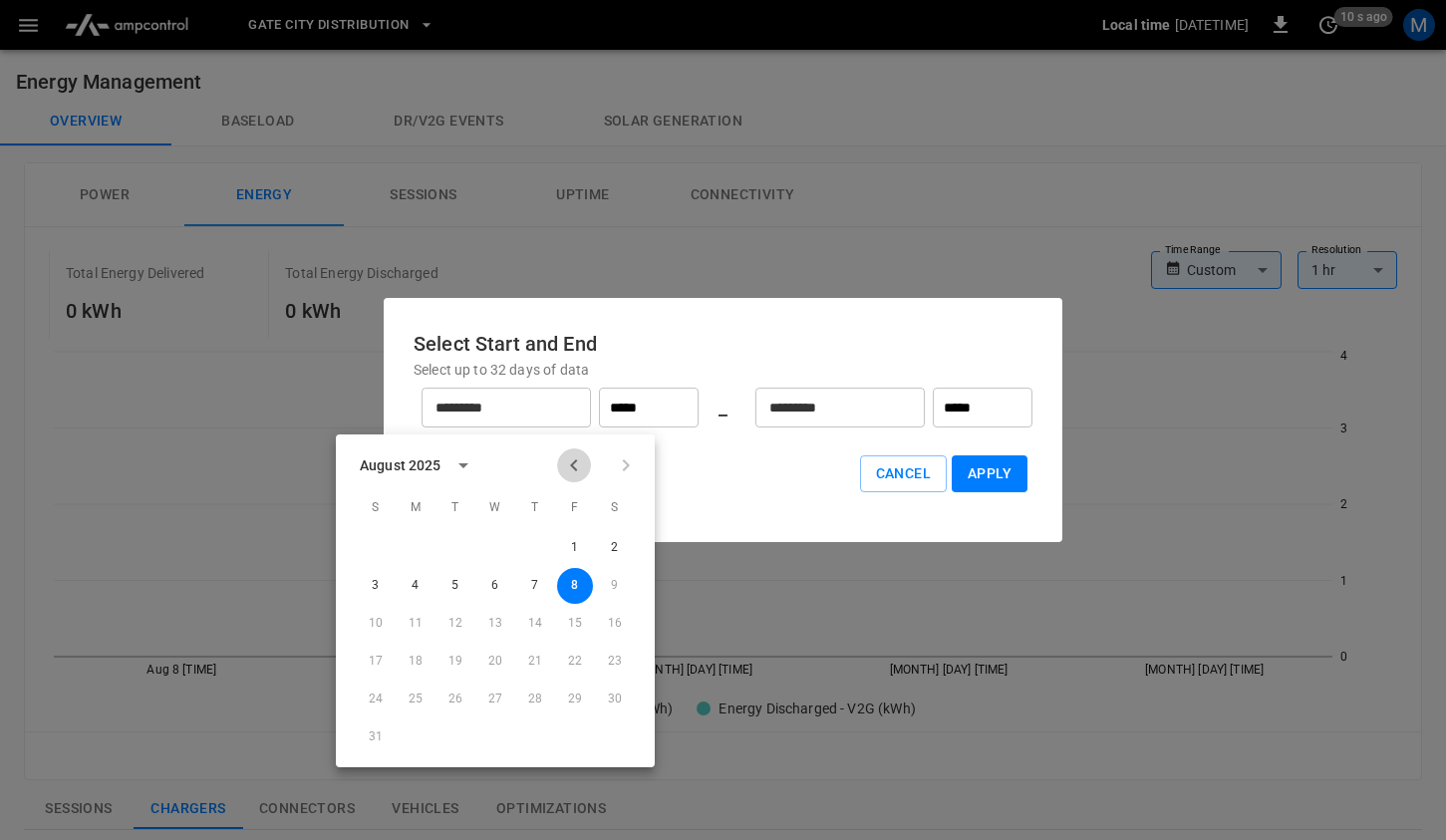 click 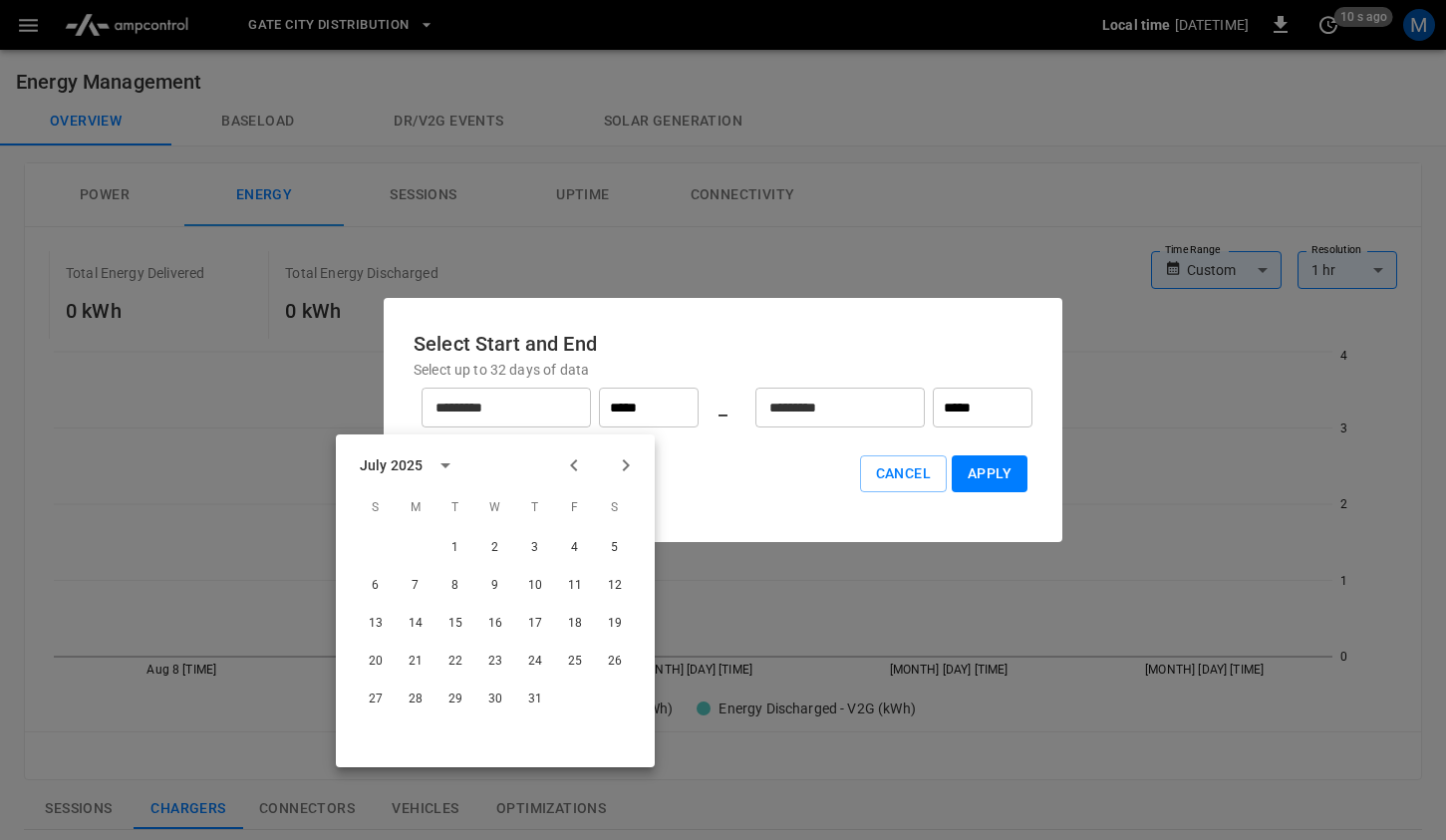 click 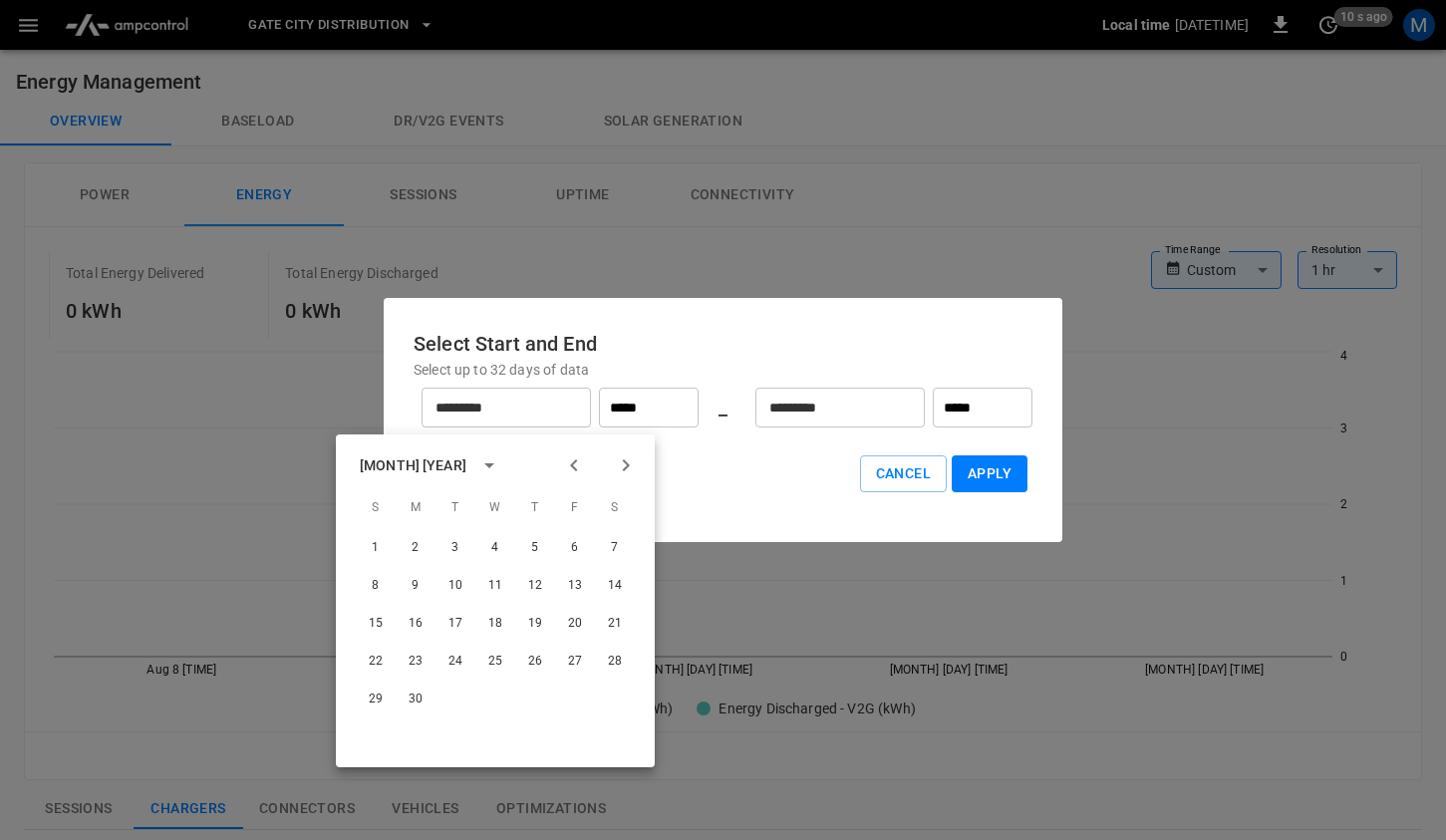 click 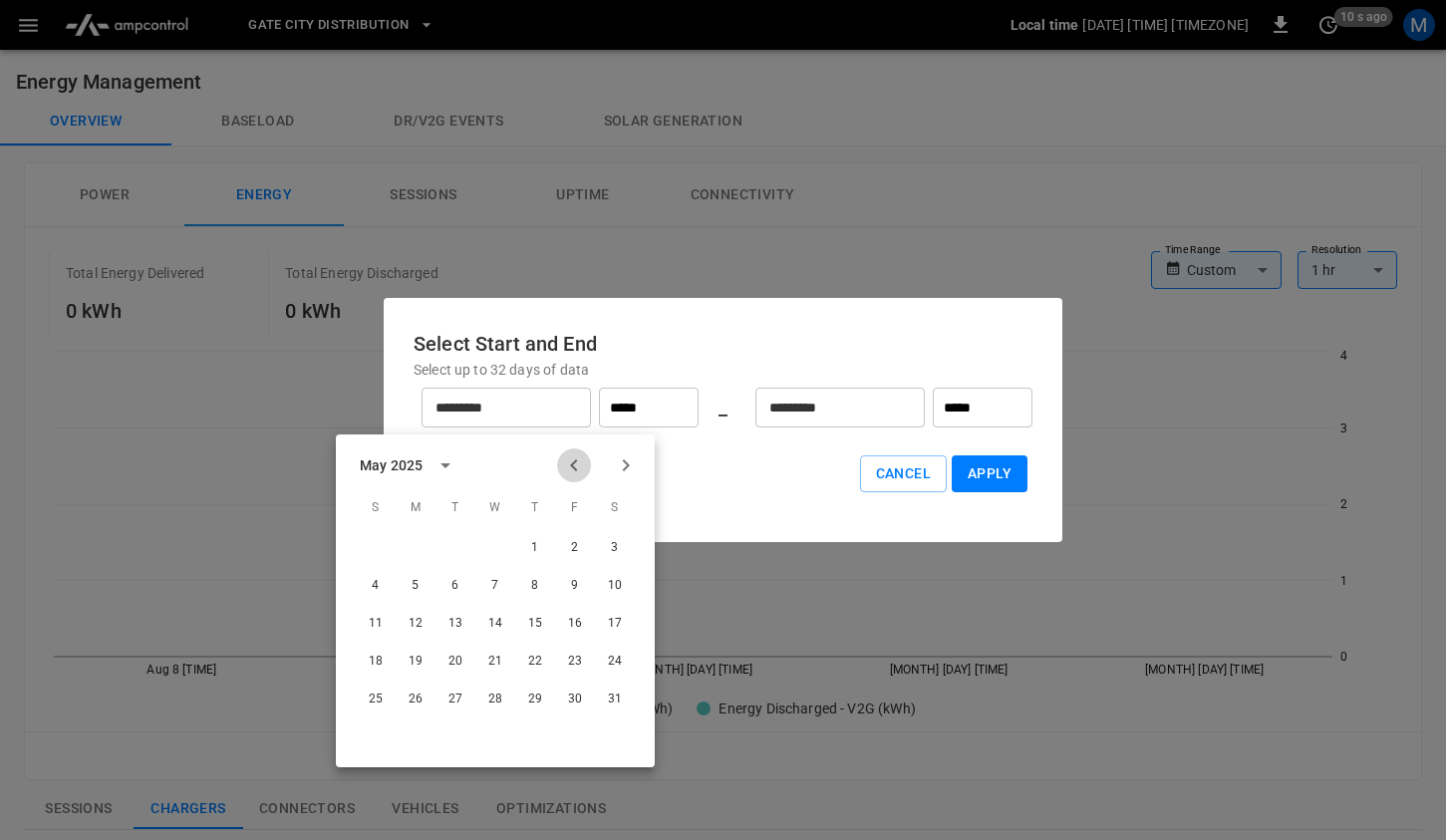 click 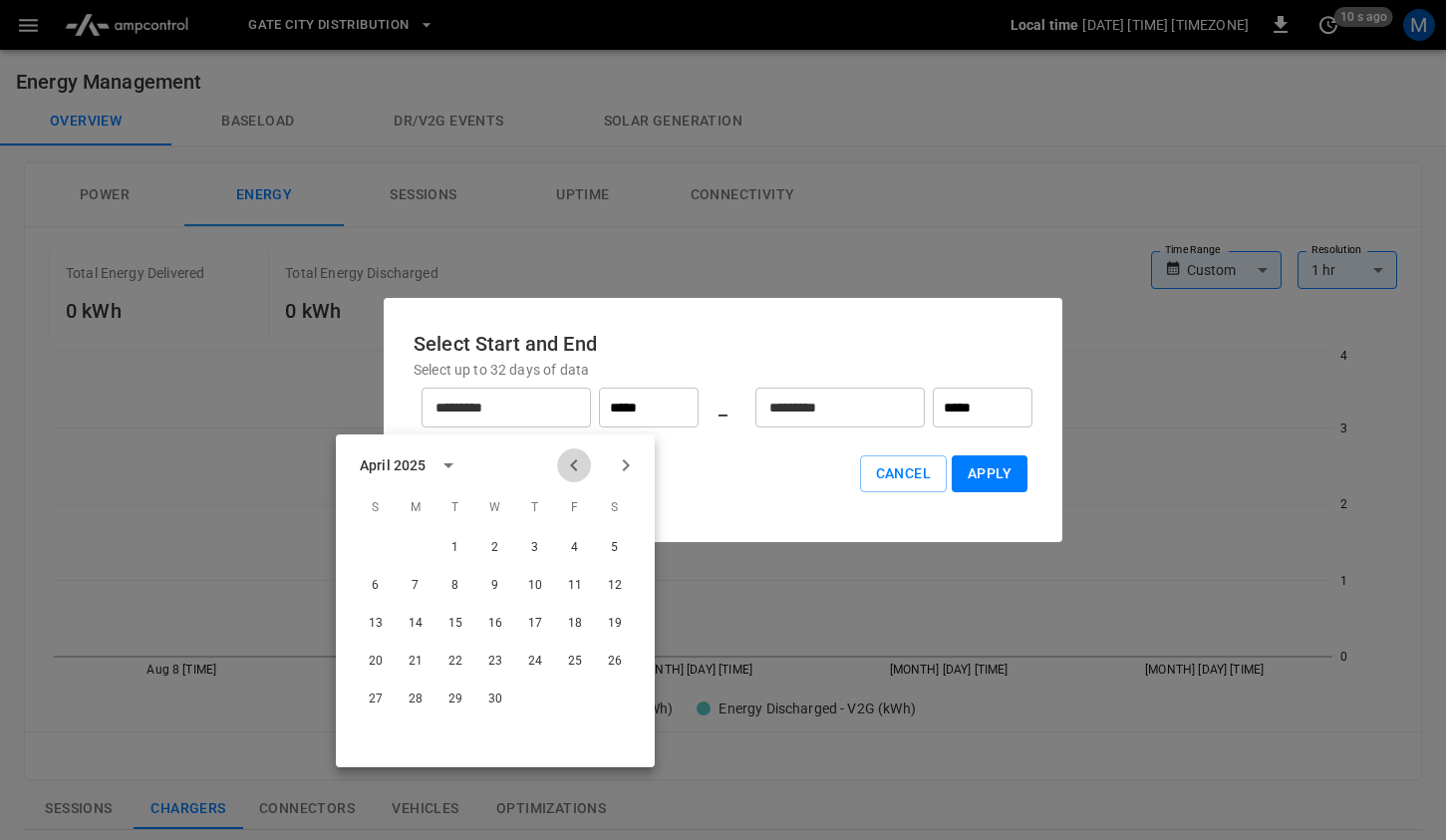 click 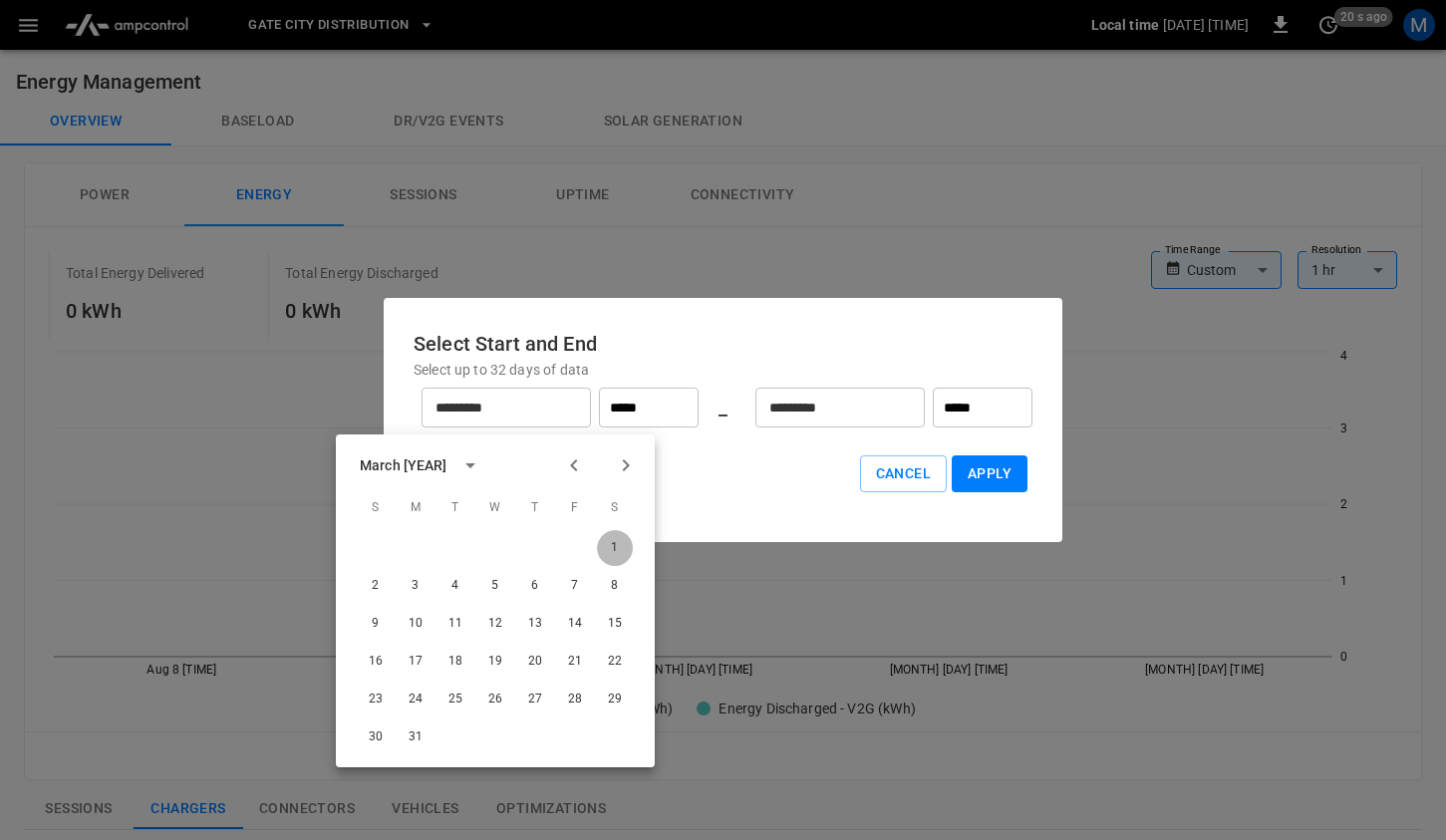click on "1" at bounding box center (615, 548) 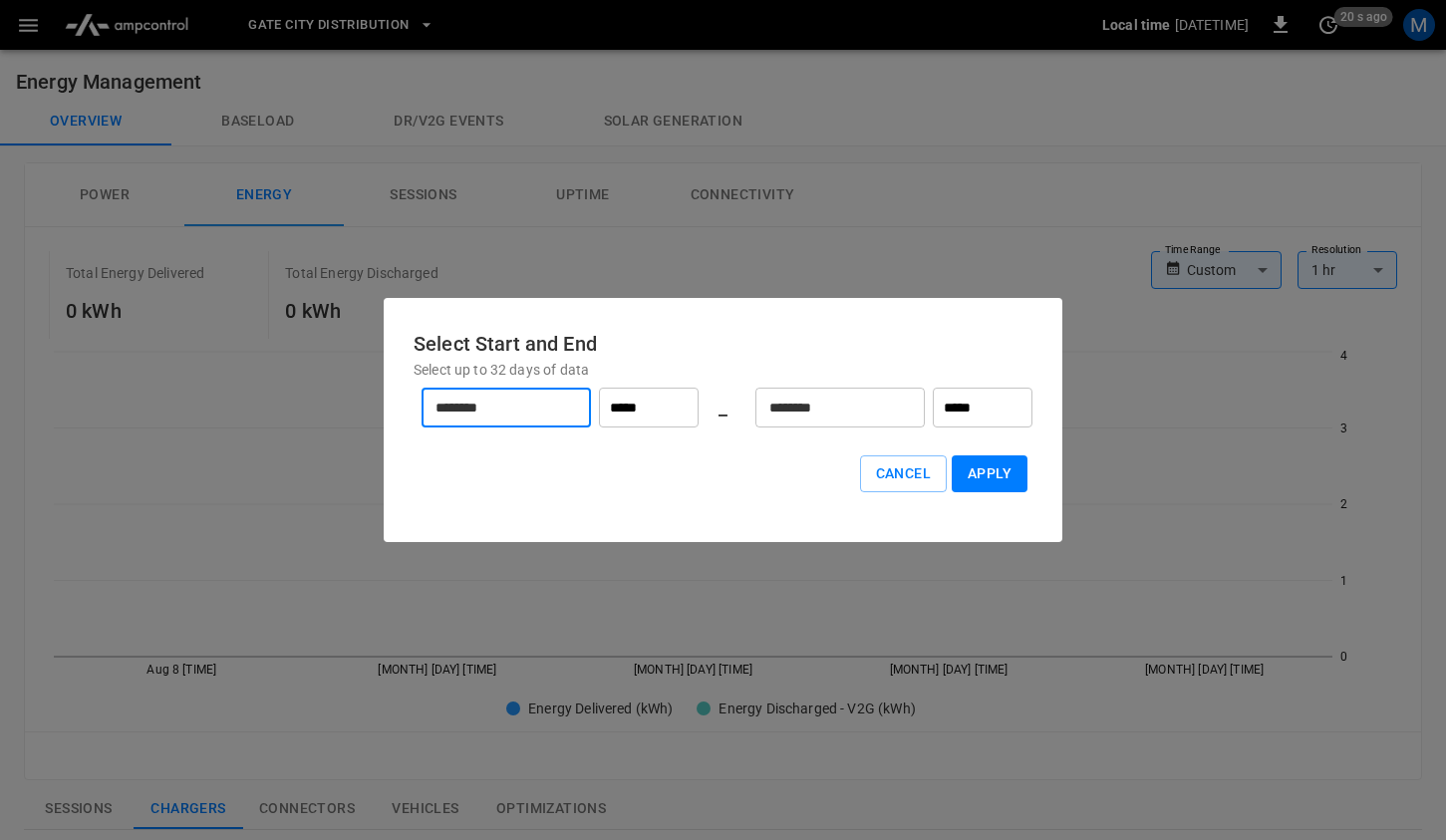 click on "********" at bounding box center (829, 408) 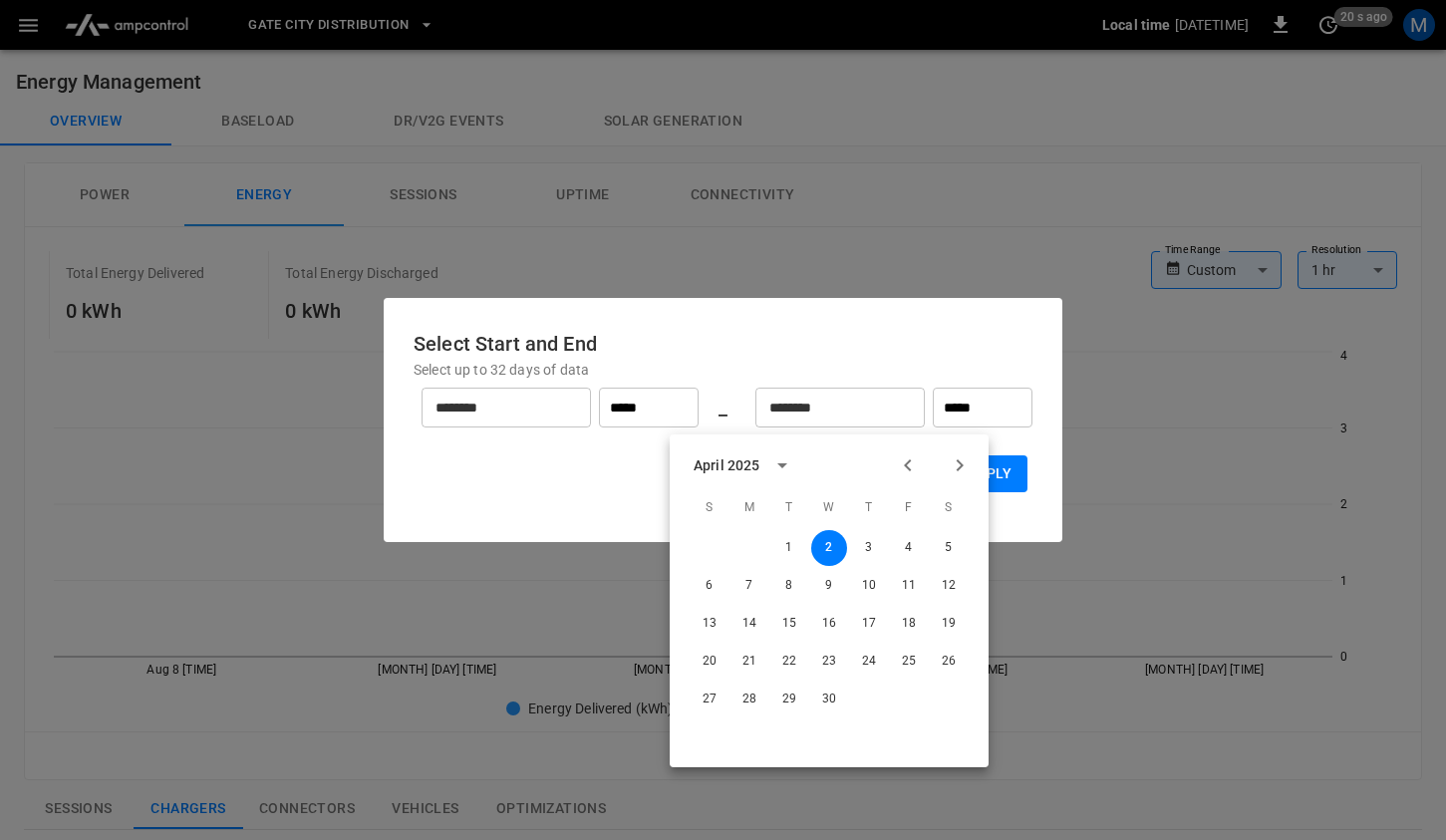 click 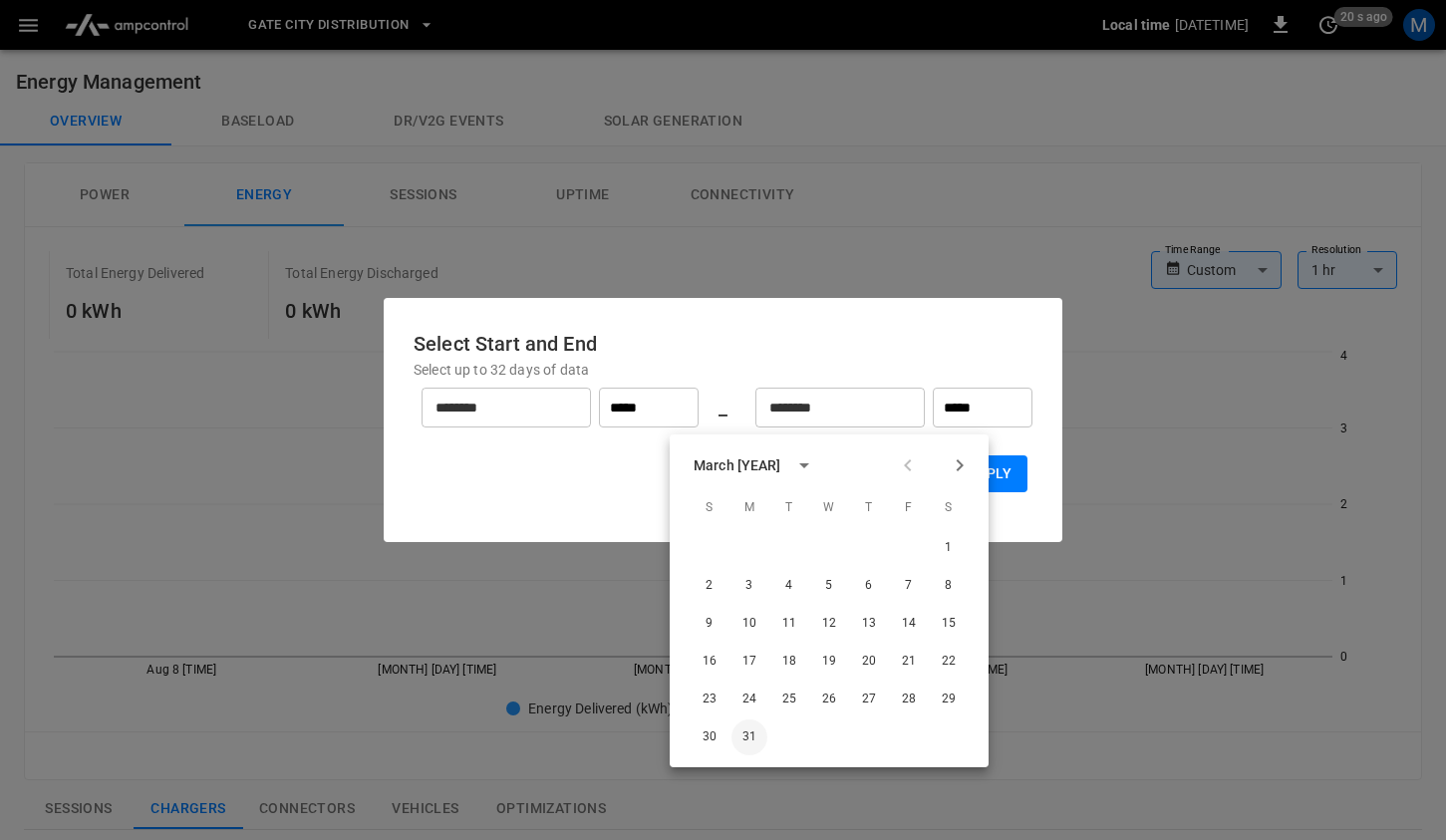 click on "31" at bounding box center (749, 737) 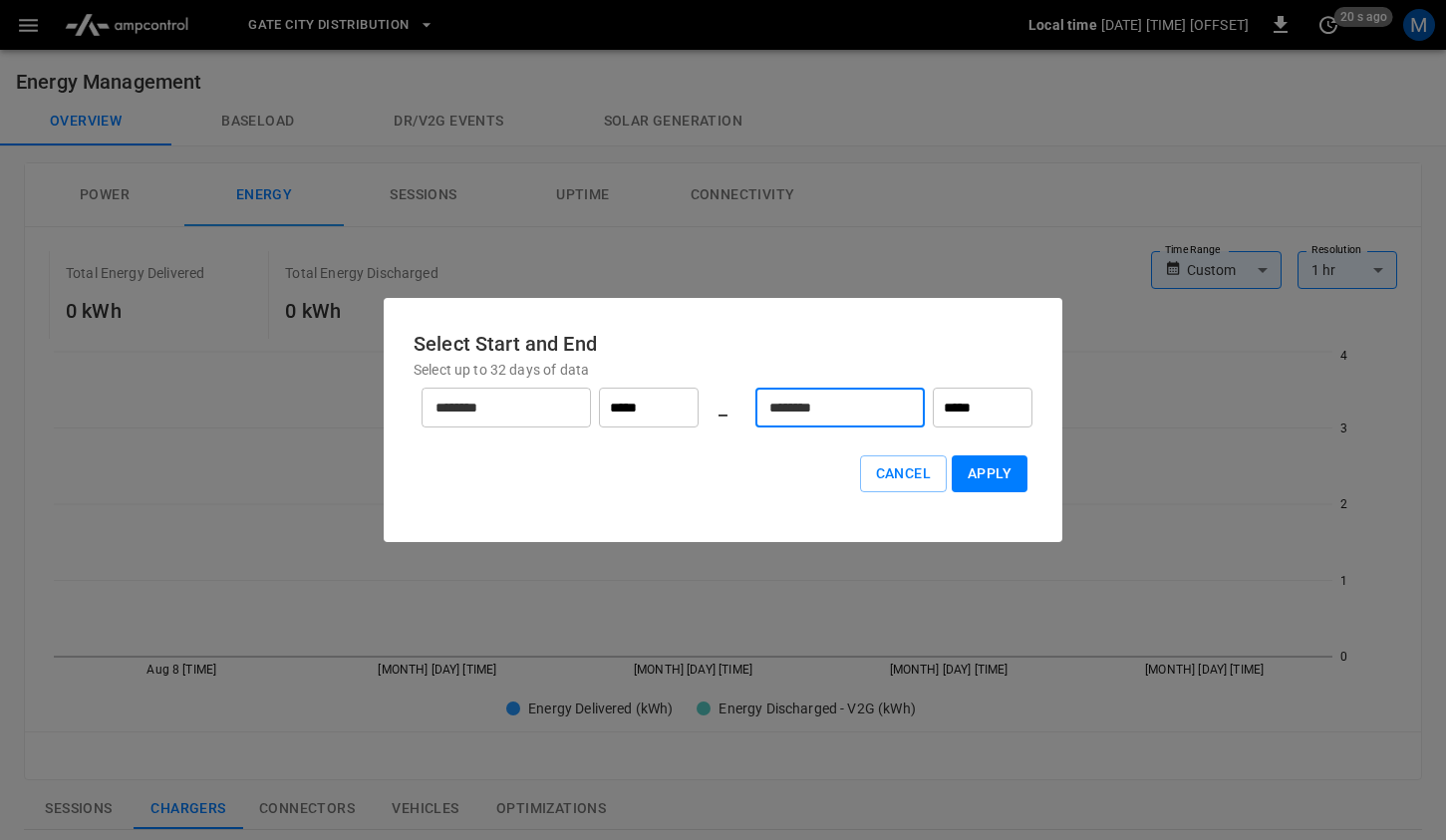 click on "********" at bounding box center [829, 408] 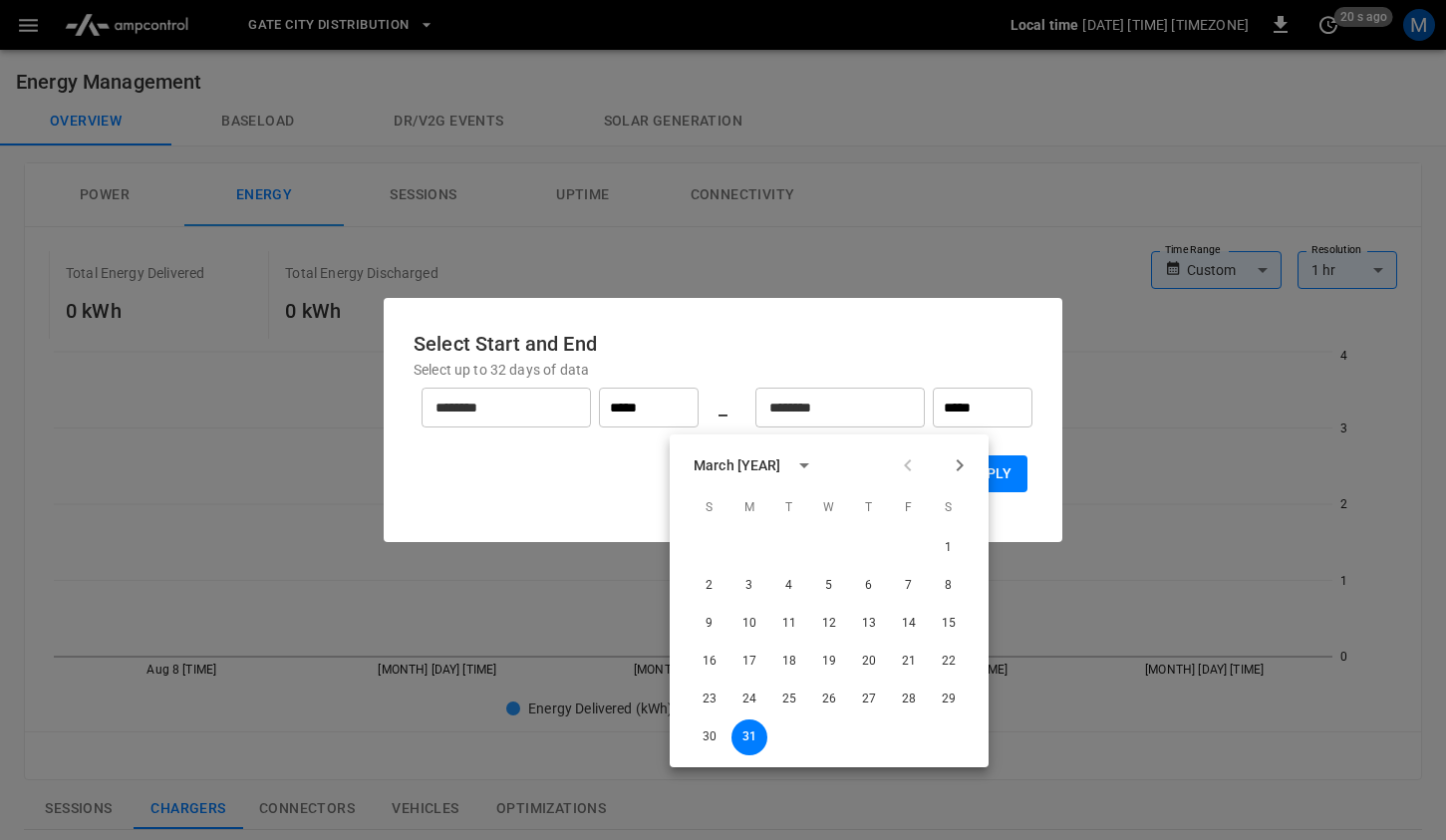 click on "Select Start and End Select up to 32 days of data ******** ​ ***** _ ******** ​ ***** Cancel Apply" at bounding box center [723, 420] 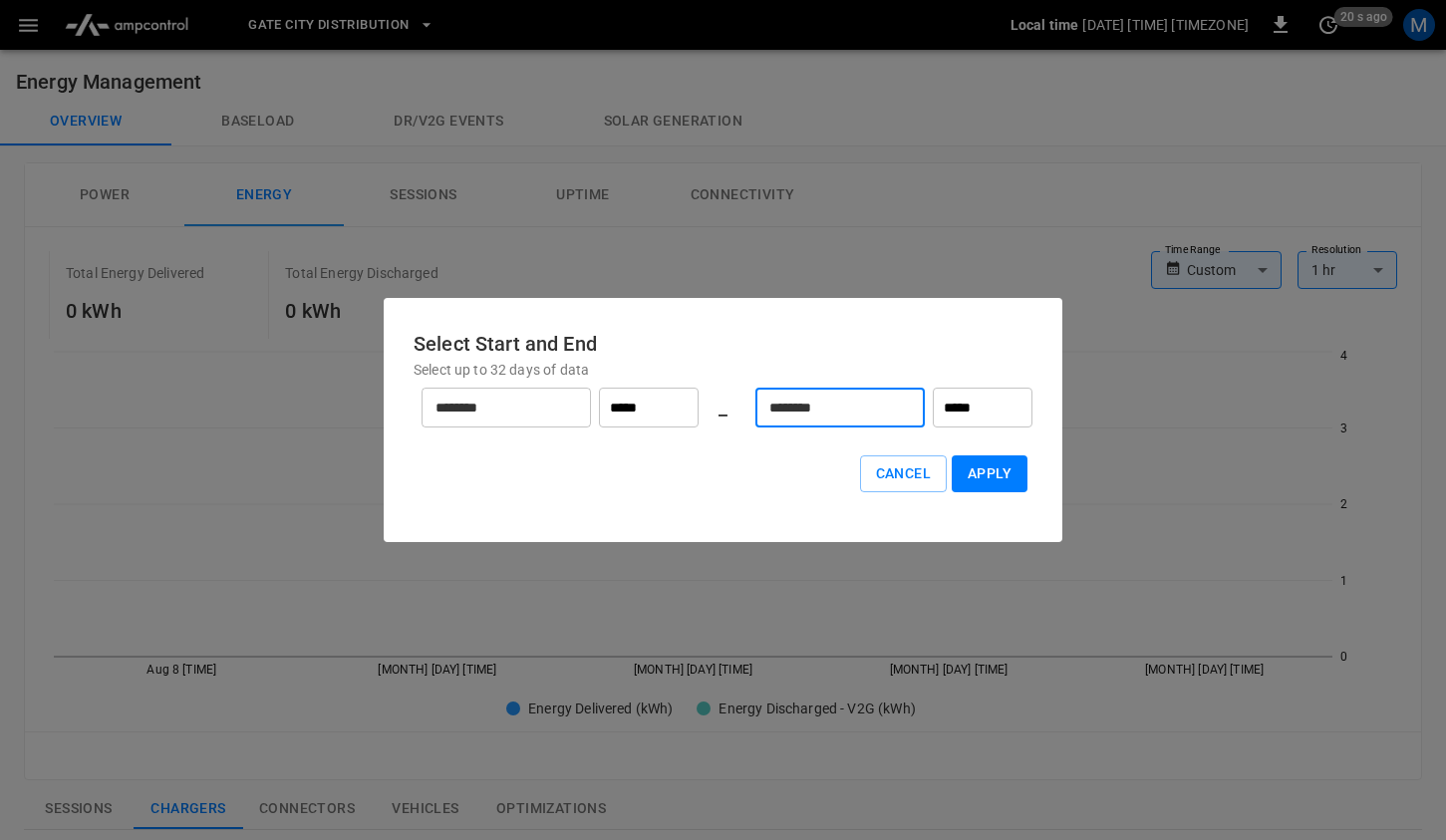 click on "Apply" at bounding box center (990, 473) 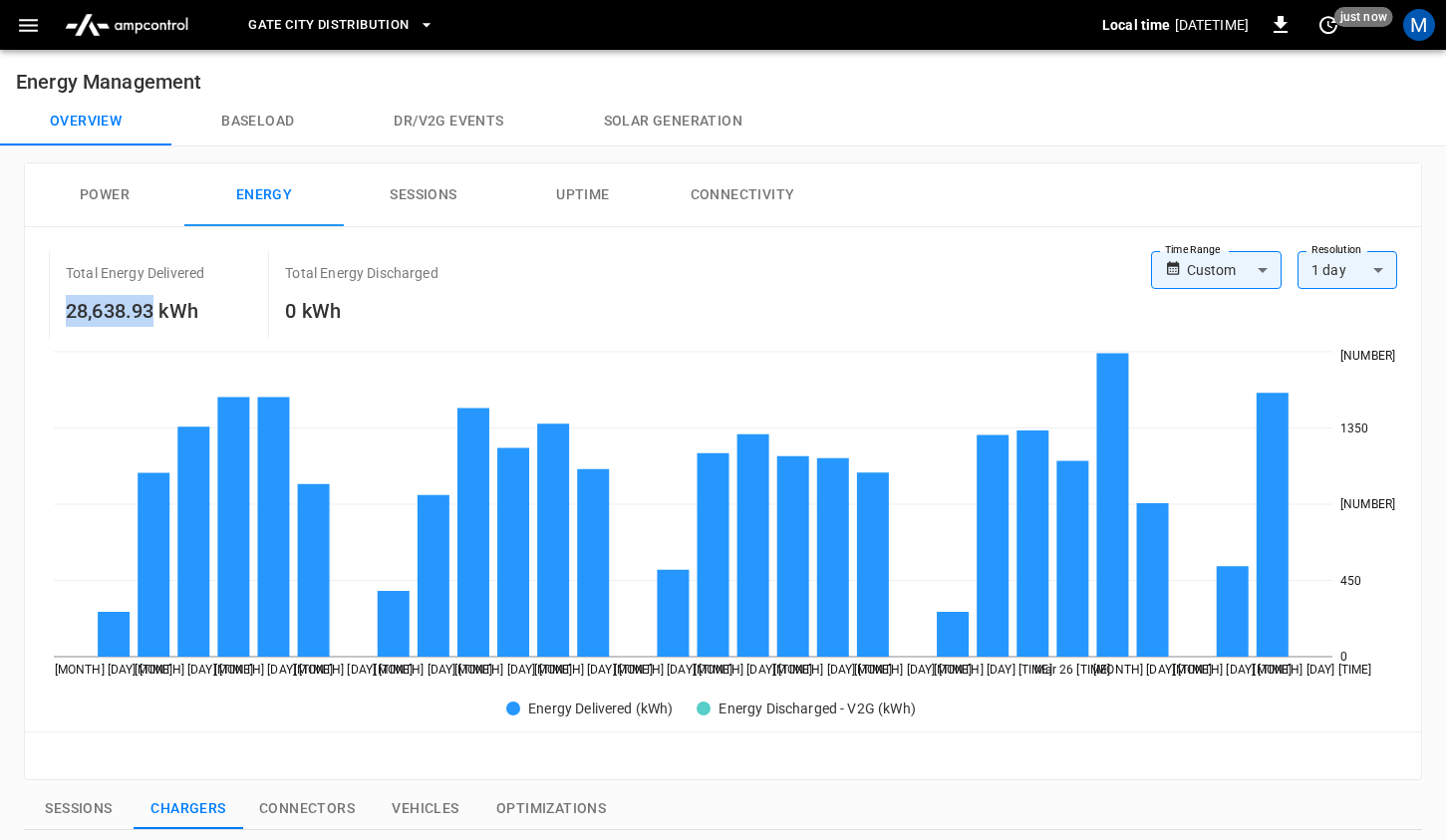 drag, startPoint x: 155, startPoint y: 315, endPoint x: 49, endPoint y: 314, distance: 106.00472 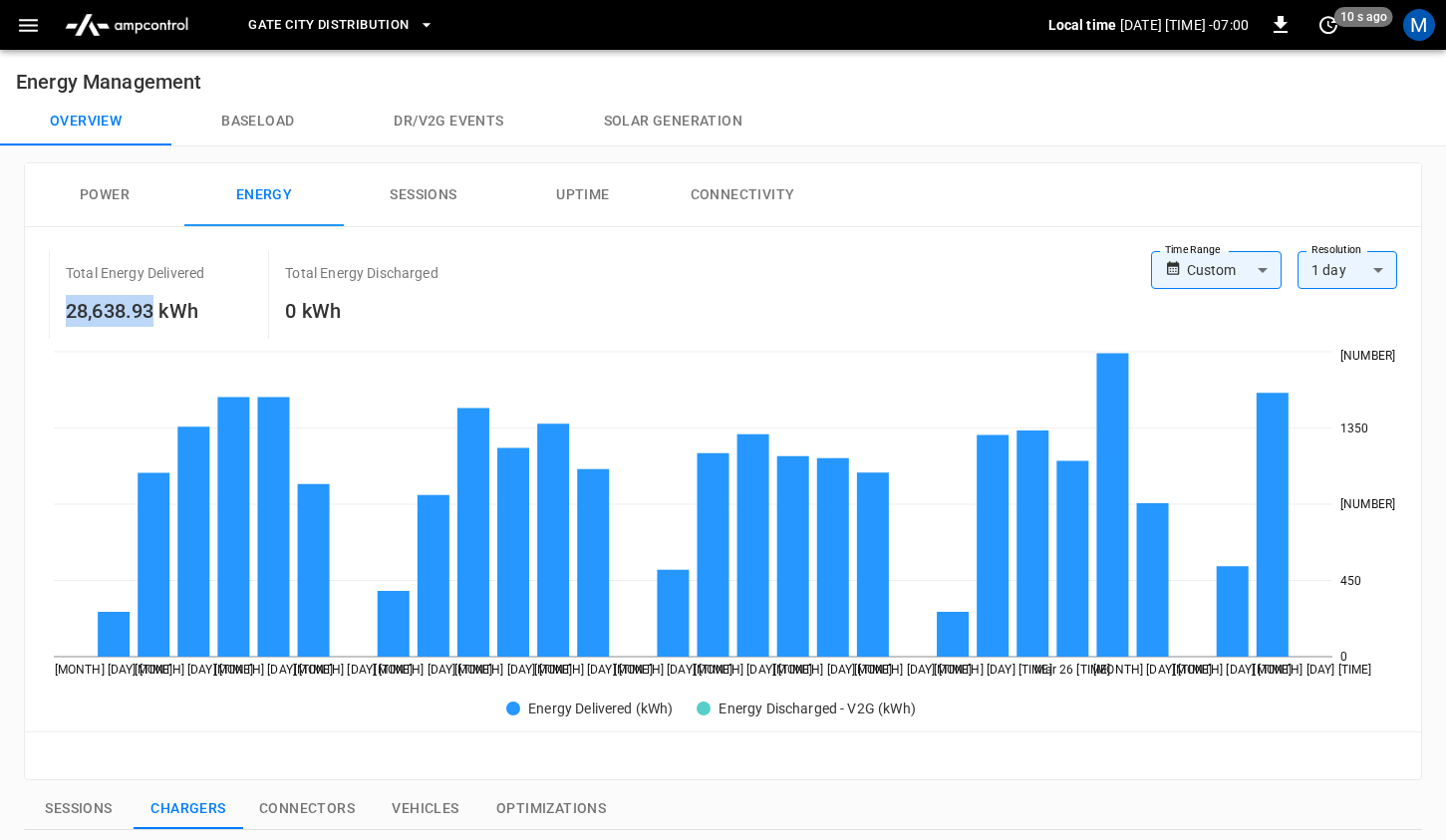 click on "Power" at bounding box center (105, 195) 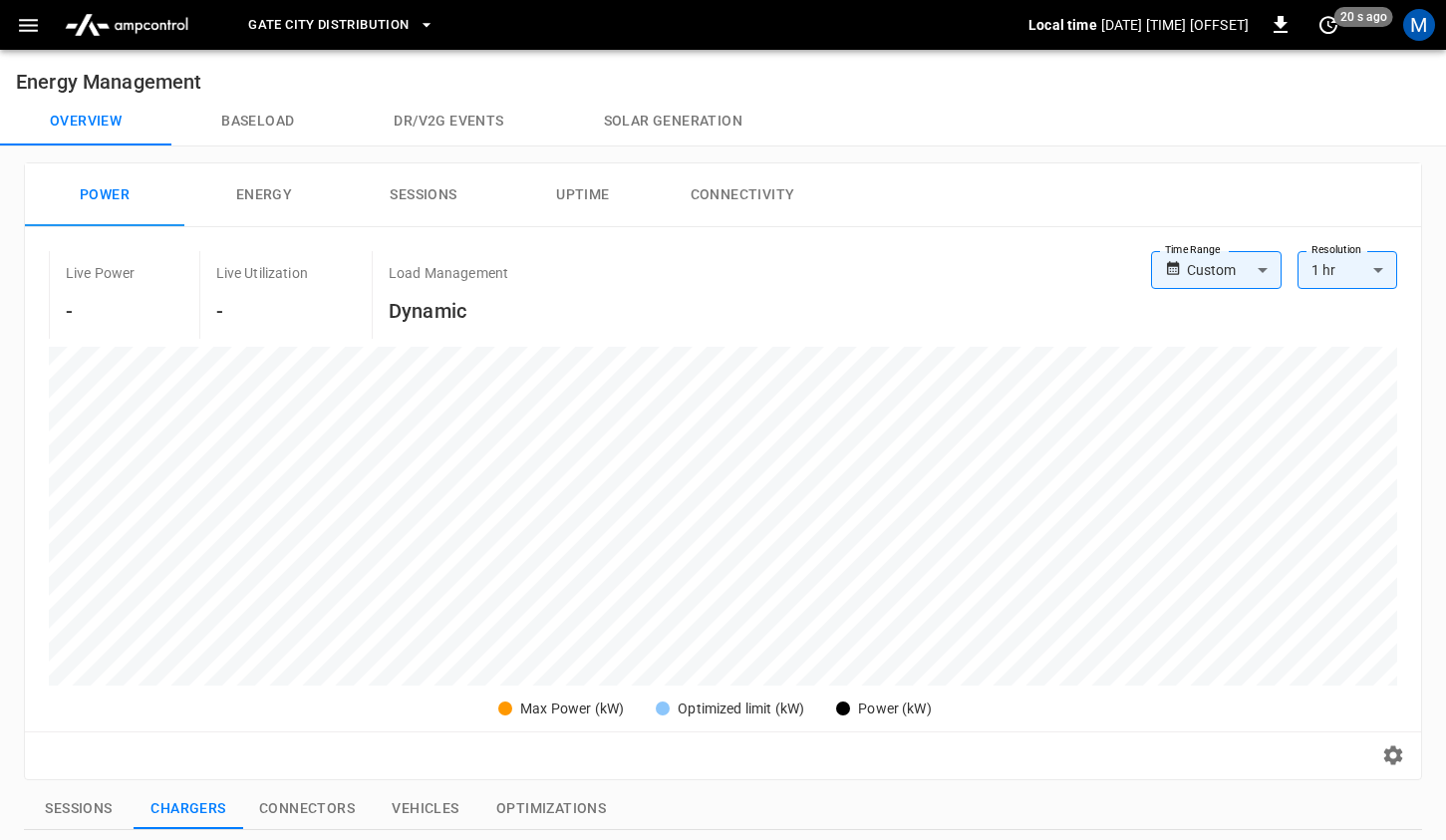 click on "Sessions" at bounding box center [424, 195] 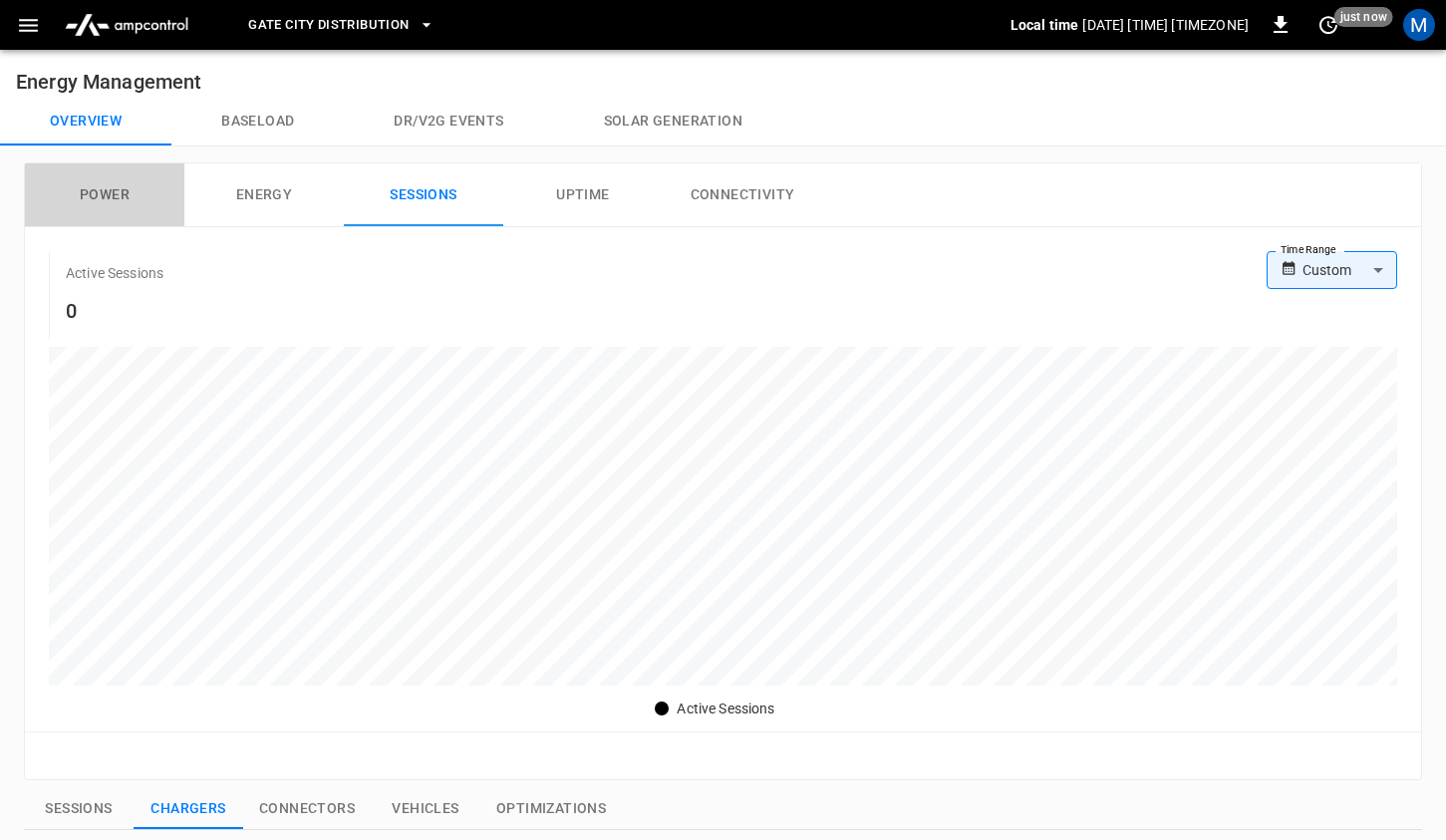 click on "Power" at bounding box center (105, 195) 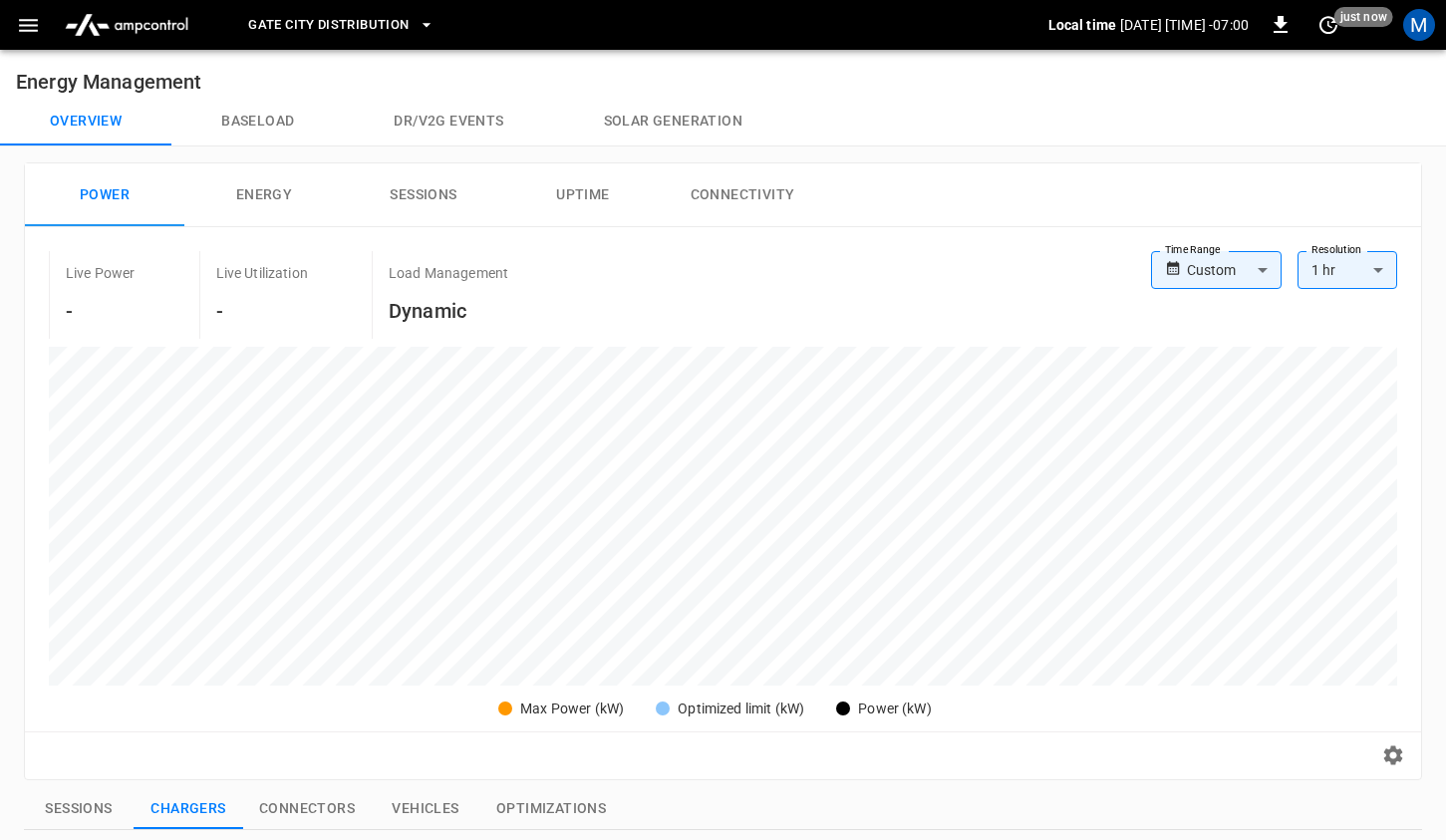 click on "Energy" at bounding box center (264, 195) 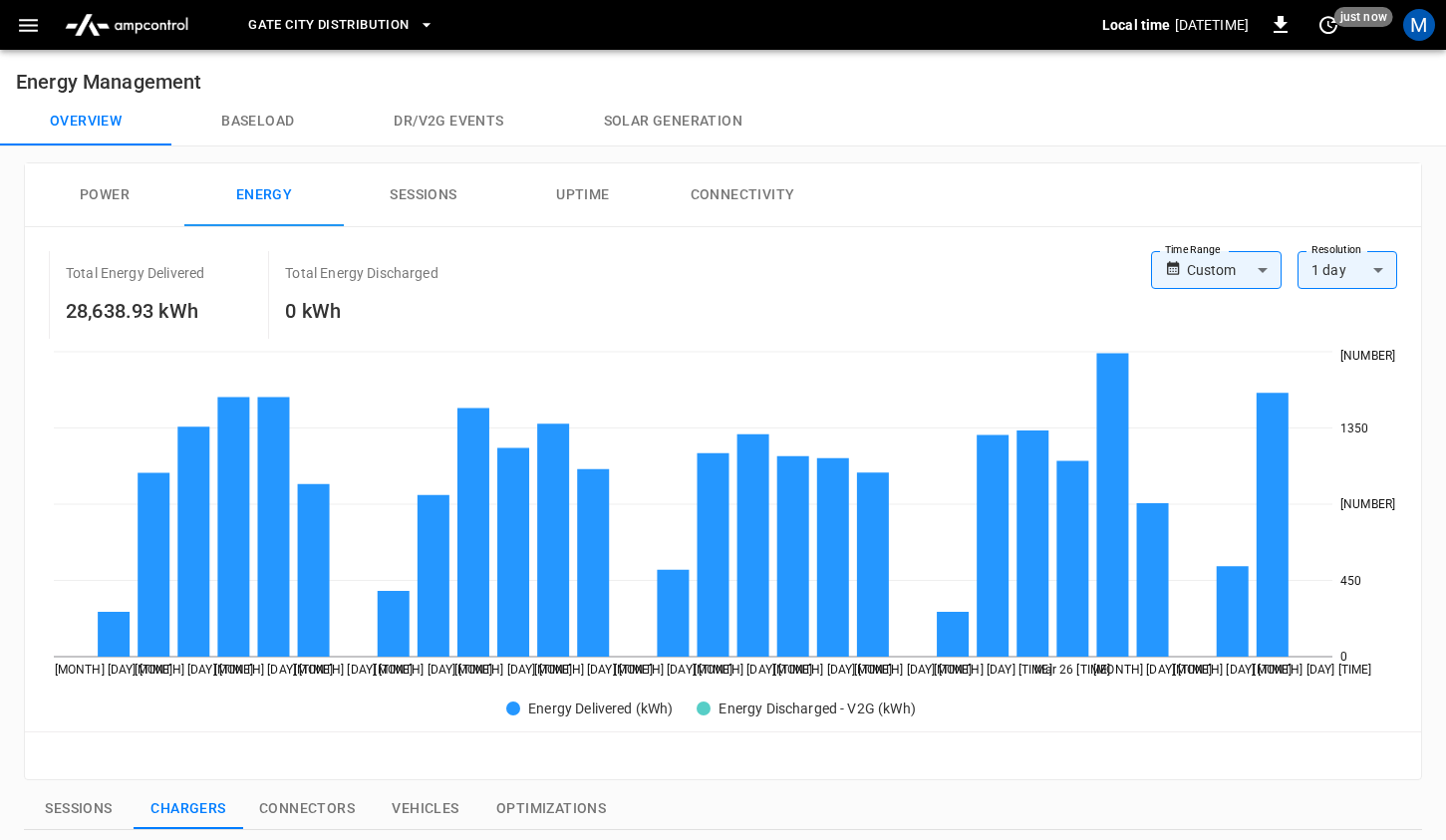 click on "Power" at bounding box center (105, 195) 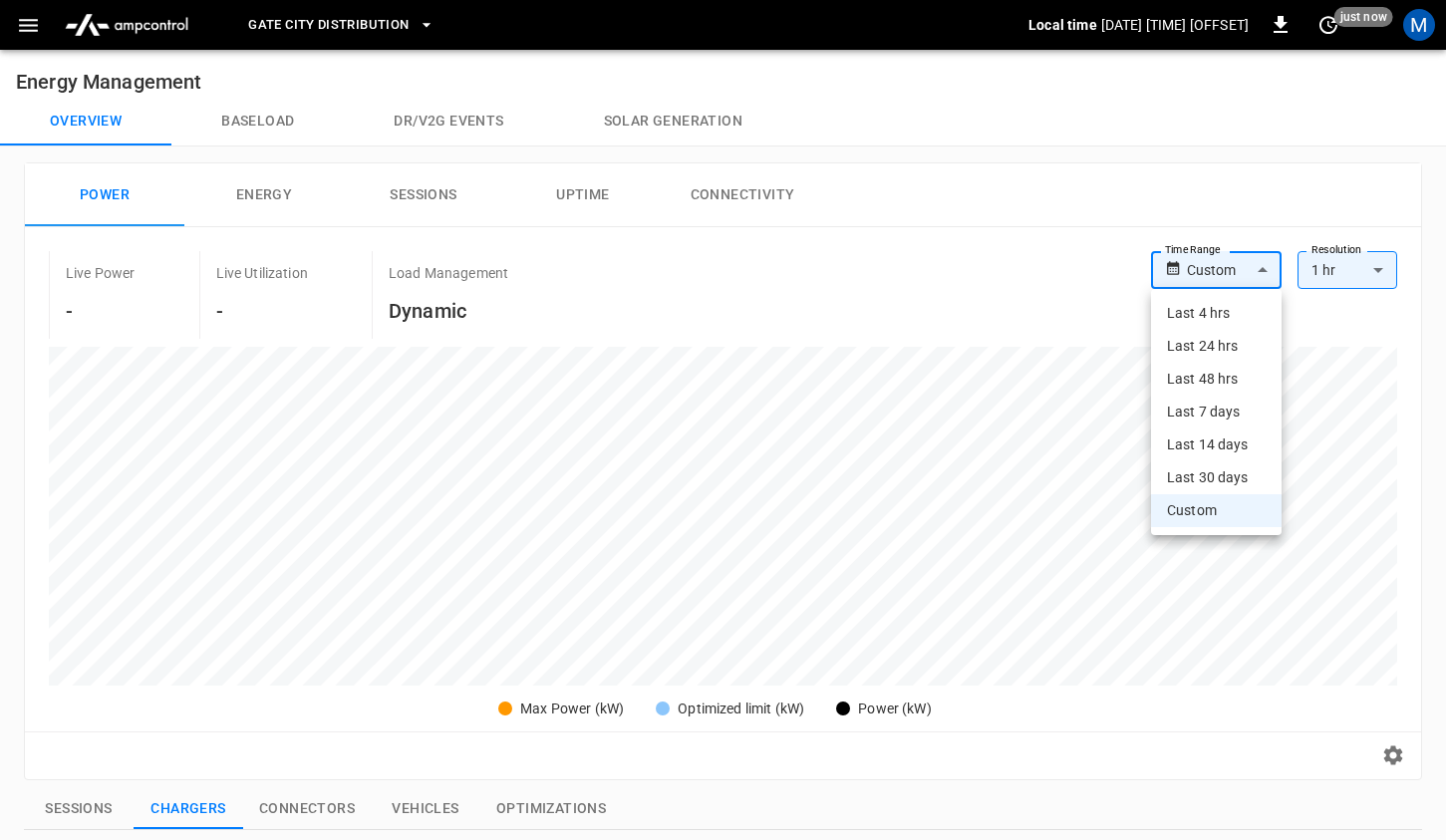 click on "Gate City Distribution Local time [DATE] [TIME] [NUMBER] just now M Energy Management Overview Baseload Dr/V2G events Solar generation Power Energy Sessions Uptime Connectivity Live Power - Live Utilization - Load Management Dynamic Time Range Custom ****** Time Range Resolution 1 hr ** Resolution Max Power (kW) Optimized limit (kW) Power (kW) Reset zoom Sessions Chargers Connectors Vehicles Optimizations ​ ​ Session ​ Session Connectivity ​ Connectivity Current ​ Current Power Split ​ Power Split Allow All IdTags ​ Allow All IdTags Name Serial Number OCPP ID Session Connectivity Live Power Vendor Current # Connectors Power Split Max Power Allow All IdTags Capacity Schedules Firmware Version Connection Security ID Action EV #1 [NUMBER] [NUMBER] Not Active for [NUMBER] hours - Power Electronics DC [NUMBER] Yes [NUMBER]  kW   True None [ALPHANUMERIC]-[NUMBER] TLS Encrypted [ALPHANUMERIC] ... Copy EV #2 [NUMBER] [NUMBER] Not Active for [NUMBER] hours - Power Electronics DC [NUMBER] Yes [NUMBER]  kW   True None [ALPHANUMERIC]-[NUMBER] TLS Encrypted [ALPHANUMERIC] ... Copy EV #3 - [NUMBER]" at bounding box center (723, 783) 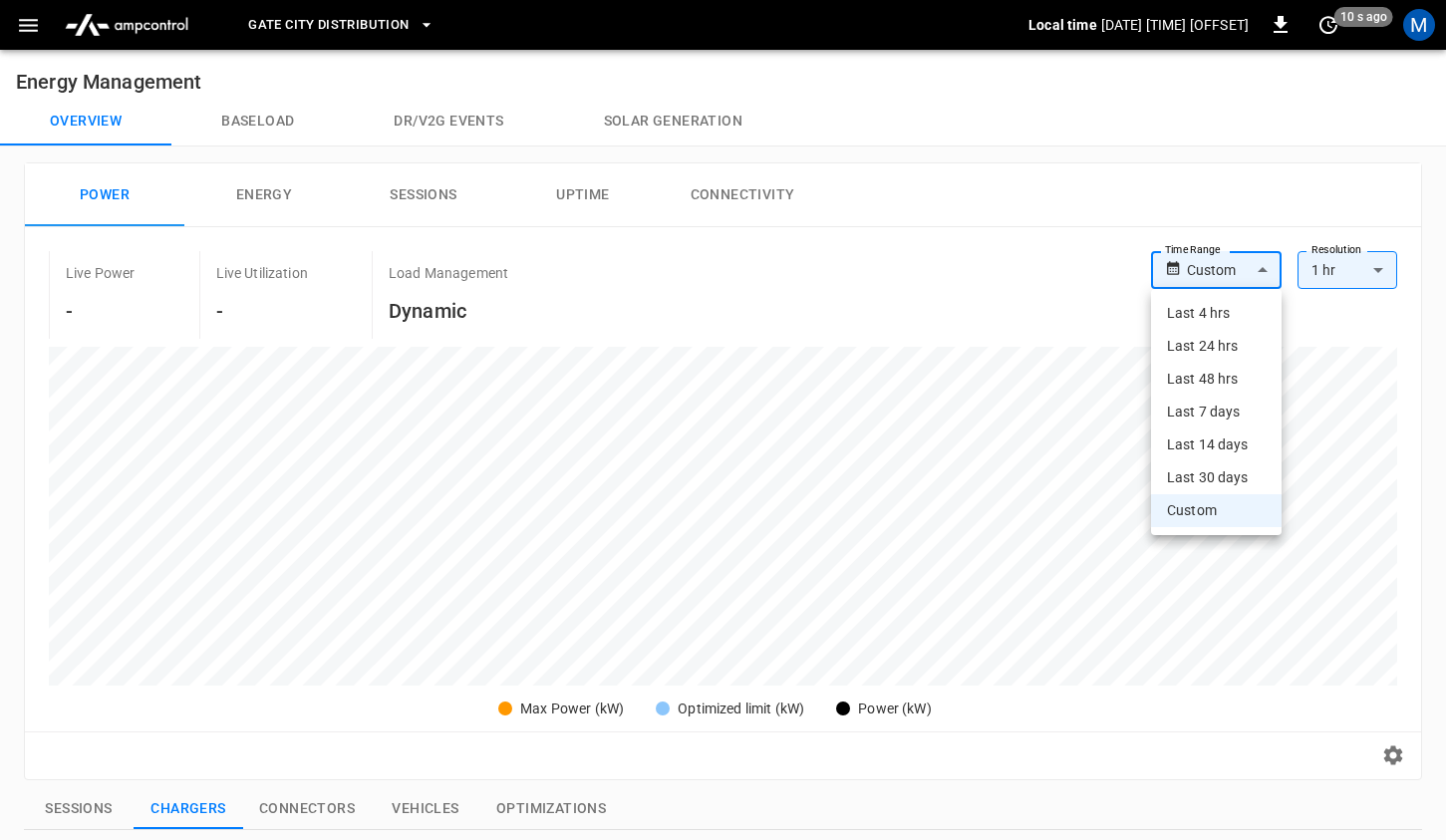 click at bounding box center (723, 420) 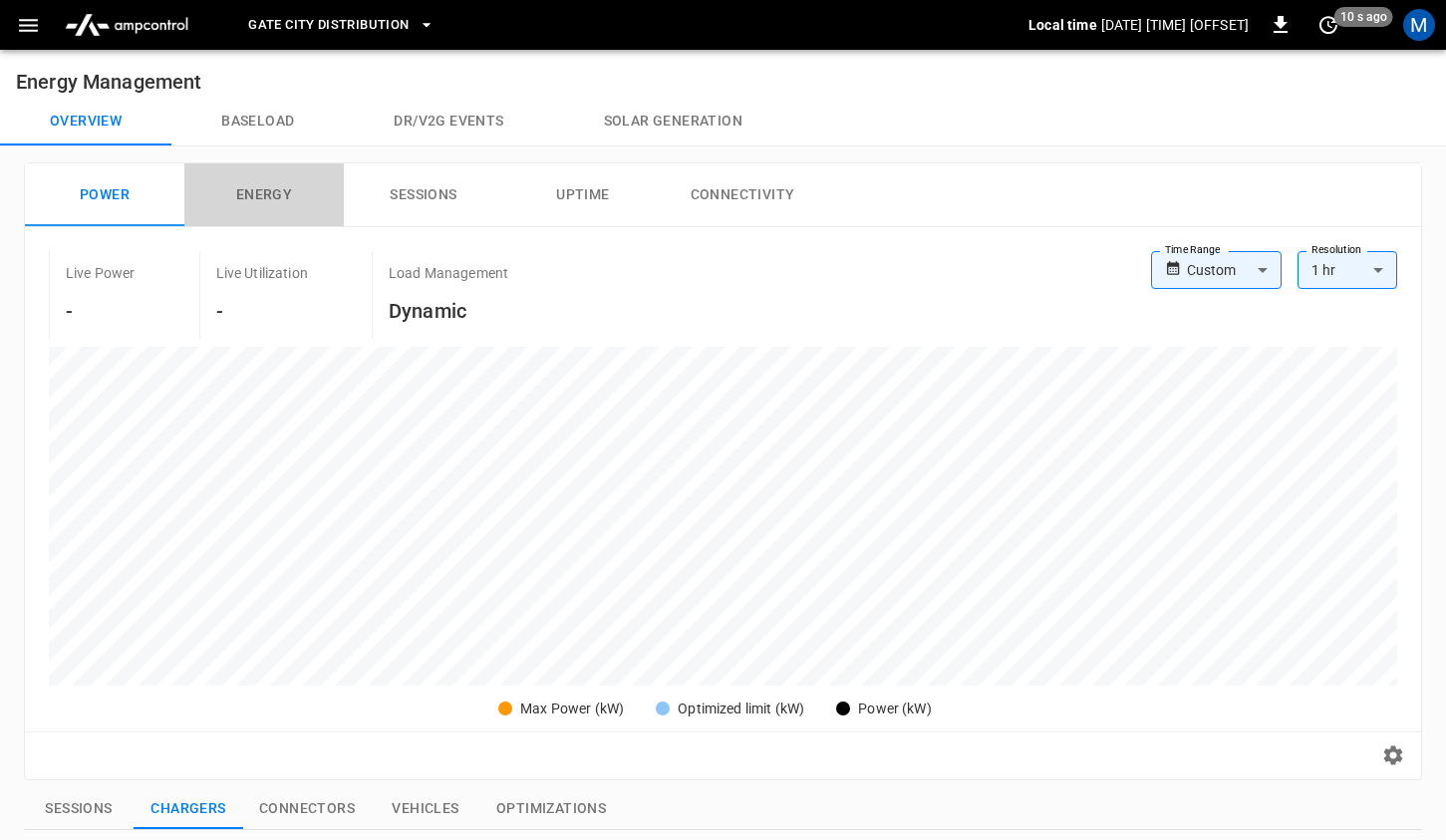 click on "Energy" at bounding box center (264, 195) 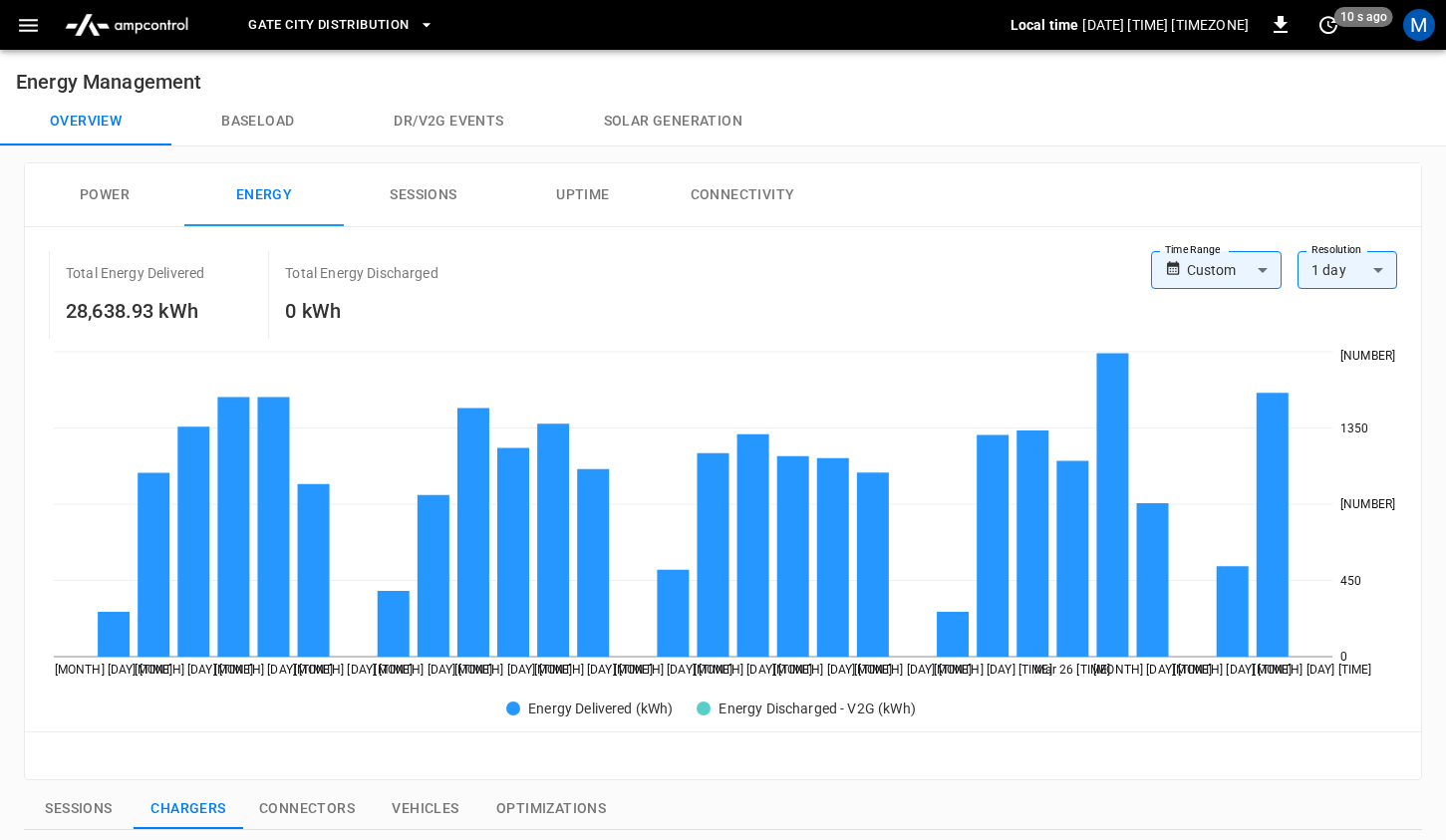 click on "Gate City Distribution Local time [DATE] [TIME] [OFFSET] 0 10 s ago M Energy Management Overview Baseload Dr/V2G events Solar generation Power Energy Sessions Uptime Connectivity Total Energy Delivered 28,638.93 kWh Total Energy Discharged 0 kWh Time Range Custom ****** Time Range Resolution 1 day ** Resolution [MONTH] [DAY] [TIME] [MONTH] [DAY] [TIME] [MONTH] [DAY] [TIME] [MONTH] [DAY] [TIME] [MONTH] [DAY] [TIME] [MONTH] [DAY] [TIME] [MONTH] [DAY] [TIME] [MONTH] [DAY] [TIME] [MONTH] [DAY] [TIME] [MONTH] [DAY] [TIME] [MONTH] [DAY] [TIME] [MONTH] [DAY] [TIME] [MONTH] [DAY] [TIME] [MONTH] [DAY] [TIME] [MONTH] [DAY] [TIME] 0 450 900 1350 1800 Energy Delivered  (kWh) Energy Discharged - V2G  (kWh) Reset zoom Sessions Chargers Connectors Vehicles Optimizations ​ ​ Session ​ Session Connectivity ​ Connectivity Current ​ Current Power Split ​ Power Split Allow All IdTags ​ Allow All IdTags Name Serial Number OCPP ID Session Connectivity Live Power Vendor Current # Connectors Power Split Max Power Allow All IdTags Capacity Schedules Firmware Version Connection Security ID Action EV #1 33550364 33550364 - DC 2" at bounding box center (723, 783) 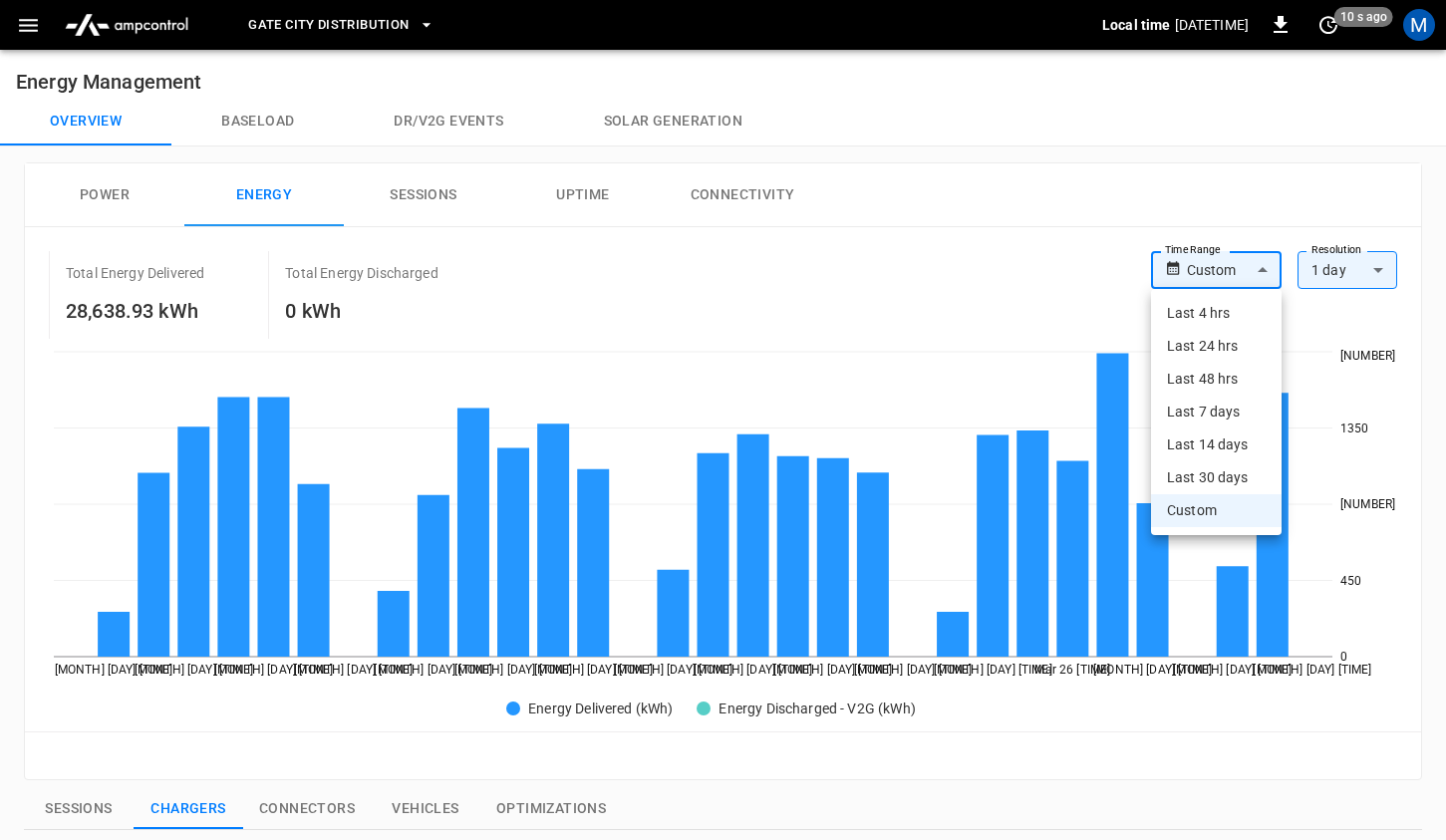 click on "Custom" at bounding box center (1216, 510) 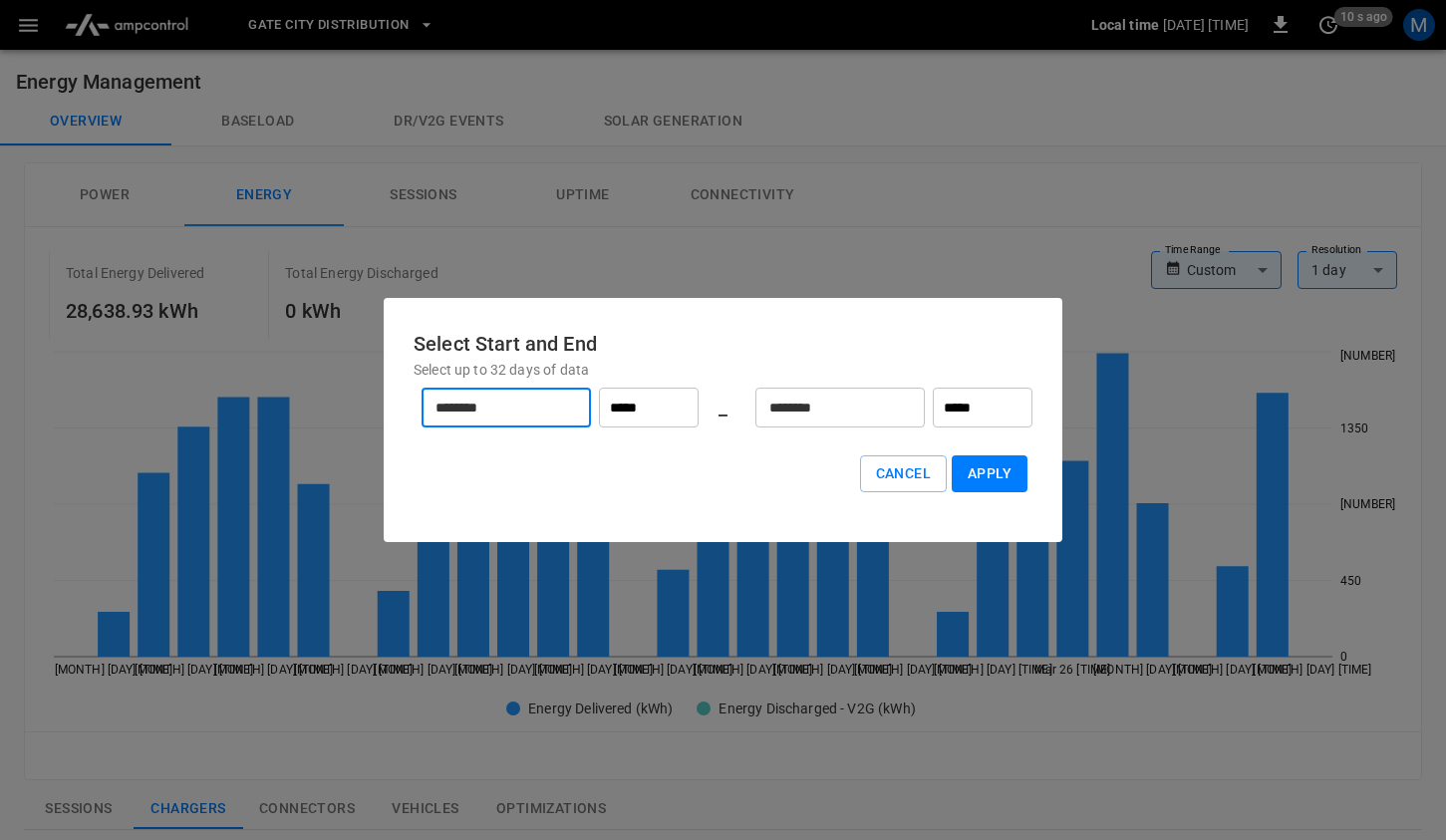 click on "********" at bounding box center [495, 408] 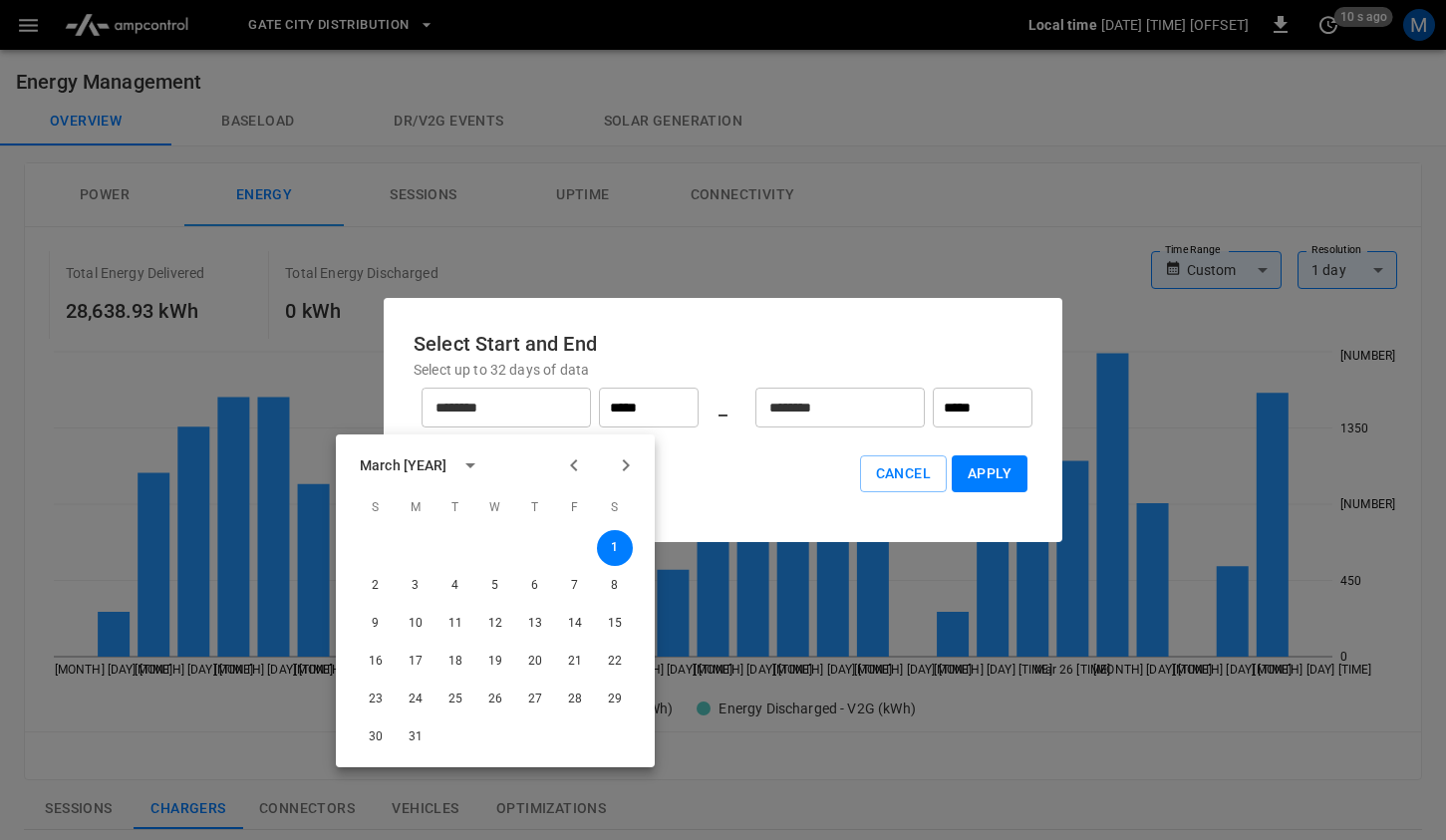click at bounding box center (626, 465) 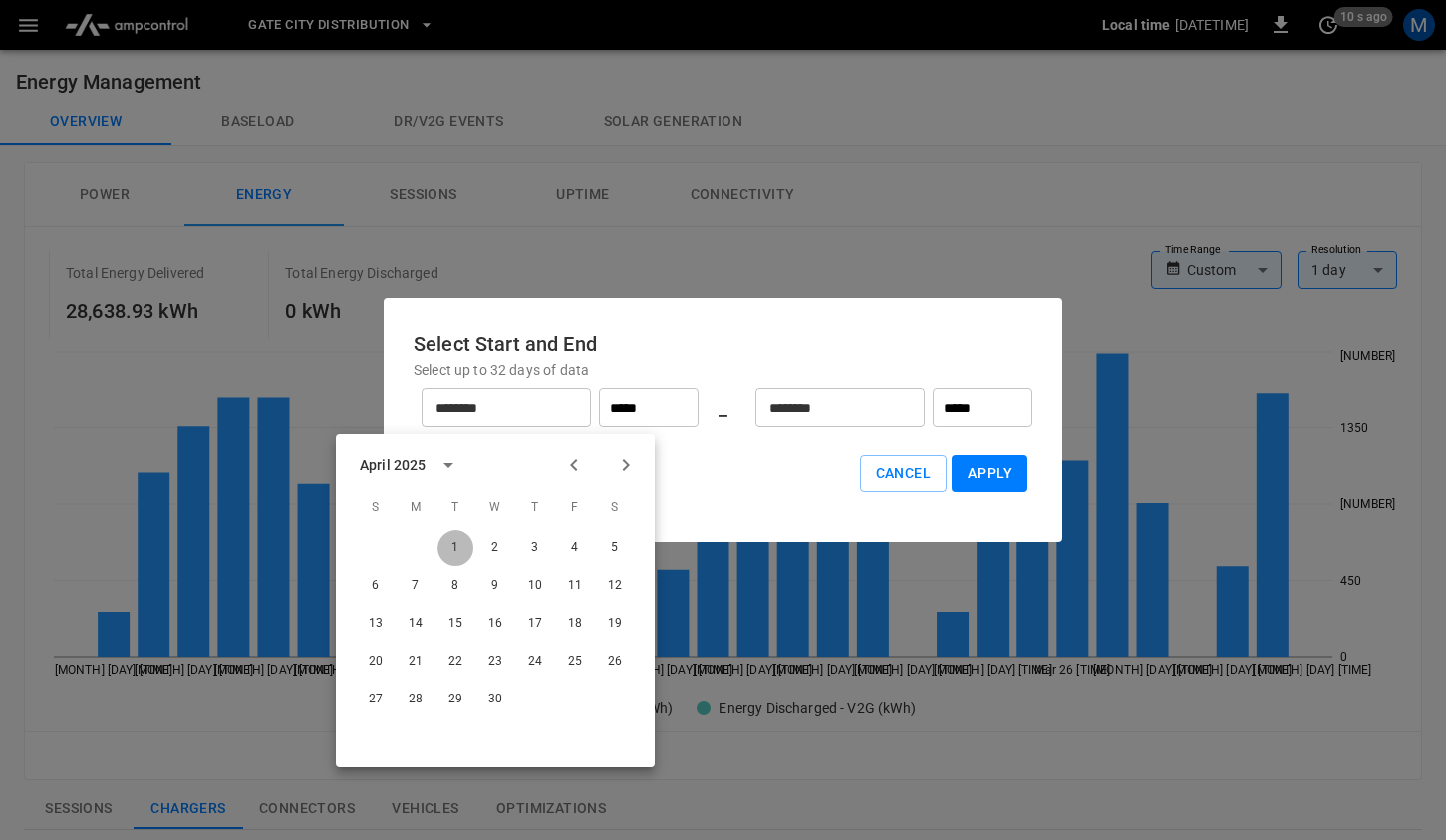 click on "1" at bounding box center [455, 548] 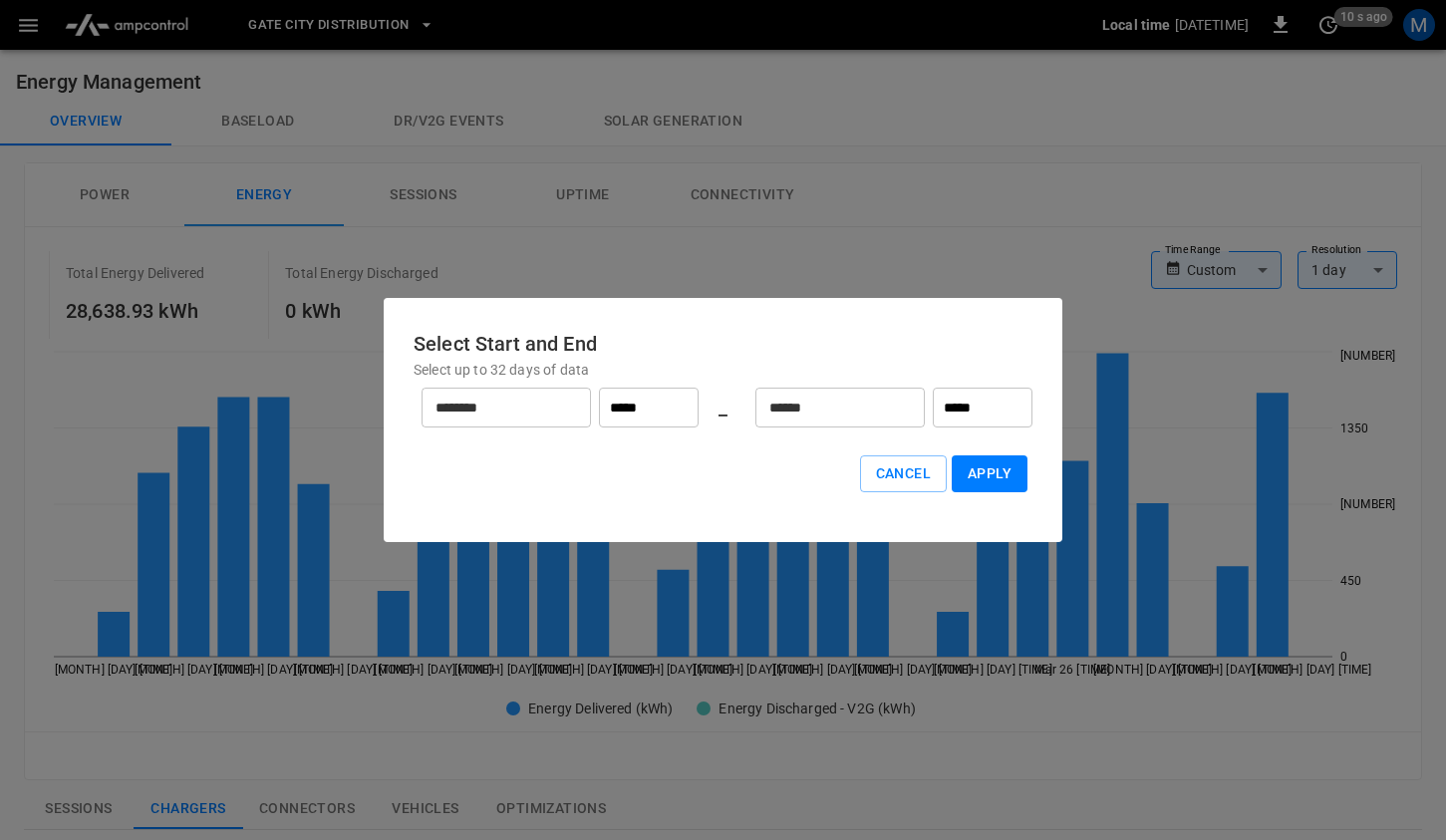 click on "****** ​" at bounding box center (840, 408) 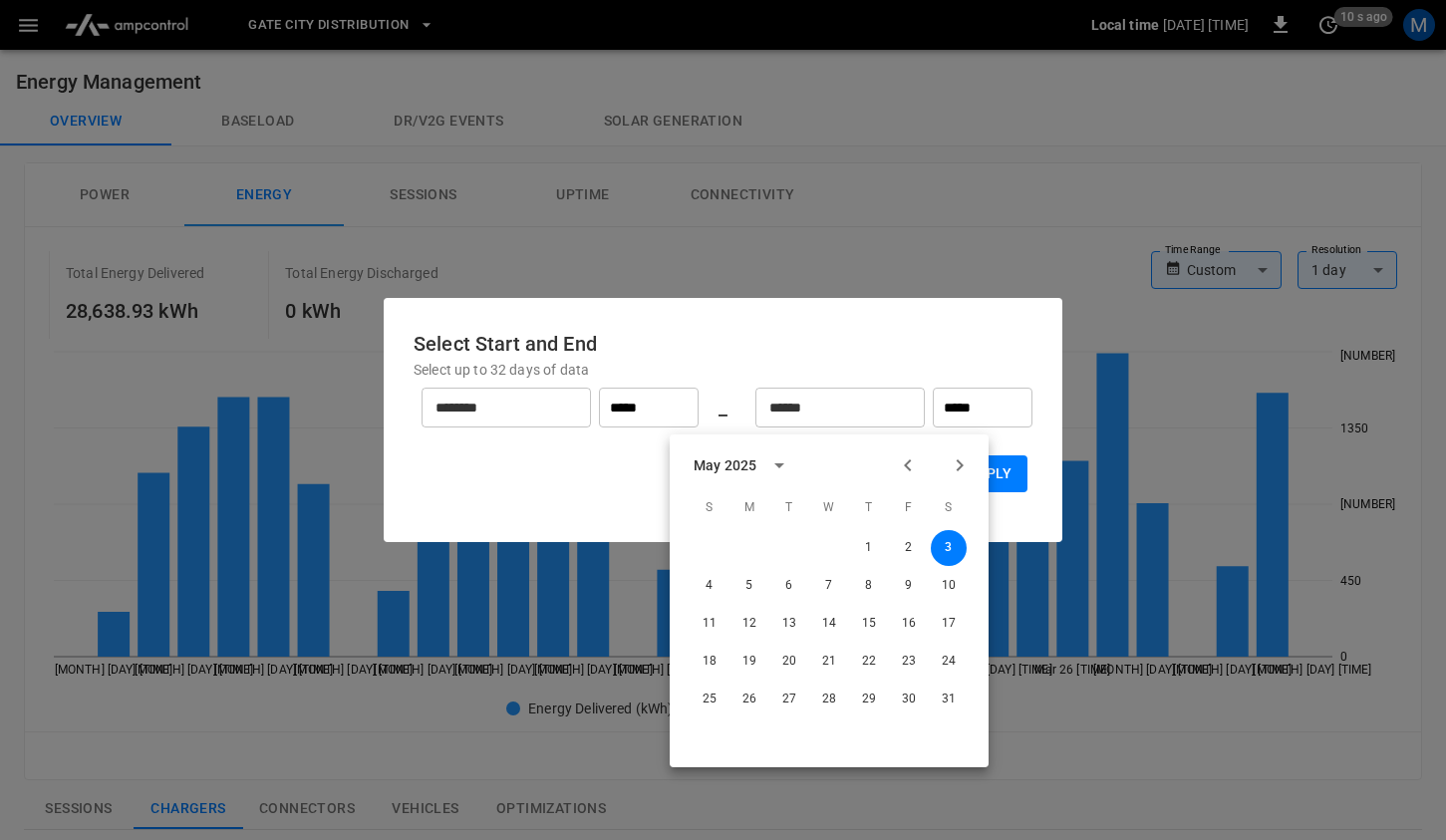 click 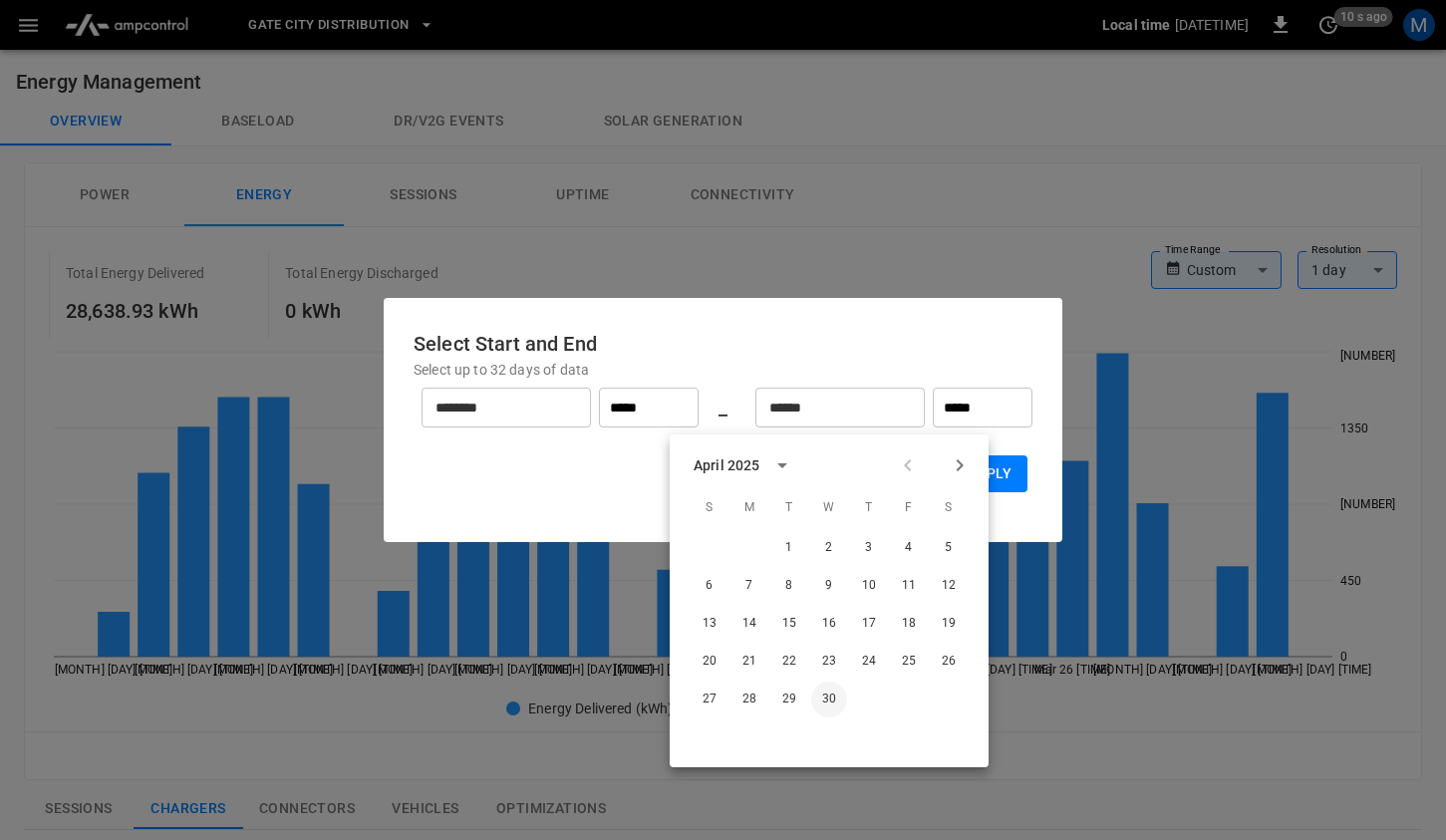 click on "30" at bounding box center (829, 700) 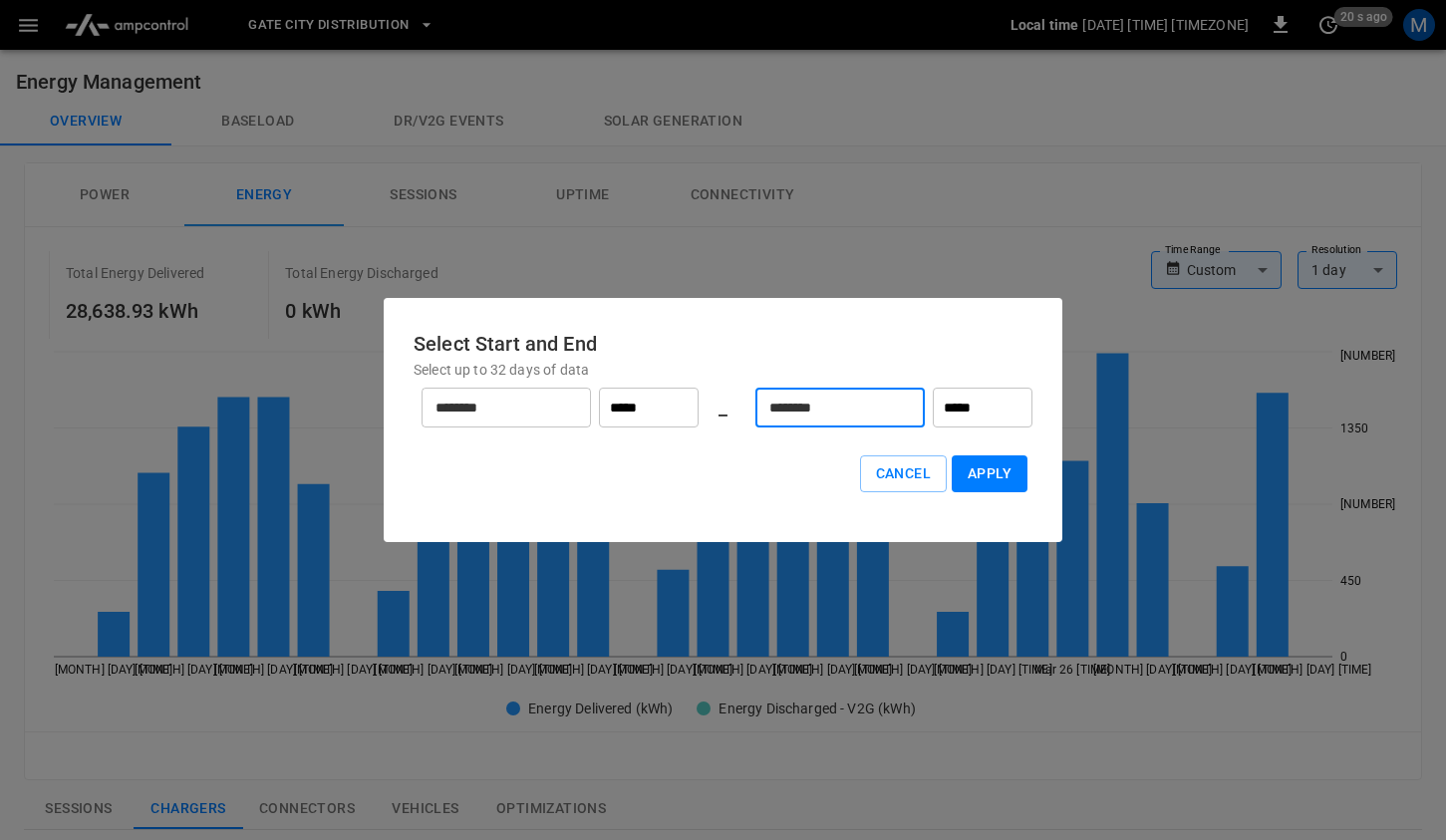 click on "Apply" at bounding box center (990, 473) 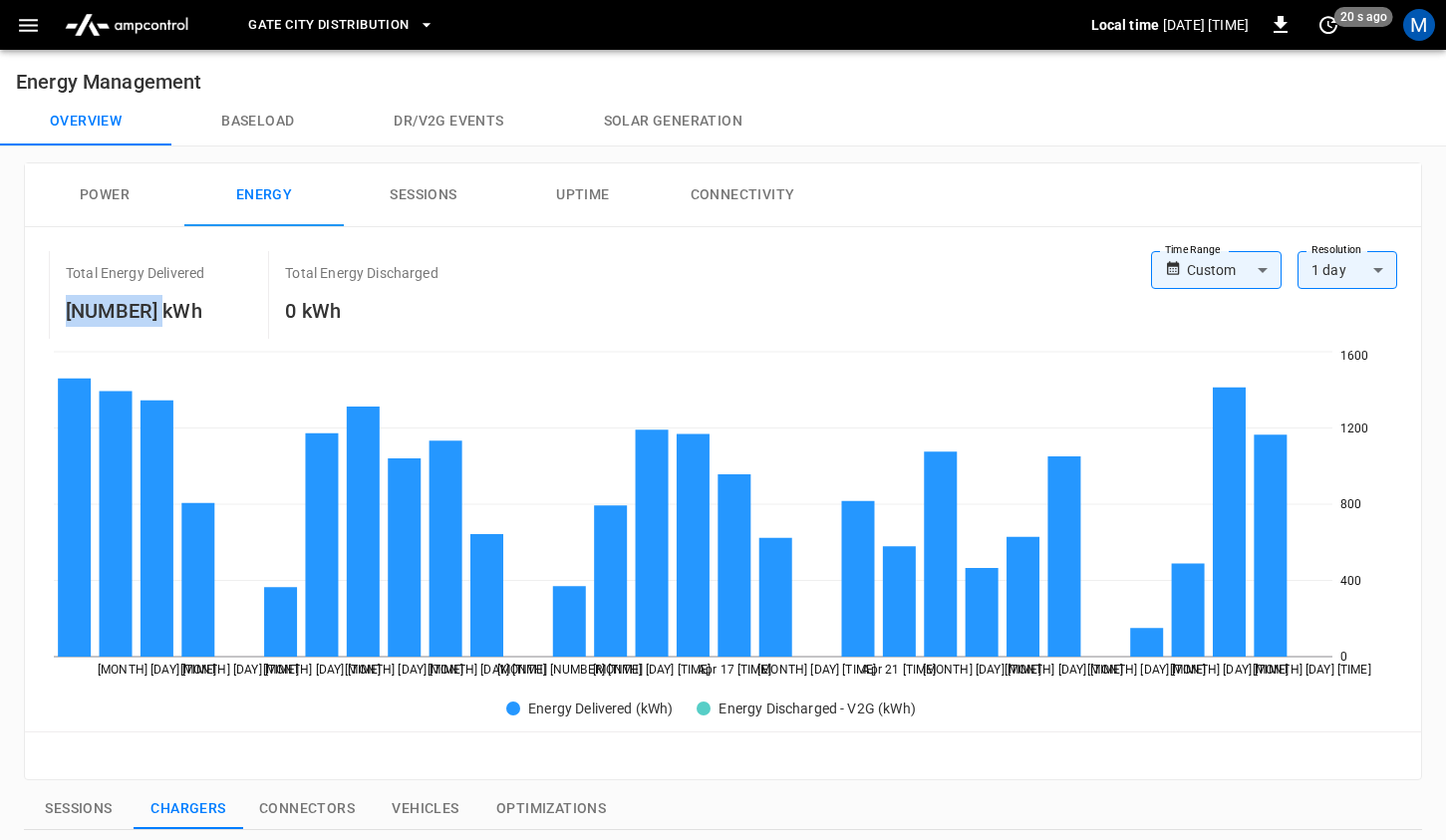 drag, startPoint x: 155, startPoint y: 306, endPoint x: 58, endPoint y: 308, distance: 97.02062 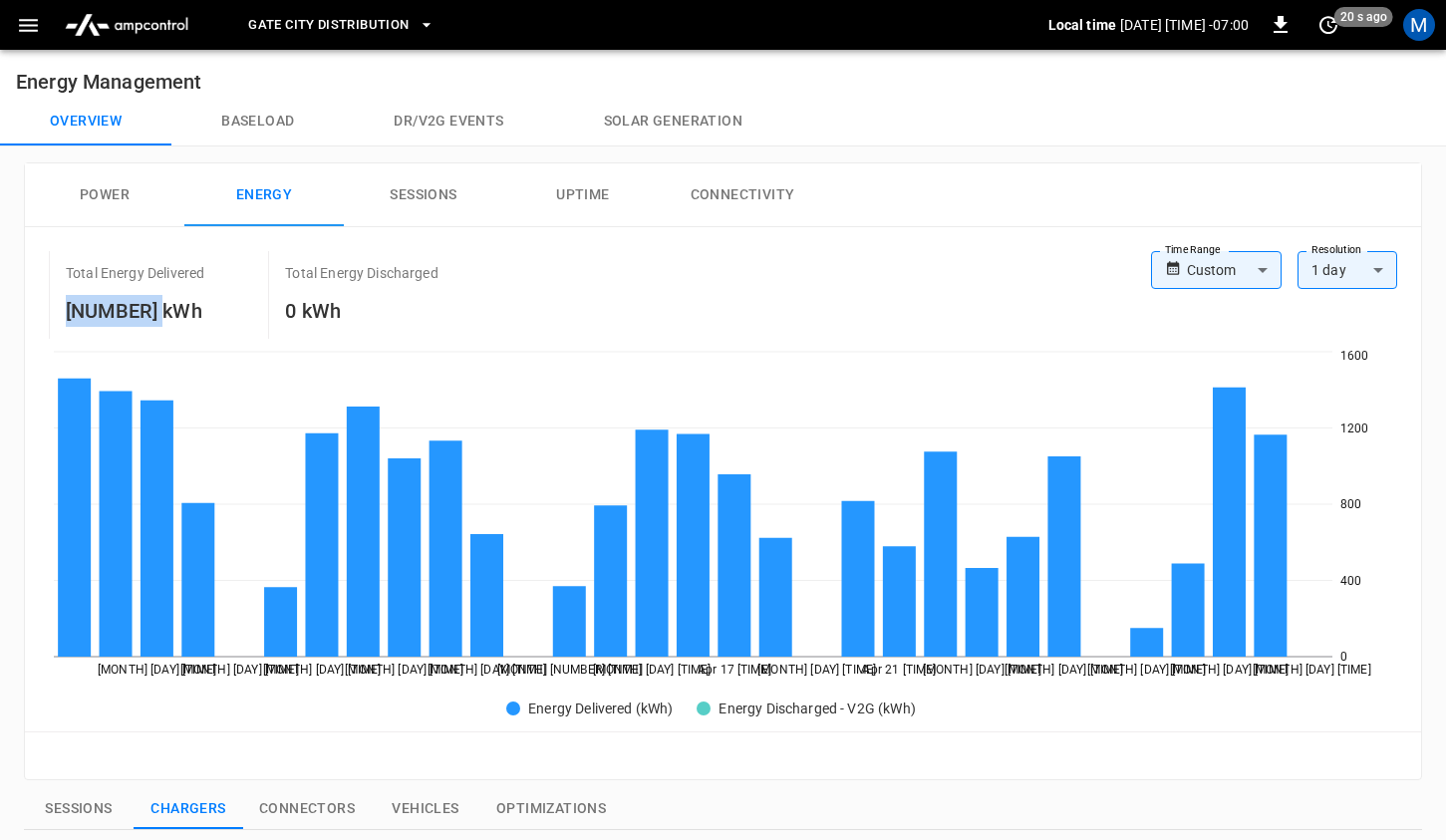 copy on "23,606.54" 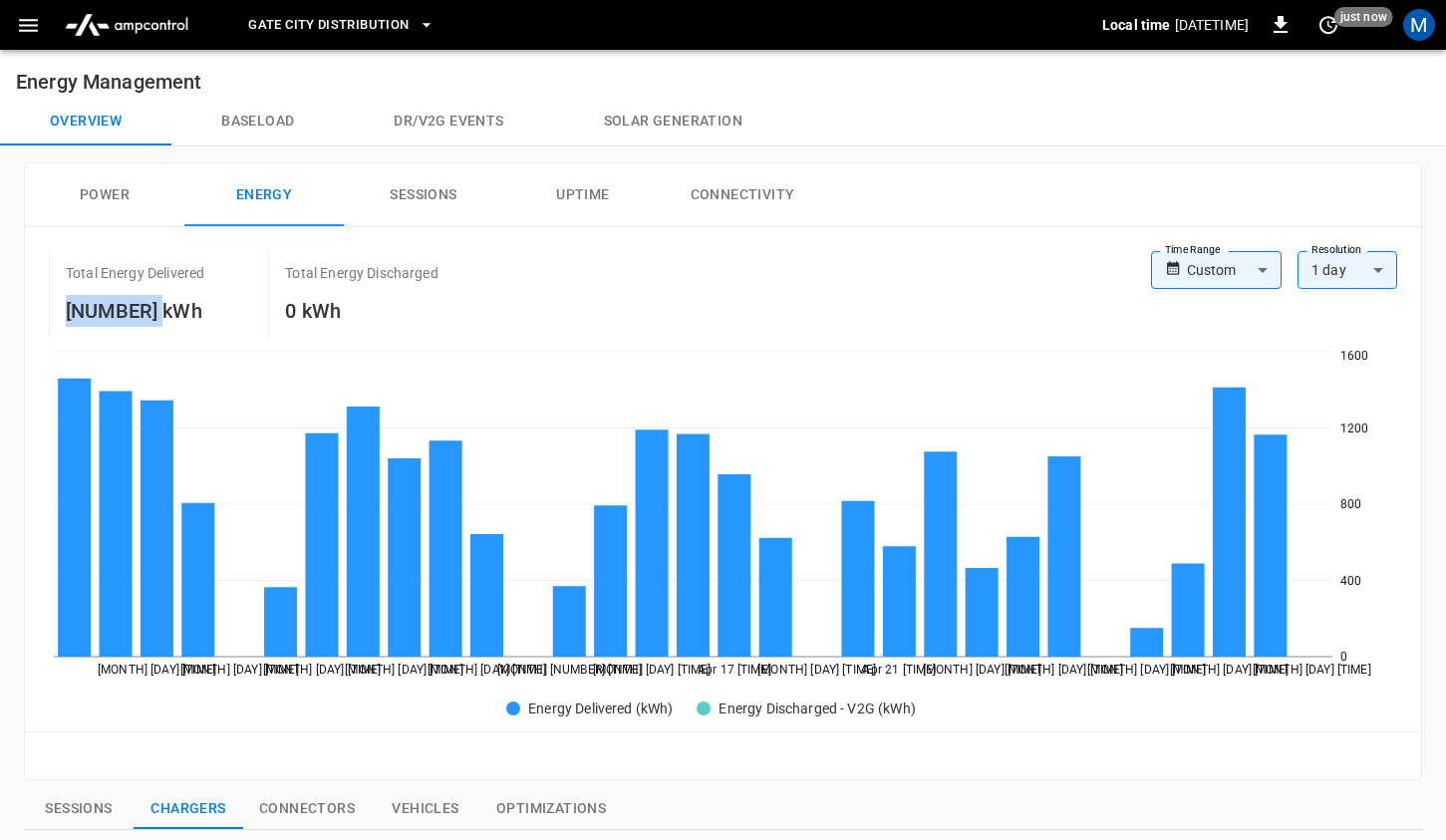 click on "Power" at bounding box center [105, 195] 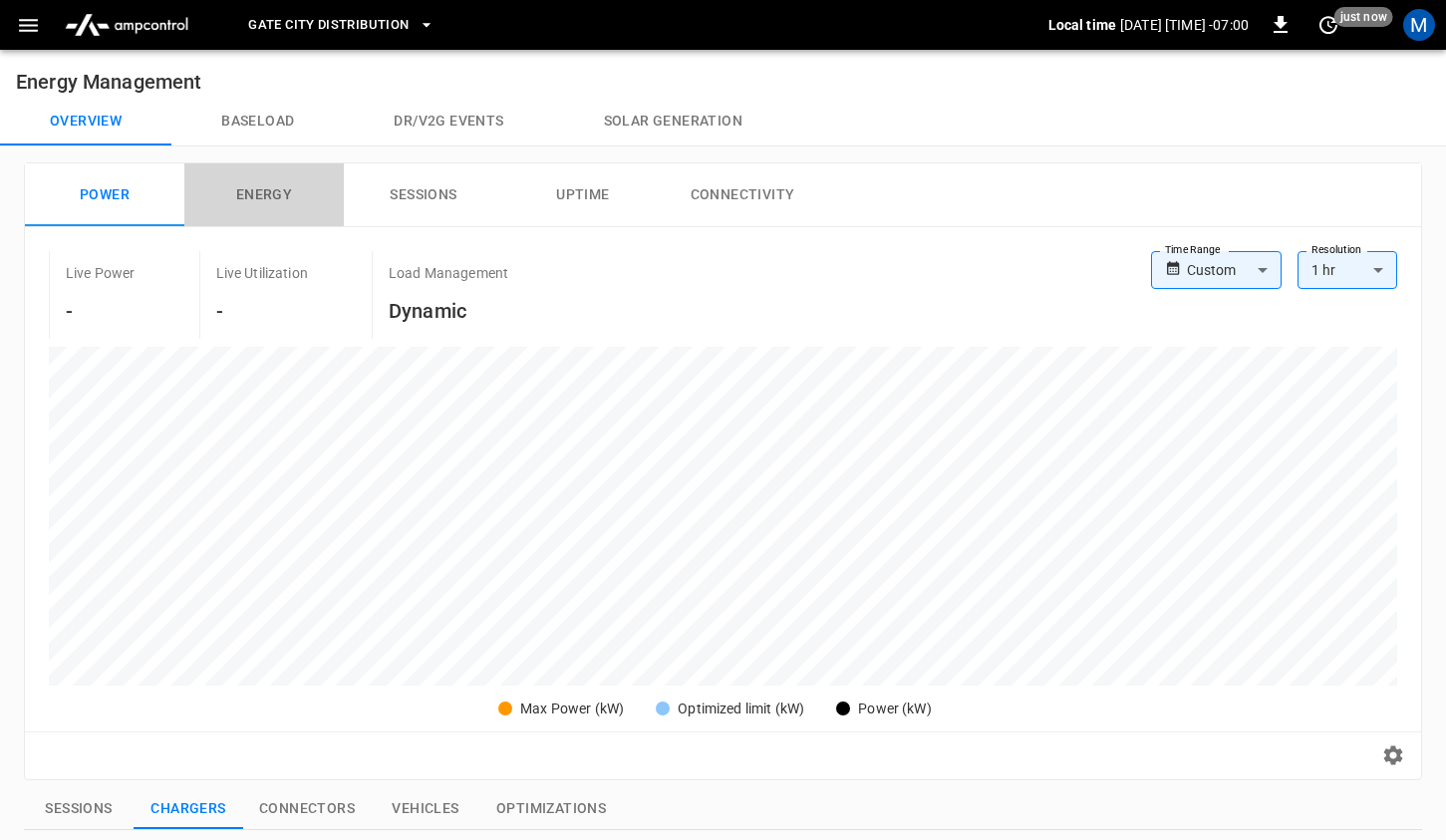 click on "Energy" at bounding box center [264, 195] 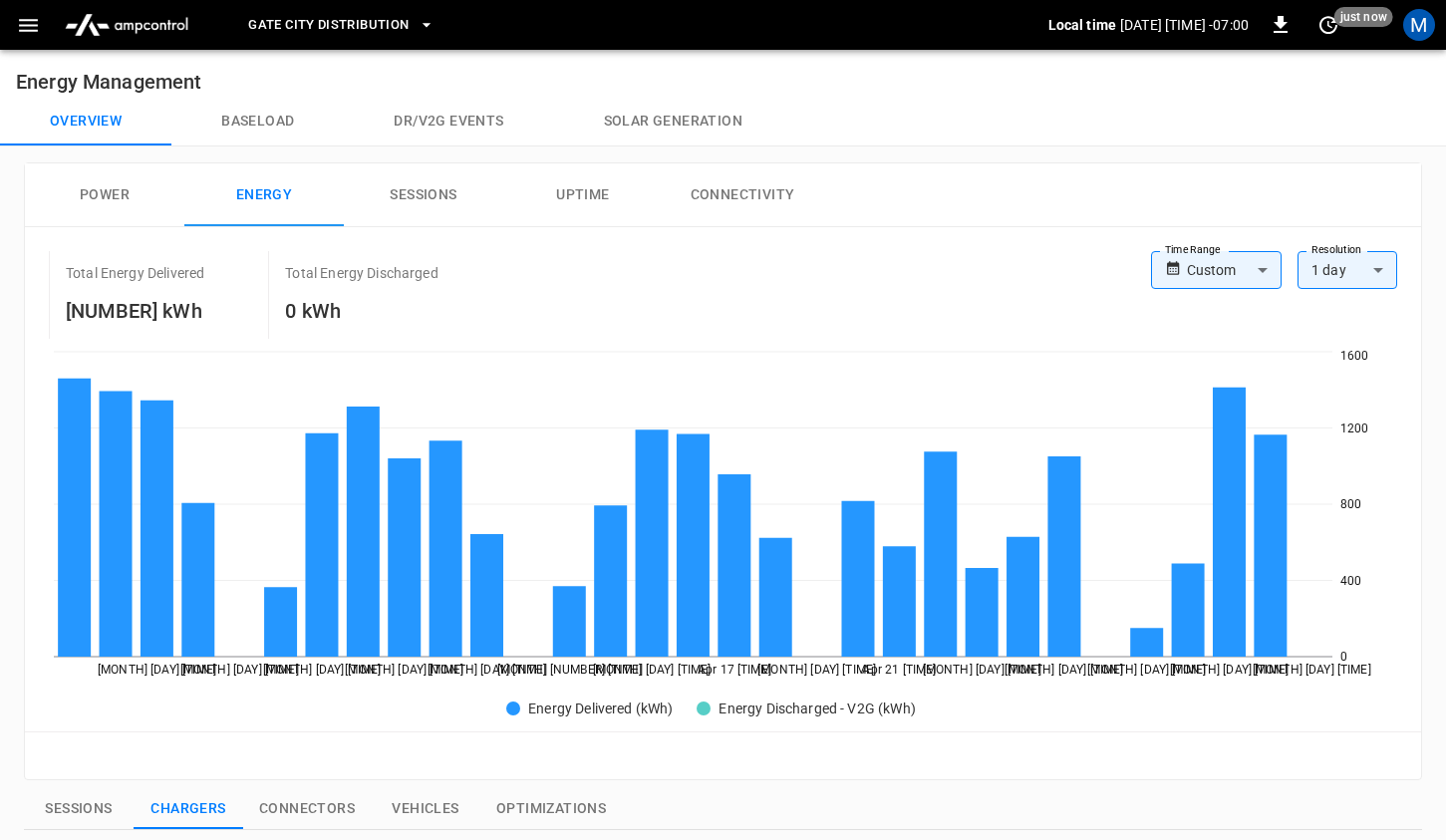 click on "Gate City Distribution Local time [DATE] [TIME] -07:00 0 just now M Energy Management Overview Baseload Dr/V2G events Solar generation Power Energy Sessions Uptime Connectivity Total Energy Delivered [NUMBER] kWh Total Energy Discharged 0 kWh Time Range Custom ****** Time Range Resolution 1 day ** Resolution [MONTH] [DAY] [TIME] [MONTH] [DAY] [TIME] [MONTH] [DAY] [TIME] [MONTH] [DAY] [TIME] [MONTH] [DAY] [TIME] [MONTH] [DAY] [TIME] [MONTH] [DAY] [TIME] [MONTH] [DAY] [TIME] [MONTH] [DAY] [TIME] [MONTH] [DAY] [TIME] [MONTH] [DAY] [TIME] [MONTH] [DAY] [TIME] [MONTH] [DAY] [TIME] [MONTH] [DAY] [TIME] [MONTH] [DAY] [TIME] 0 400 800 1200 1600 Energy Delivered  (kWh) Energy Discharged - V2G  (kWh) Reset zoom Sessions Chargers Connectors Vehicles Optimizations ​ ​ Session ​ Session Connectivity ​ Connectivity Current ​ Current Power Split ​ Power Split Allow All IdTags ​ Allow All IdTags Name Serial Number OCPP ID Session Connectivity Live Power Vendor Current # Connectors Power Split Max Power Allow All IdTags Capacity Schedules Firmware Version Connection Security ID Action EV #1 [NUMBER] [NUMBER] Not Active - DC 2" at bounding box center [723, 783] 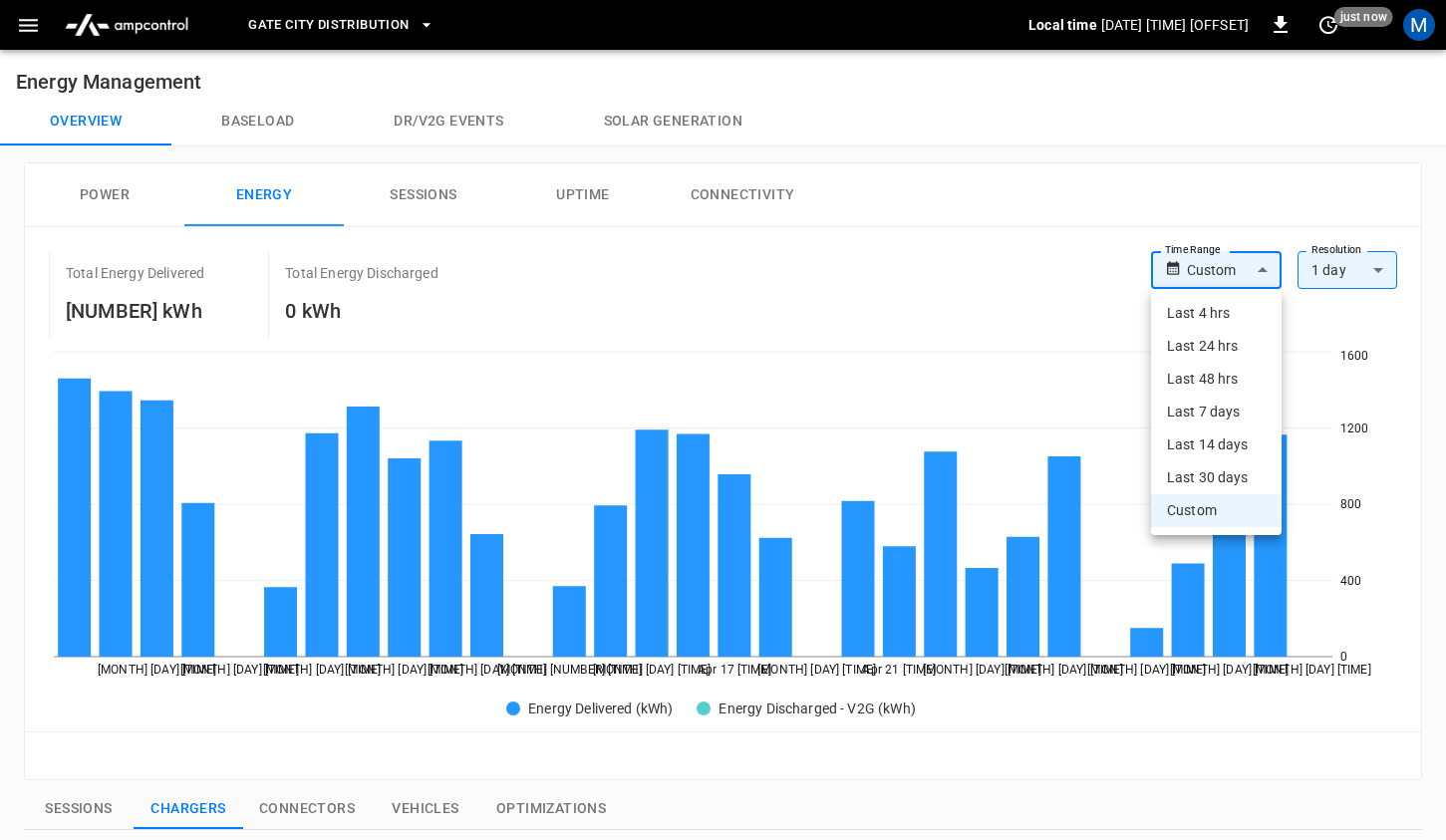 click on "Custom" at bounding box center [1216, 510] 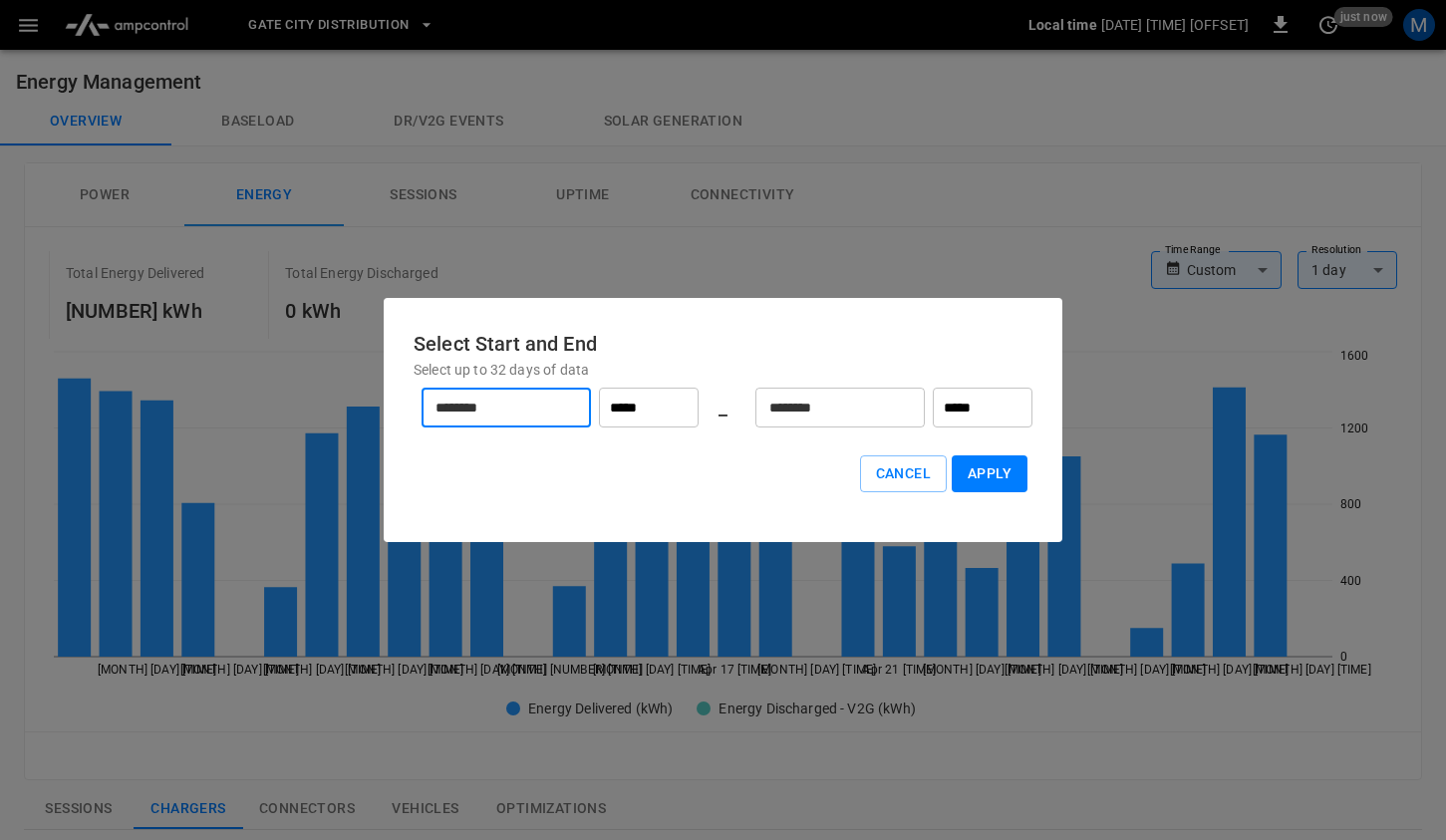 click on "********" at bounding box center (495, 408) 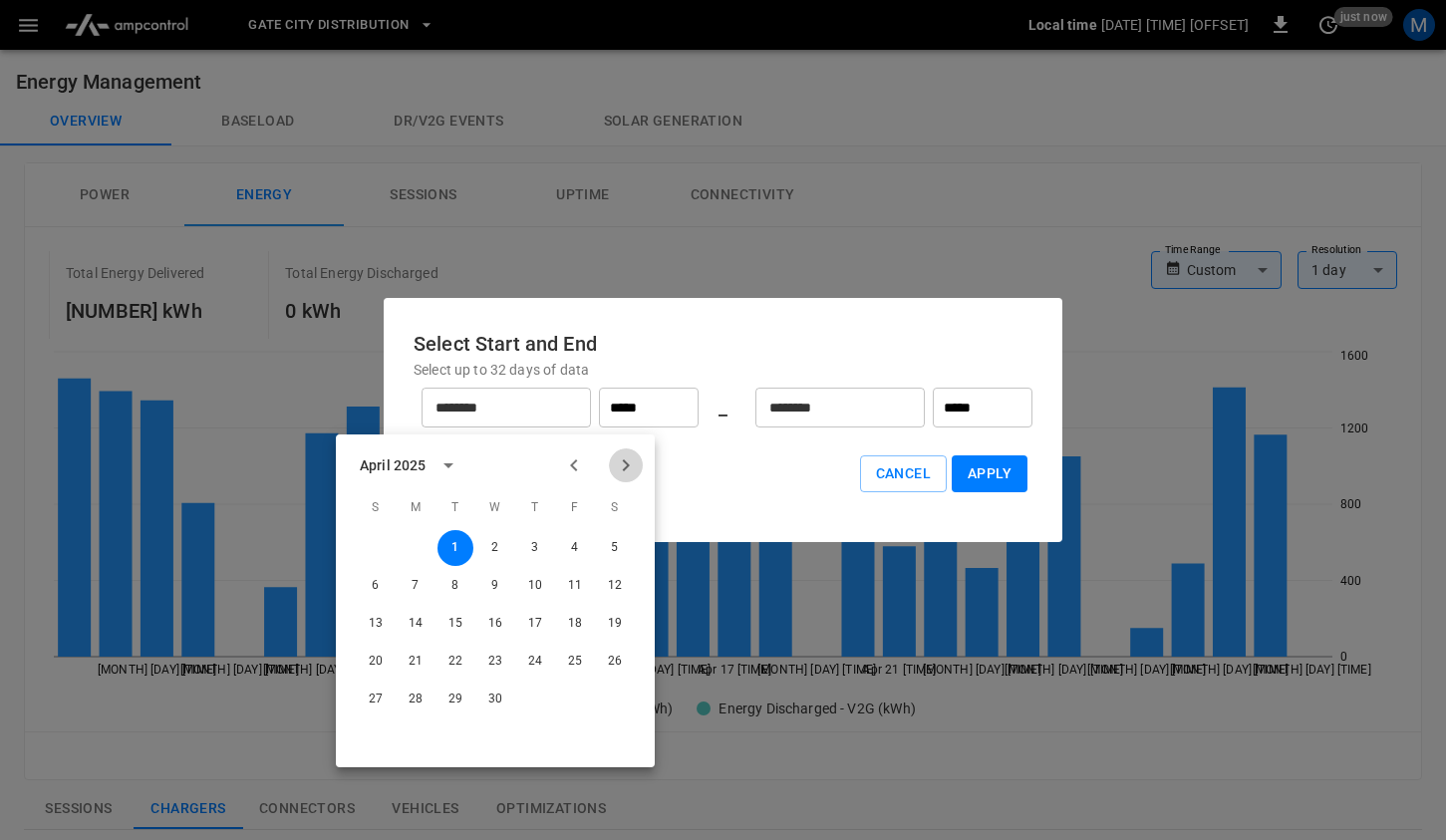 click 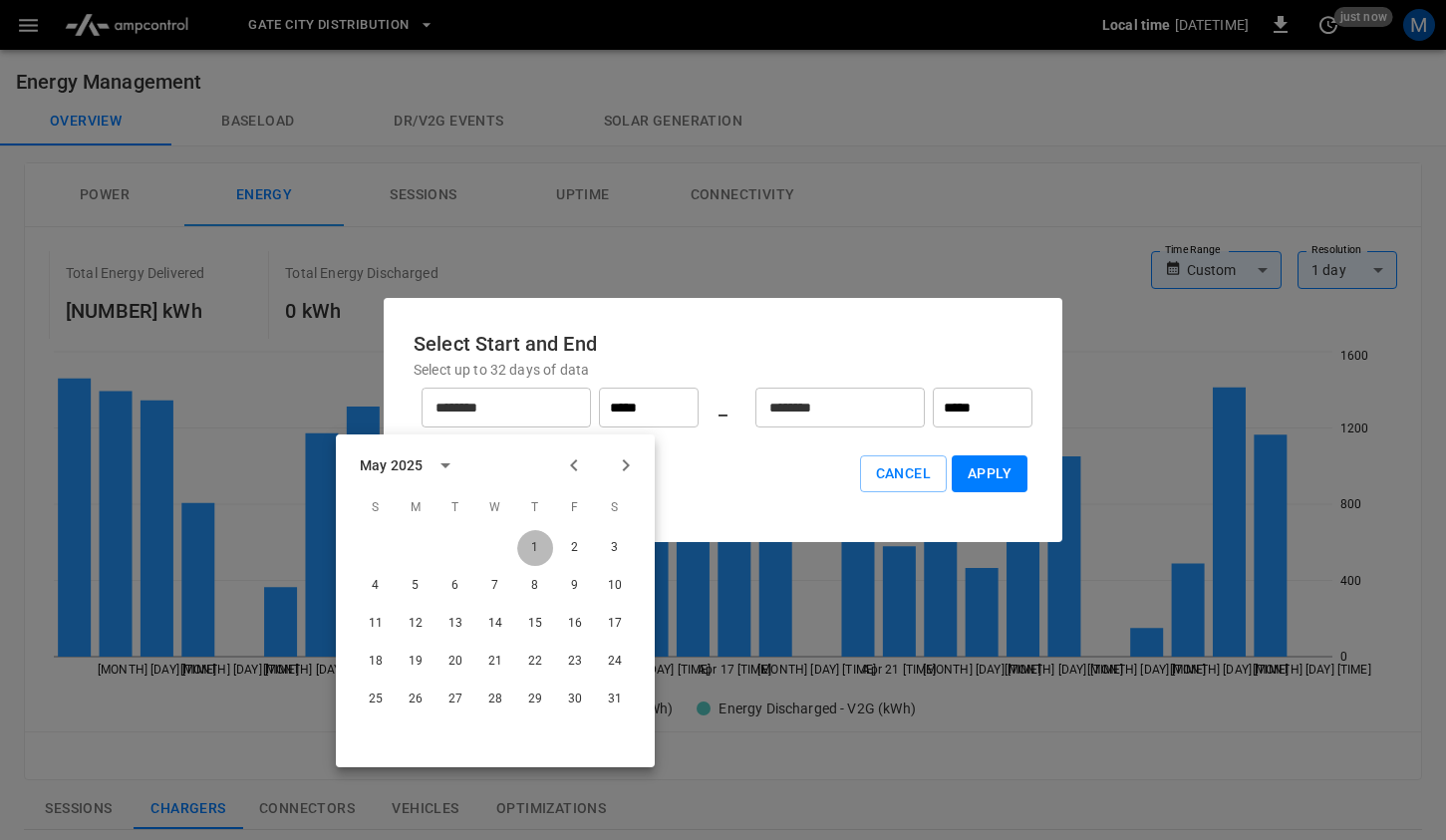 click on "1" at bounding box center (535, 548) 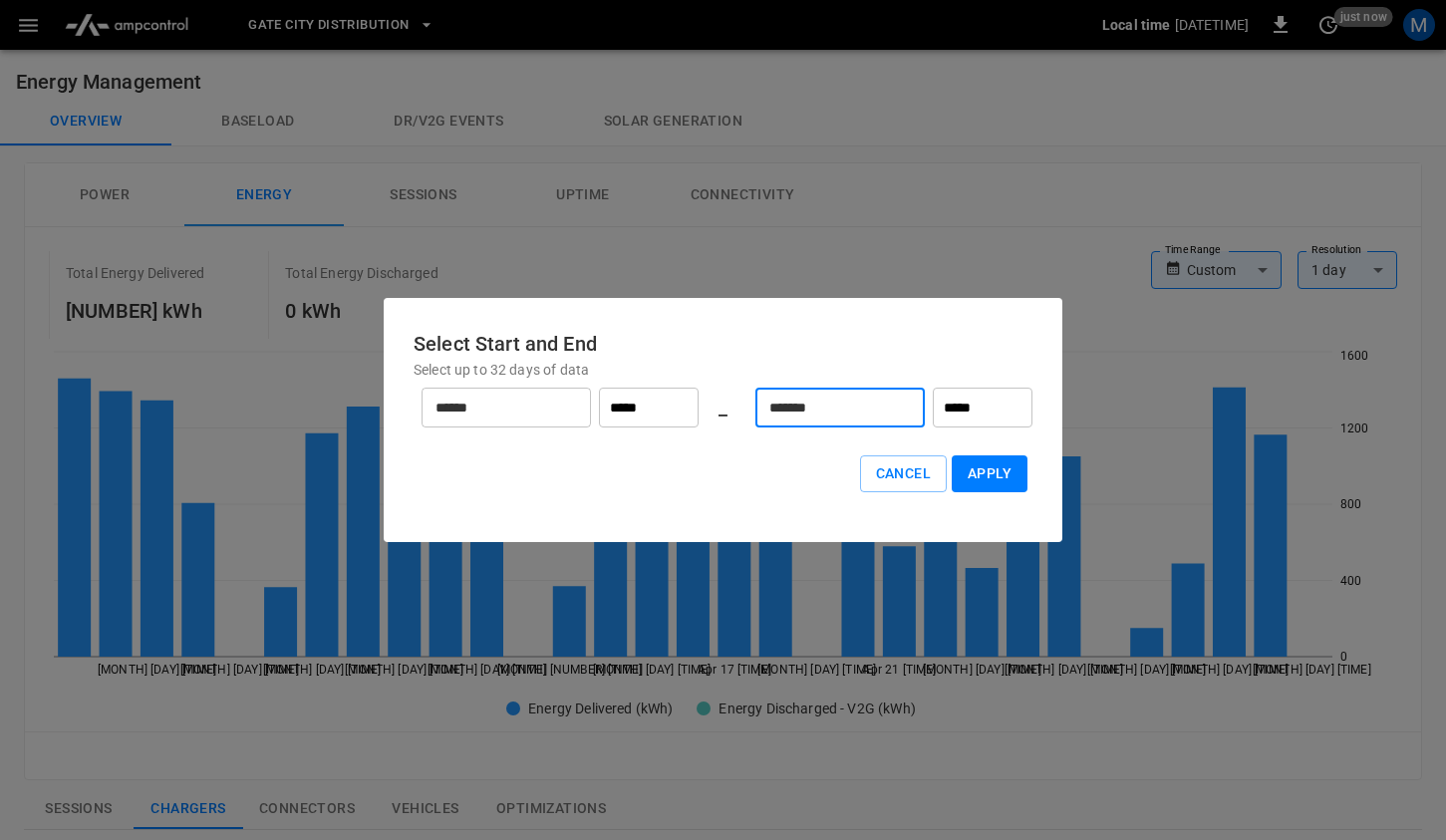 click on "*******" at bounding box center [829, 408] 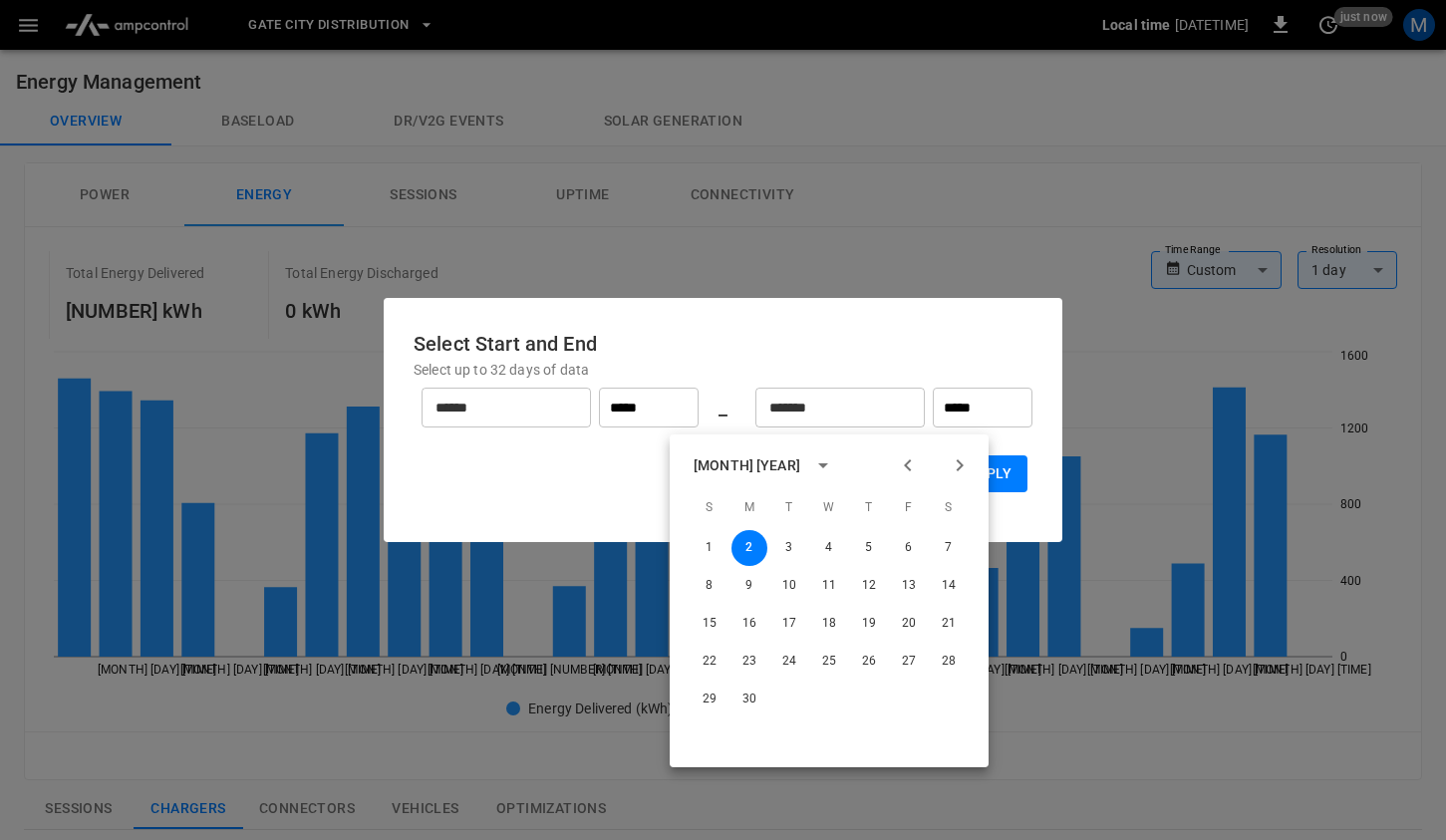 click 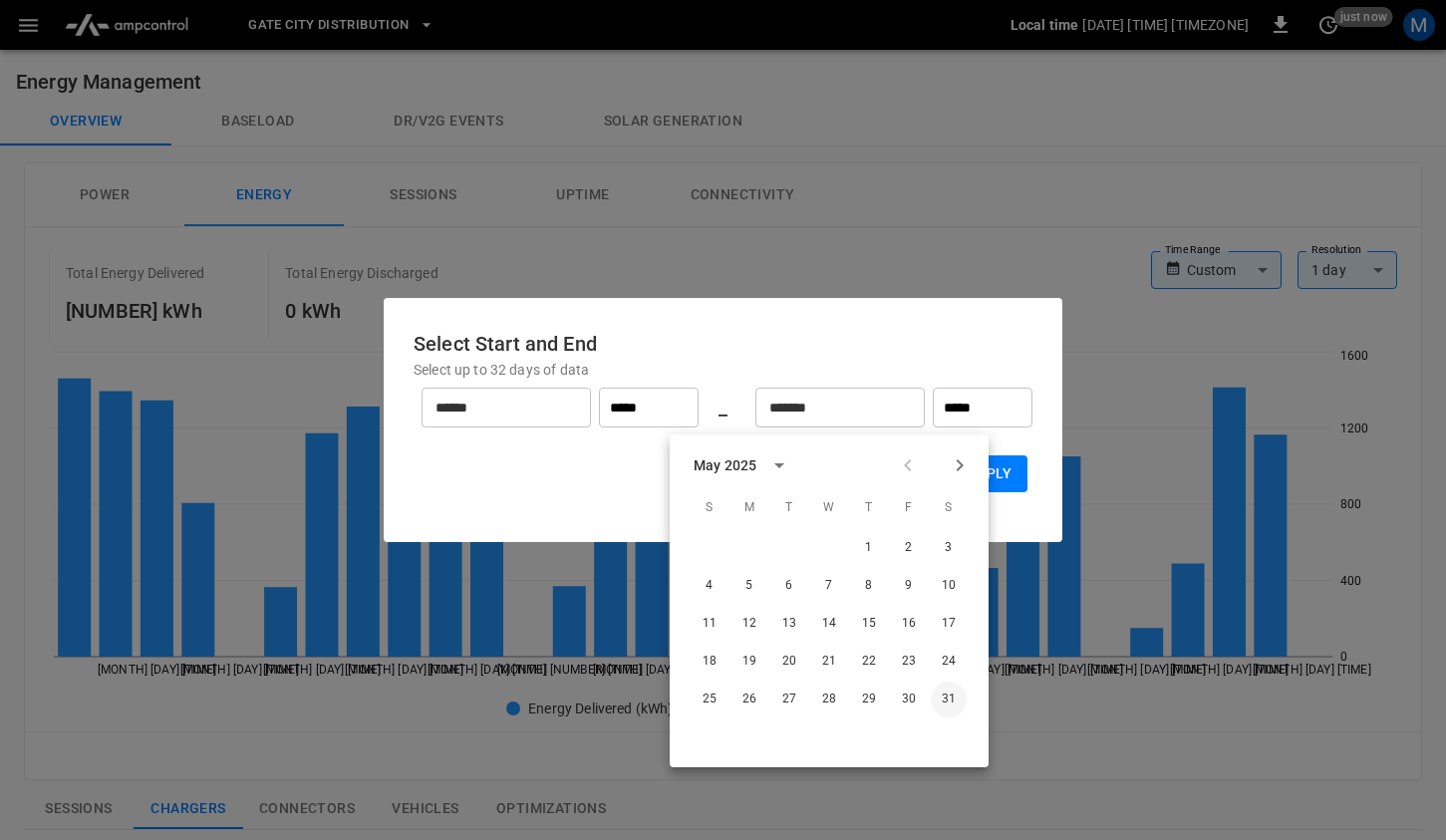 click on "31" at bounding box center [949, 700] 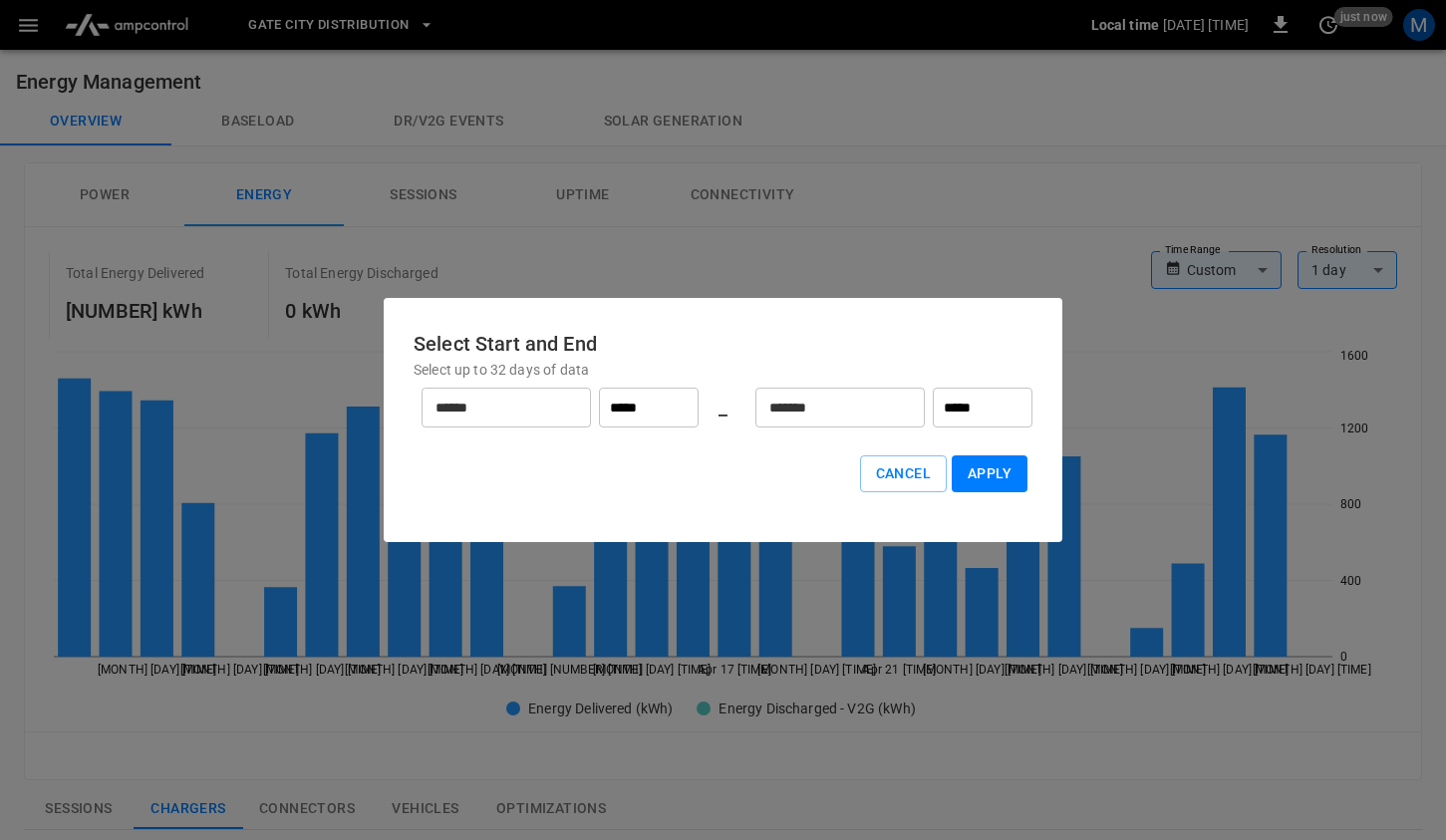type on "******" 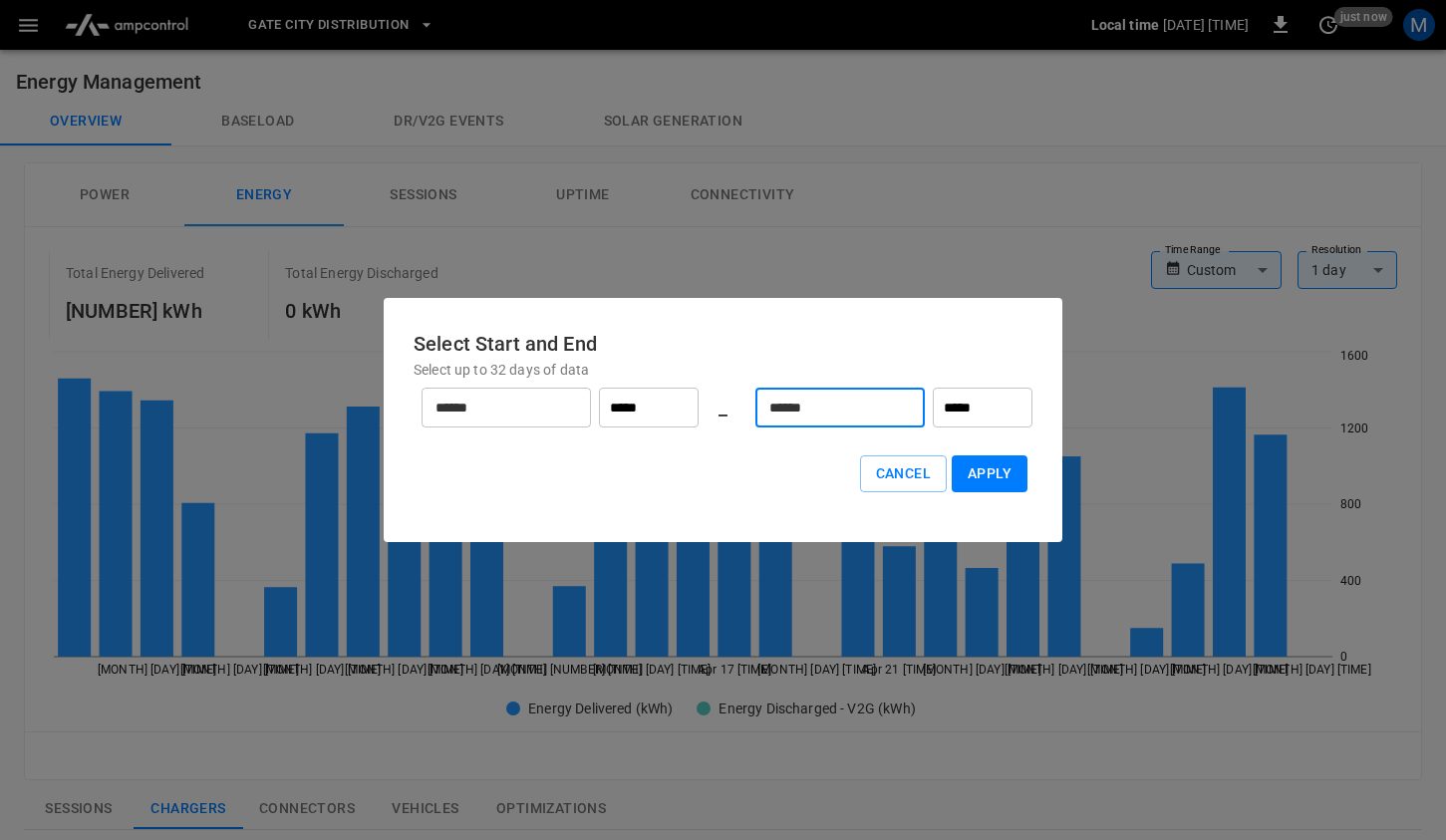 click on "Apply" at bounding box center [990, 473] 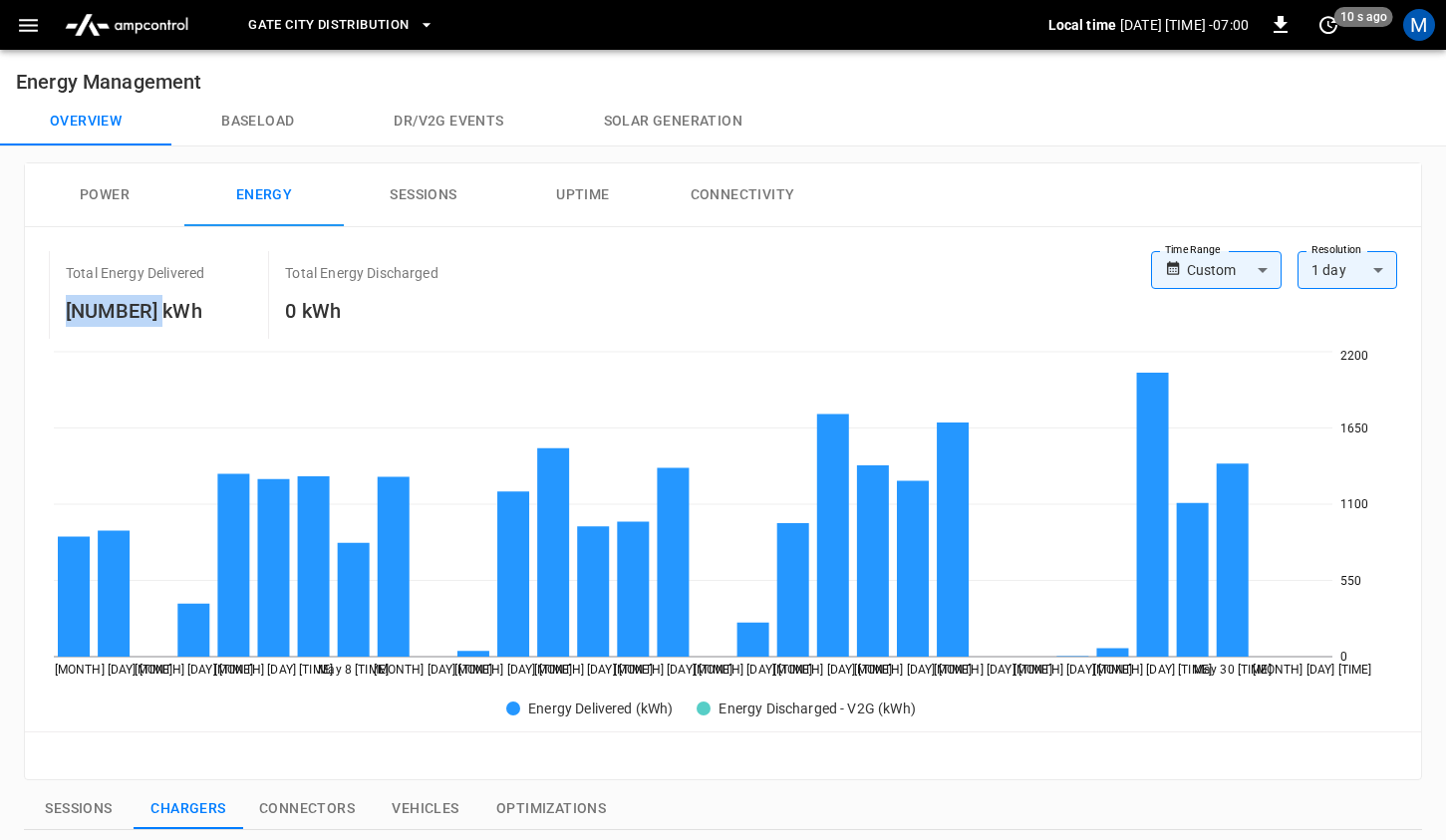 drag, startPoint x: 155, startPoint y: 316, endPoint x: 40, endPoint y: 316, distance: 115 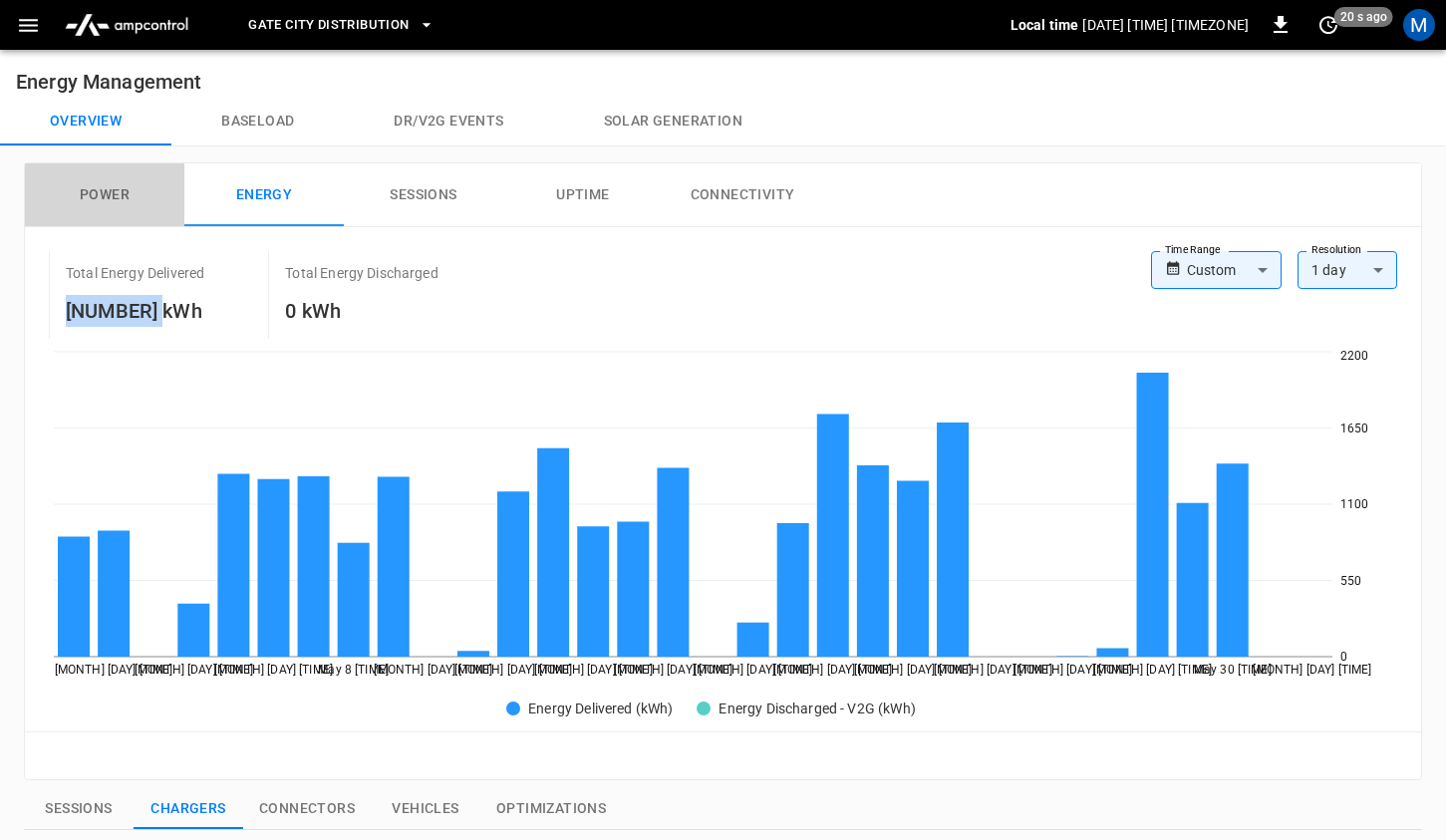 click on "Power" at bounding box center [105, 195] 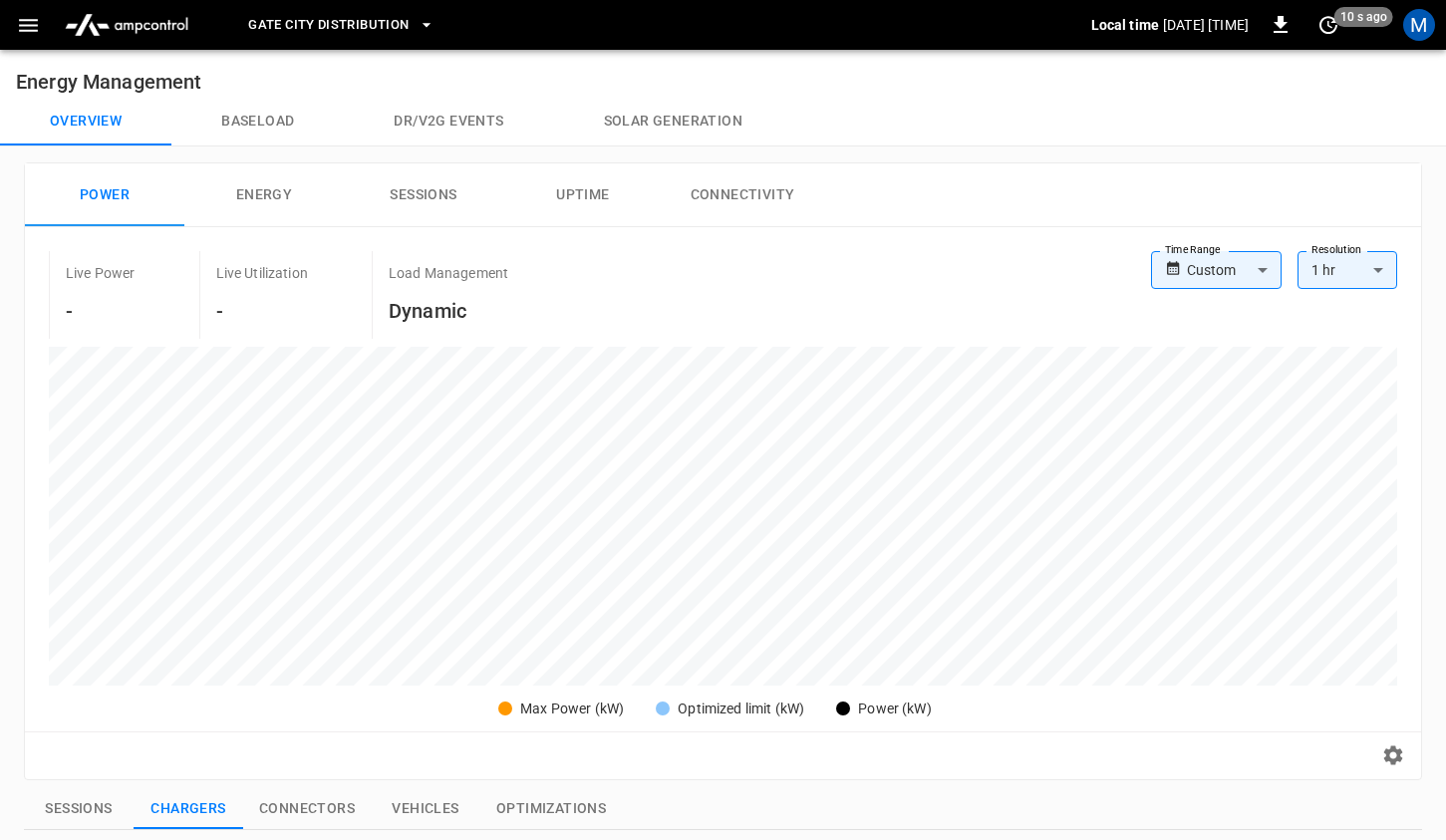 click on "Energy" at bounding box center (264, 195) 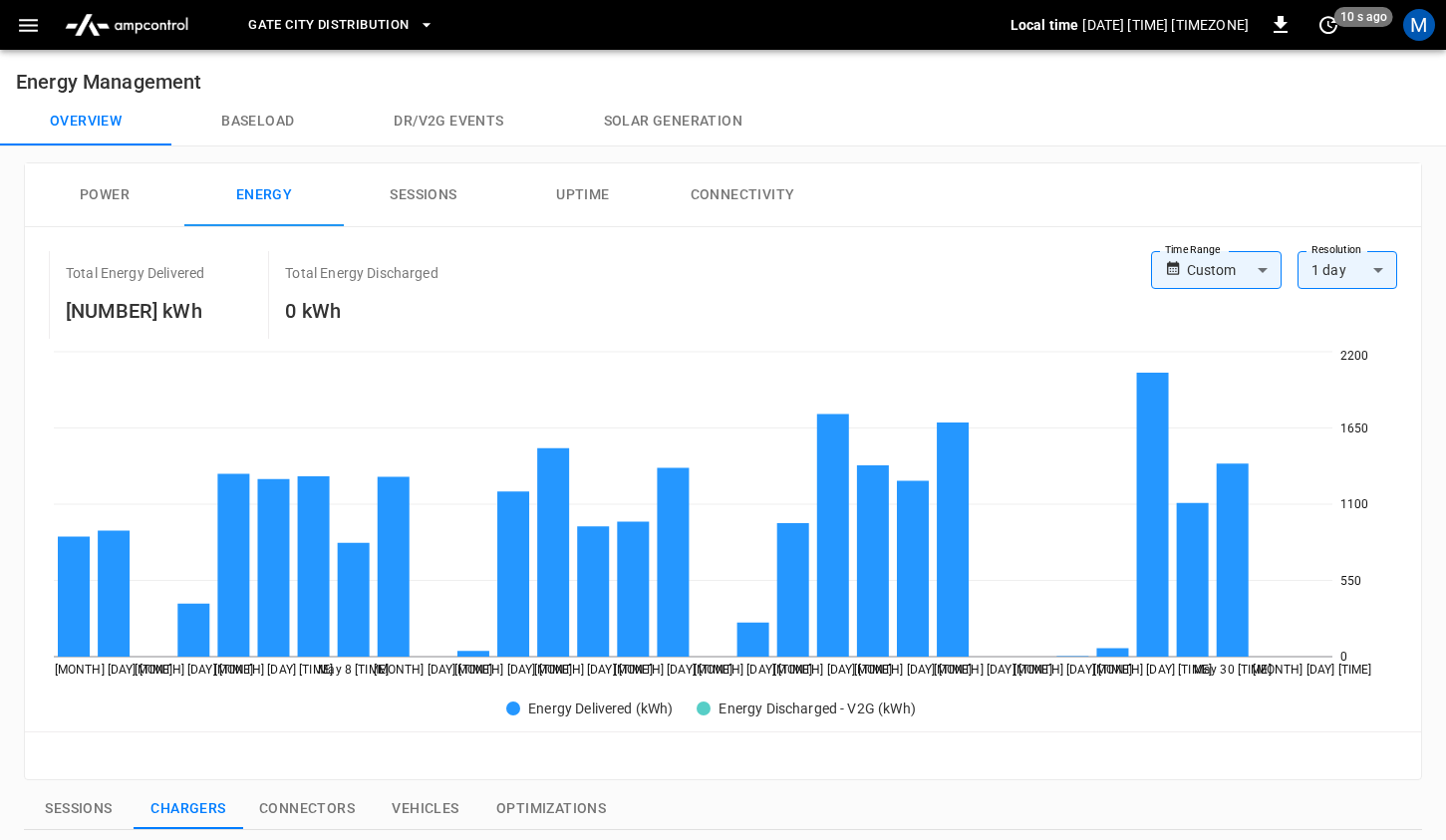 click on "Gate City Distribution Local time [DATE] [TIME] [OFFSET] 0 10 s ago M Energy Management Overview Baseload Dr/V2G events Solar generation Power Energy Sessions Uptime Connectivity Total Energy Delivered 26,110.64 kWh Total Energy Discharged 0 kWh Time Range Custom ****** Time Range Resolution 1 day ** Resolution [MONTH] [DAY] [TIME] [MONTH] [DAY] [TIME] [MONTH] [DAY] [TIME] [MONTH] [DAY] [TIME] [MONTH] [DAY] [TIME] [MONTH] [DAY] [TIME] [MONTH] [DAY] [TIME] [MONTH] [DAY] [TIME] [MONTH] [DAY] [TIME] [MONTH] [DAY] [TIME] [MONTH] [DAY] [TIME] [MONTH] [DAY] [TIME] [MONTH] [DAY] [TIME] [MONTH] [DAY] [TIME] [MONTH] [DAY] [TIME] [MONTH] [DAY] [TIME] 0 550 1100 1650 2200 Energy Delivered  (kWh) Energy Discharged - V2G  (kWh) Reset zoom Sessions Chargers Connectors Vehicles Optimizations ​ ​ Session ​ Session Connectivity ​ Connectivity Current ​ Current Power Split ​ Power Split Allow All IdTags ​ Allow All IdTags Name Serial Number OCPP ID Session Connectivity Live Power Vendor Current # Connectors Power Split Max Power Allow All IdTags Capacity Schedules Firmware Version Connection Security ID Action EV #1 33550364 33550364 - DC" at bounding box center [723, 783] 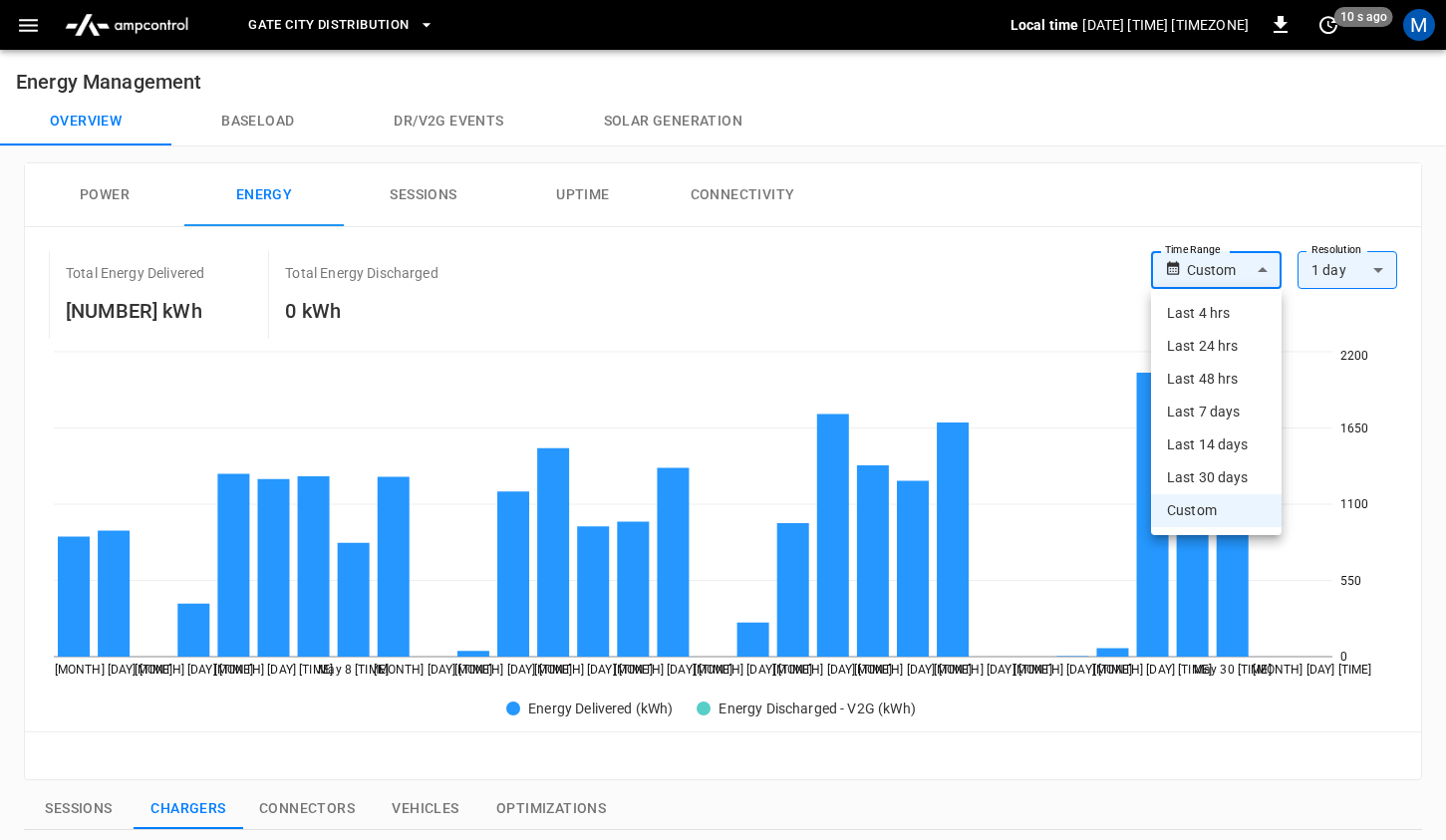 click on "Custom" at bounding box center (1216, 510) 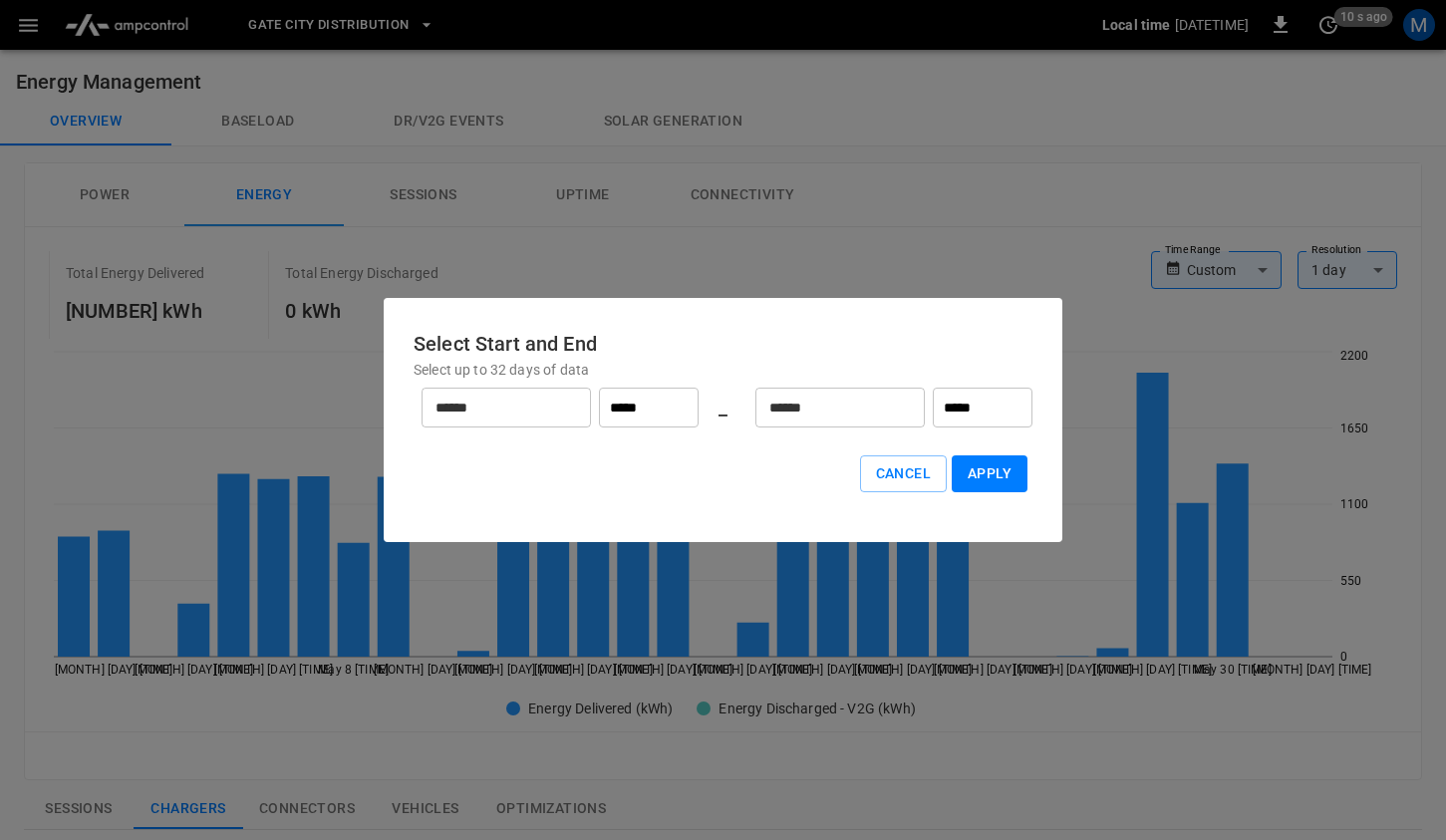 click on "******" at bounding box center [495, 408] 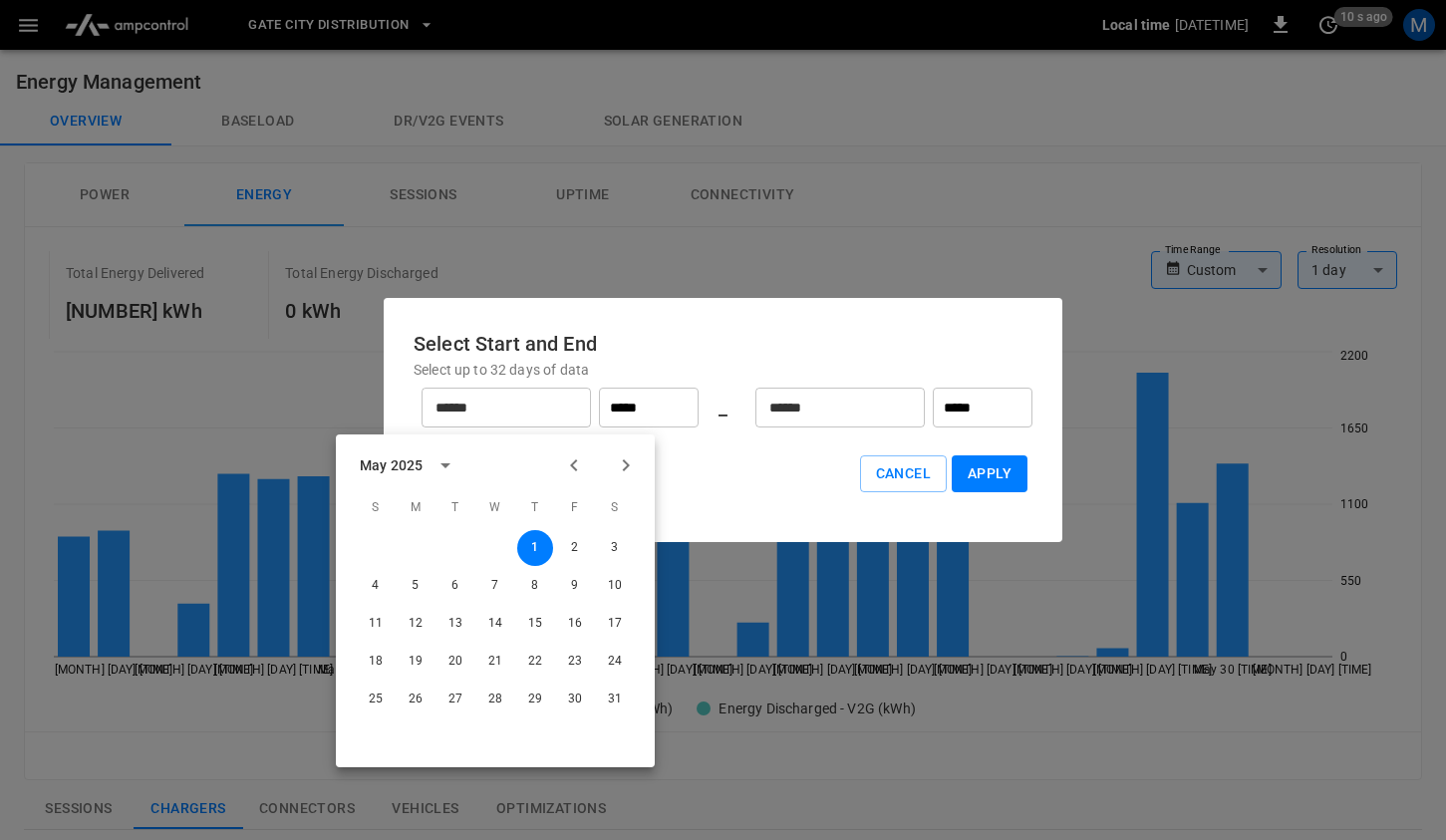 click 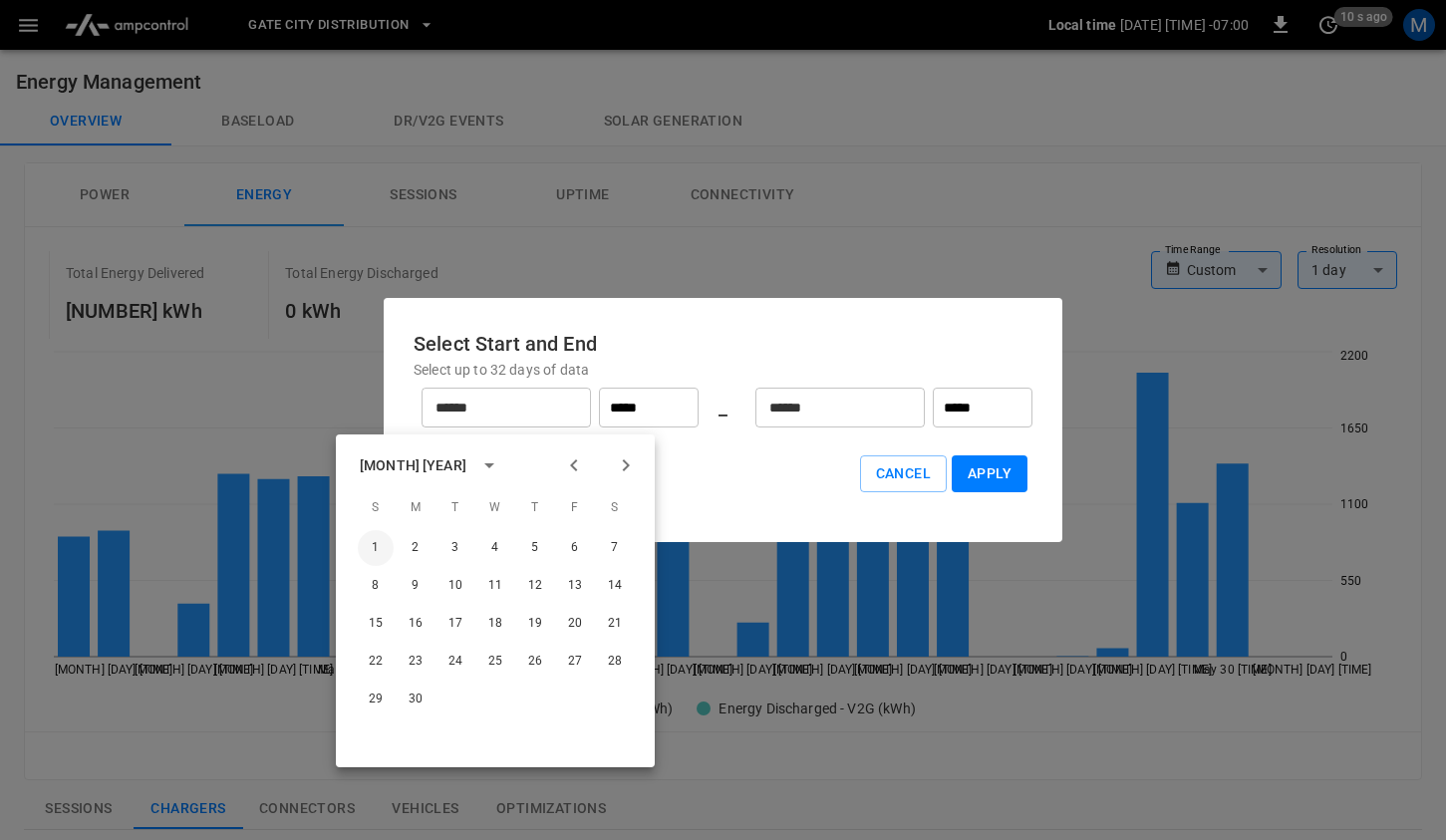 click on "1" at bounding box center (376, 548) 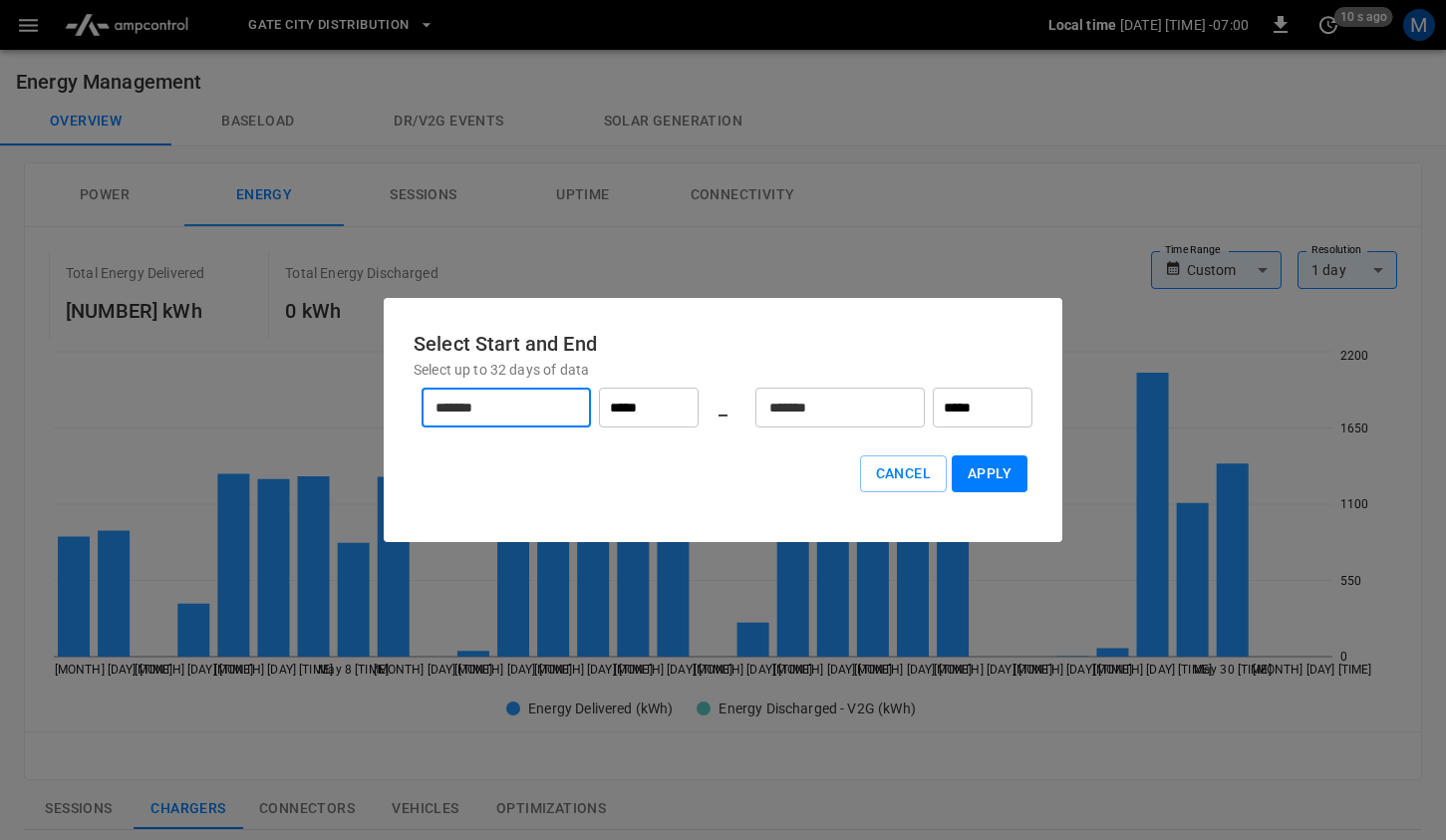 click on "*******" at bounding box center (829, 408) 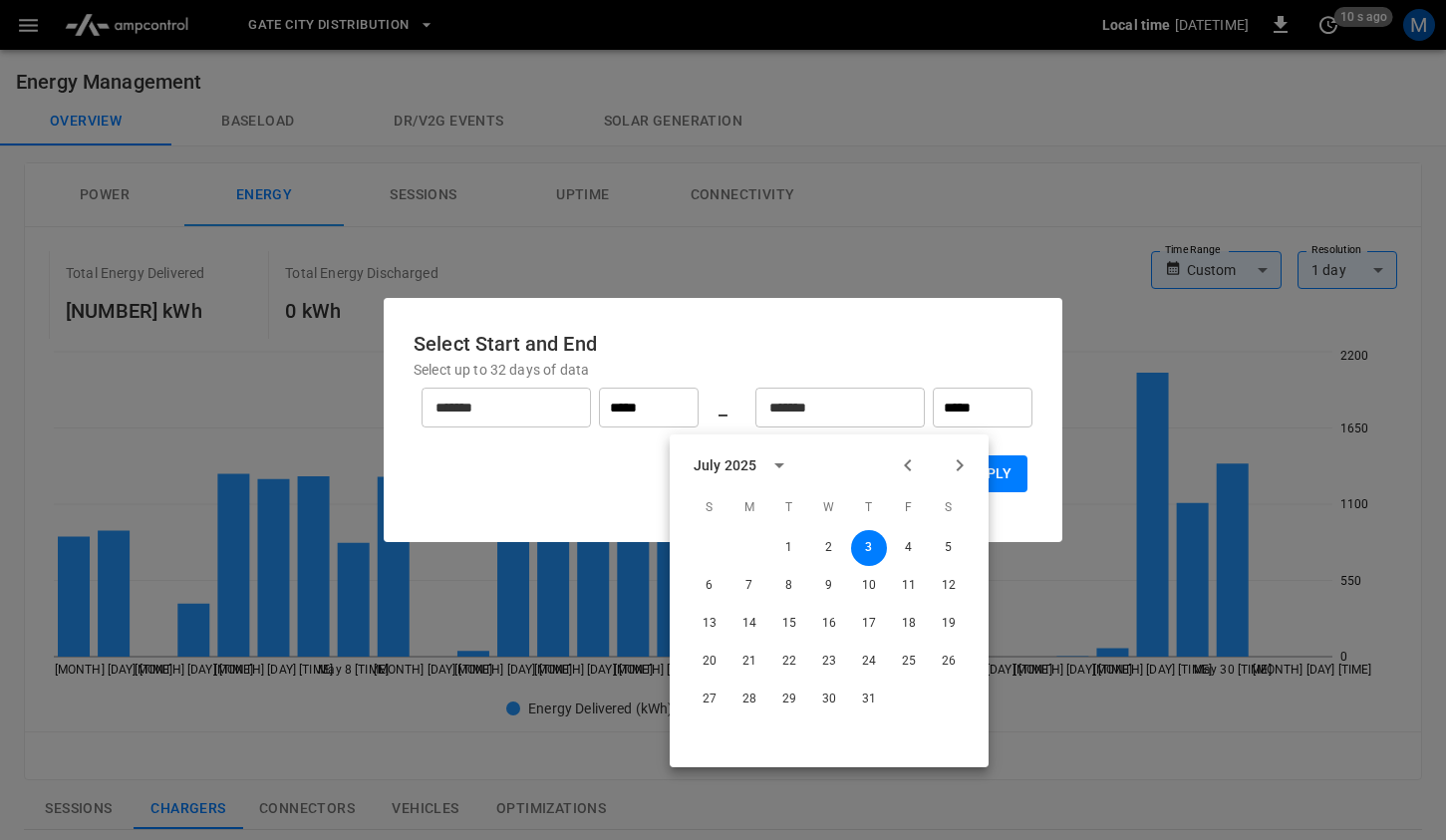 click 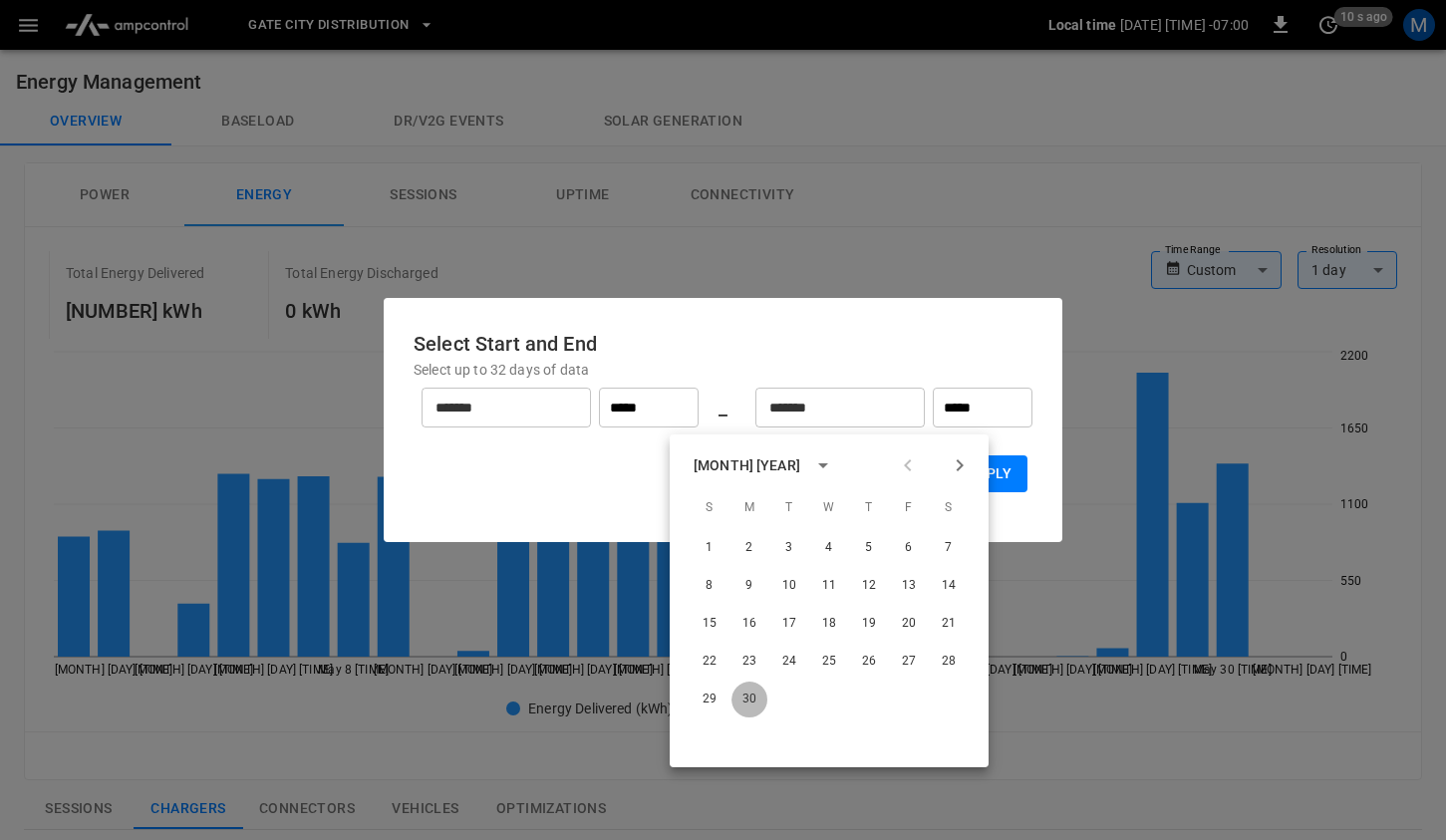 click on "30" at bounding box center [749, 700] 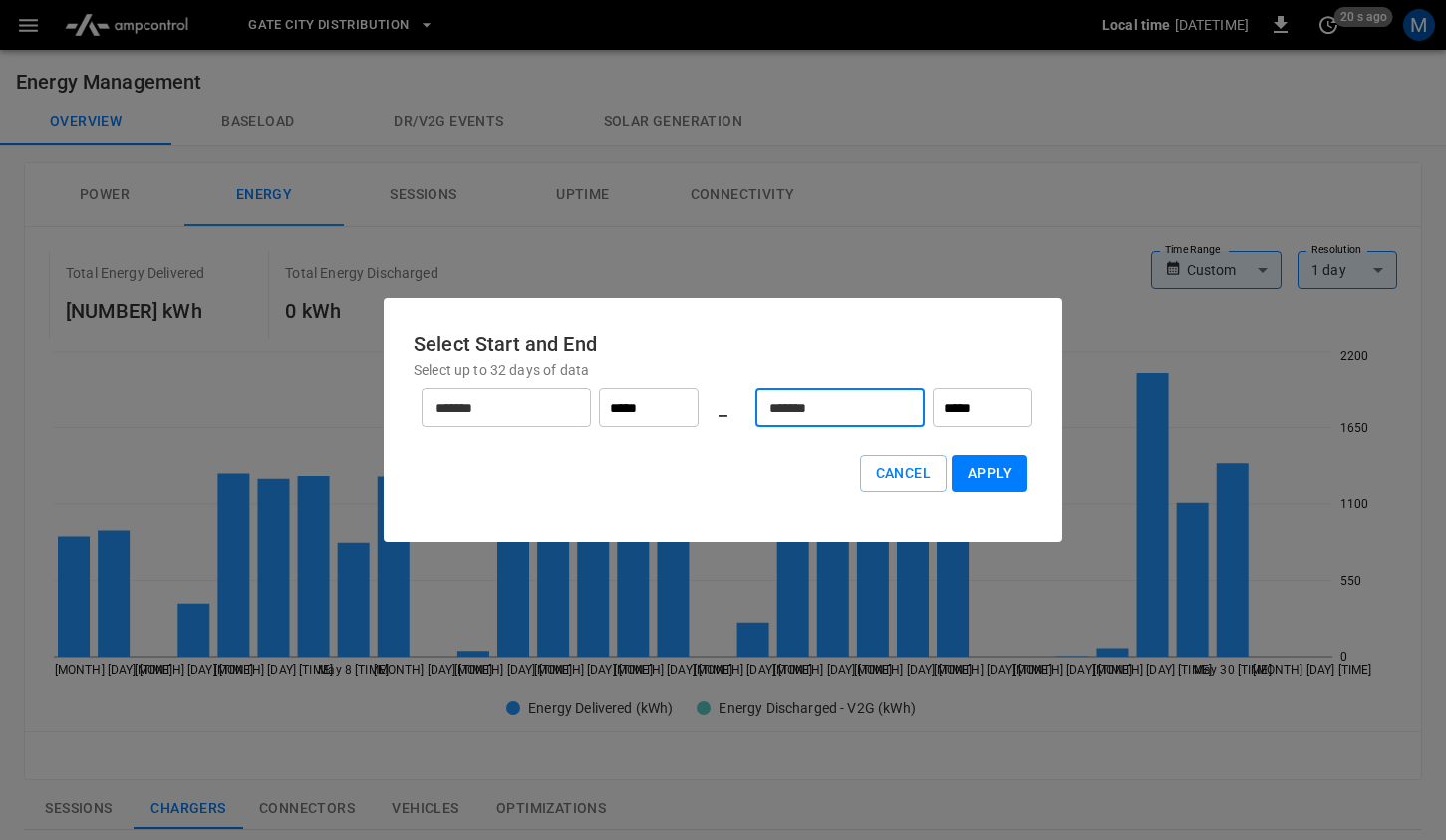 click on "Apply" at bounding box center (990, 473) 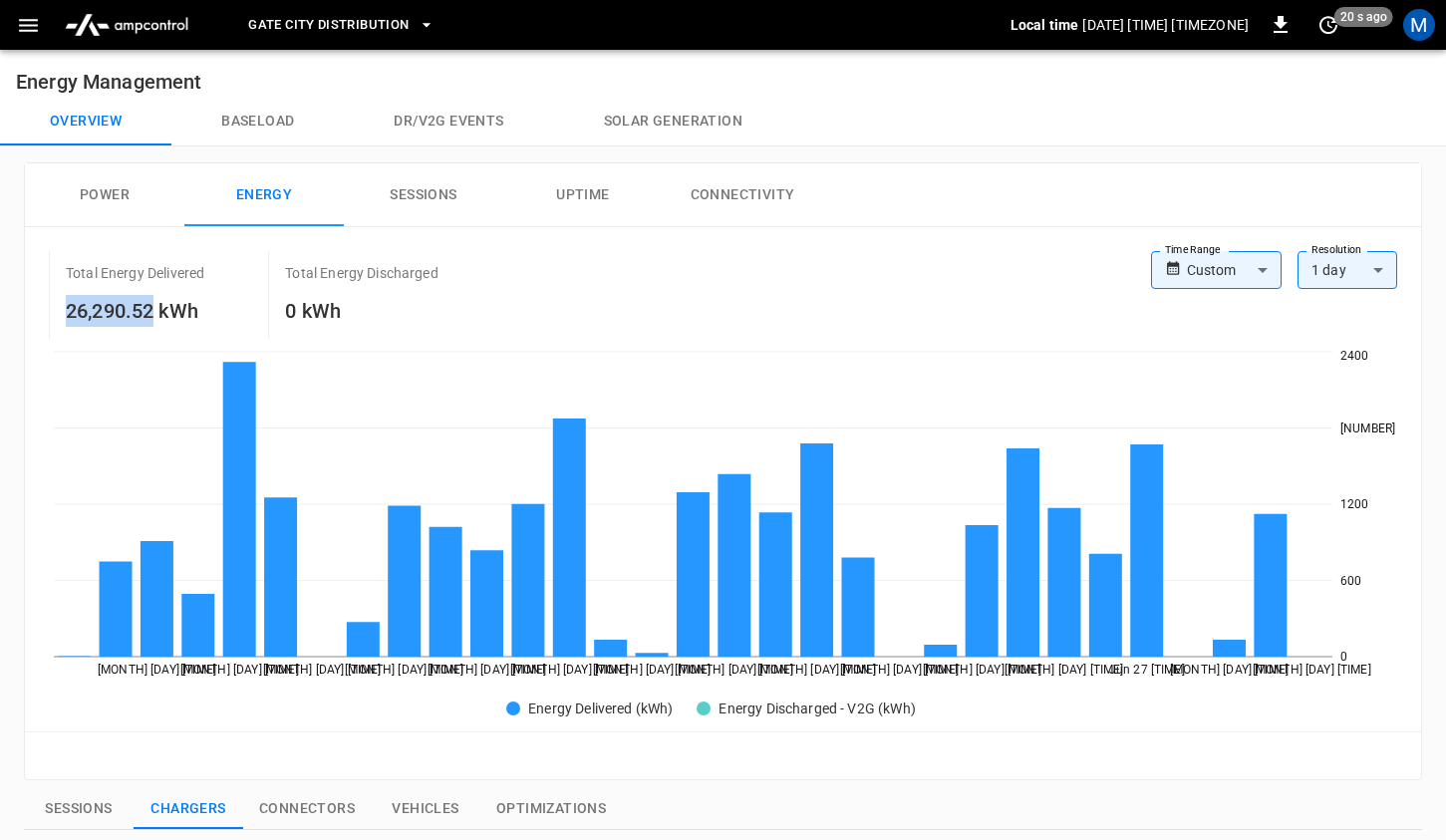 drag, startPoint x: 156, startPoint y: 314, endPoint x: 41, endPoint y: 311, distance: 115.03912 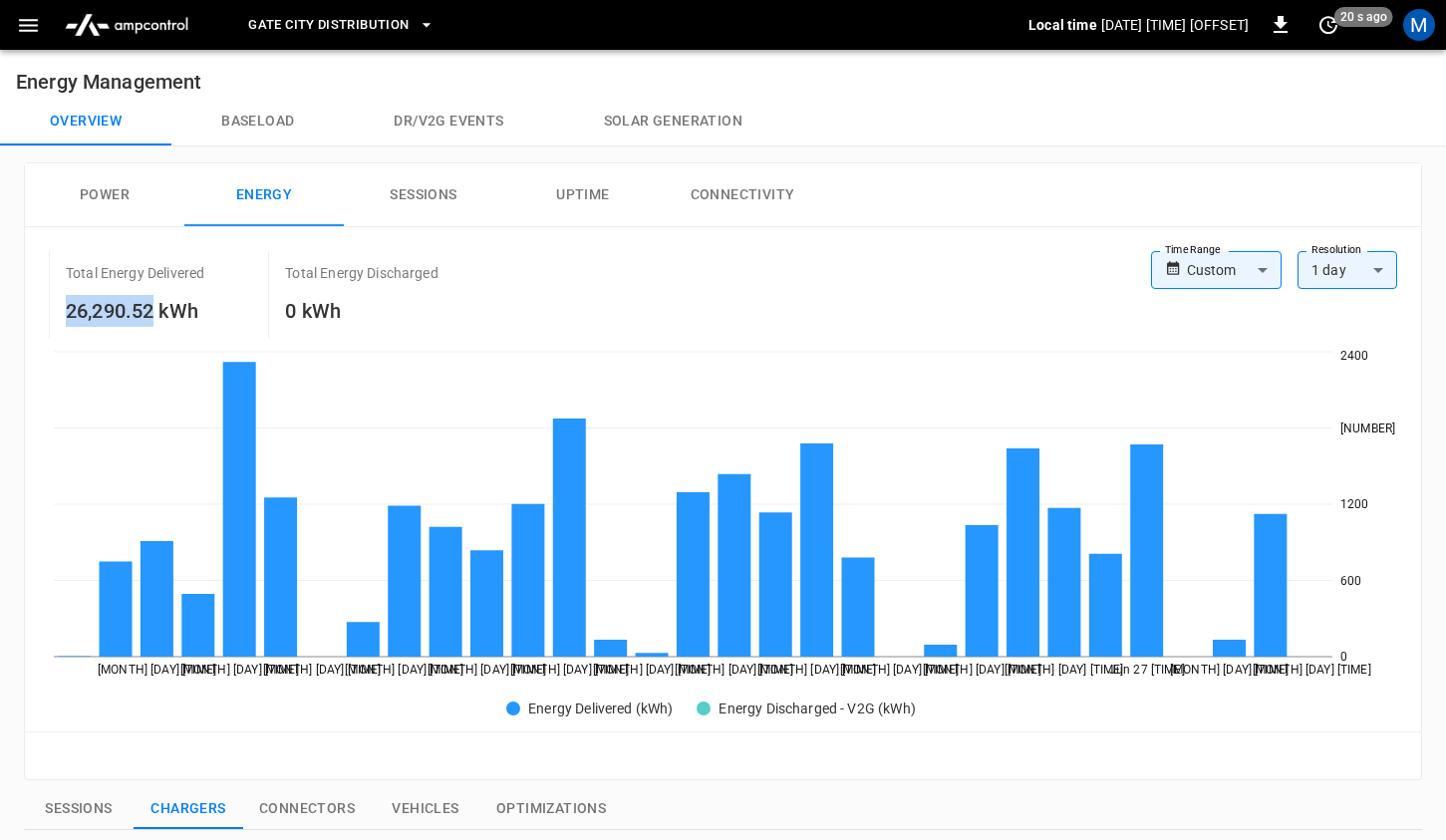 copy on "26,290.52" 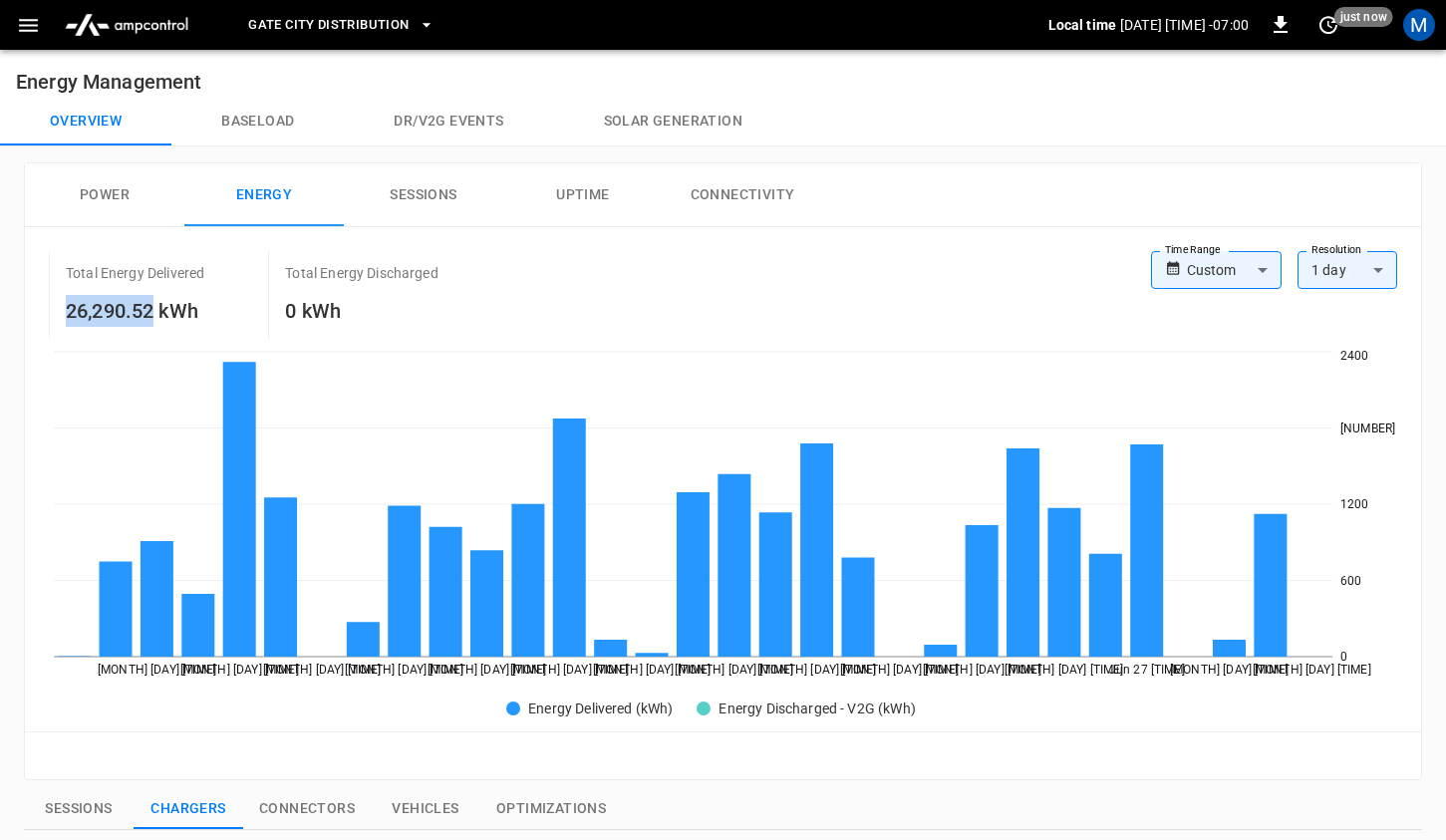 click on "Power" at bounding box center (105, 195) 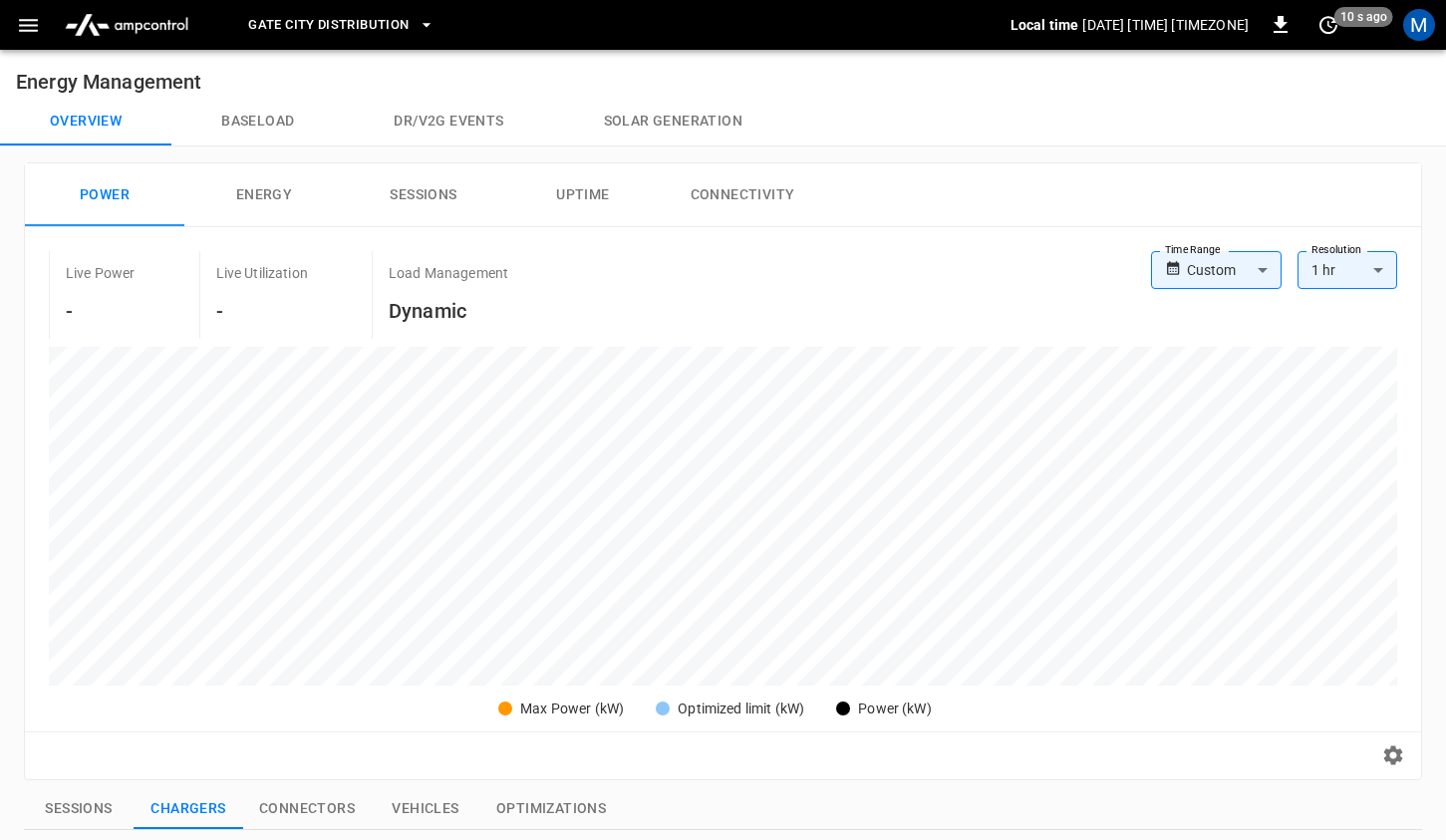 click on "Energy" at bounding box center [264, 195] 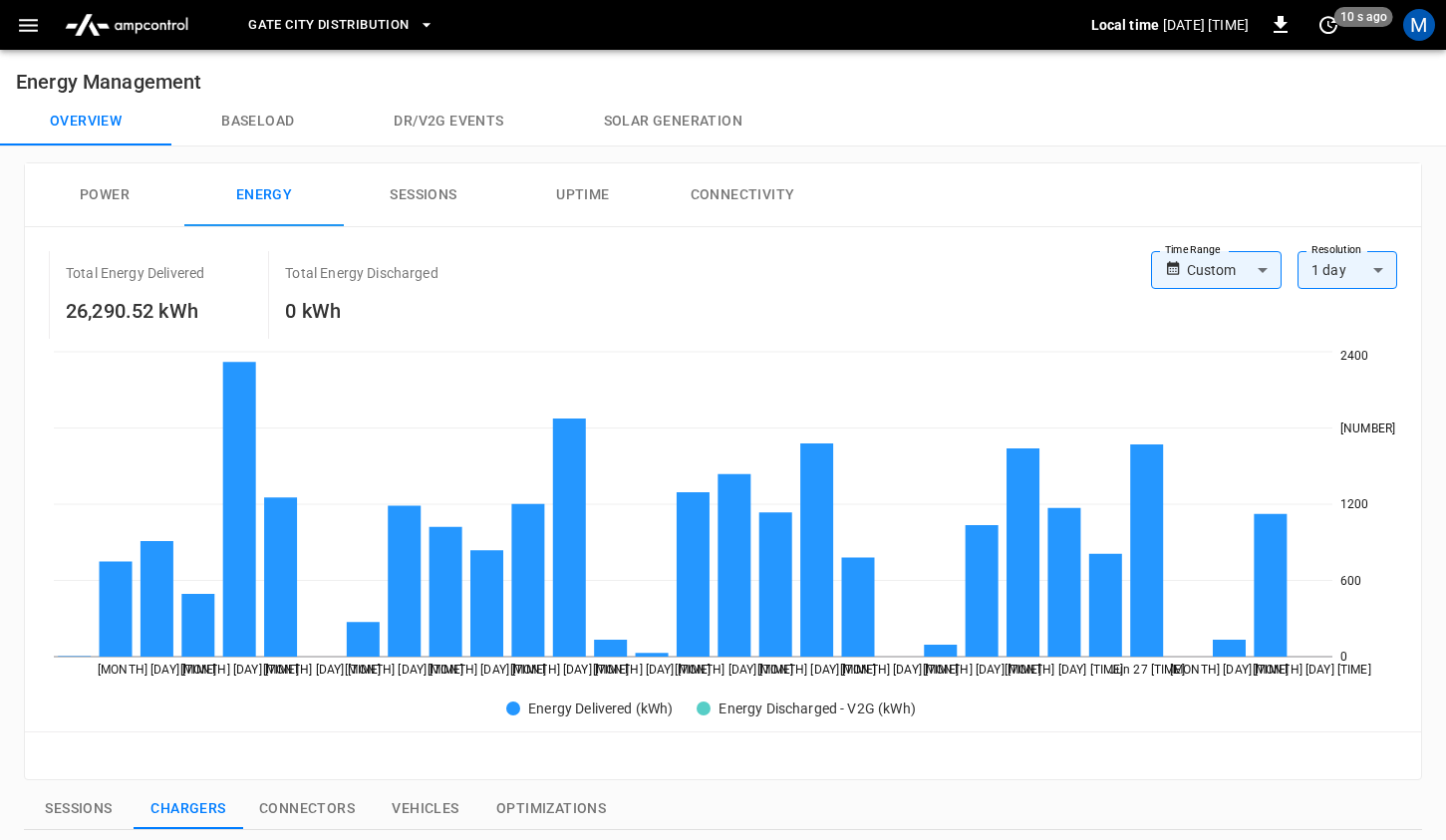 click on "Gate City Distribution Local time [DATETIME] 0 10 s ago M Energy Management Overview Baseload Dr/V2G events Solar generation Power Energy Sessions Uptime Connectivity Total Energy Delivered 26,290.52 kWh Total Energy Discharged 0 kWh Time Range Custom ****** Time Range Resolution 1 day ** Resolution [MONTH] [DAY] [TIME] [MONTH] [DAY] [TIME] [MONTH] [DAY] [TIME] [MONTH] [DAY] [TIME] [MONTH] [DAY] [TIME] [MONTH] [DAY] [TIME] [MONTH] [DAY] [TIME] [MONTH] [DAY] [TIME] [MONTH] [DAY] [TIME] [MONTH] [DAY] [TIME] [MONTH] [DAY] [TIME] [MONTH] [DAY] [TIME] [MONTH] [DAY] [TIME] [MONTH] [DAY] [TIME] [MONTH] [DAY] [TIME] 0 600 1200 1800 2400 Energy Delivered  (kWh) Energy Discharged - V2G  (kWh) Reset zoom Sessions Chargers Connectors Vehicles Optimizations ​ ​ Session ​ Session Connectivity ​ Connectivity Current ​ Current Power Split ​ Power Split Allow All IdTags ​ Allow All IdTags Name Serial Number OCPP ID Session Connectivity Live Power Vendor Current # Connectors Power Split Max Power Allow All IdTags Capacity Schedules Firmware Version Connection Security ID Action EV #1 33550364 33550364 Not Active - DC 2" at bounding box center [723, 783] 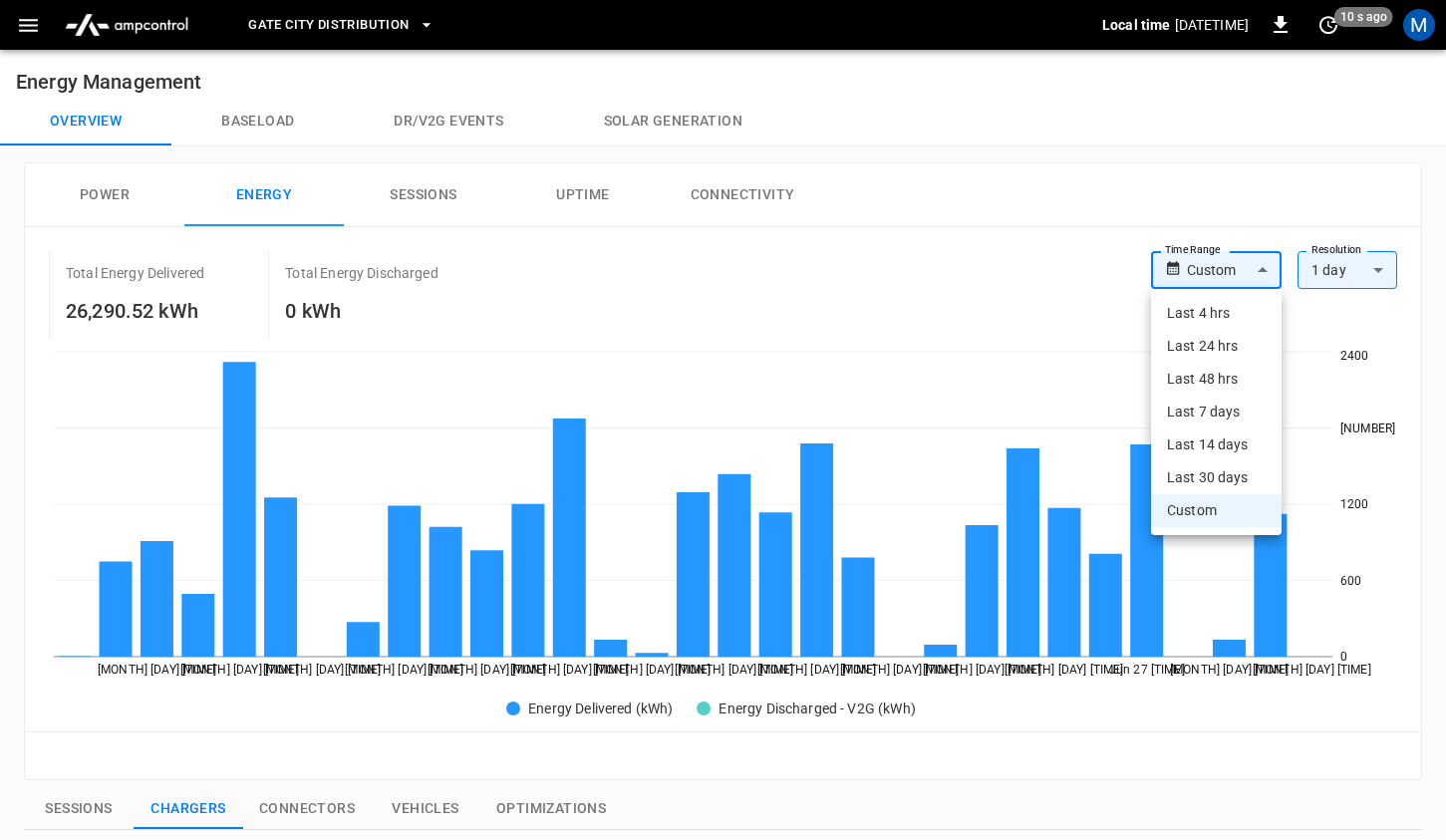 click on "Custom" at bounding box center [1216, 510] 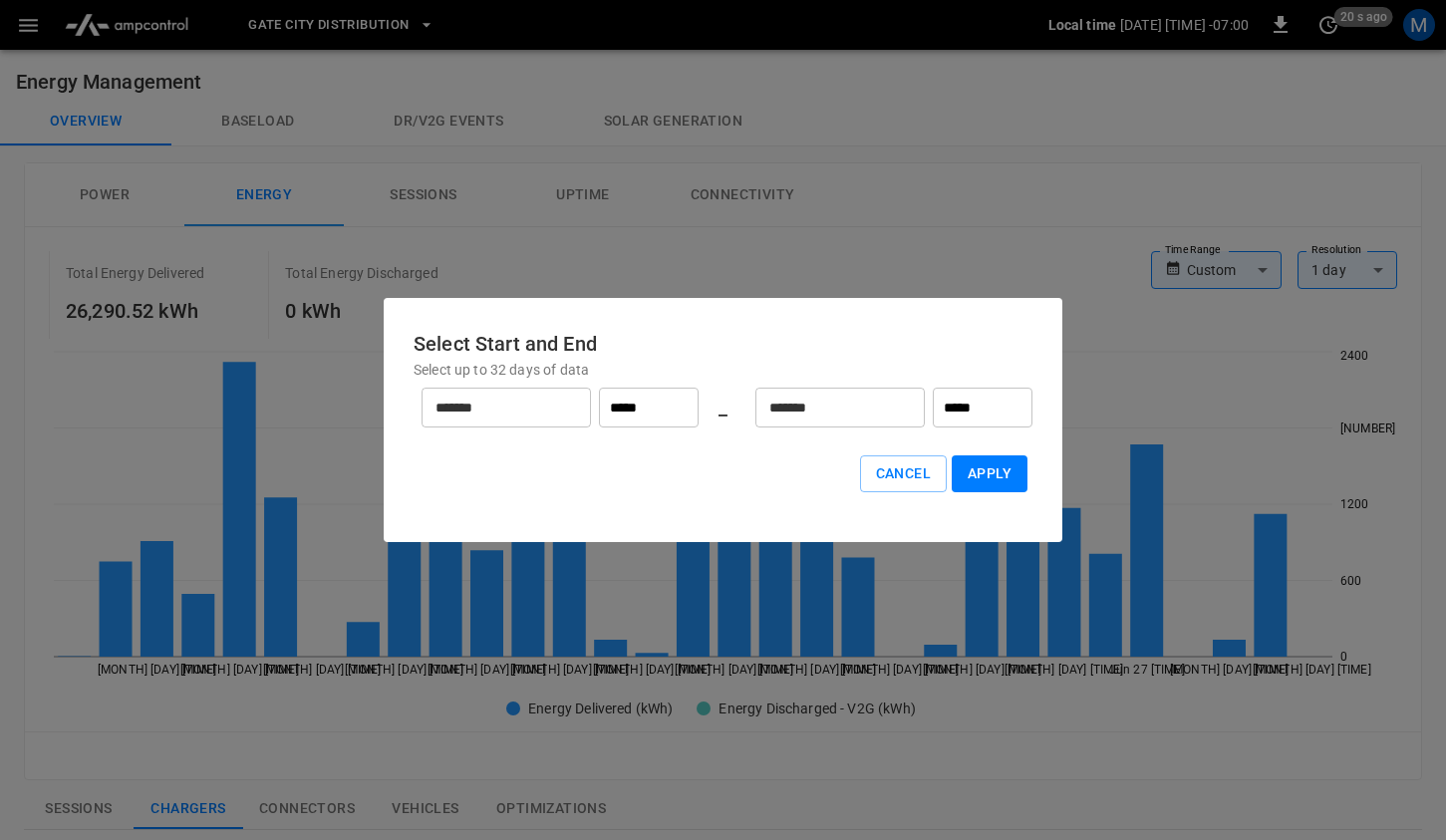click on "*******" at bounding box center [495, 408] 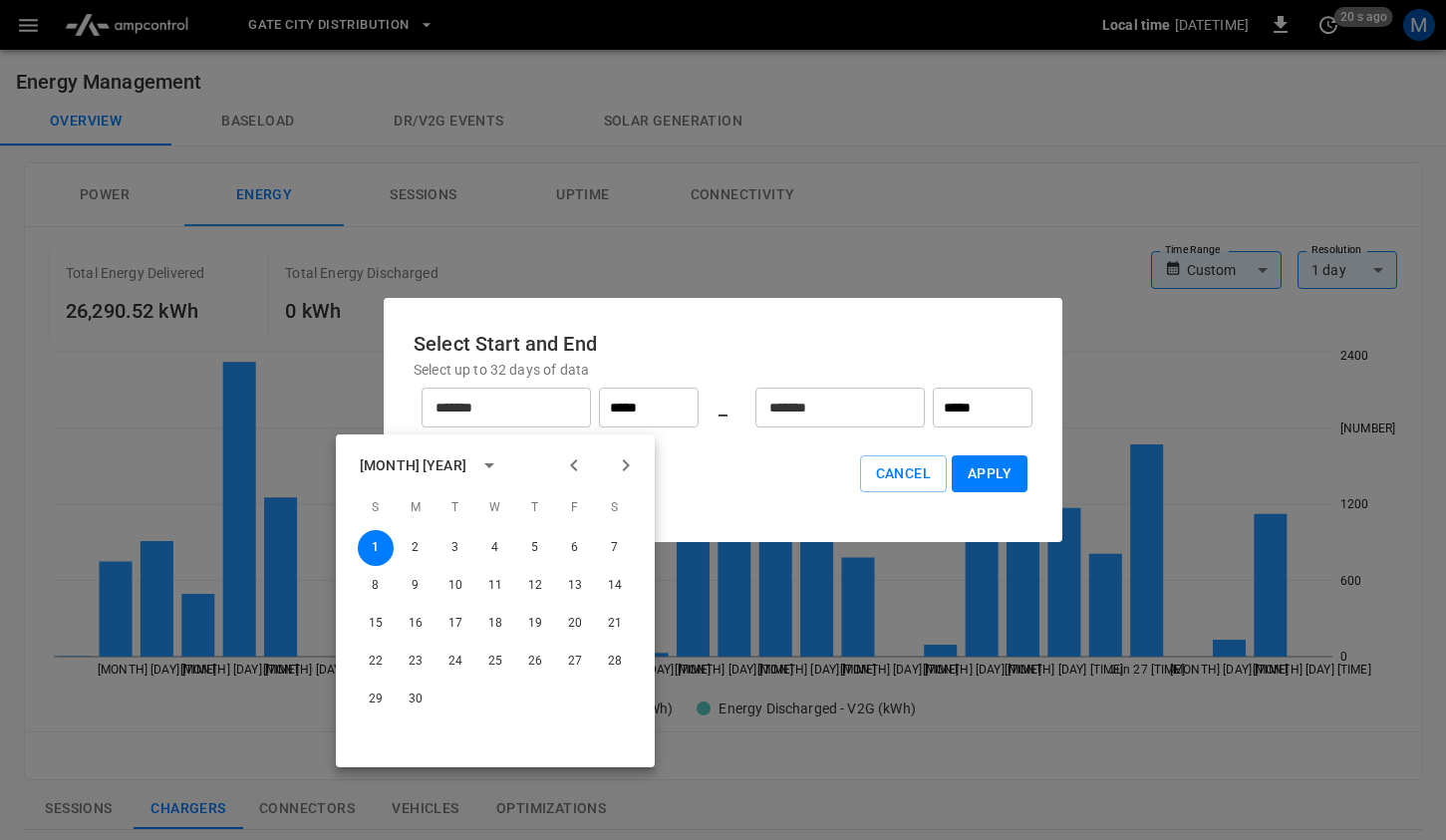 click 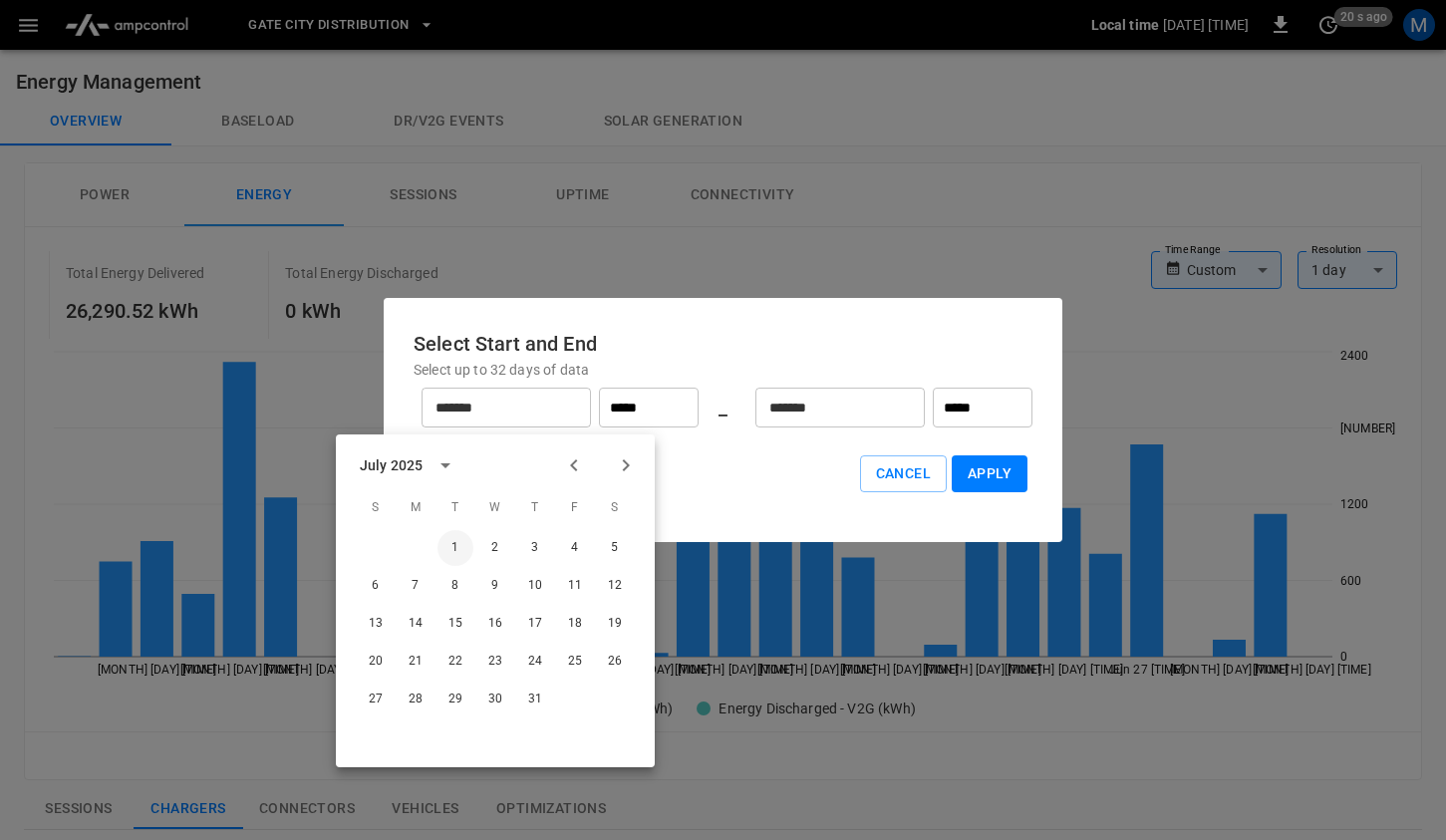 click on "1" at bounding box center [455, 548] 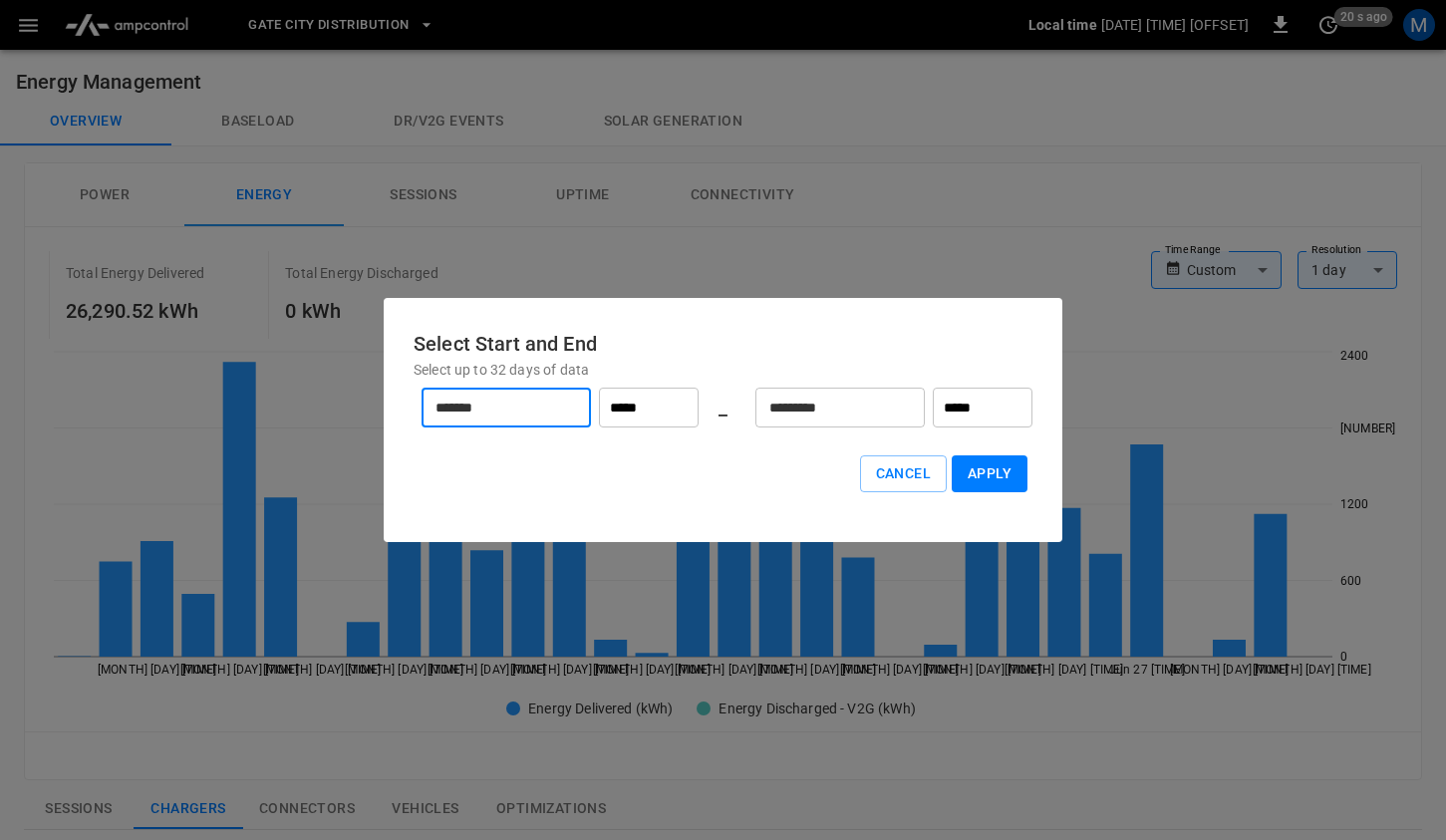 click on "*********" at bounding box center [829, 408] 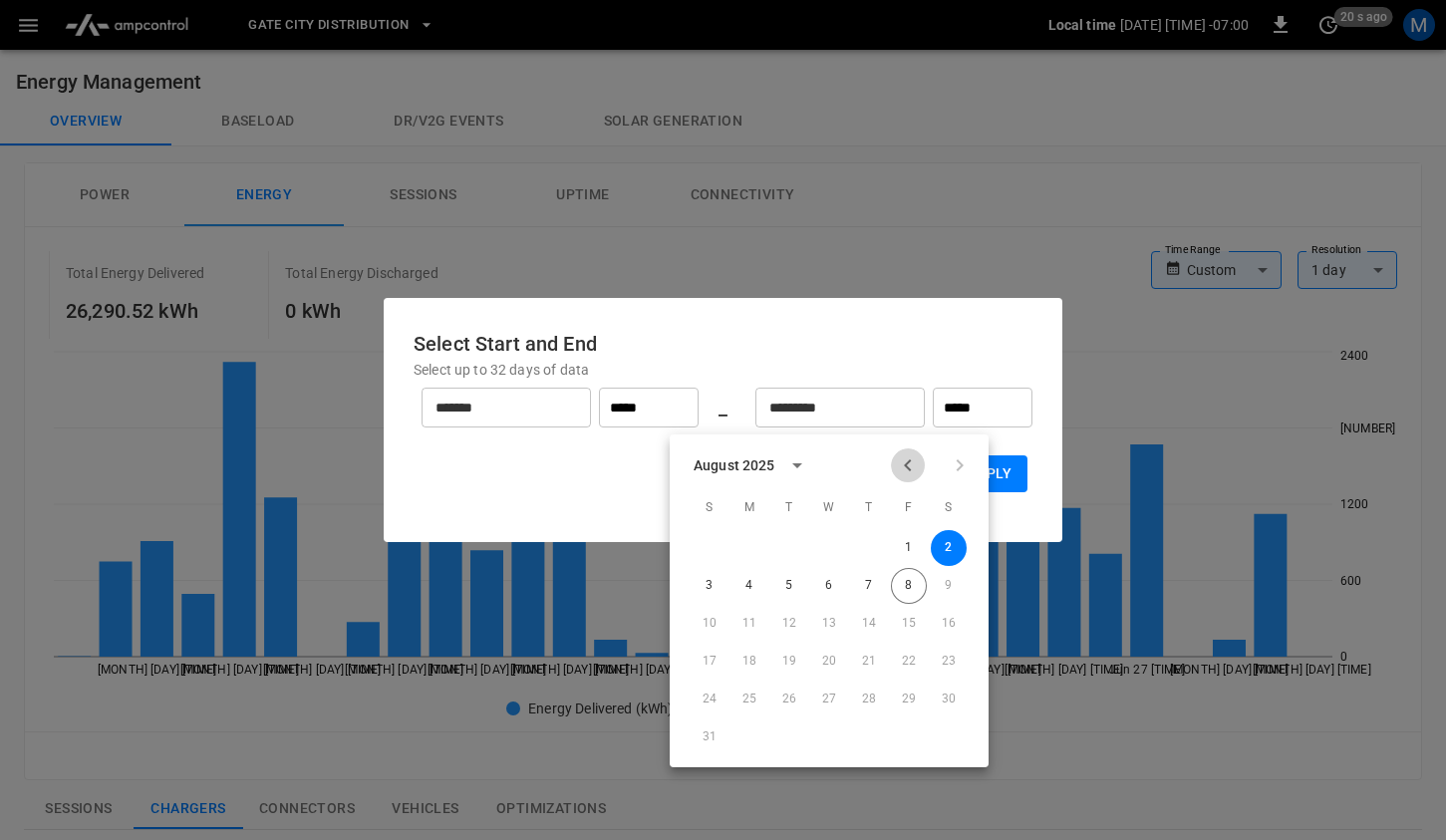 click 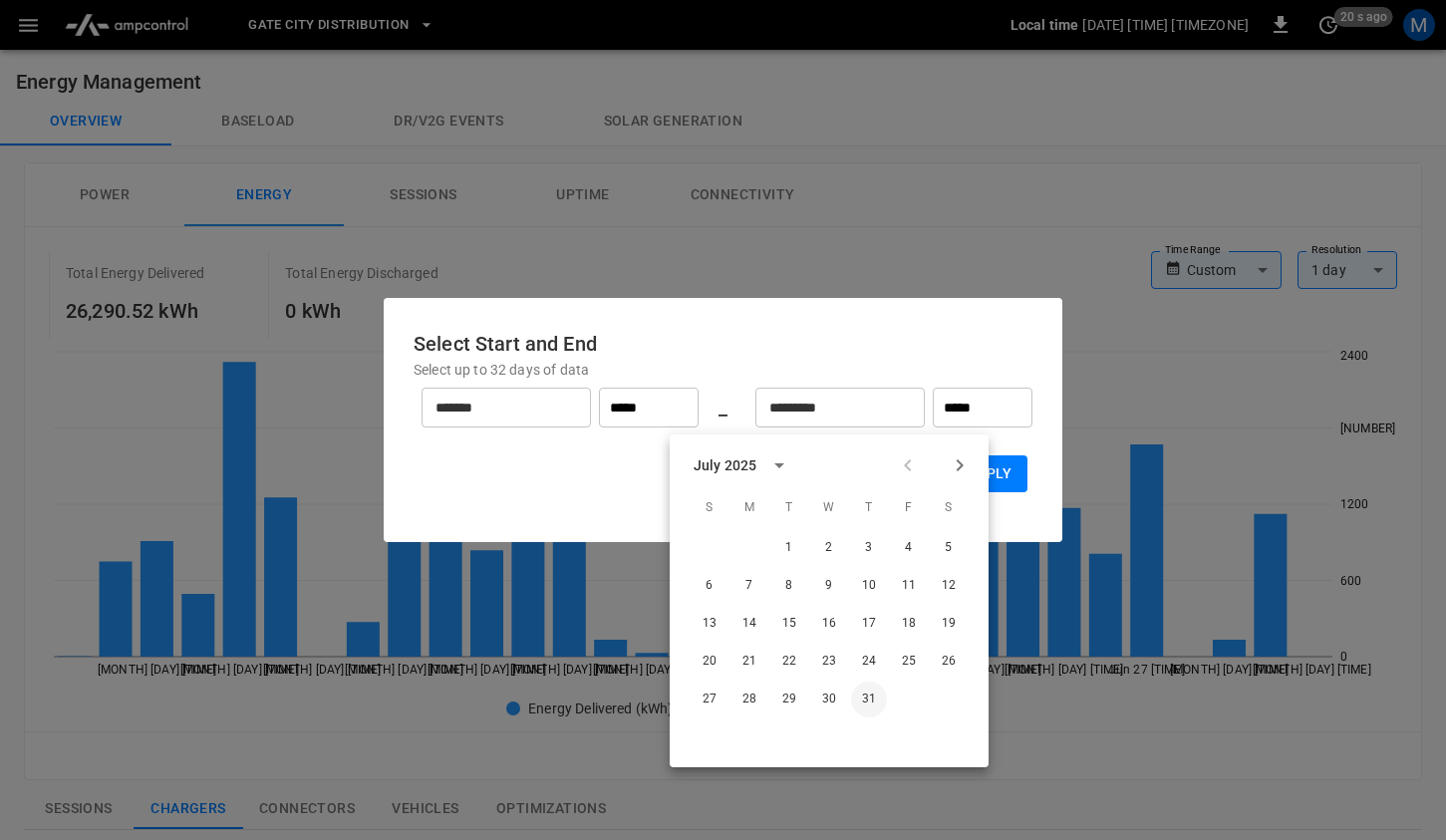 click on "31" at bounding box center [869, 700] 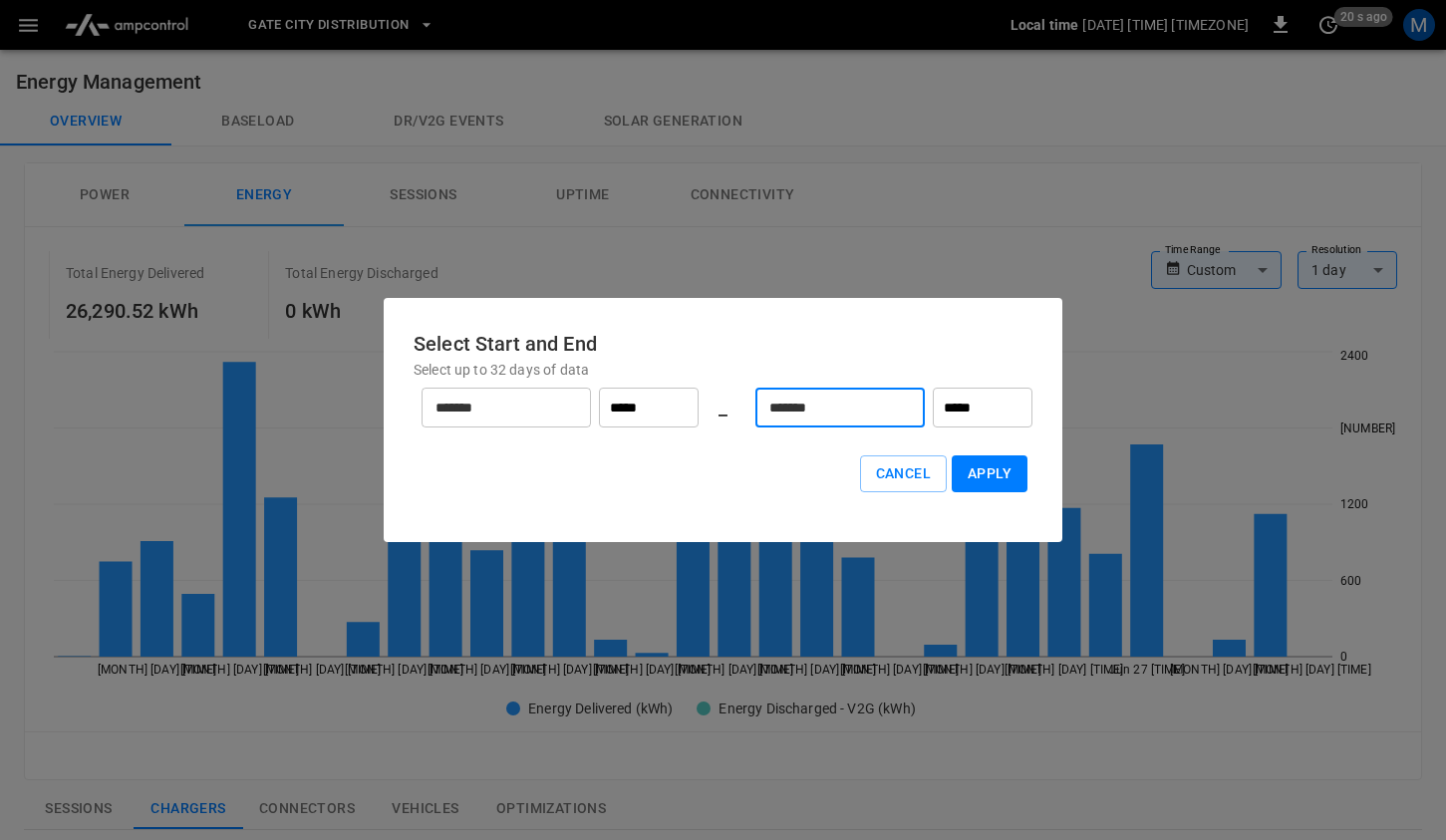 click on "Apply" at bounding box center (990, 473) 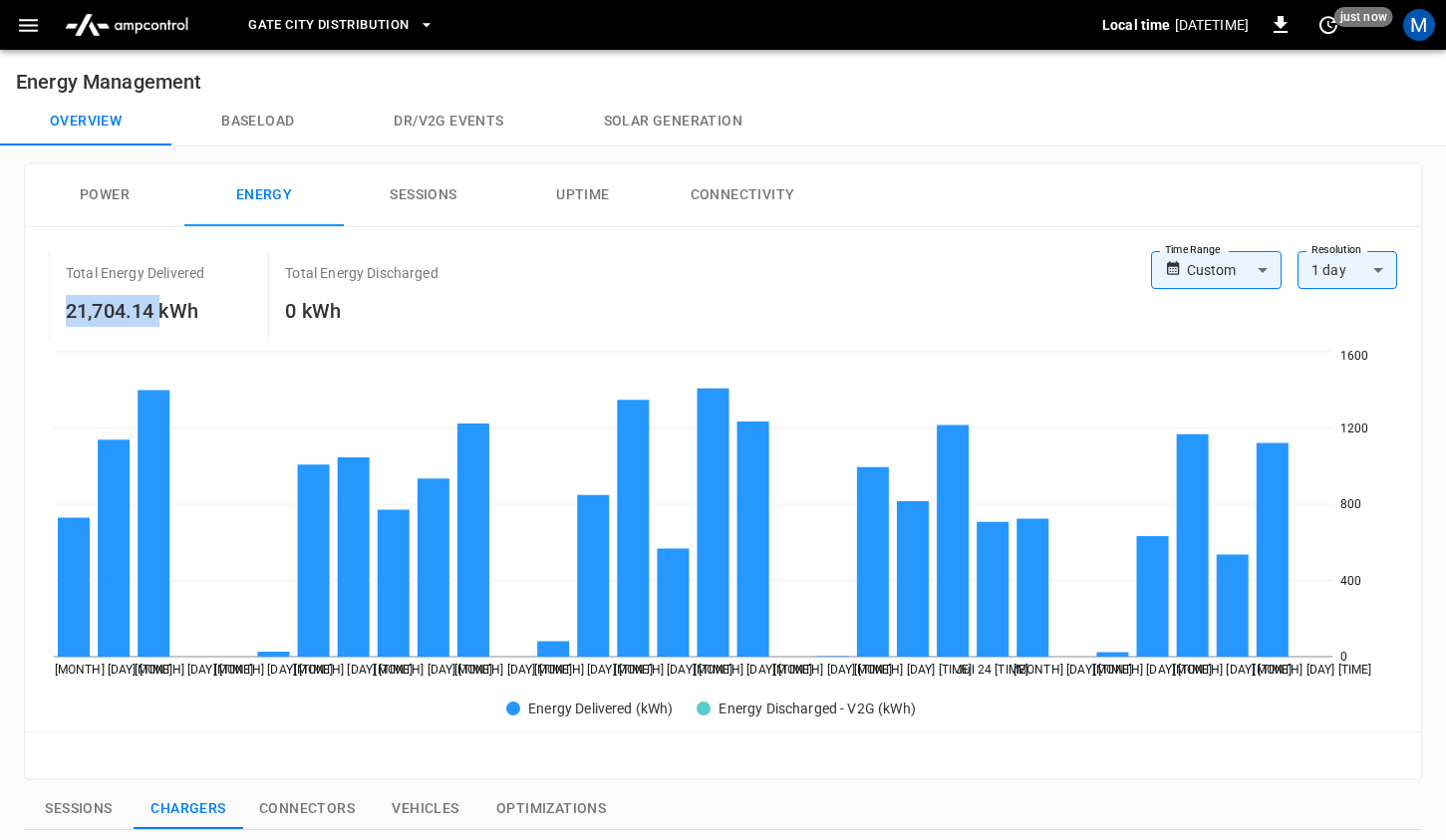 drag, startPoint x: 159, startPoint y: 315, endPoint x: 47, endPoint y: 315, distance: 112 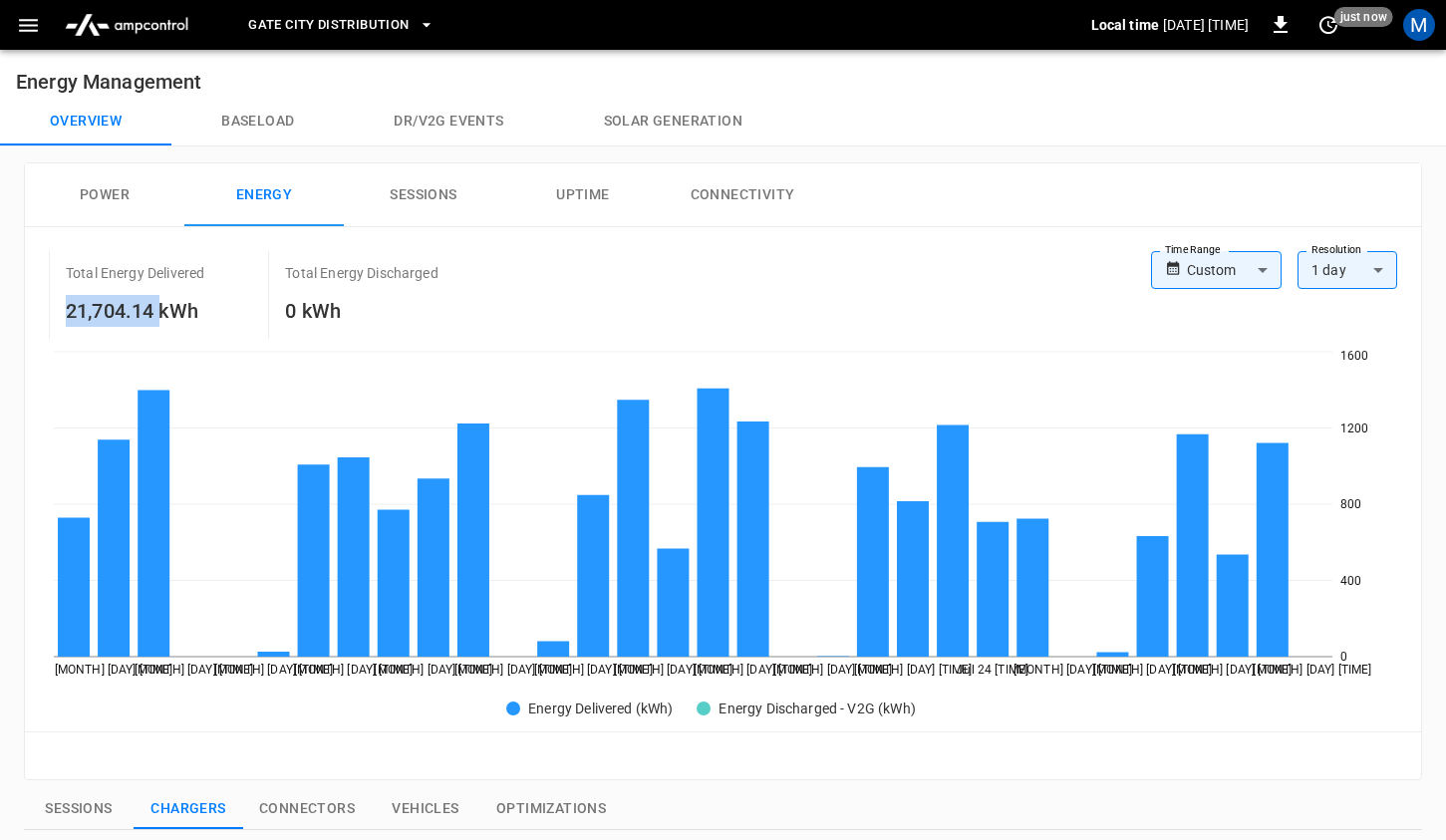 click on "Power" at bounding box center (105, 195) 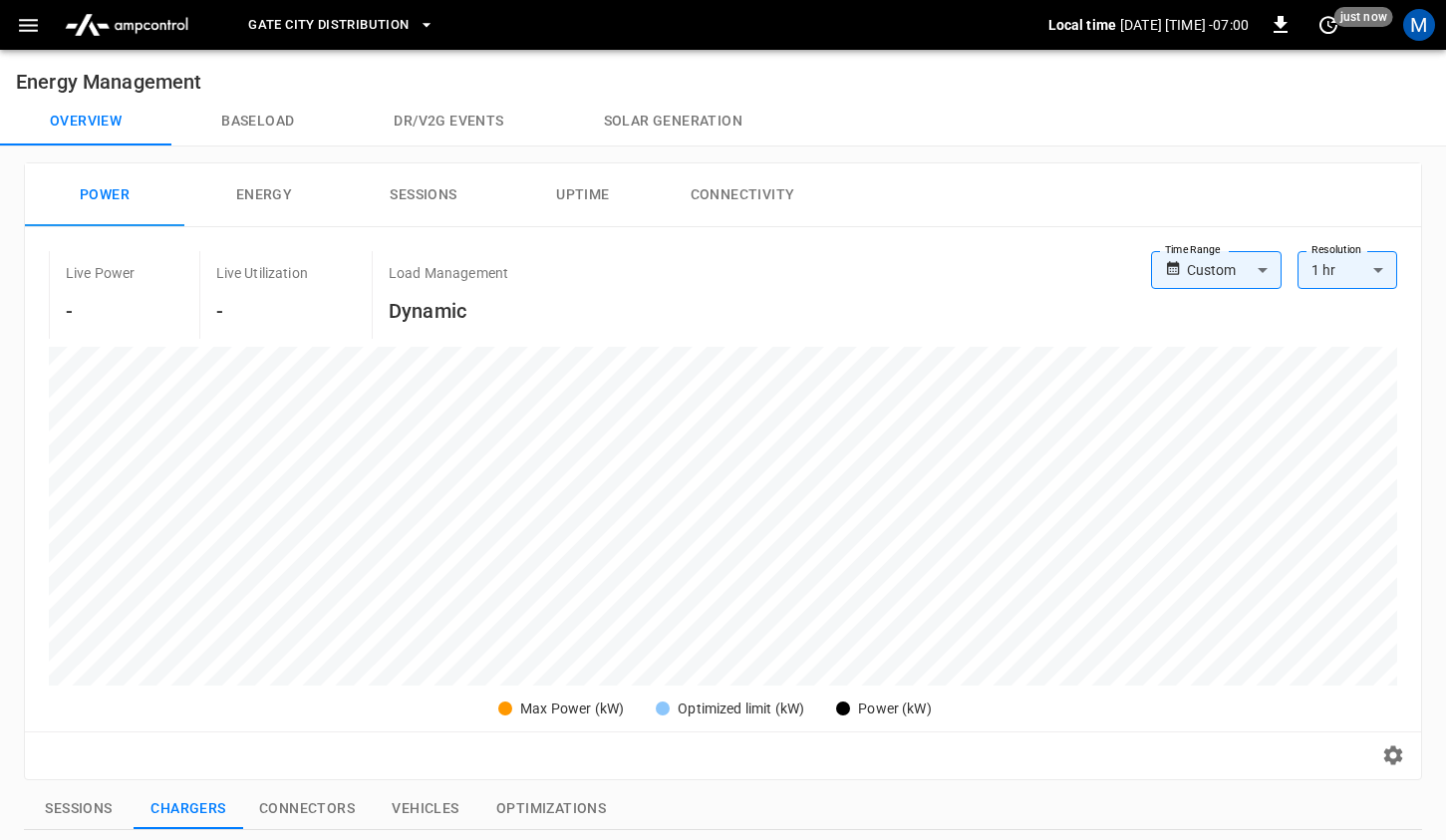 click on "Energy" at bounding box center (264, 195) 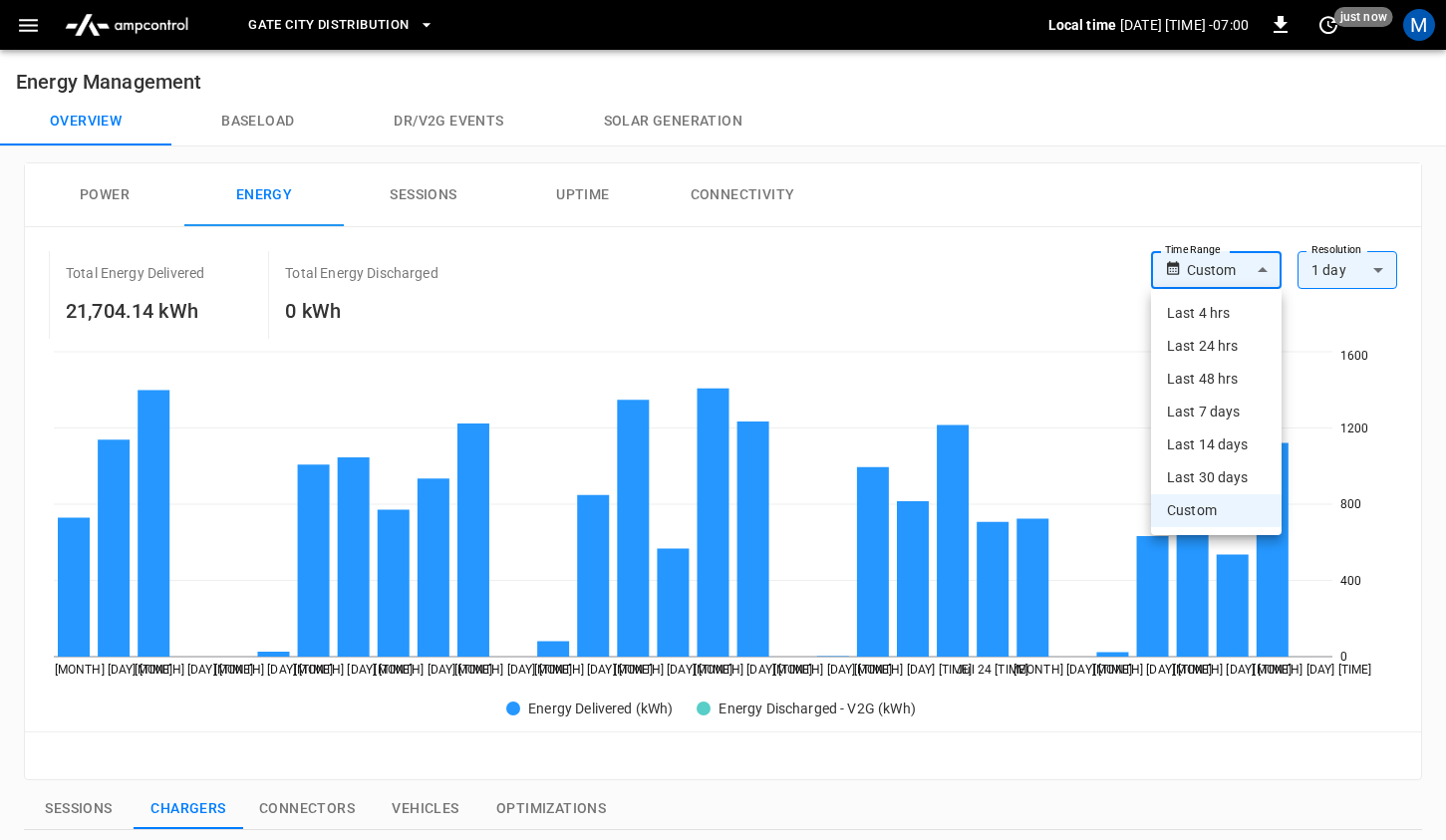 click on "Gate City Distribution Local time [DATE] [TIME] [OFFSET] 0 just now M Energy Management Overview Baseload Dr/V2G events Solar generation Power Energy Sessions Uptime Connectivity Total Energy Delivered 21,704.14 kWh Total Energy Discharged 0 kWh Time Range Custom ****** Time Range Resolution 1 day ** Resolution [MONTH] [DAY] [TIME] [MONTH] [DAY] [TIME] [MONTH] [DAY] [TIME] [MONTH] [DAY] [TIME] [MONTH] [DAY] [TIME] [MONTH] [DAY] [TIME] [MONTH] [DAY] [TIME] [MONTH] [DAY] [TIME] [MONTH] [DAY] [TIME] [MONTH] [DAY] [TIME] [MONTH] [DAY] [TIME] [MONTH] [DAY] [TIME] [MONTH] [DAY] [TIME] [MONTH] [DAY] [TIME] [MONTH] [DAY] [TIME] [MONTH] [DAY] [TIME] 0 400 800 1200 1600 Energy Delivered  (kWh) Energy Discharged - V2G  (kWh) Reset zoom Sessions Chargers Connectors Vehicles Optimizations ​ ​ Session ​ Session Connectivity ​ Connectivity Current ​ Current Power Split ​ Power Split Allow All IdTags ​ Allow All IdTags Name Serial Number OCPP ID Session Connectivity Live Power Vendor Current # Connectors Power Split Max Power Allow All IdTags Capacity Schedules Firmware Version Connection Security ID Action EV #1 33550364 33550364 - DC 2" at bounding box center (723, 783) 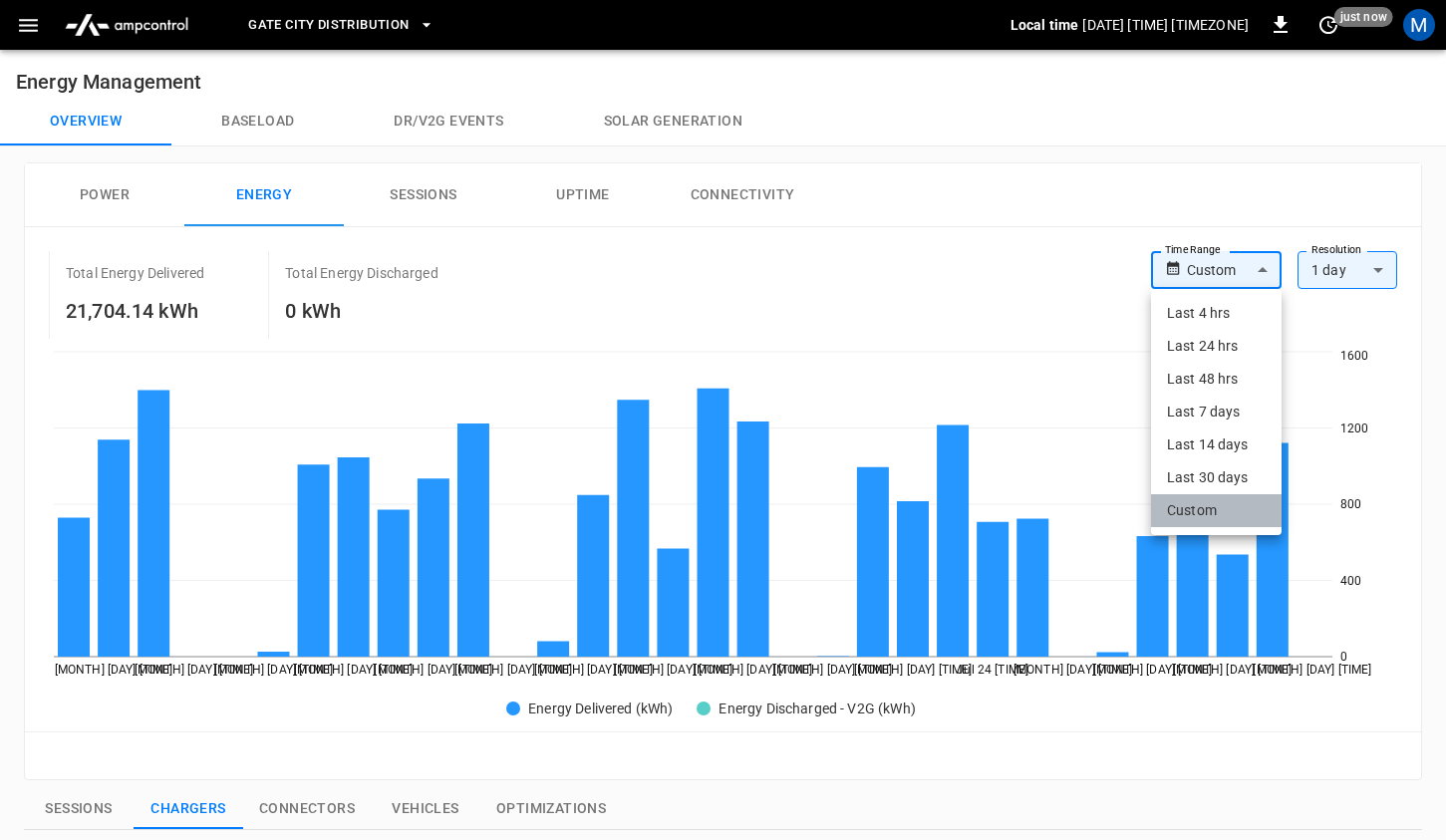 click on "Custom" at bounding box center [1216, 510] 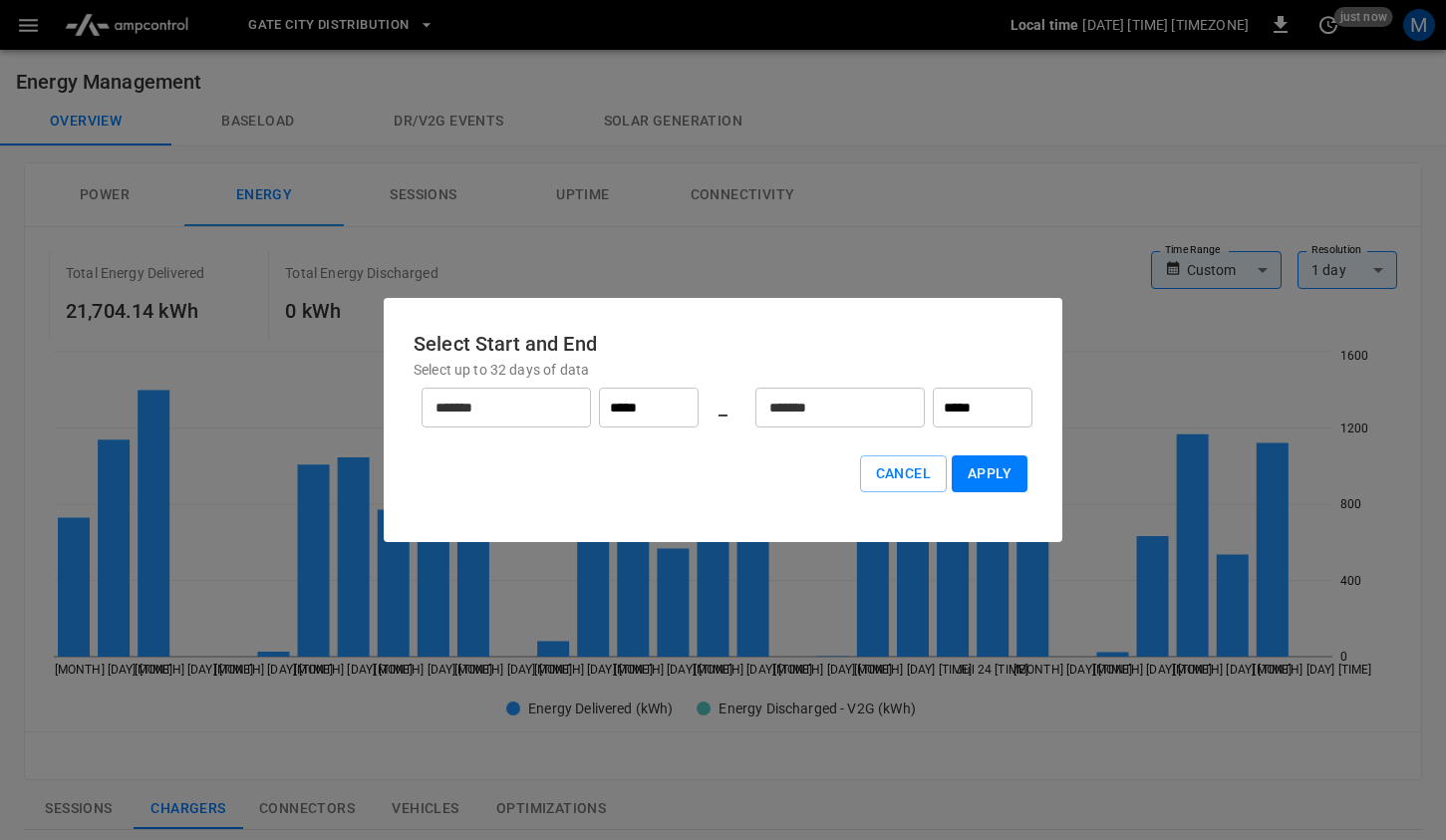 click on "*******" at bounding box center [495, 408] 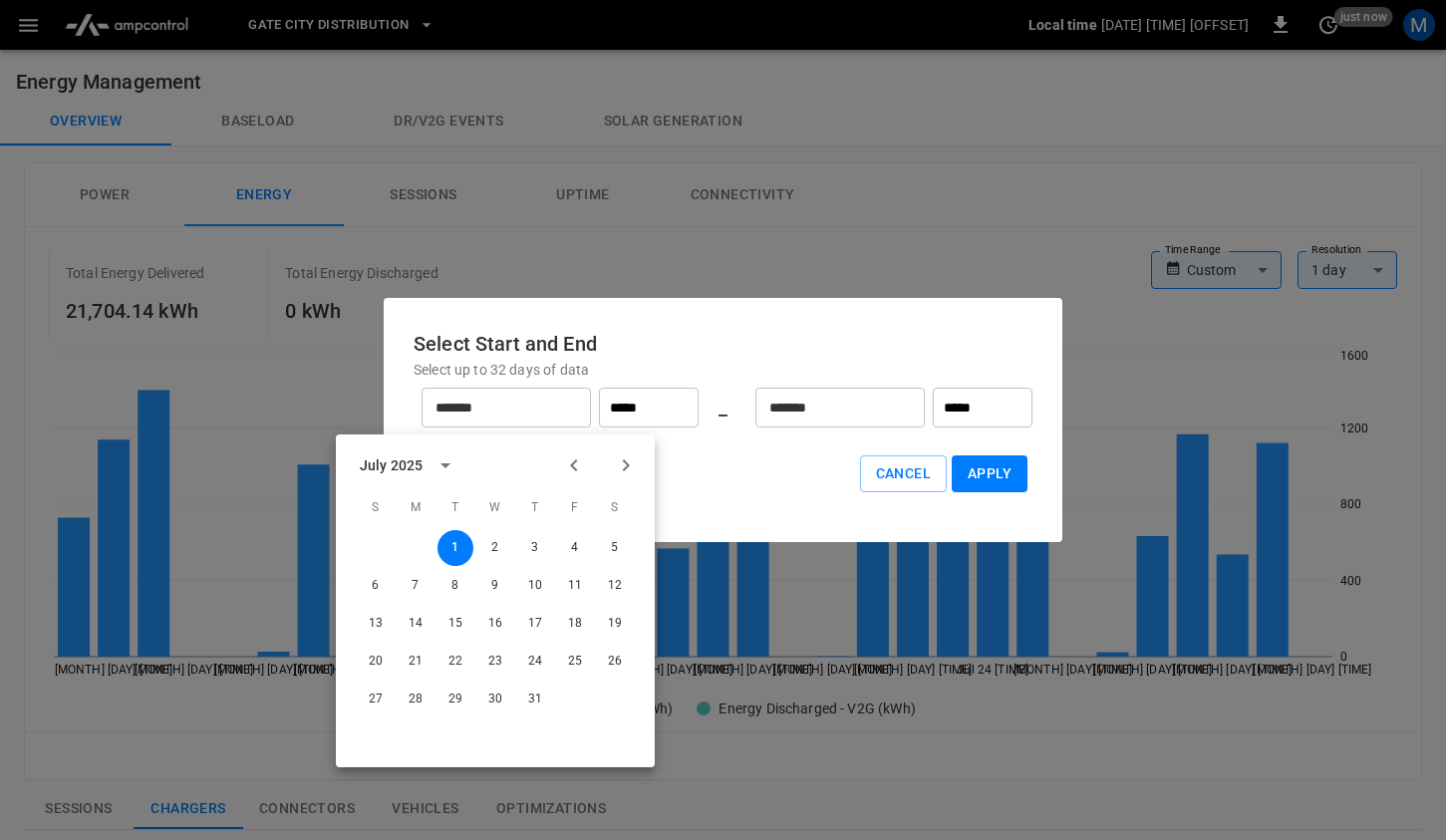 click 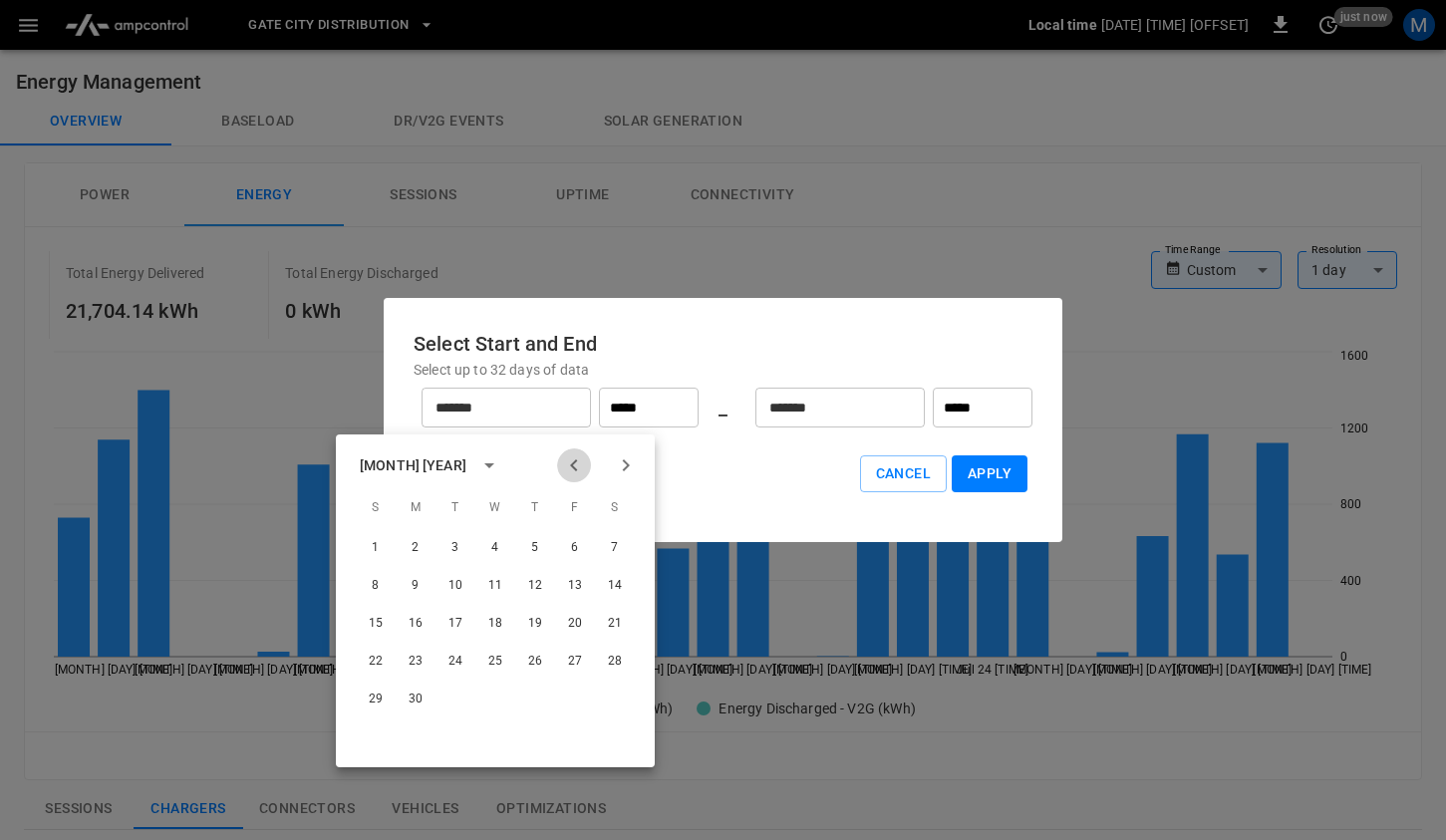 click 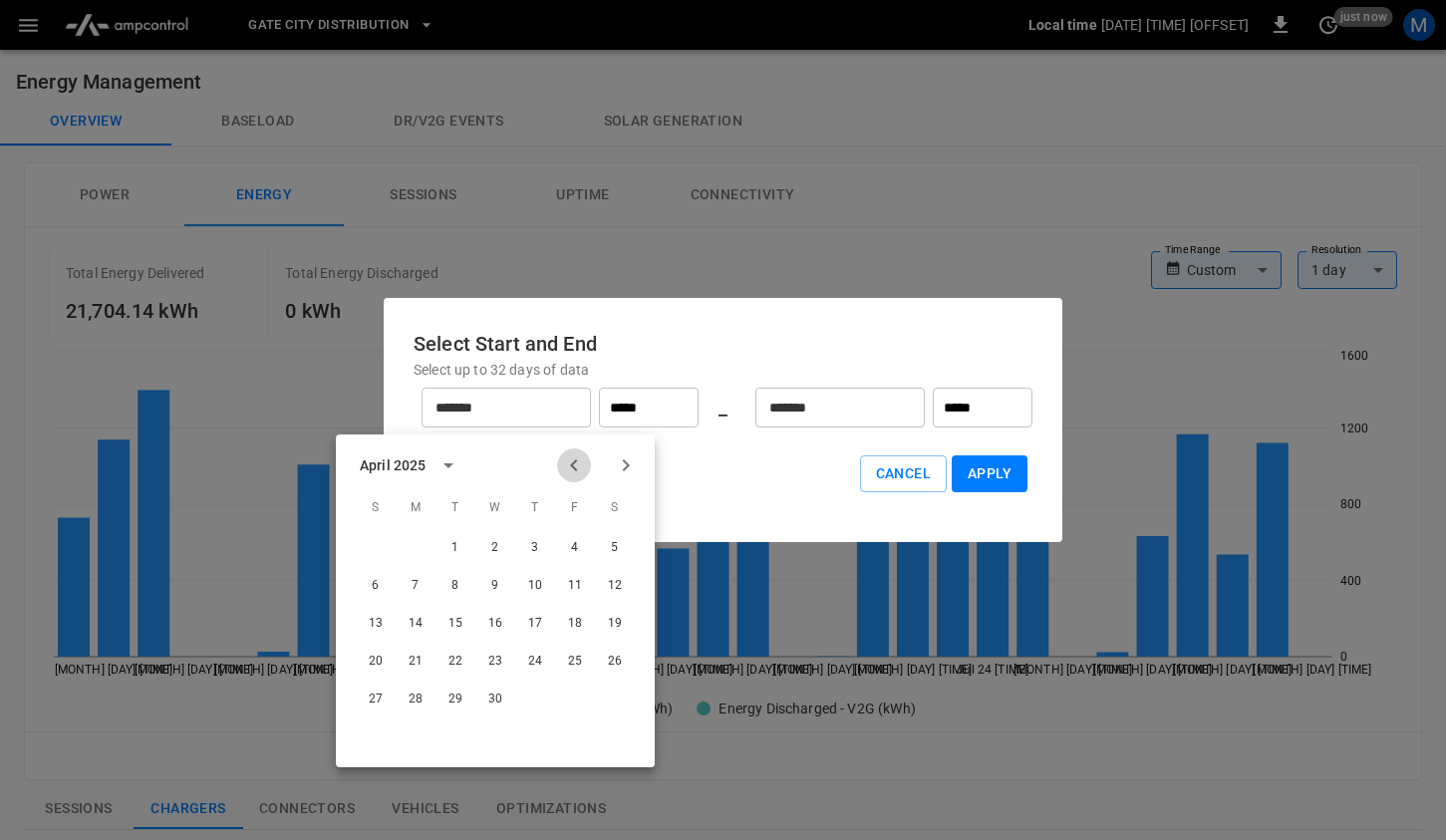 click 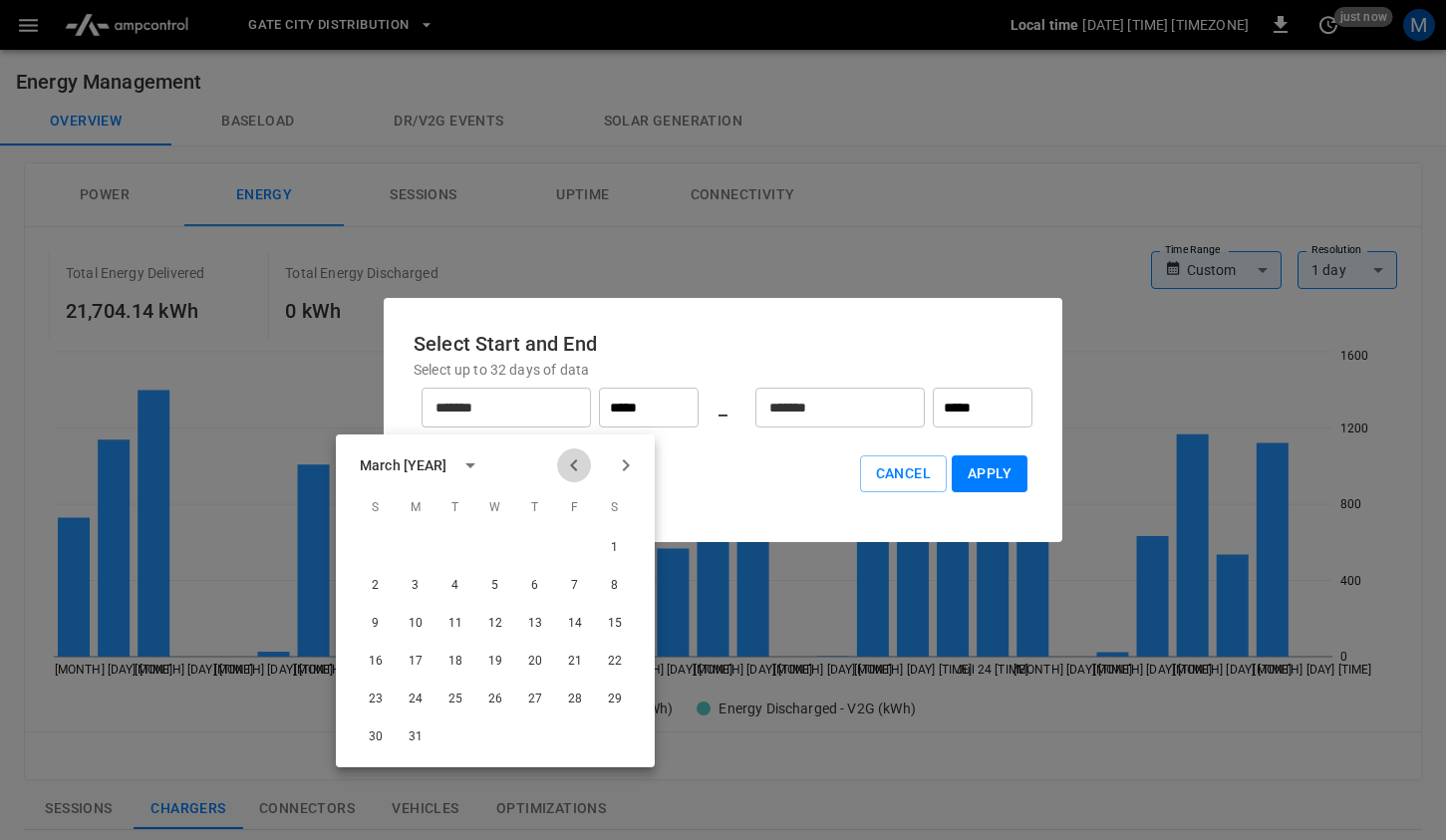 click 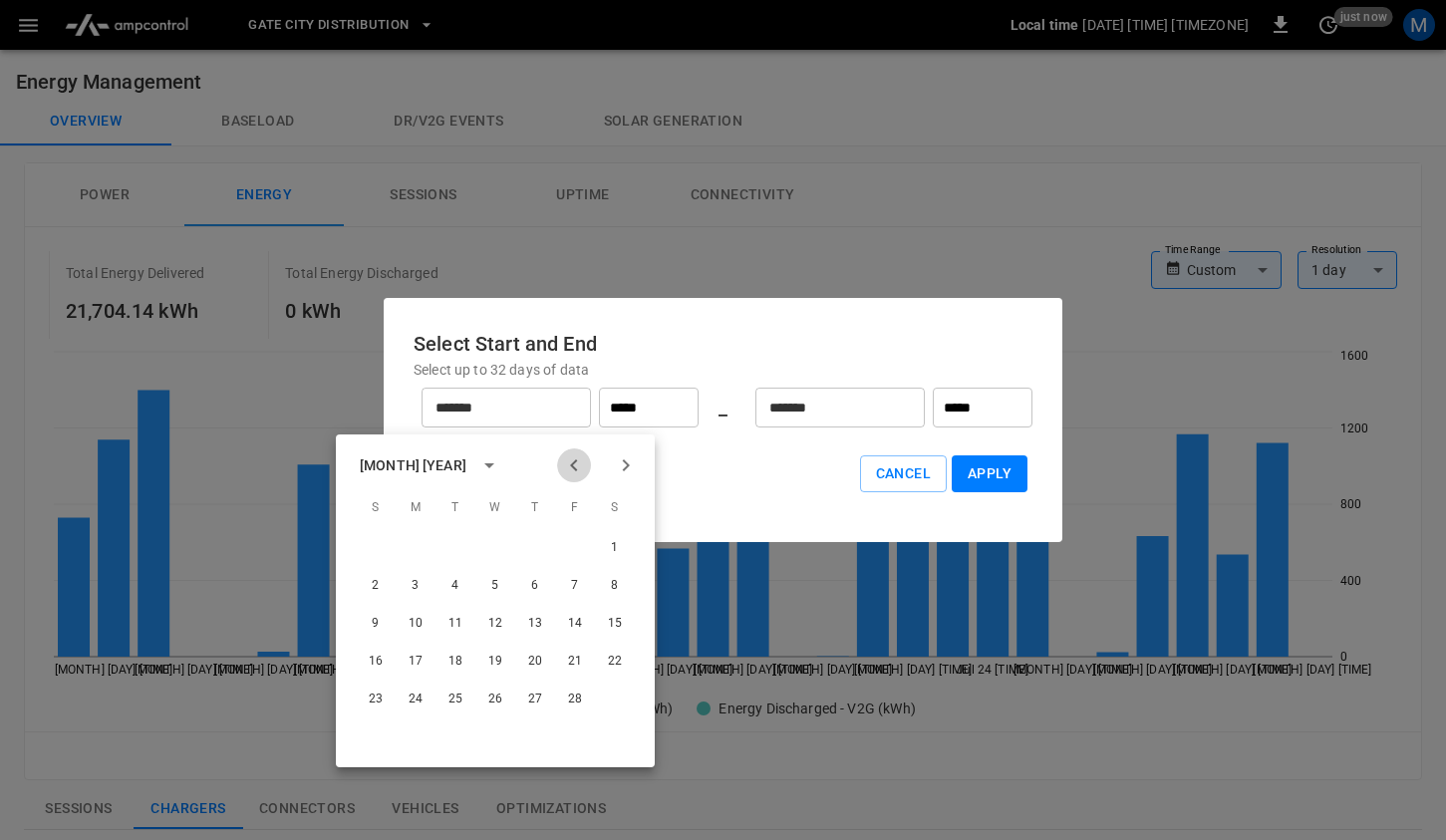 click 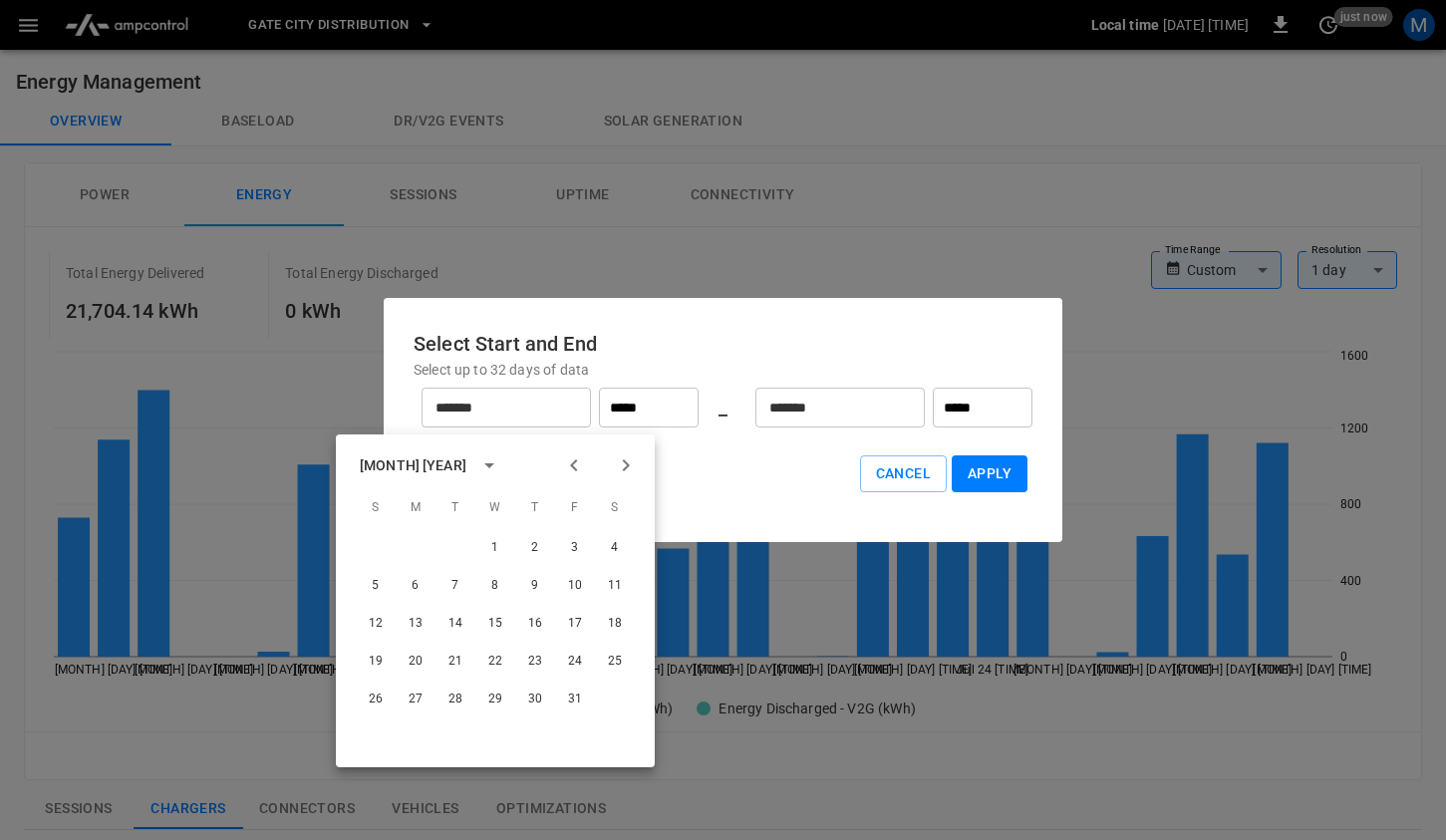 click 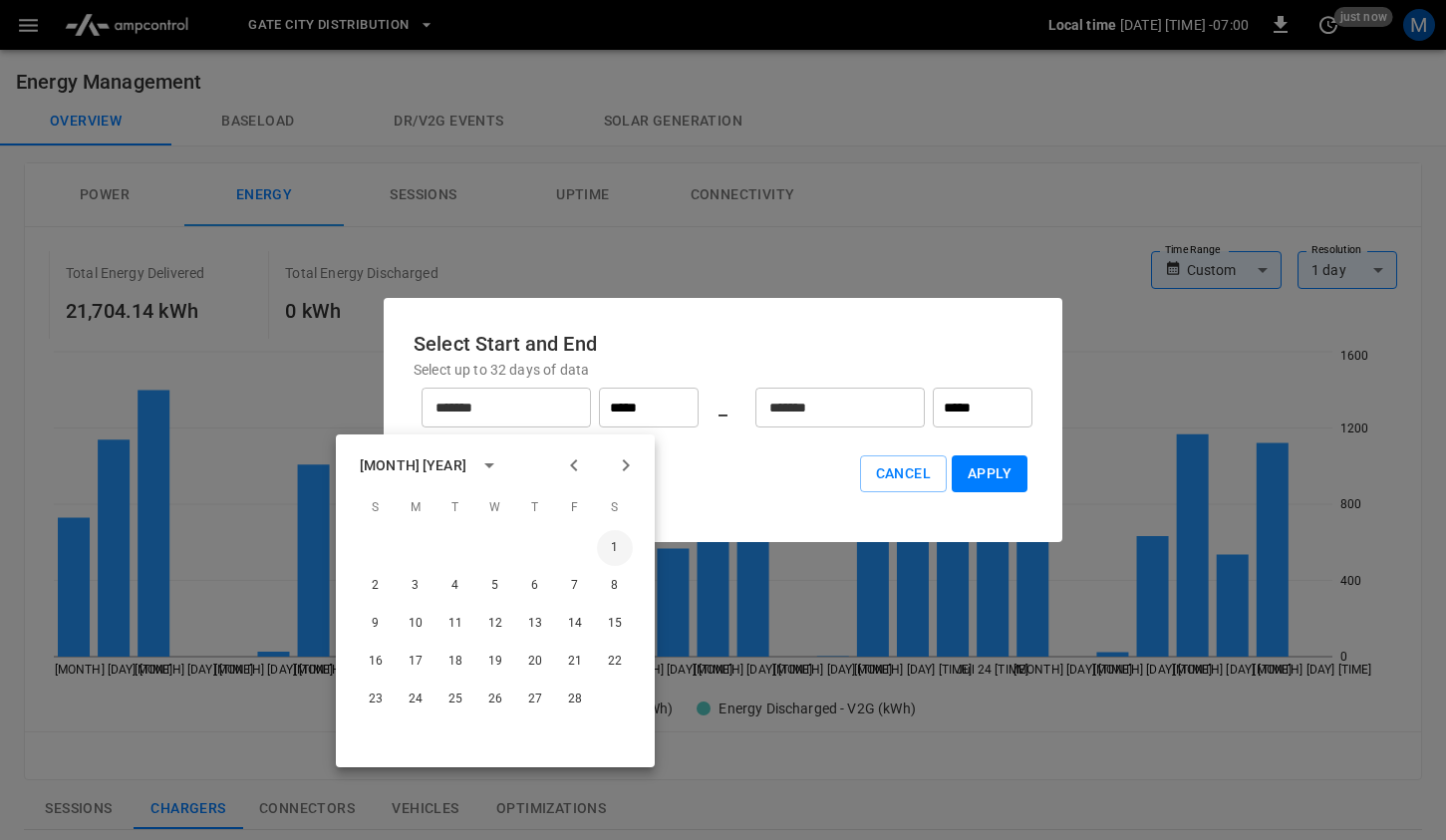 click on "1" at bounding box center [615, 548] 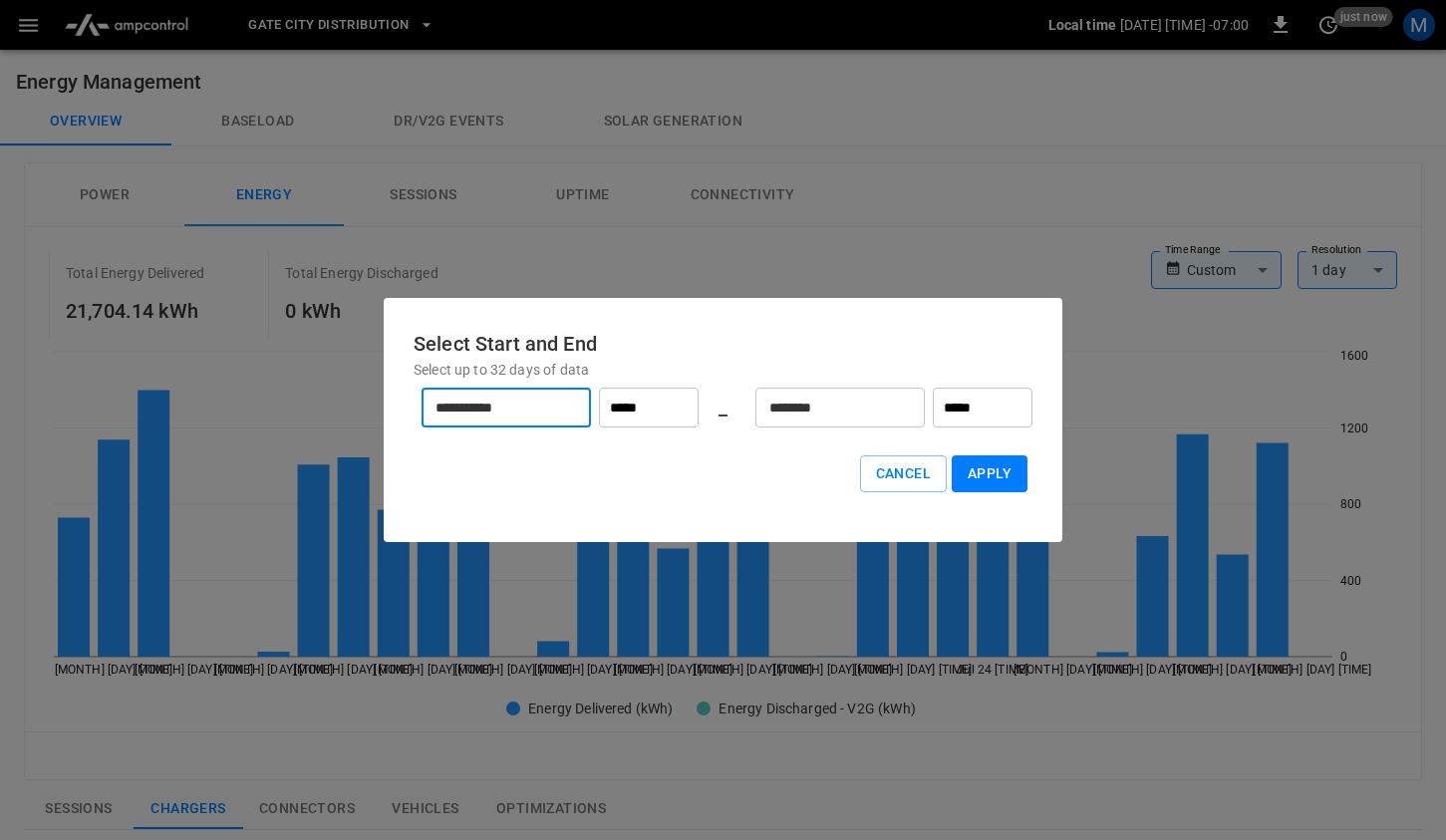 click on "********" at bounding box center [829, 408] 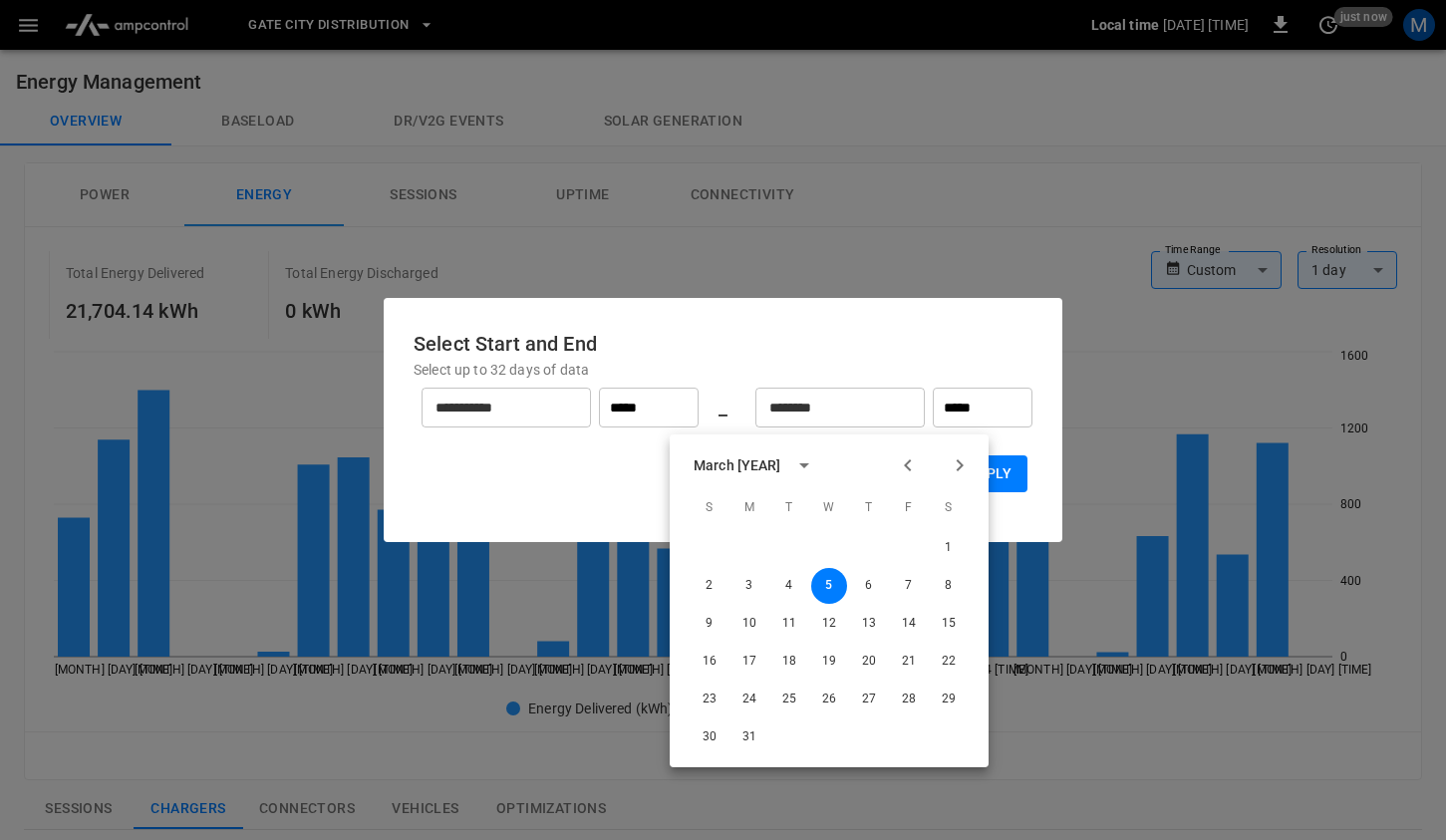 click 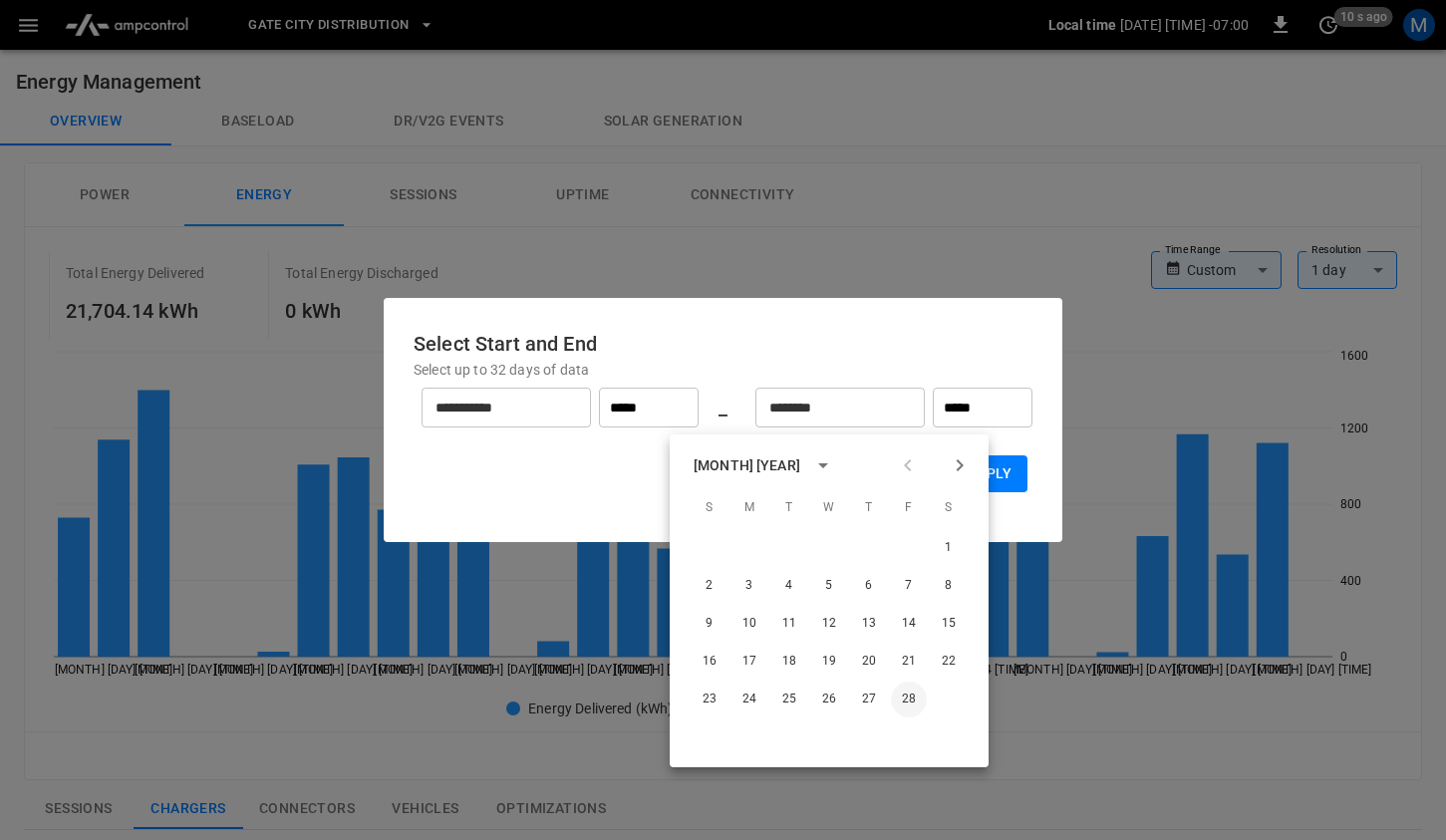 click on "28" at bounding box center (909, 700) 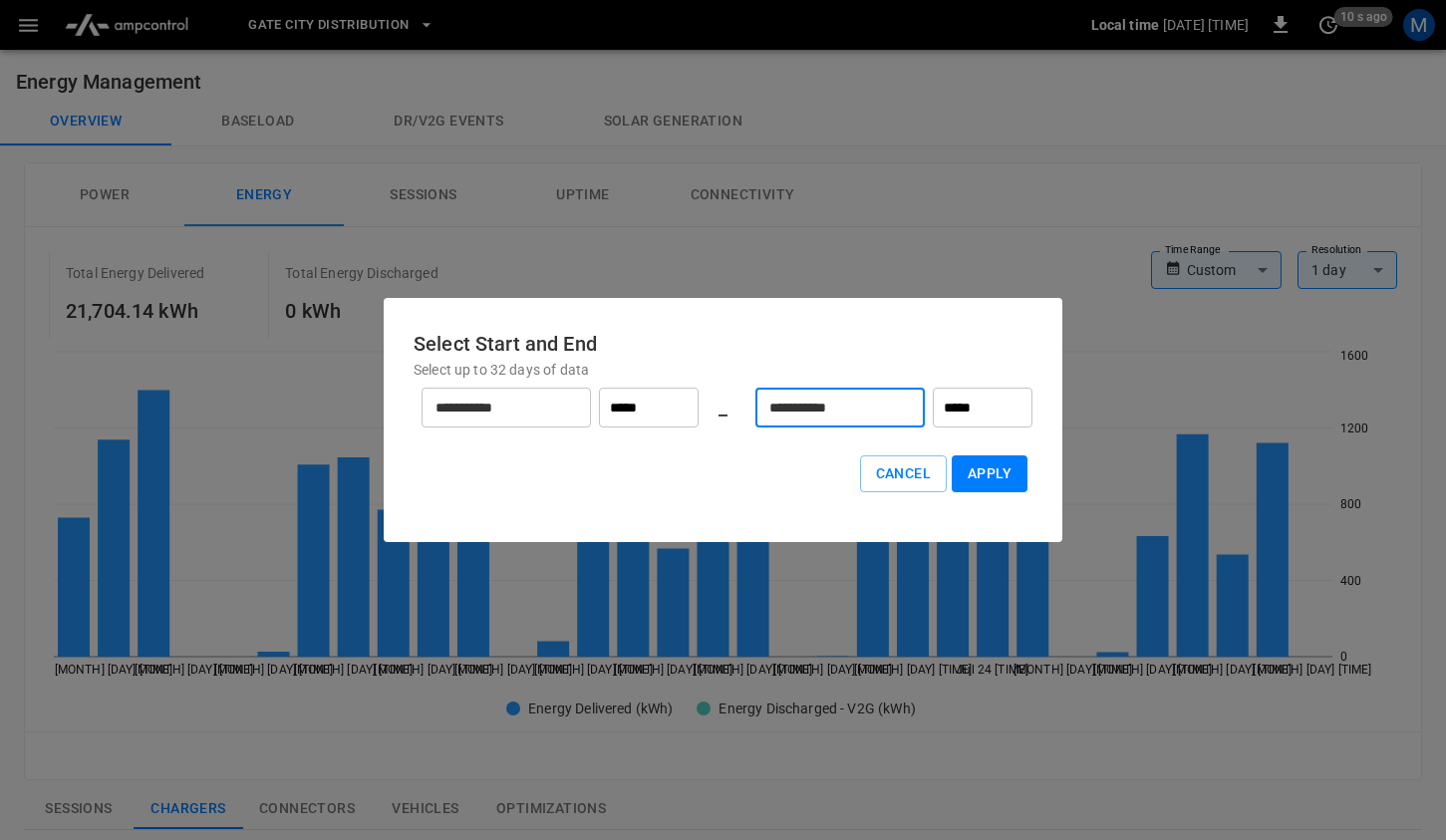 click on "Apply" at bounding box center [990, 473] 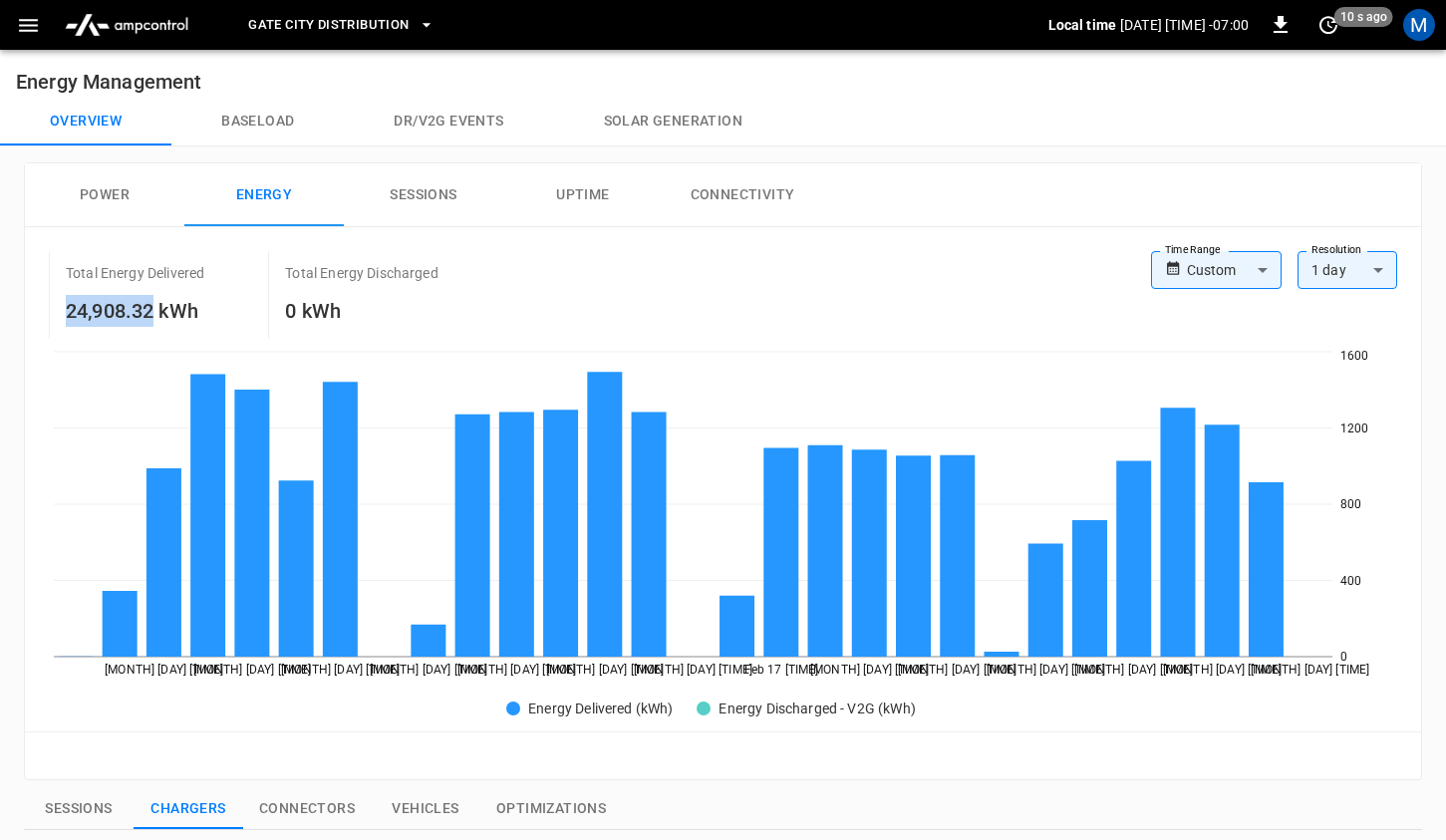 drag, startPoint x: 153, startPoint y: 312, endPoint x: 63, endPoint y: 312, distance: 90 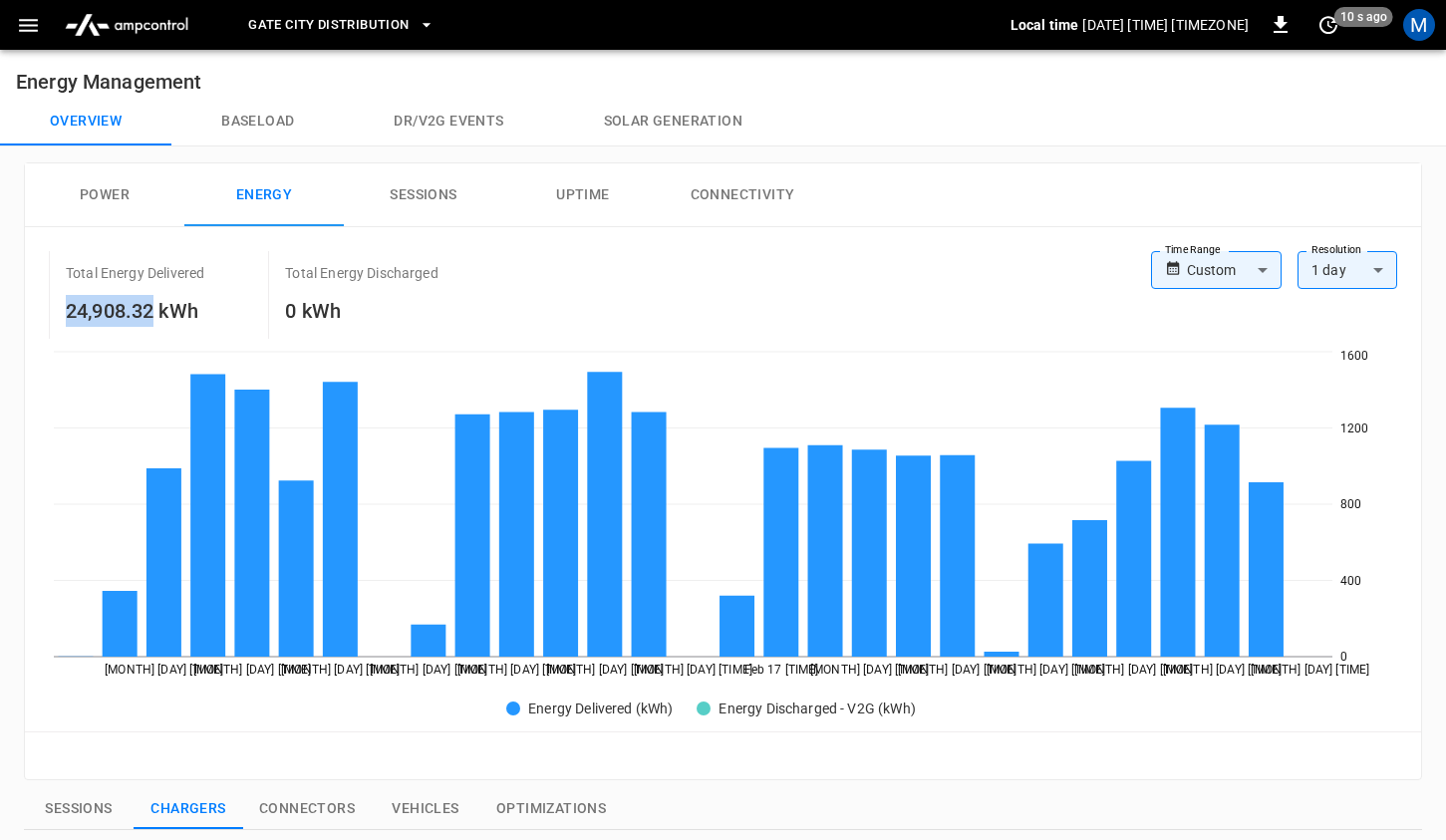 copy on "24,908.32" 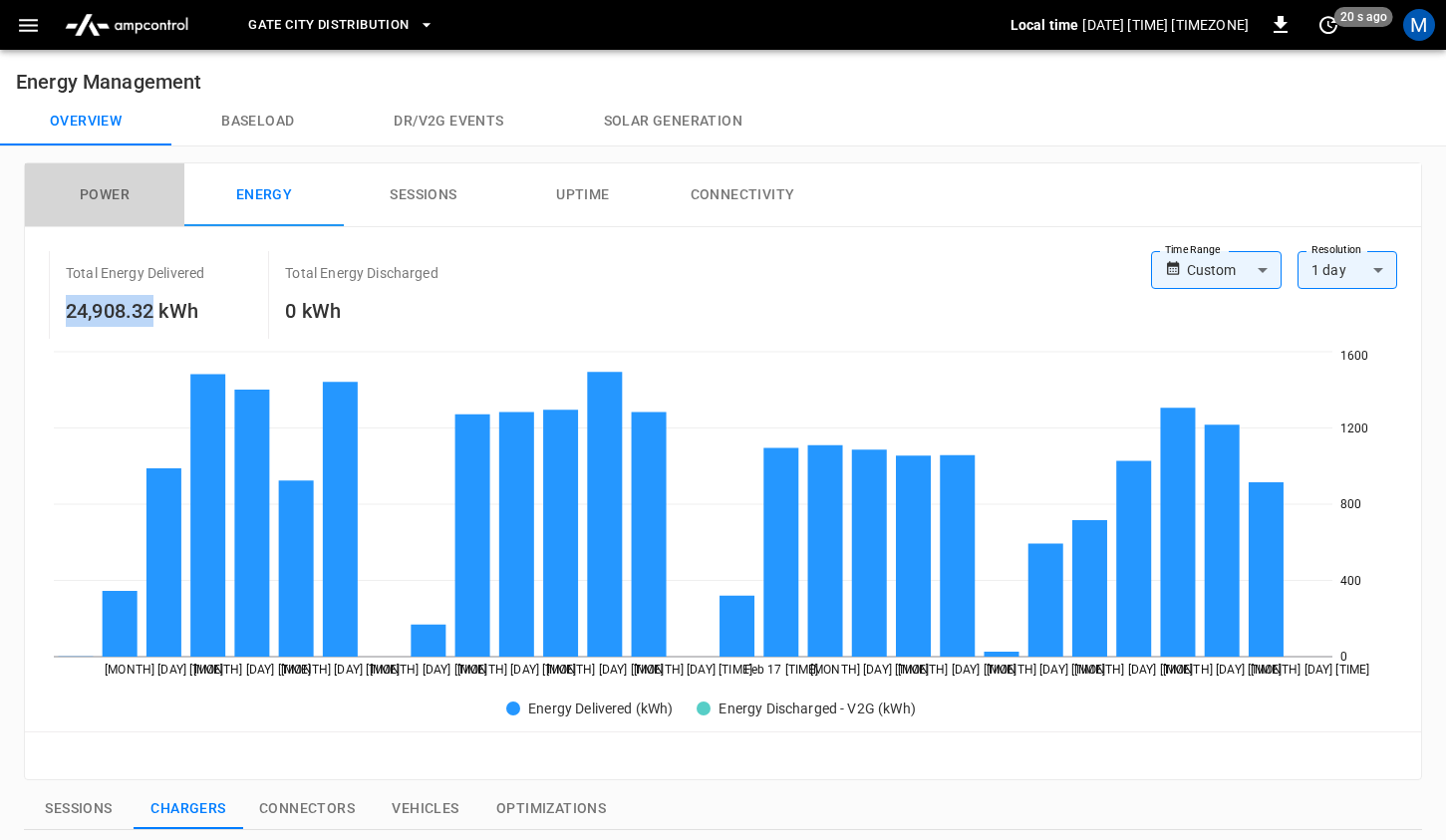 click on "Power" at bounding box center (105, 195) 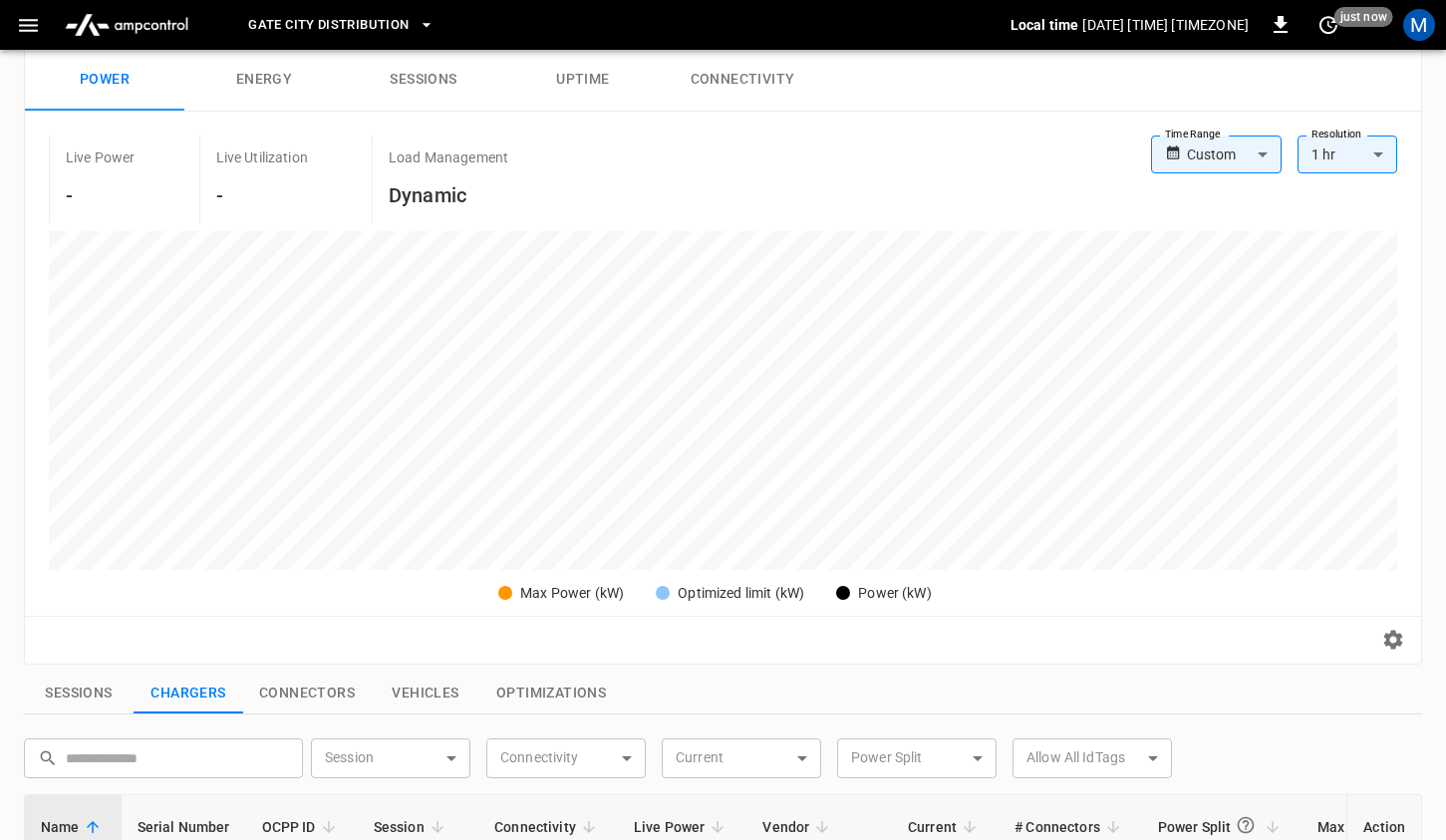 scroll, scrollTop: 21, scrollLeft: 0, axis: vertical 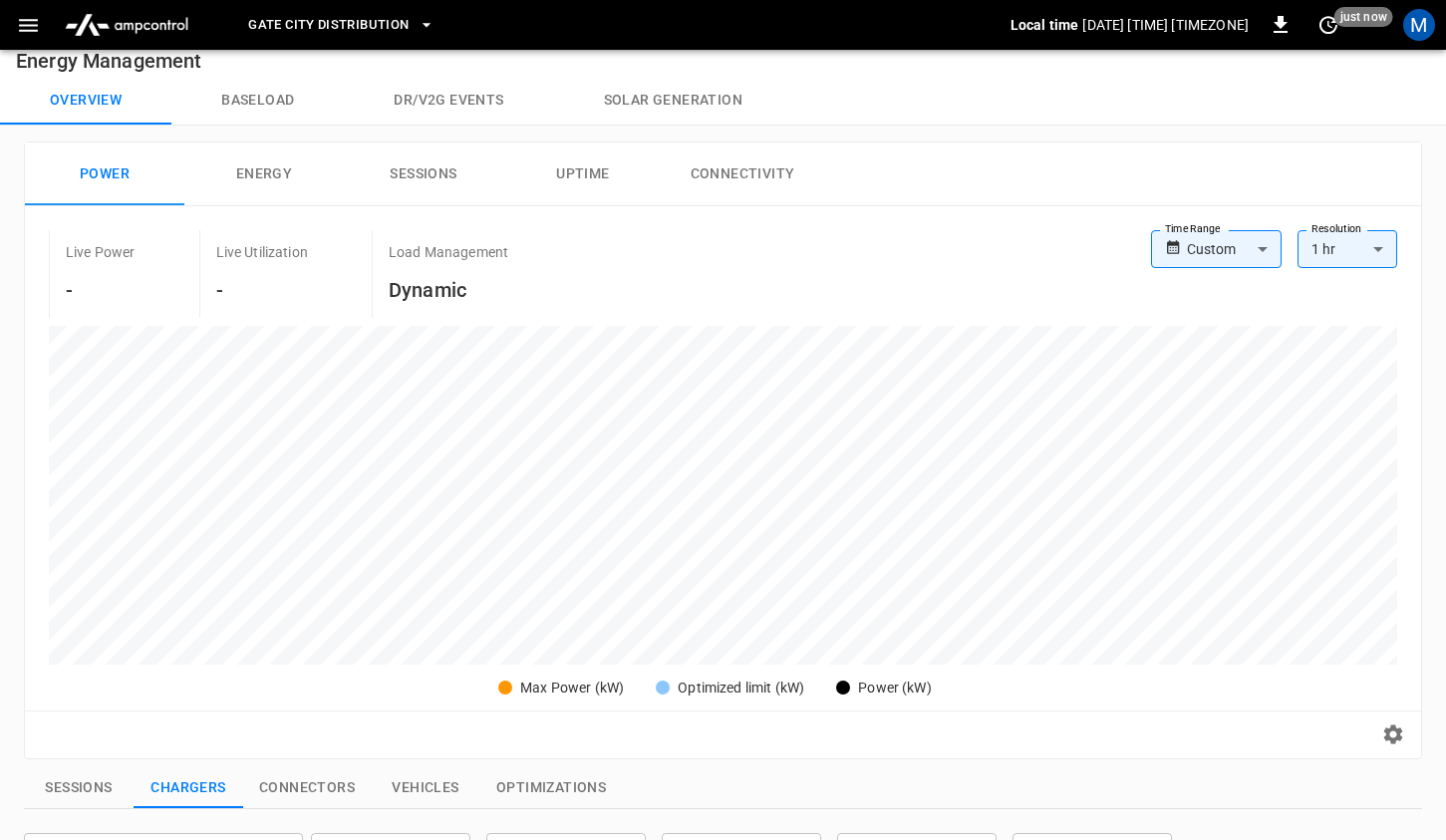 click on "Gate City Distribution Local time [DATE] [TIME] [OFFSET] [NUMBER] just now M Energy Management Overview Baseload Dr/V2G events Solar generation Power Energy Sessions Uptime Connectivity Live Power - Live Utilization - Load Management Dynamic Time Range Custom ****** Time Range Resolution 1 hr ** Resolution Max Power (kW) Optimized limit (kW) Power (kW) Reset zoom Sessions Chargers Connectors Vehicles Optimizations ​ ​ Session ​ Session Connectivity ​ Connectivity Current ​ Current Power Split ​ Power Split Allow All IdTags ​ Allow All IdTags Name Serial Number OCPP ID Session Connectivity Live Power Vendor Current # Connectors Power Split Max Power Allow All IdTags Capacity Schedules Firmware Version Connection Security ID Action EV #1 [NUMBER] [NUMBER] Not Active for 7 hours - Power Electronics DC 2 Yes 180  kW   True None 4.0.7-1 TLS Encrypted [HASH] ... Copy EV #2 [NUMBER] [NUMBER] Not Active for 7 hours - Power Electronics DC 2 Yes 180  kW   True None 4.0.7-1 TLS Encrypted [HASH] ... Copy EV #3 - 2" at bounding box center [723, 762] 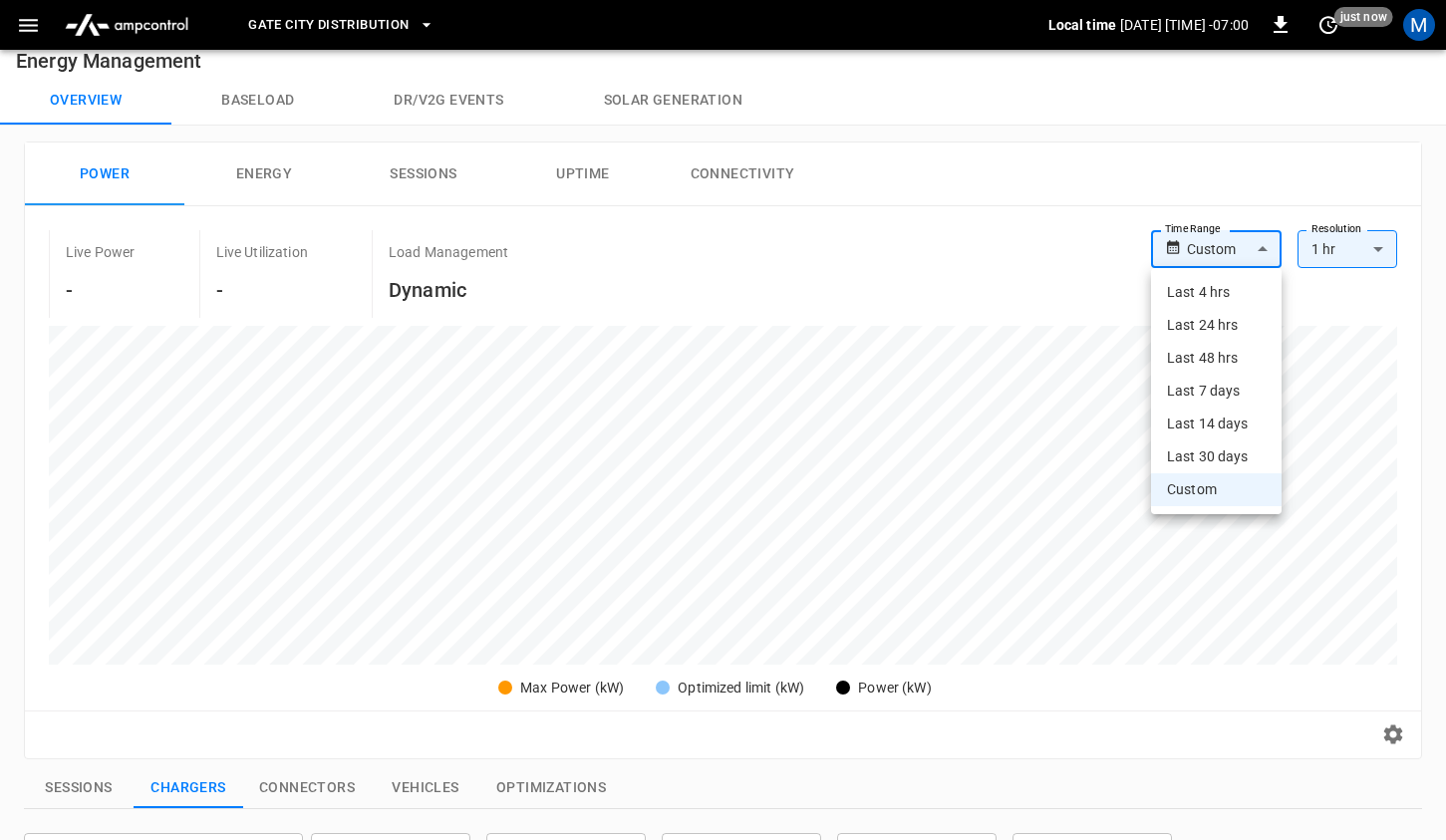 click on "Custom" at bounding box center (1216, 489) 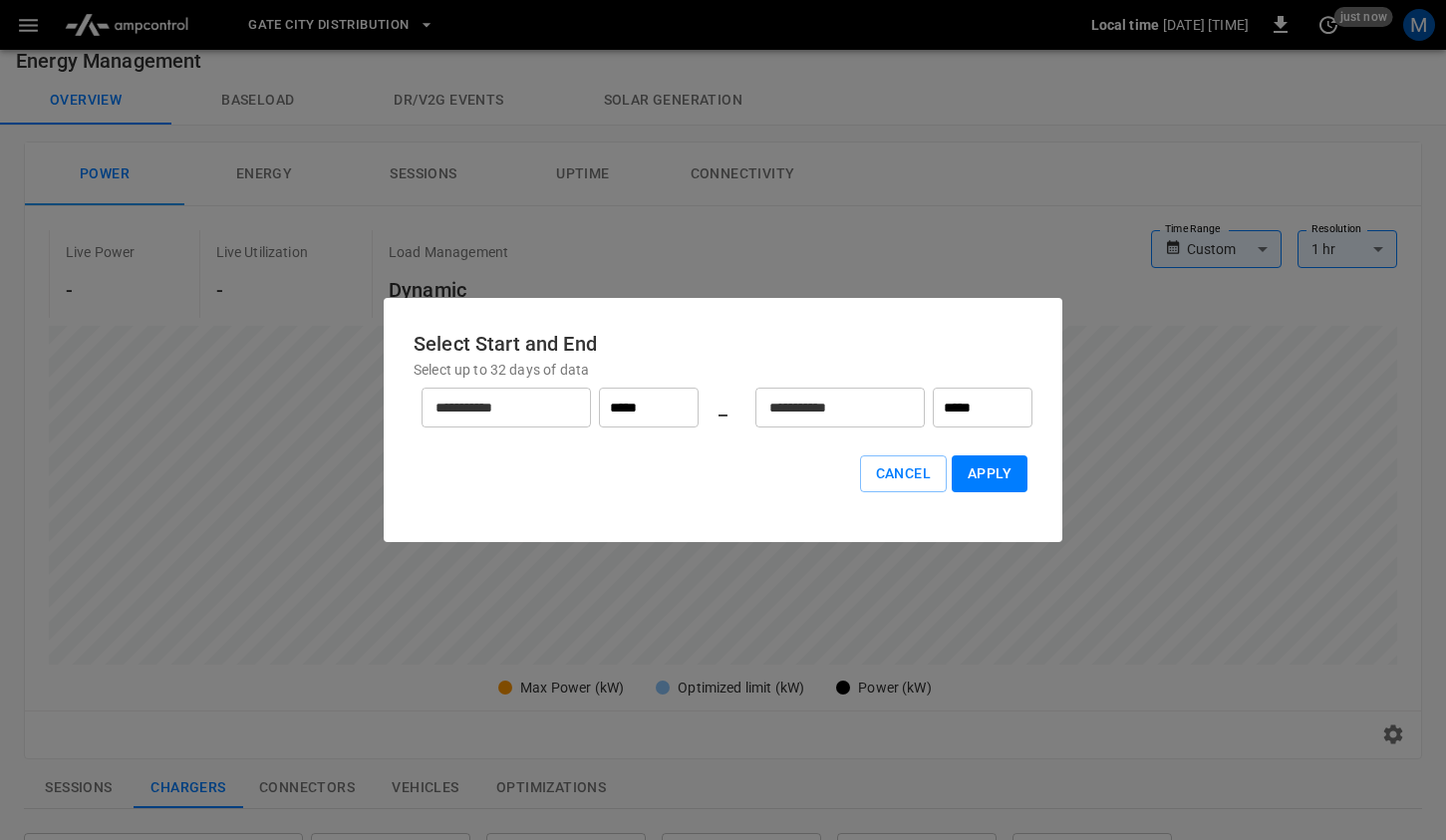 click on "**********" at bounding box center (506, 408) 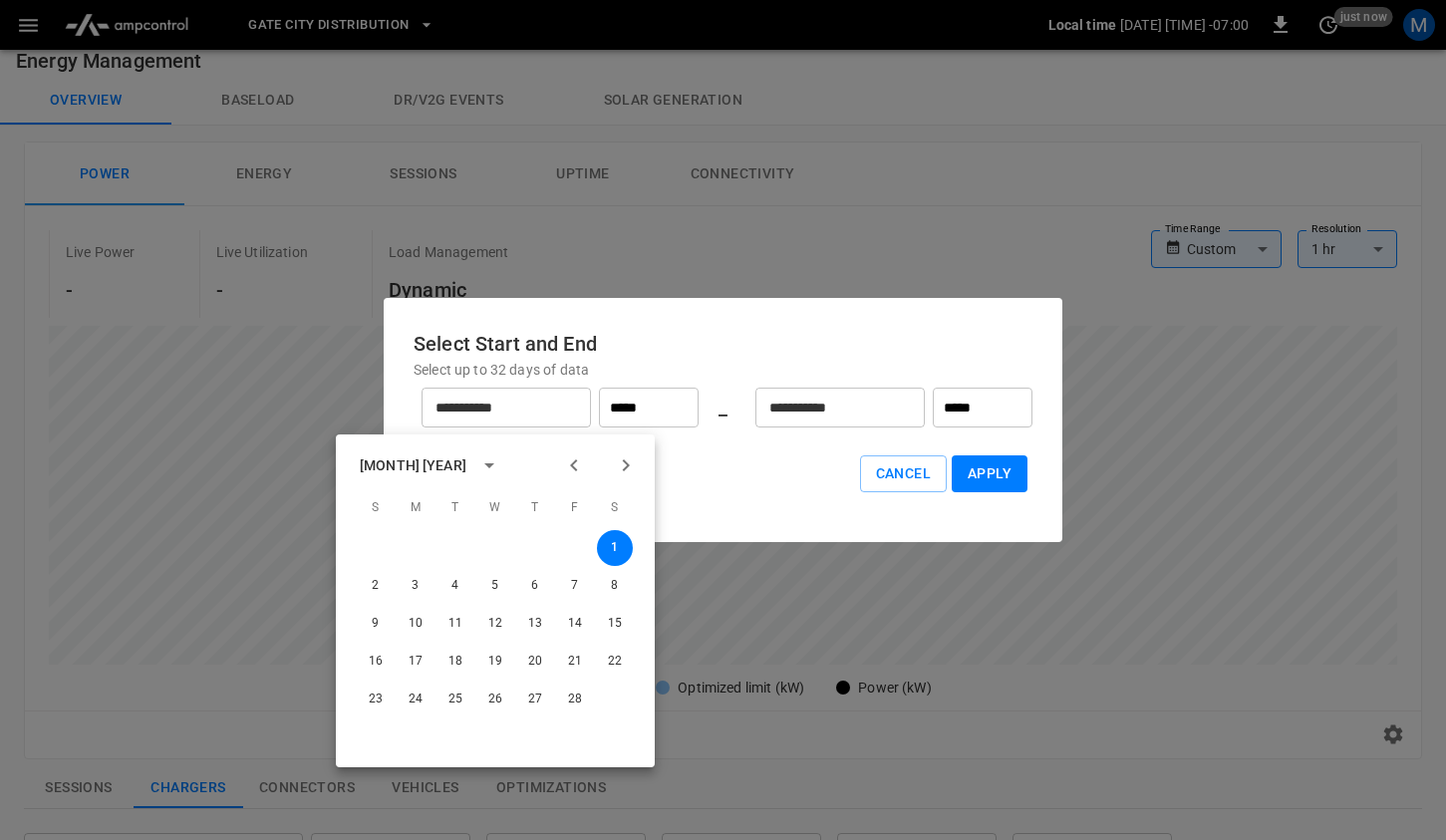 click 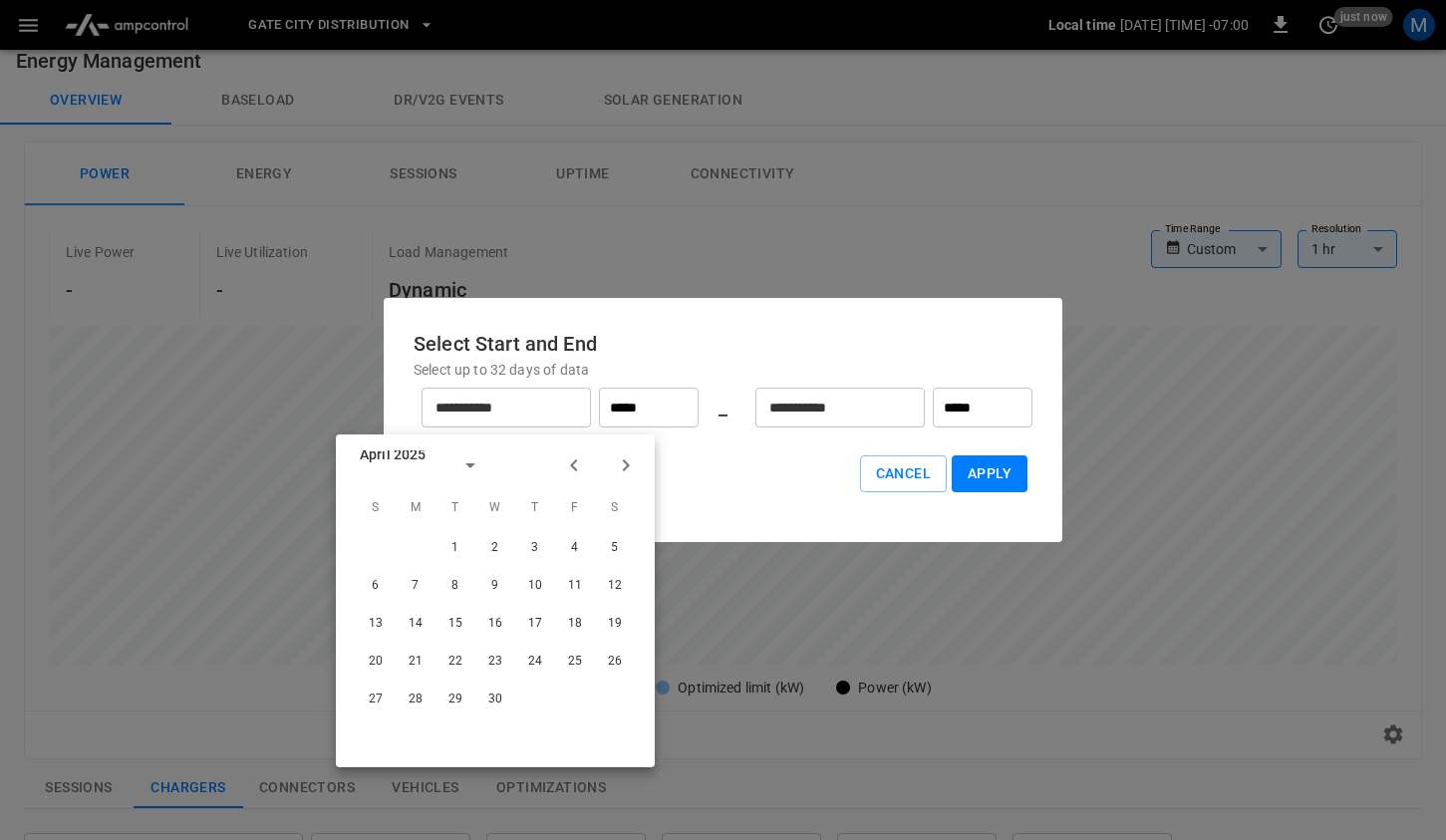 click 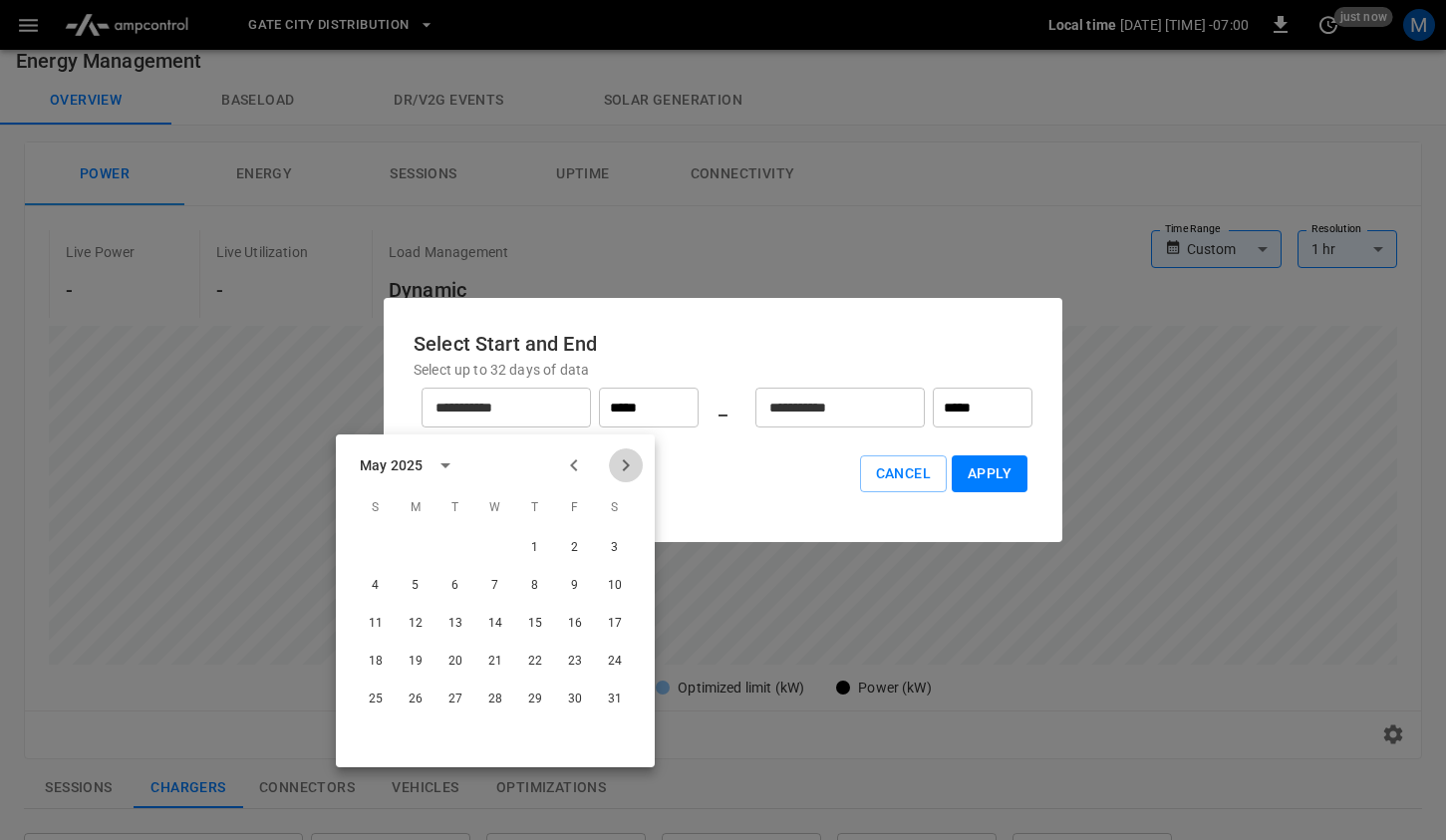 click 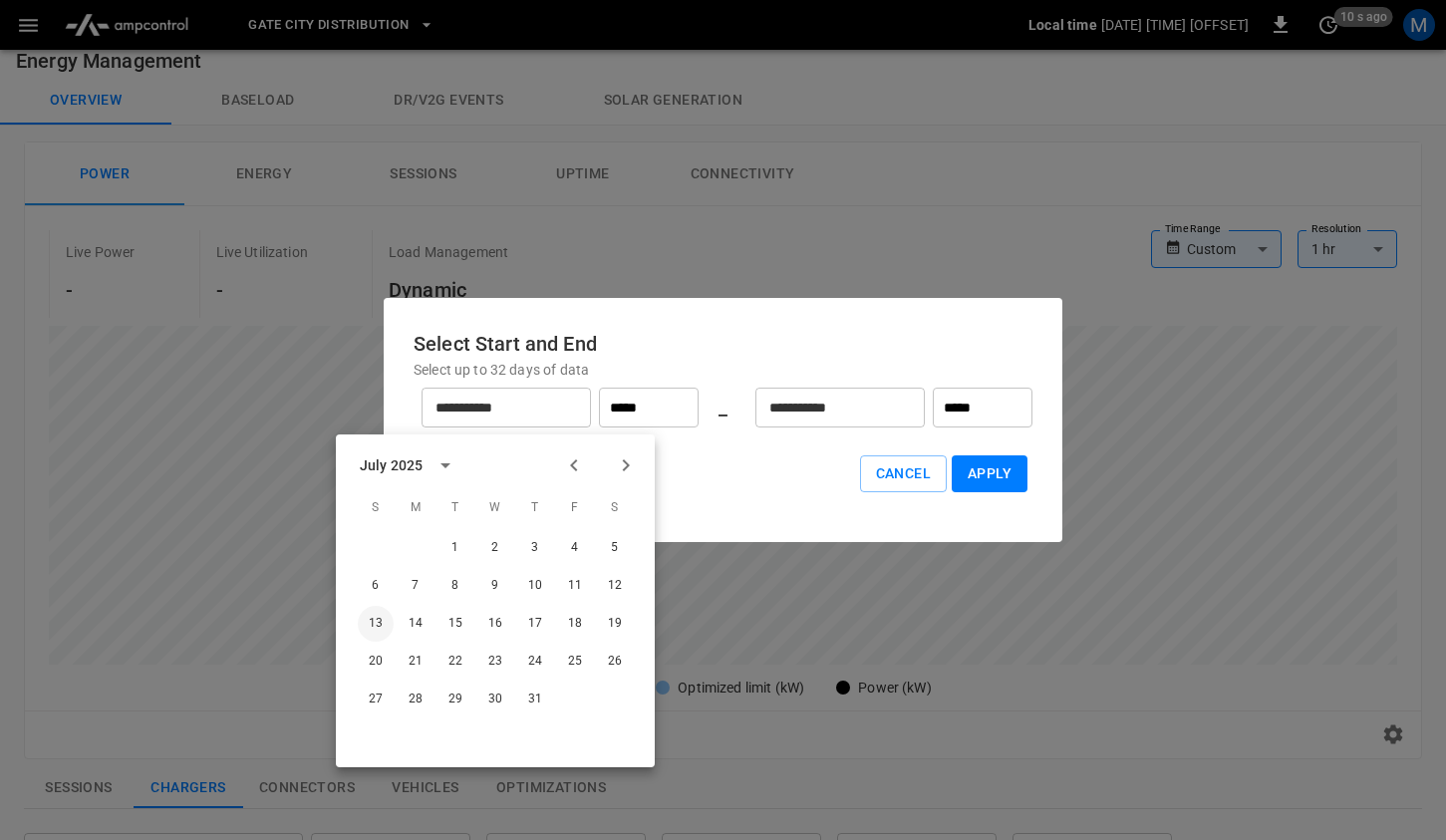click on "13" at bounding box center [376, 624] 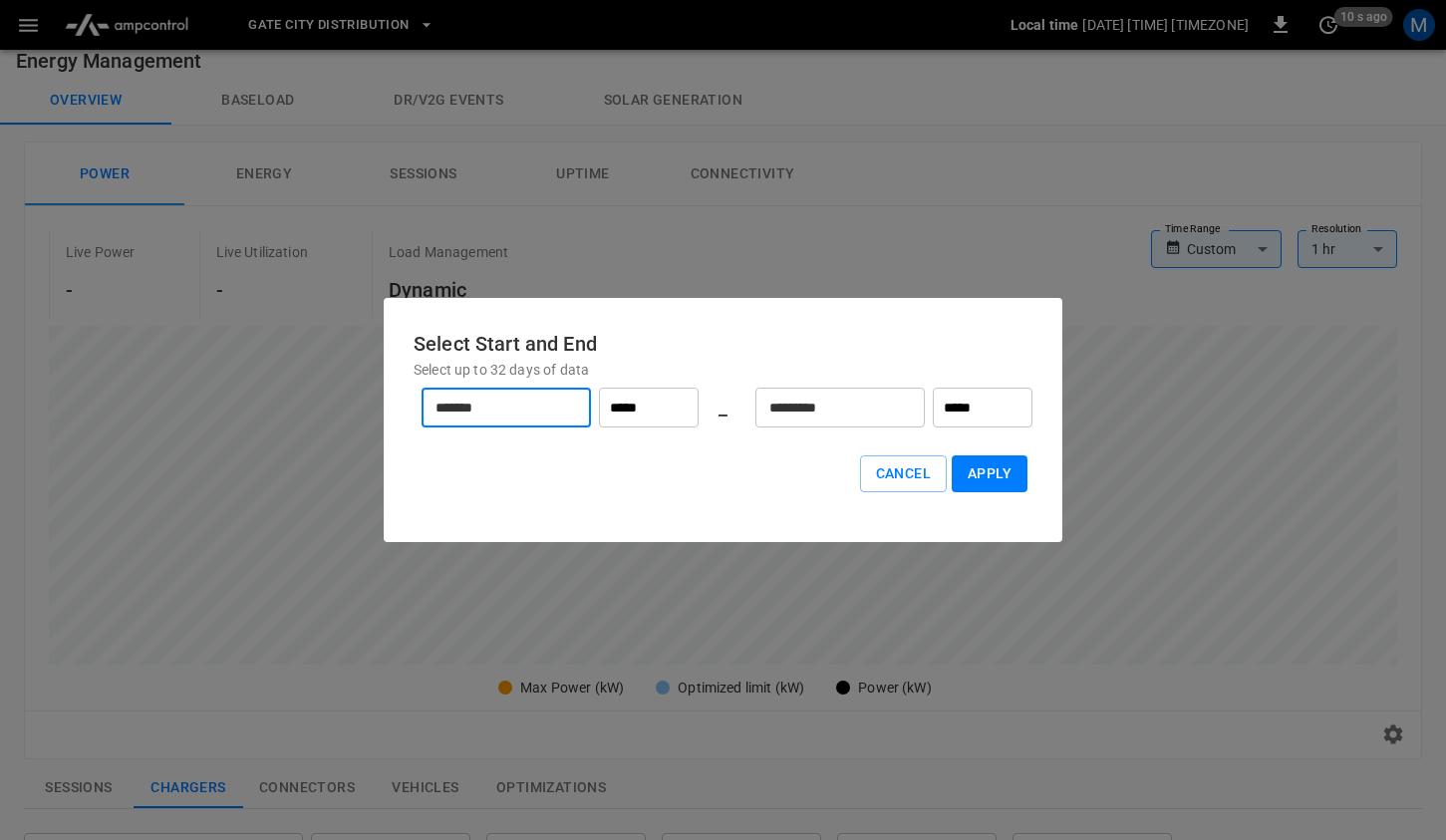 click on "*********" at bounding box center (829, 408) 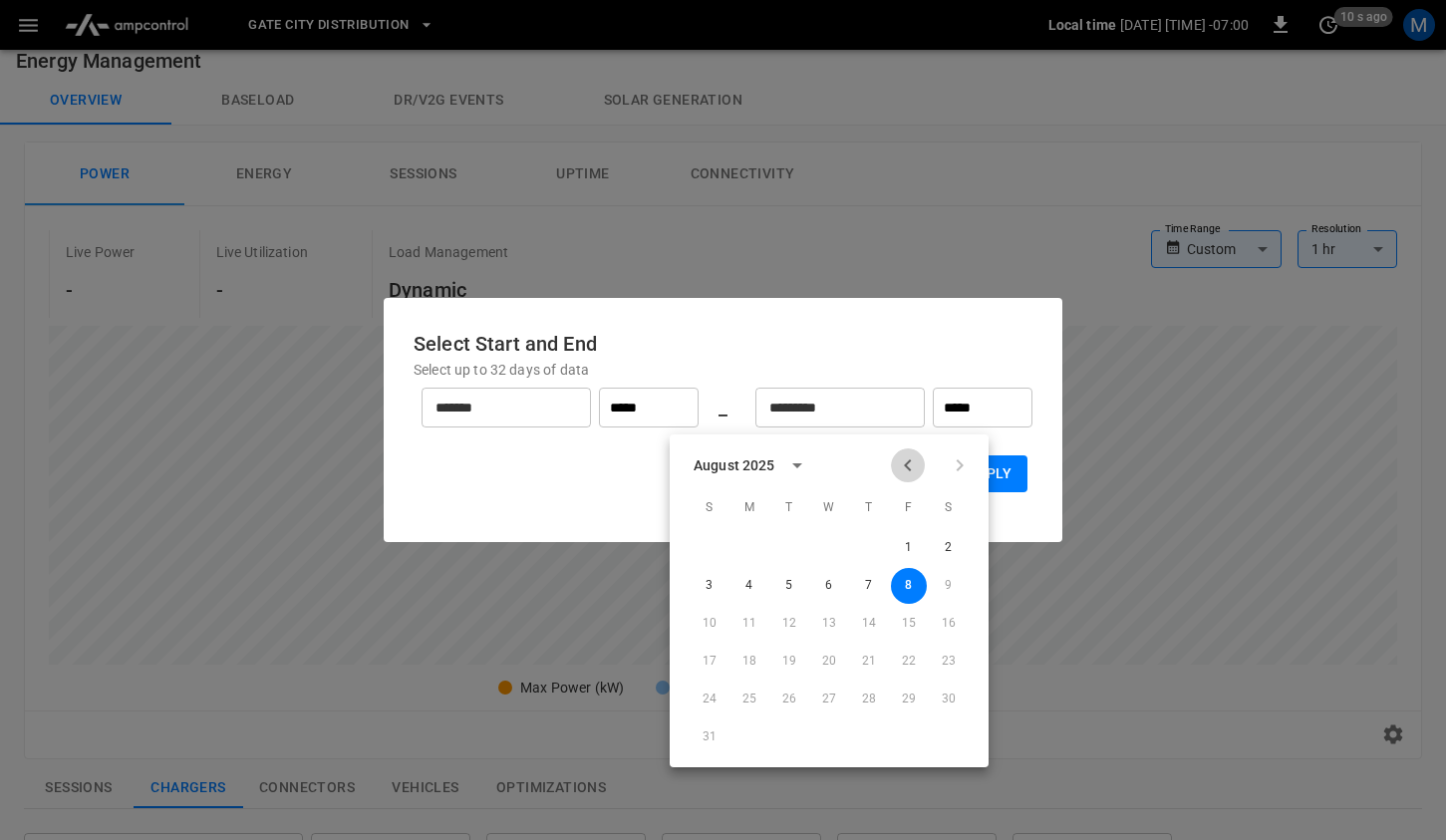 click 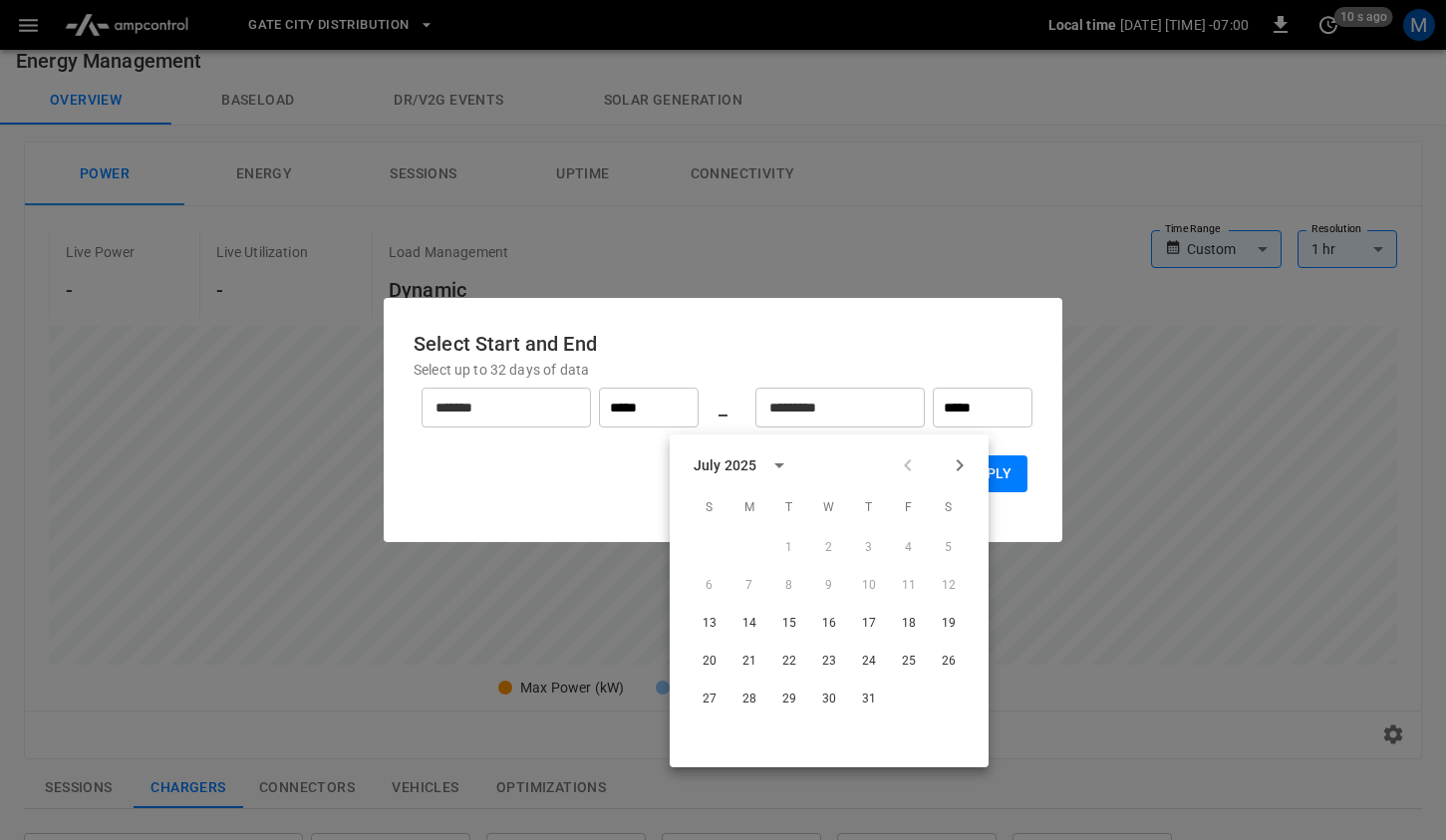 click at bounding box center [934, 465] 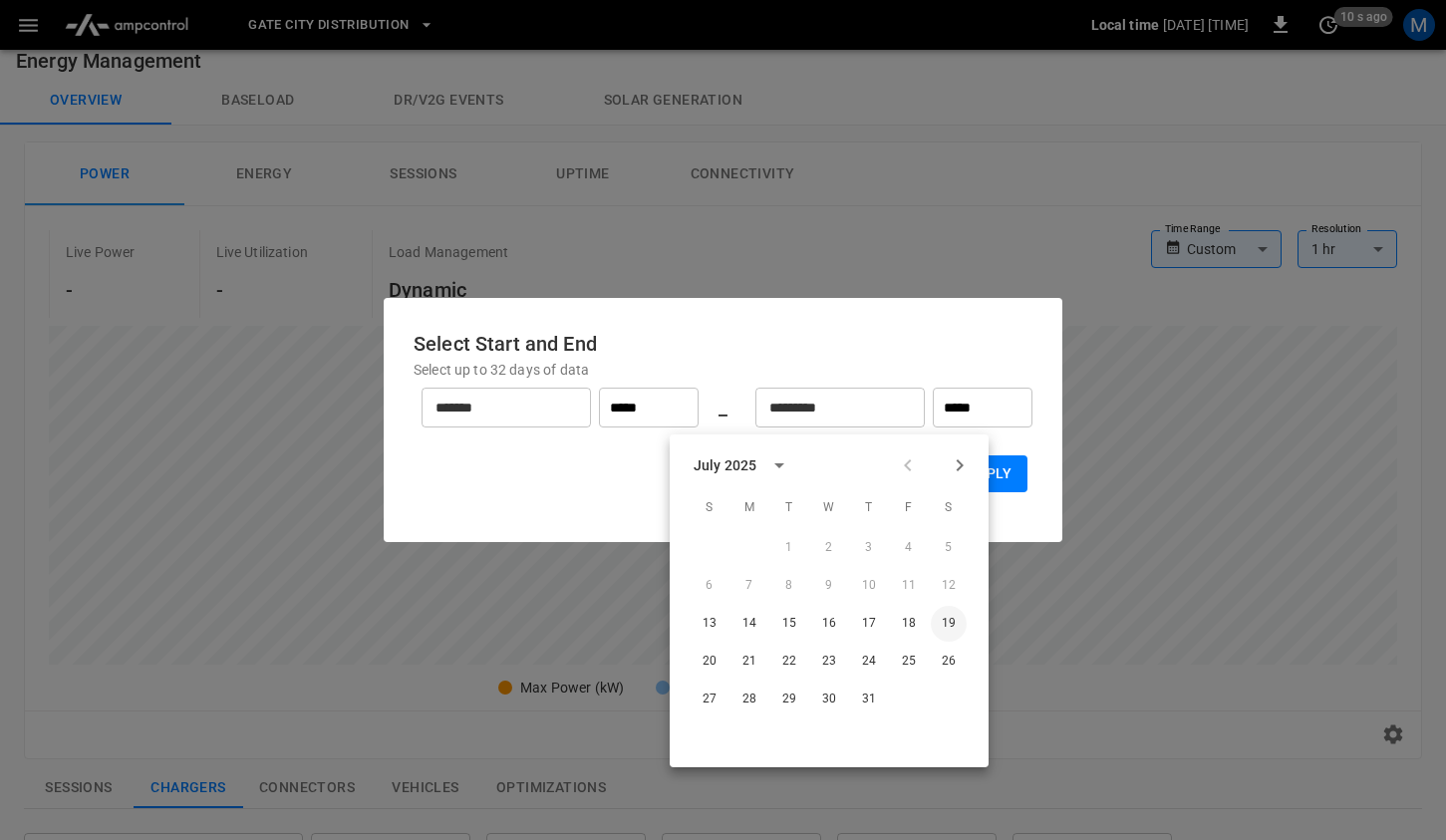 click on "19" at bounding box center (949, 624) 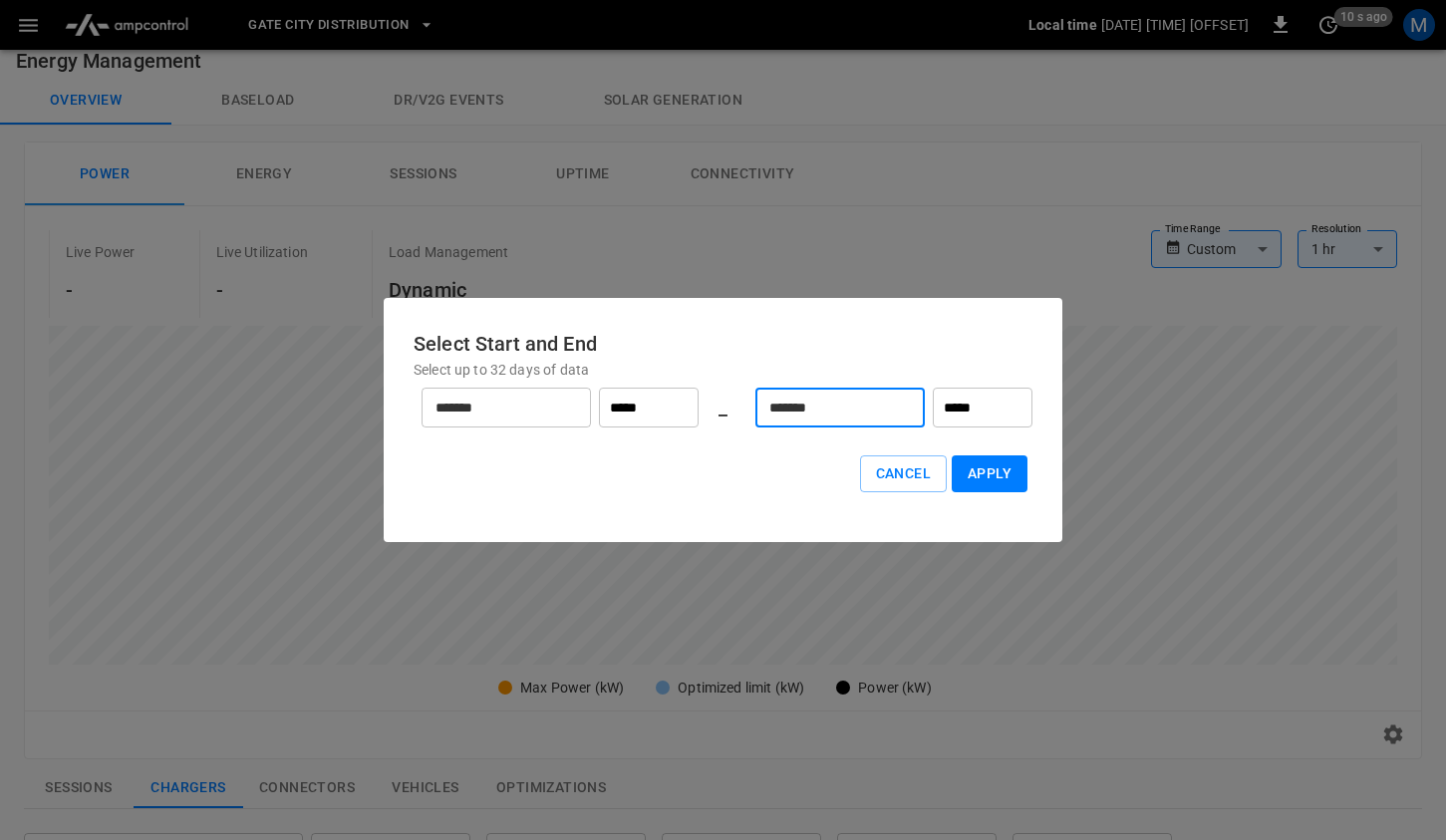 click on "Apply" at bounding box center [990, 473] 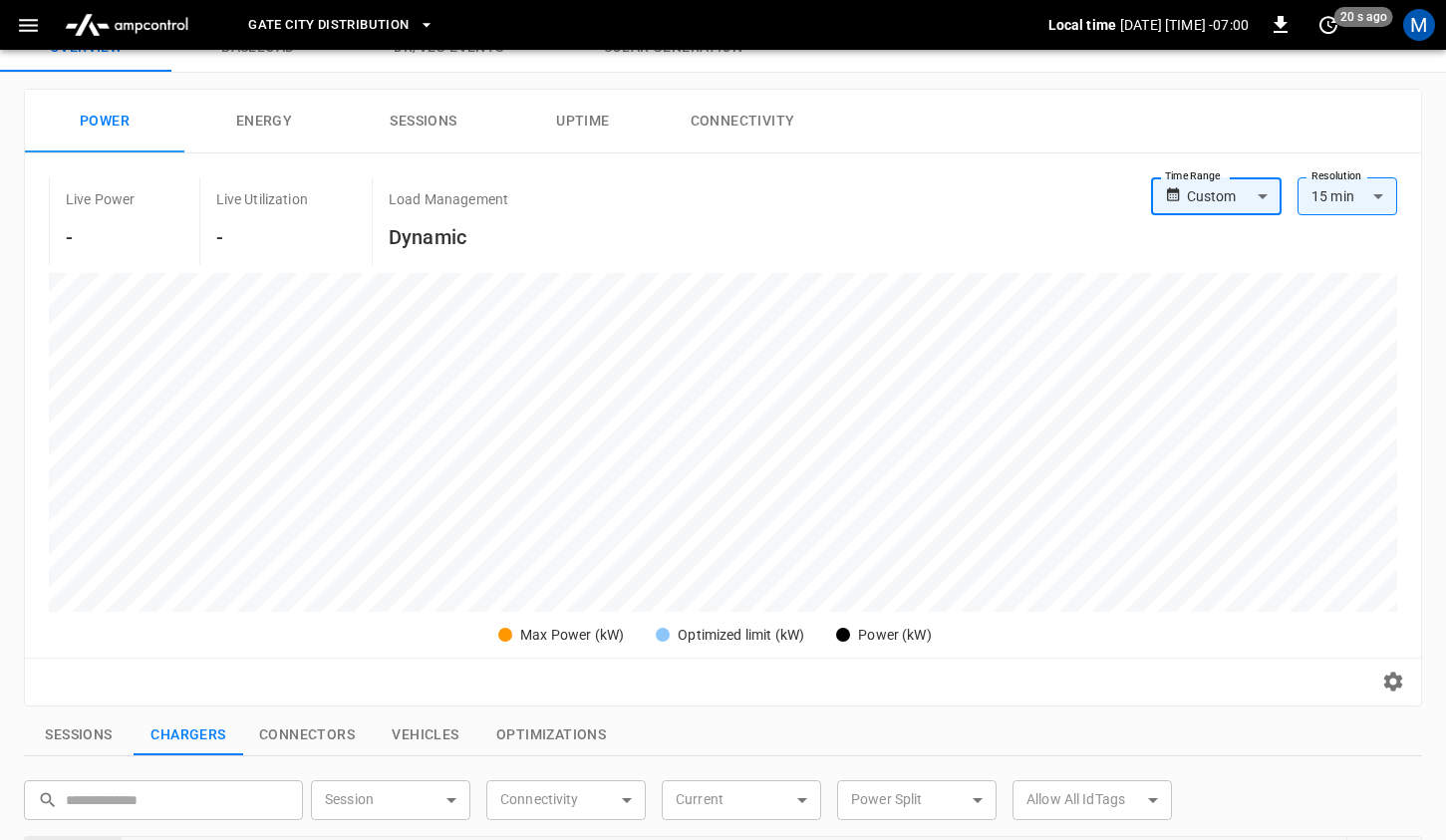 scroll, scrollTop: 0, scrollLeft: 0, axis: both 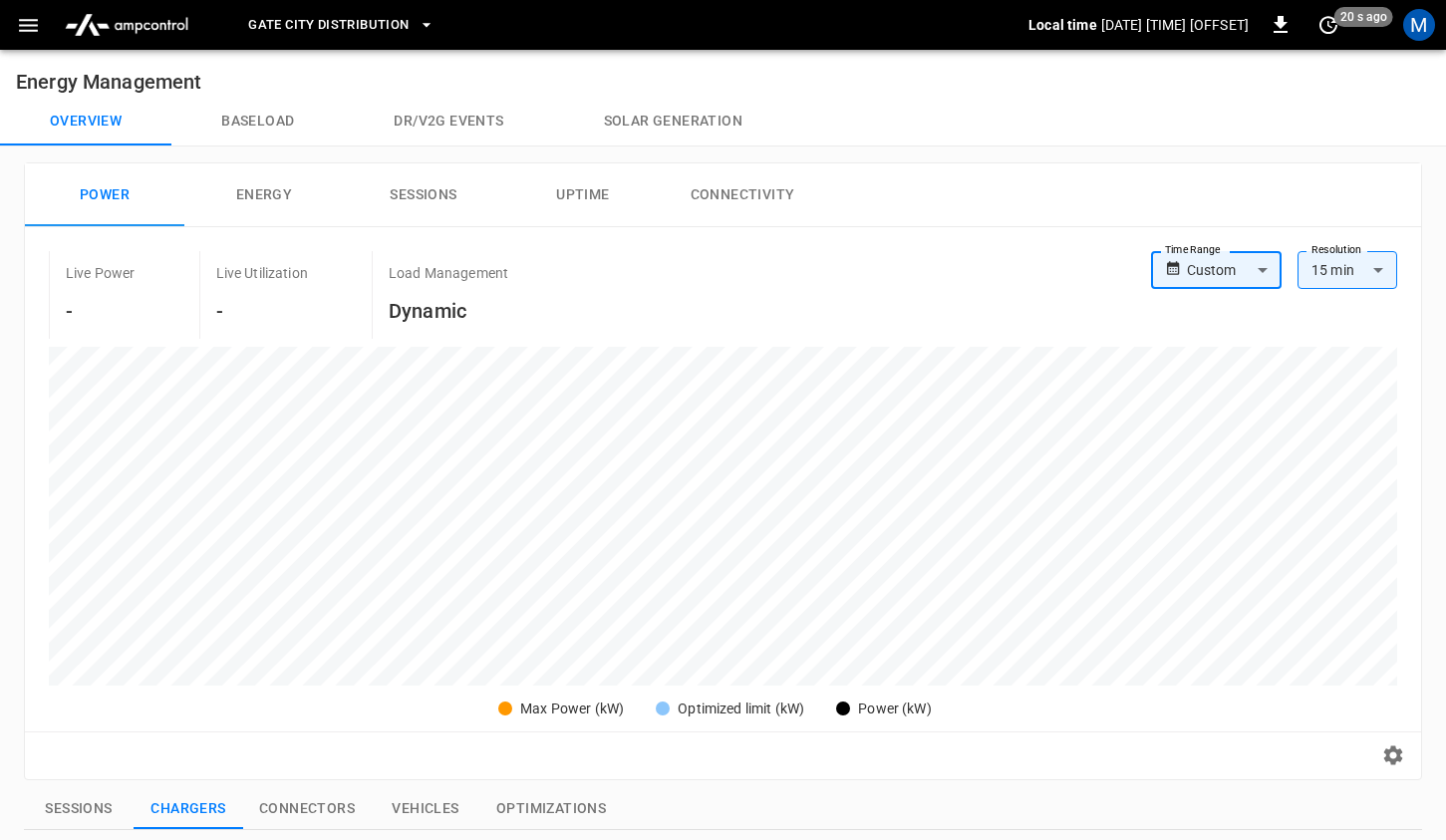 click at bounding box center (28, 25) 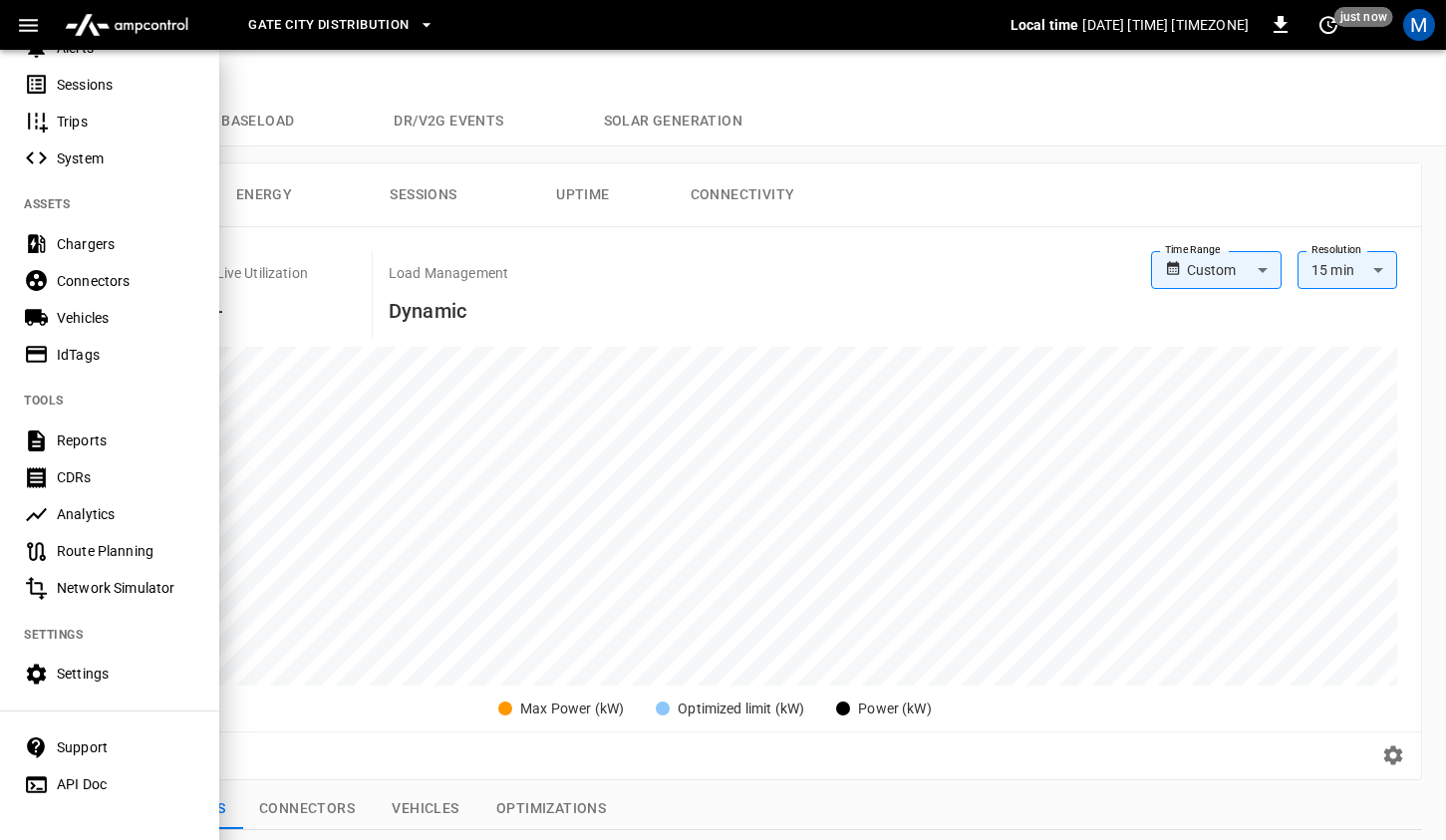 scroll, scrollTop: 283, scrollLeft: 0, axis: vertical 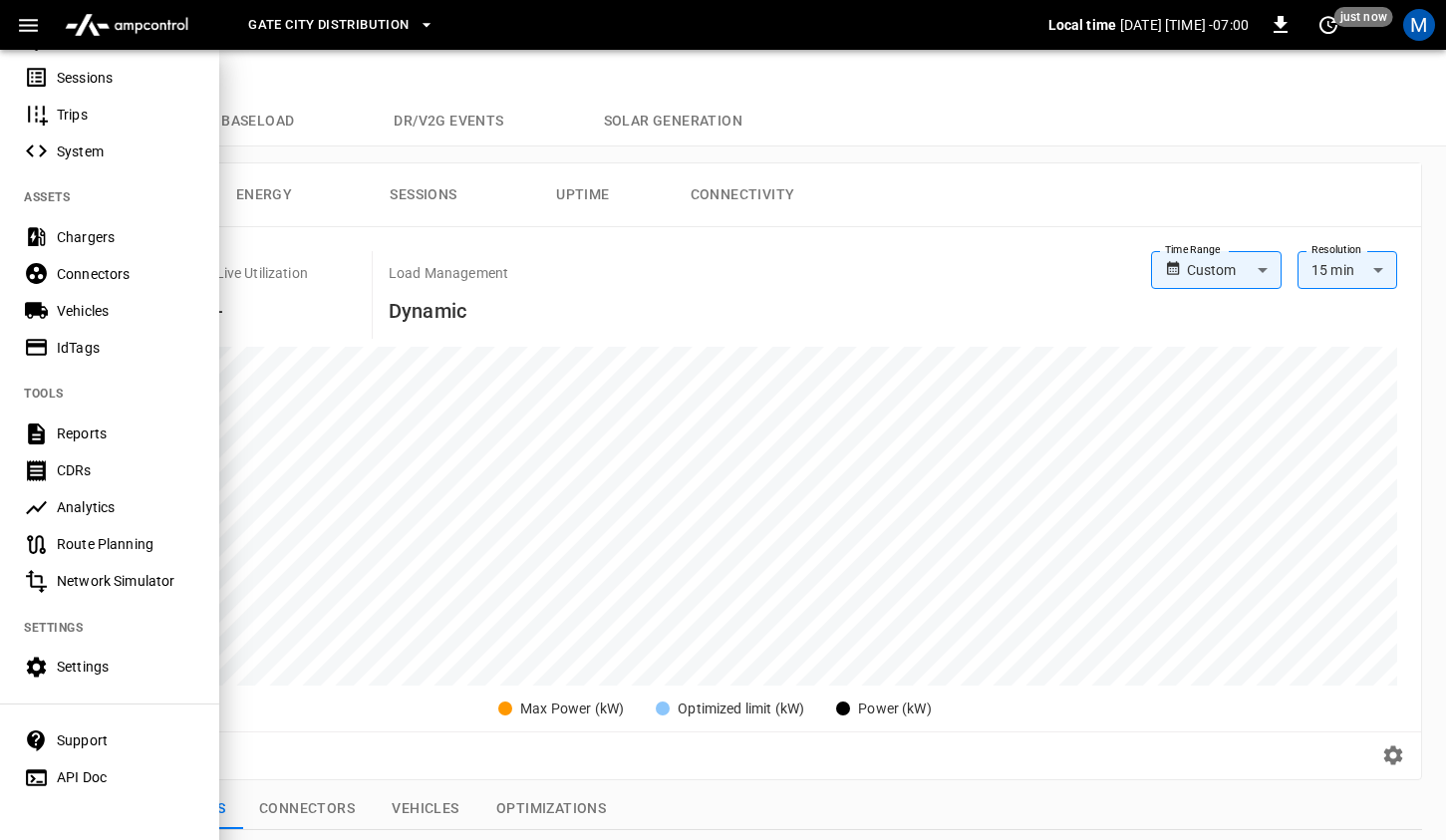 click on "Settings" at bounding box center (126, 667) 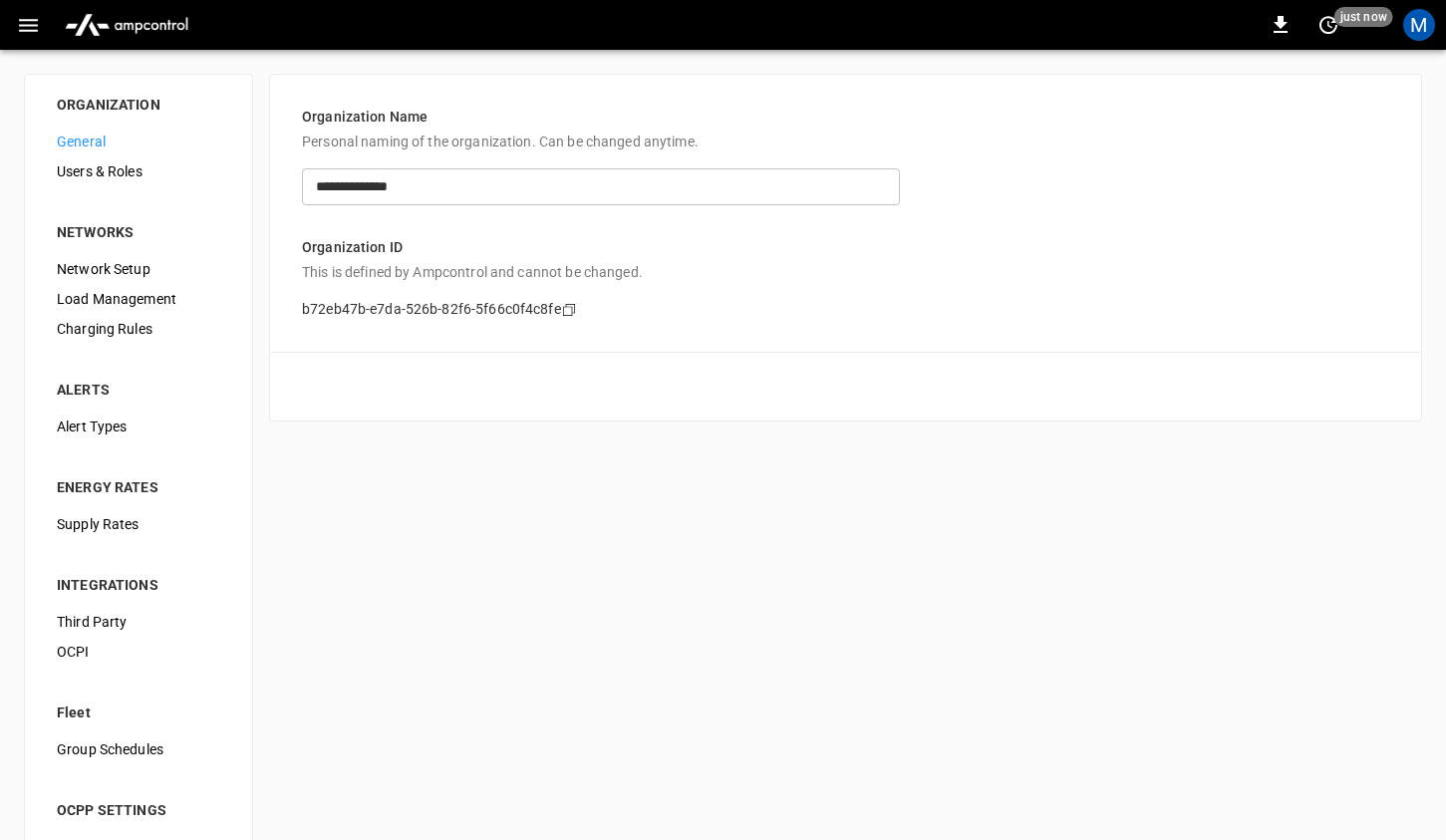 click on "Network Setup" at bounding box center (139, 269) 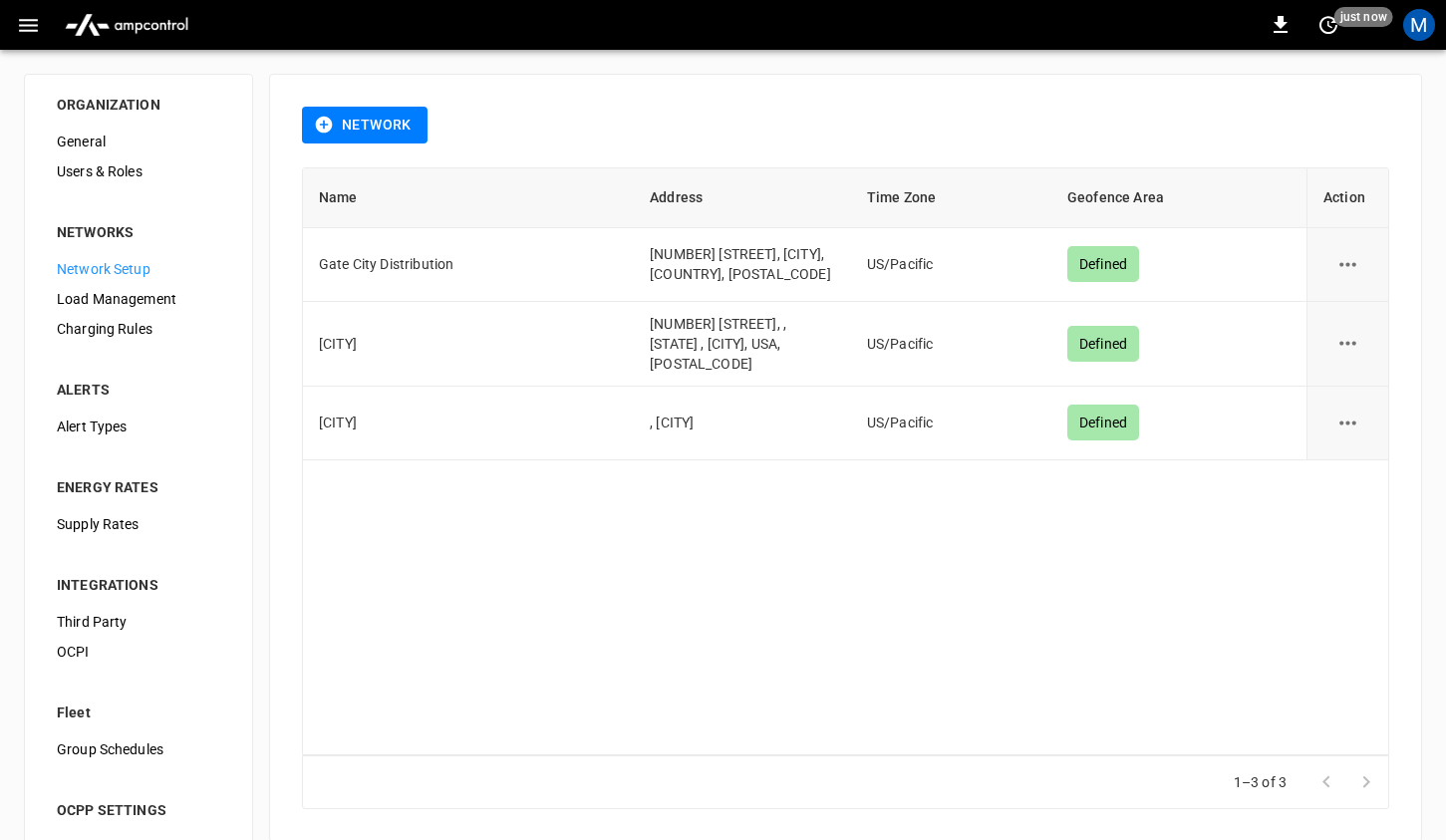 click on "Load Management" at bounding box center [139, 299] 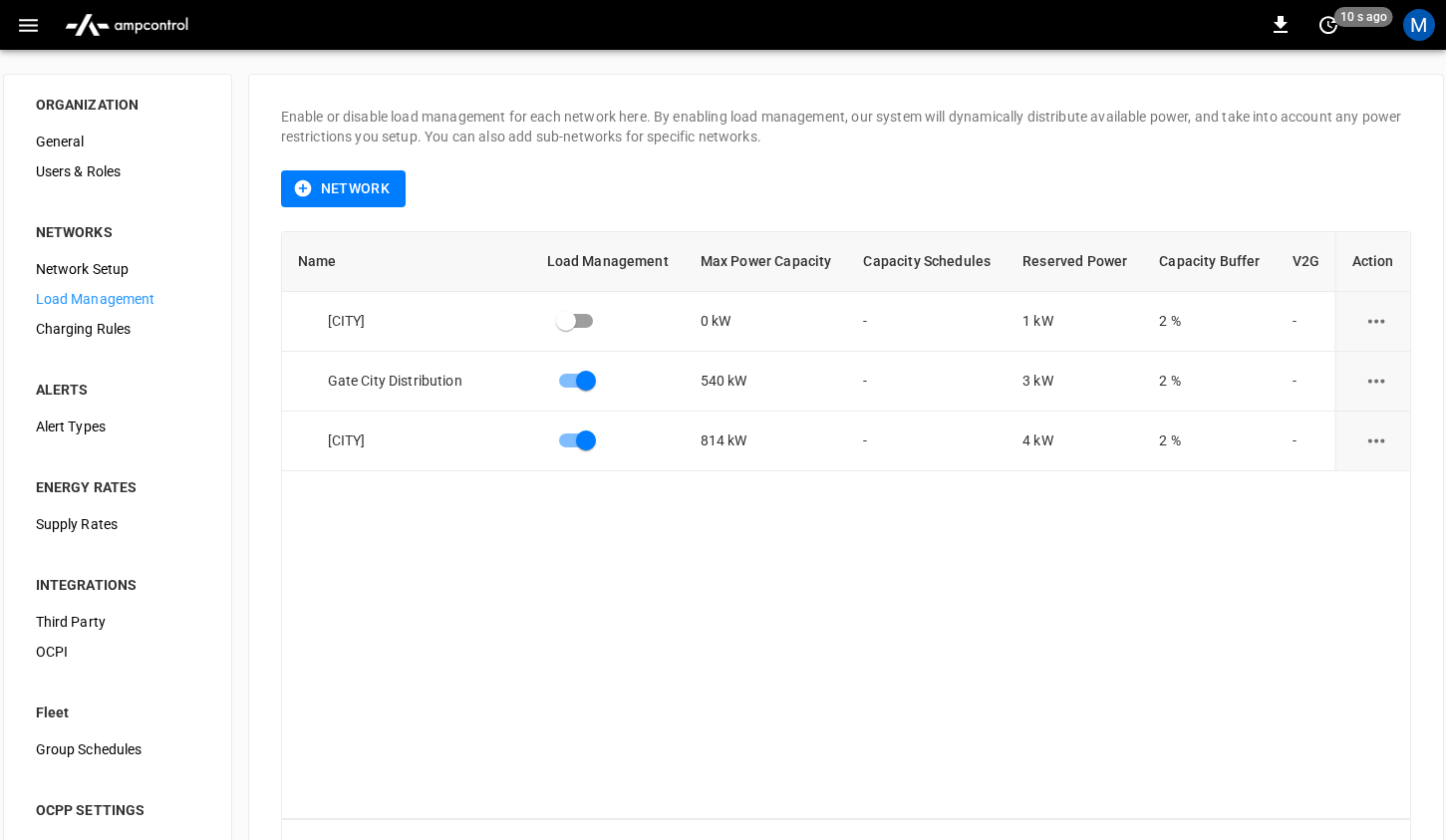 click 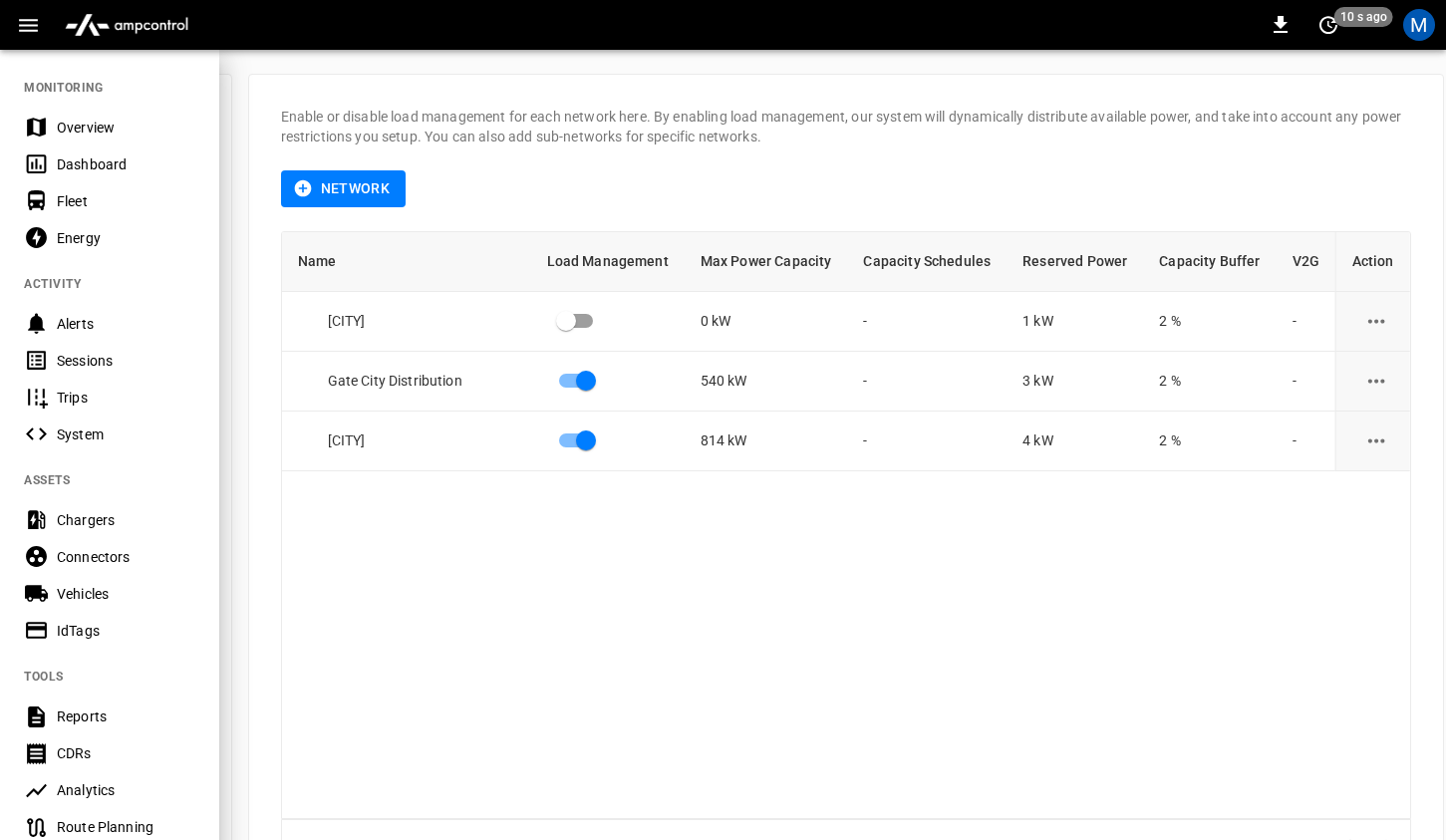 click on "Energy" at bounding box center (126, 238) 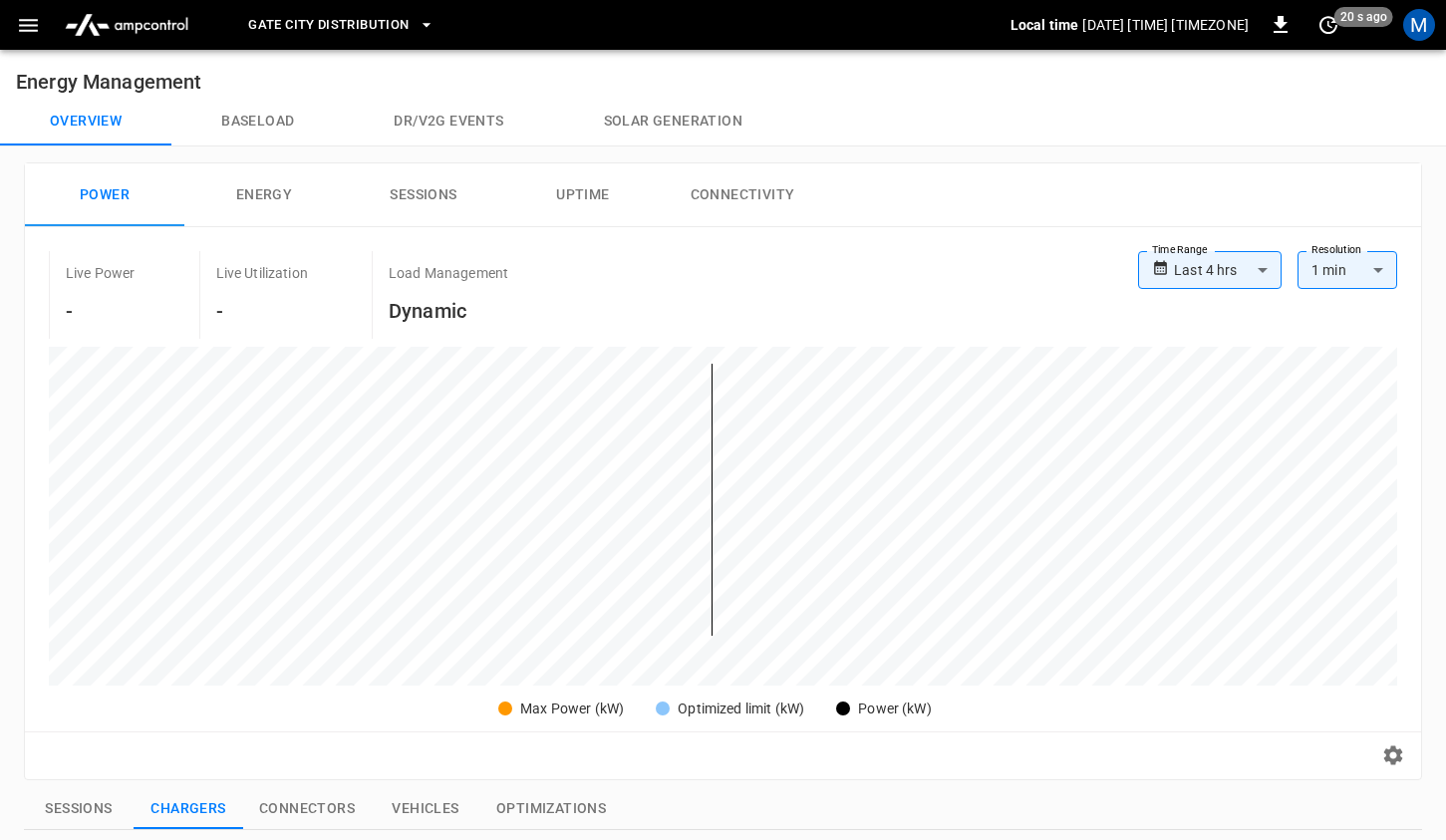 click on "**********" at bounding box center (723, 783) 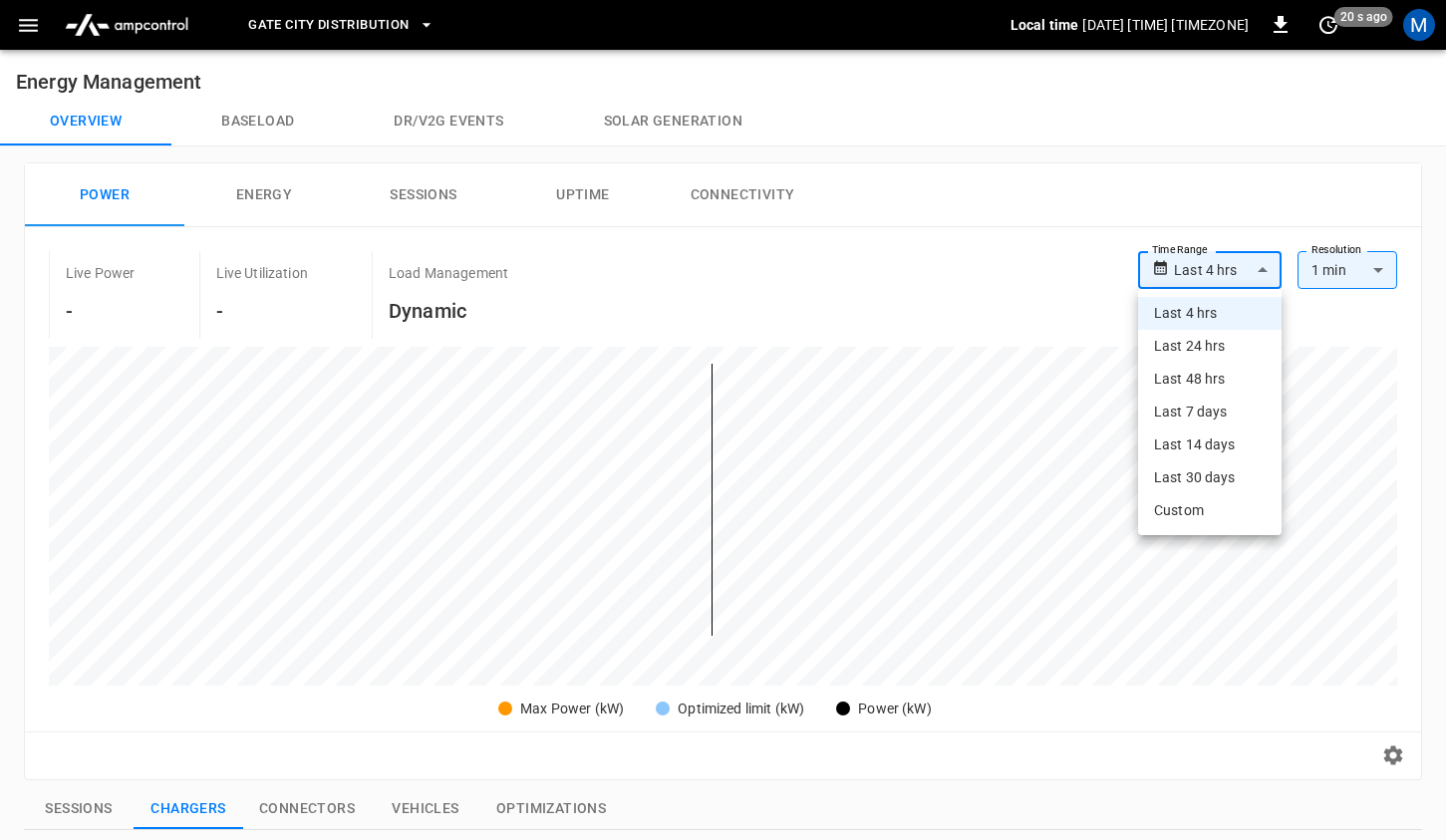 click at bounding box center (723, 420) 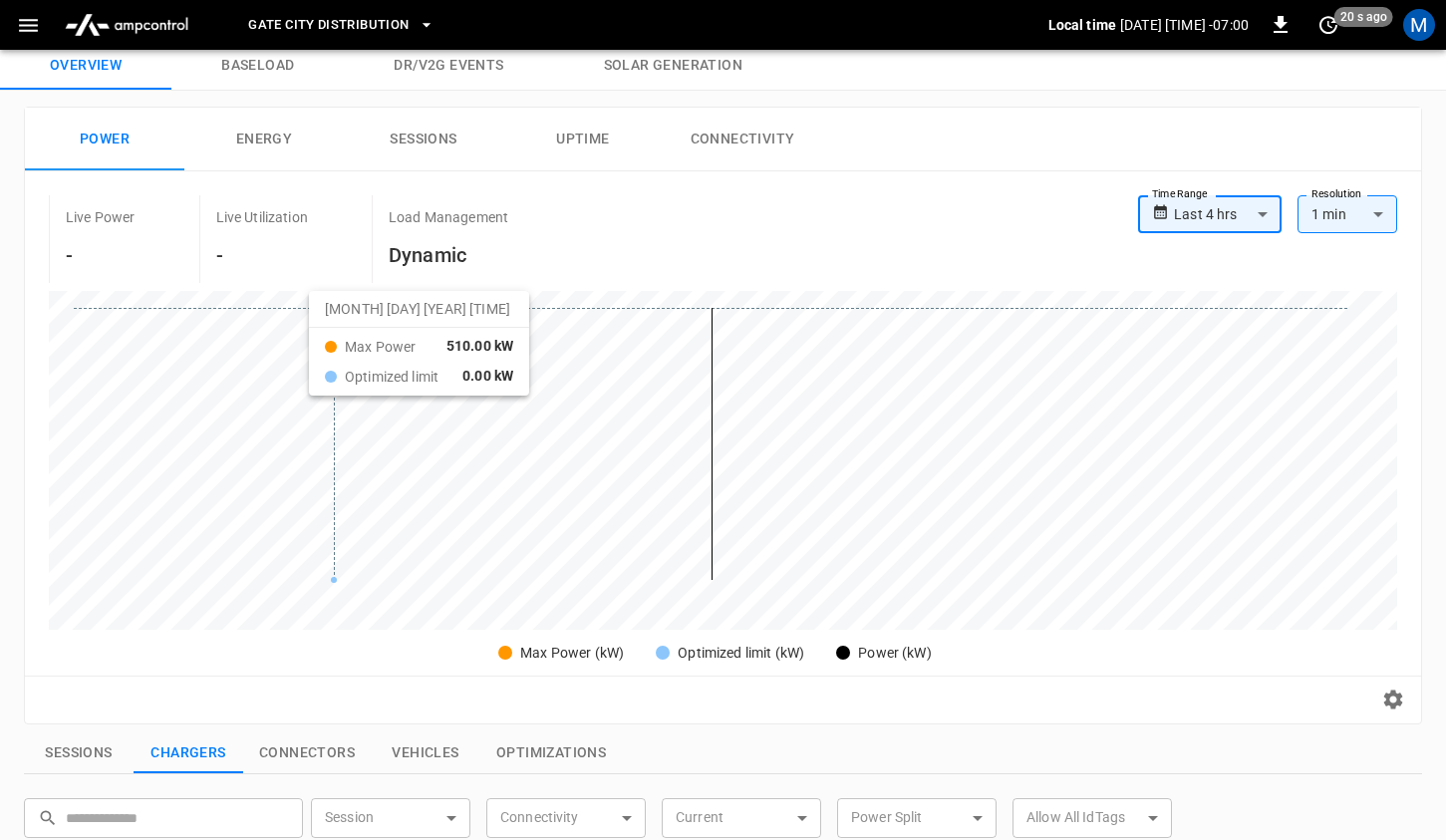 scroll, scrollTop: 51, scrollLeft: 0, axis: vertical 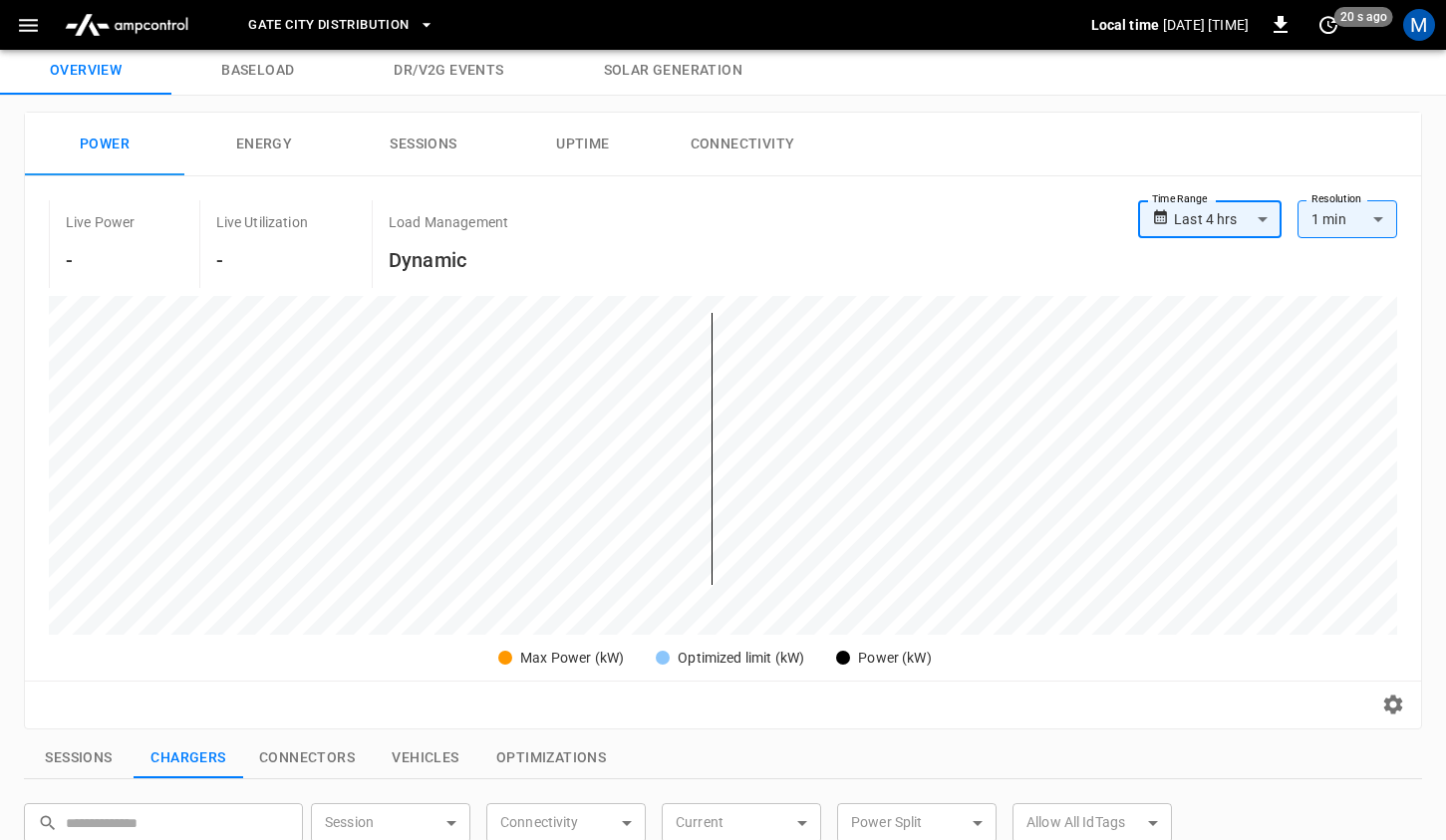 click on "**********" at bounding box center [723, 732] 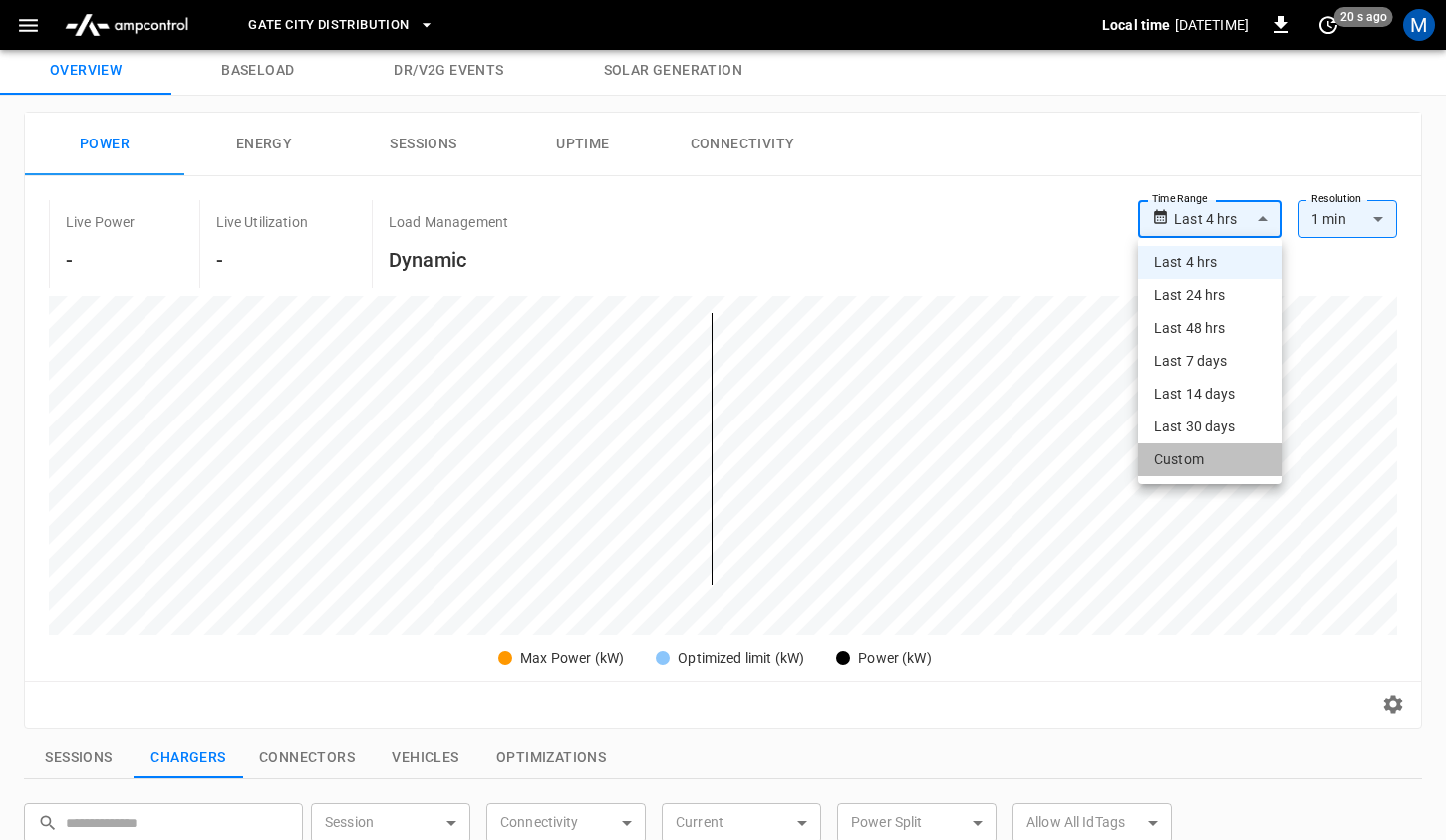 click on "Custom" at bounding box center (1210, 459) 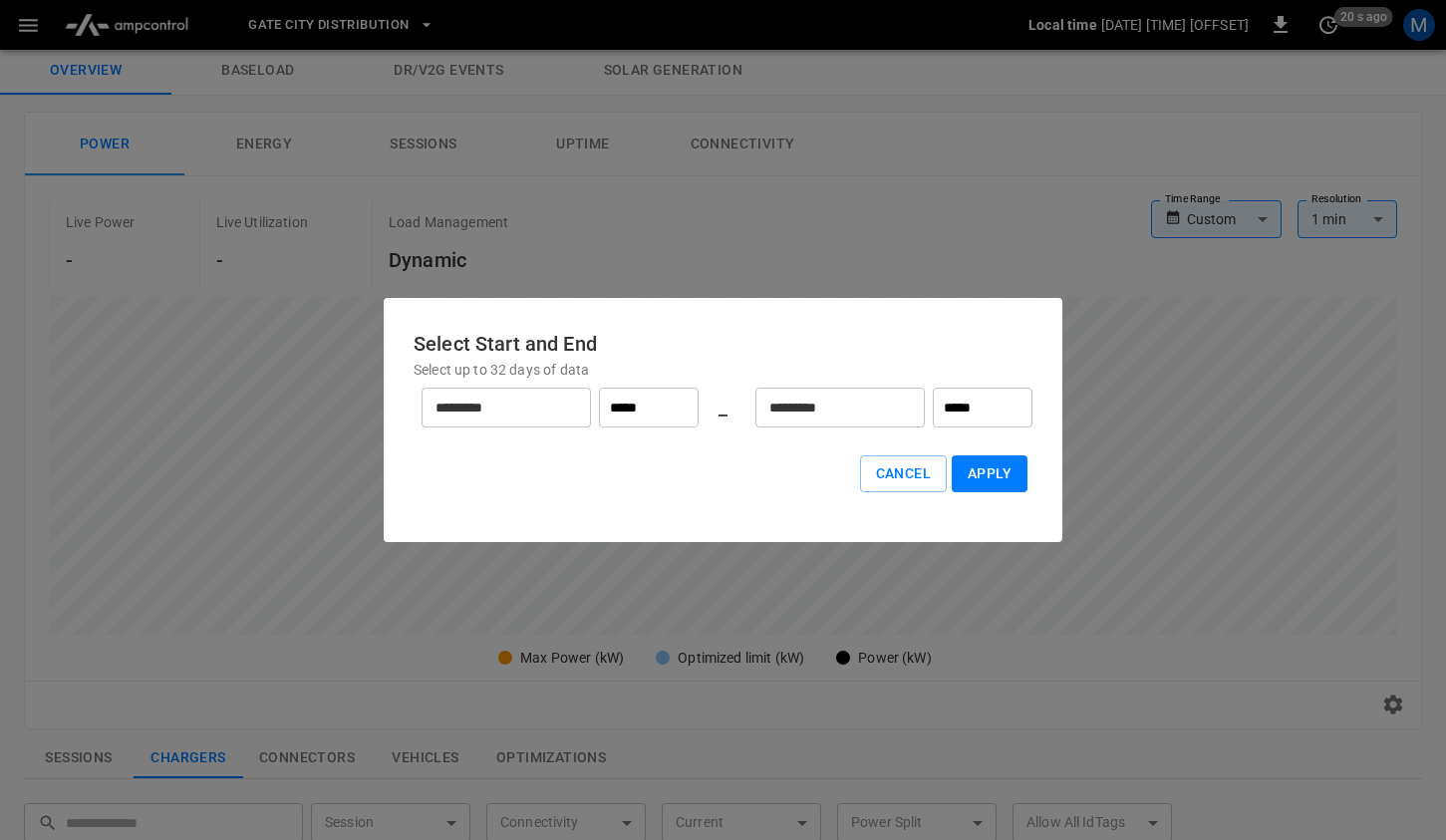 click on "*********" at bounding box center [495, 408] 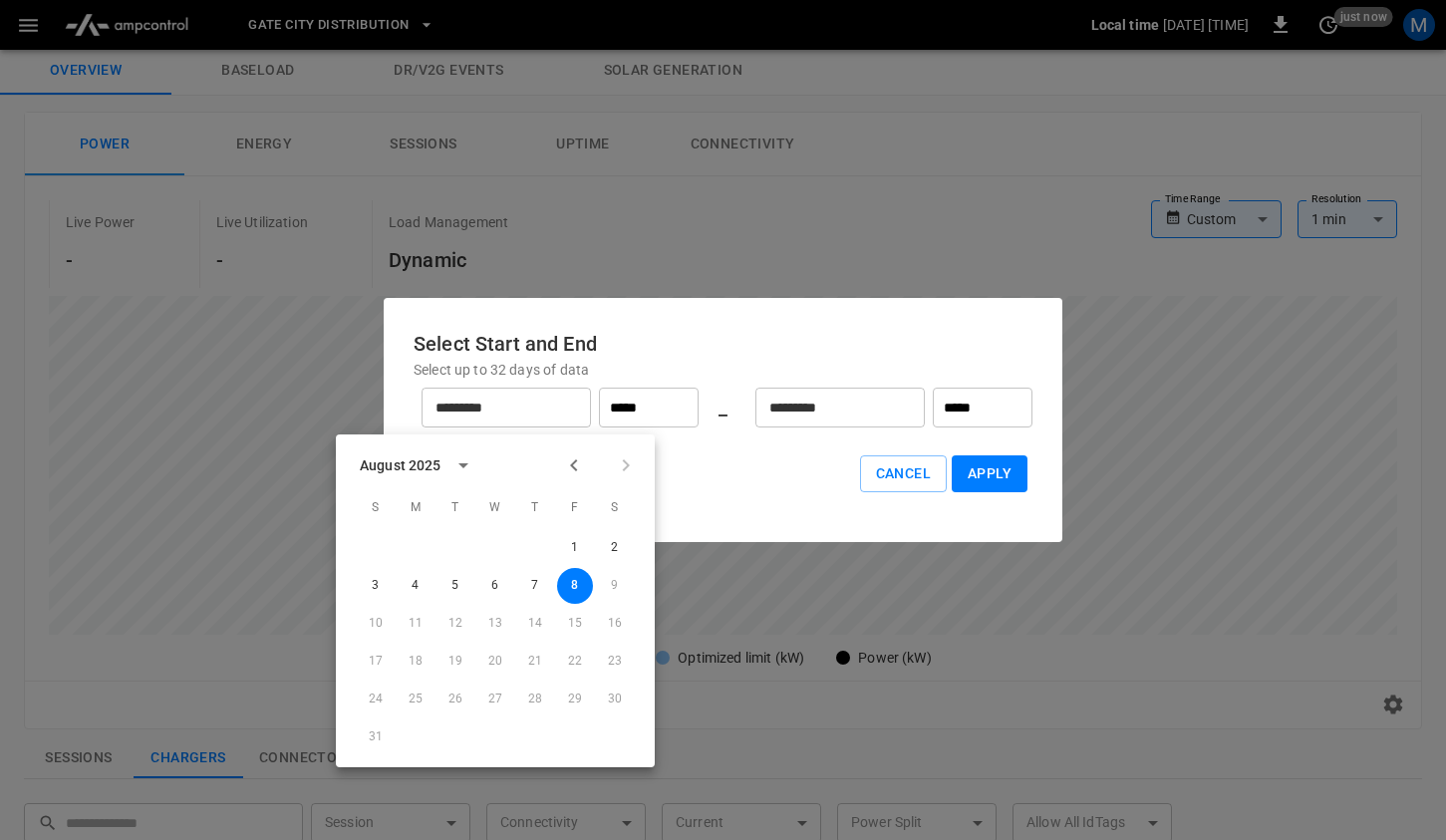 click 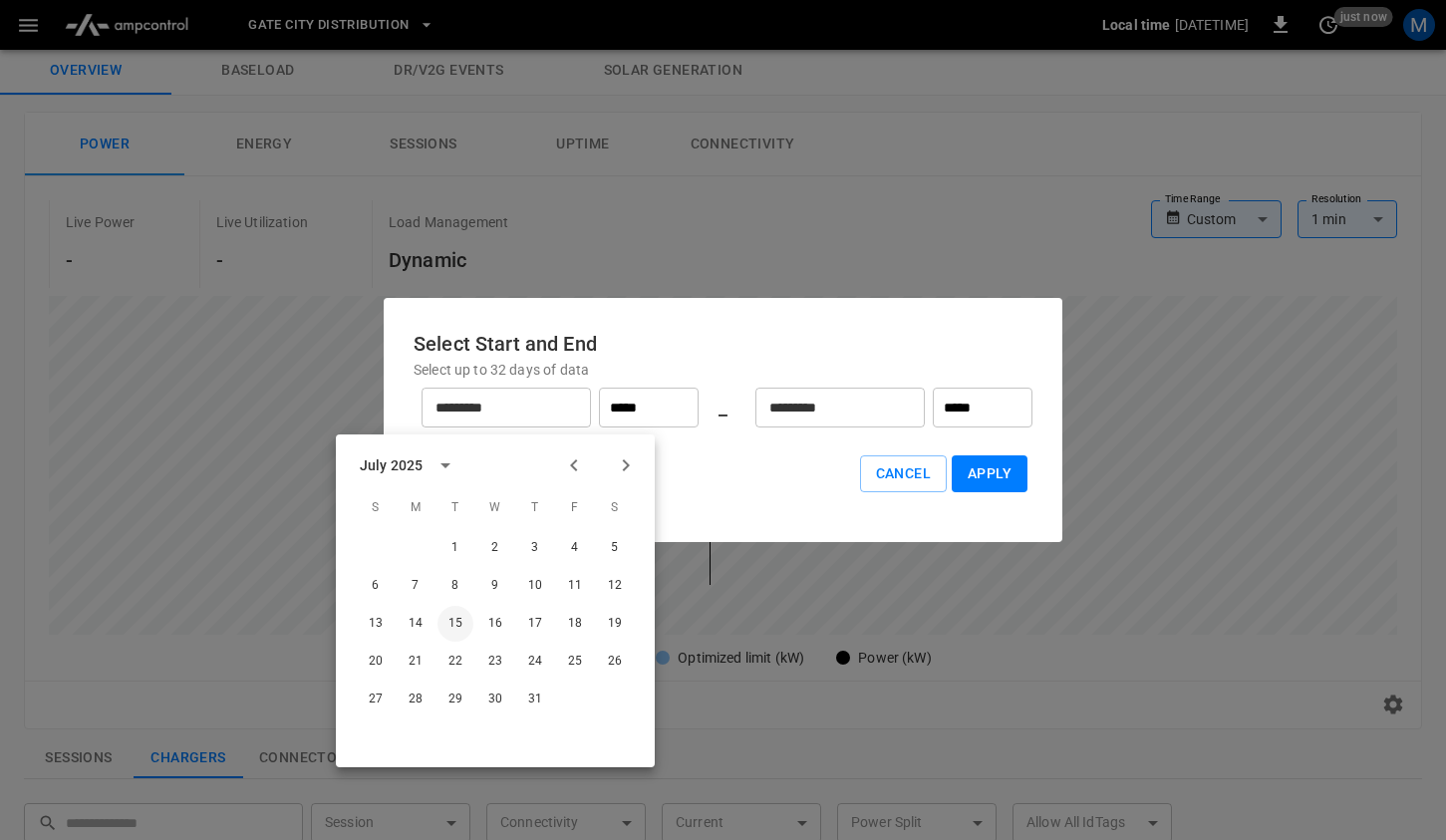 click on "15" at bounding box center (455, 624) 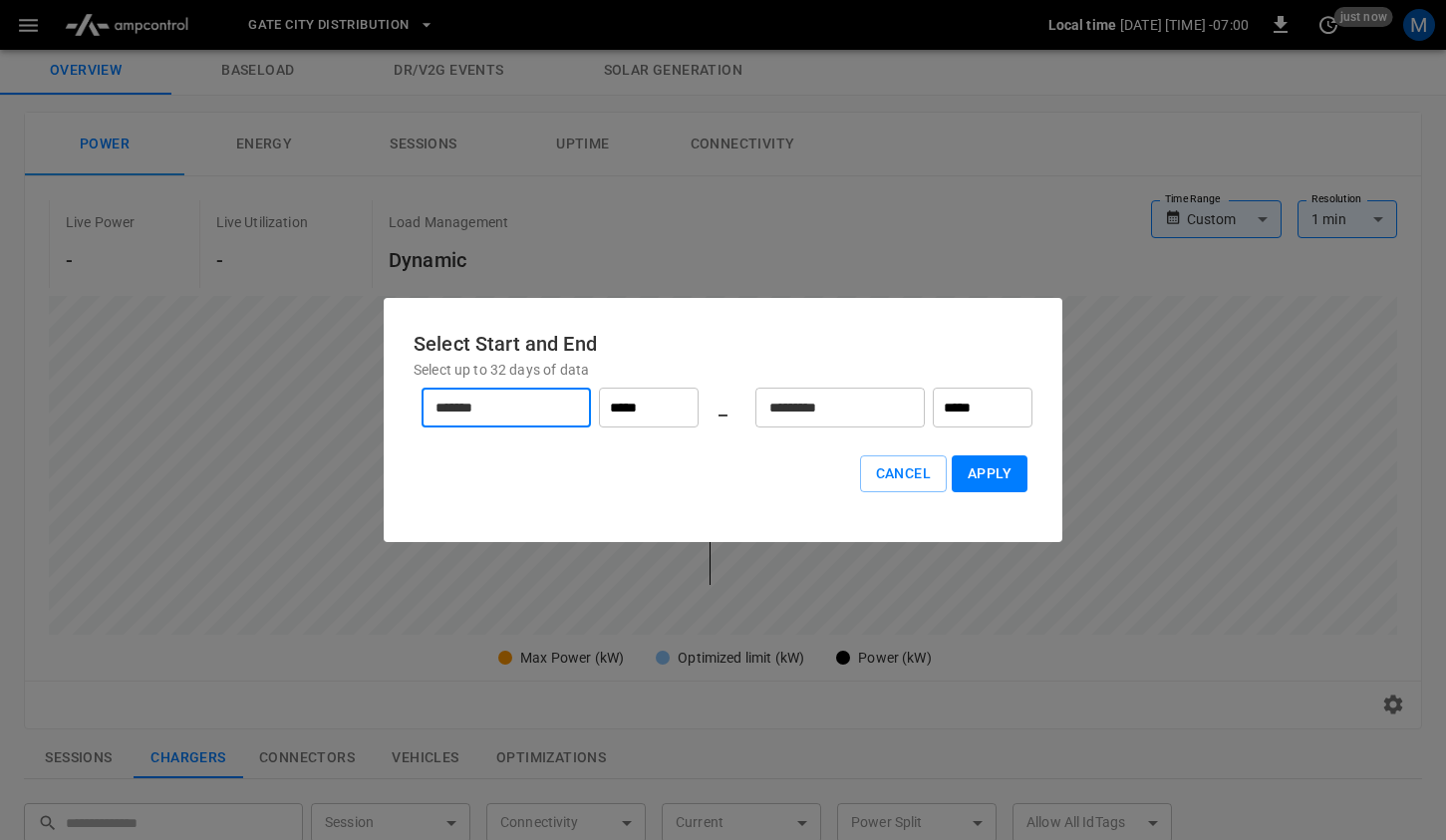 click on "*********" at bounding box center [829, 408] 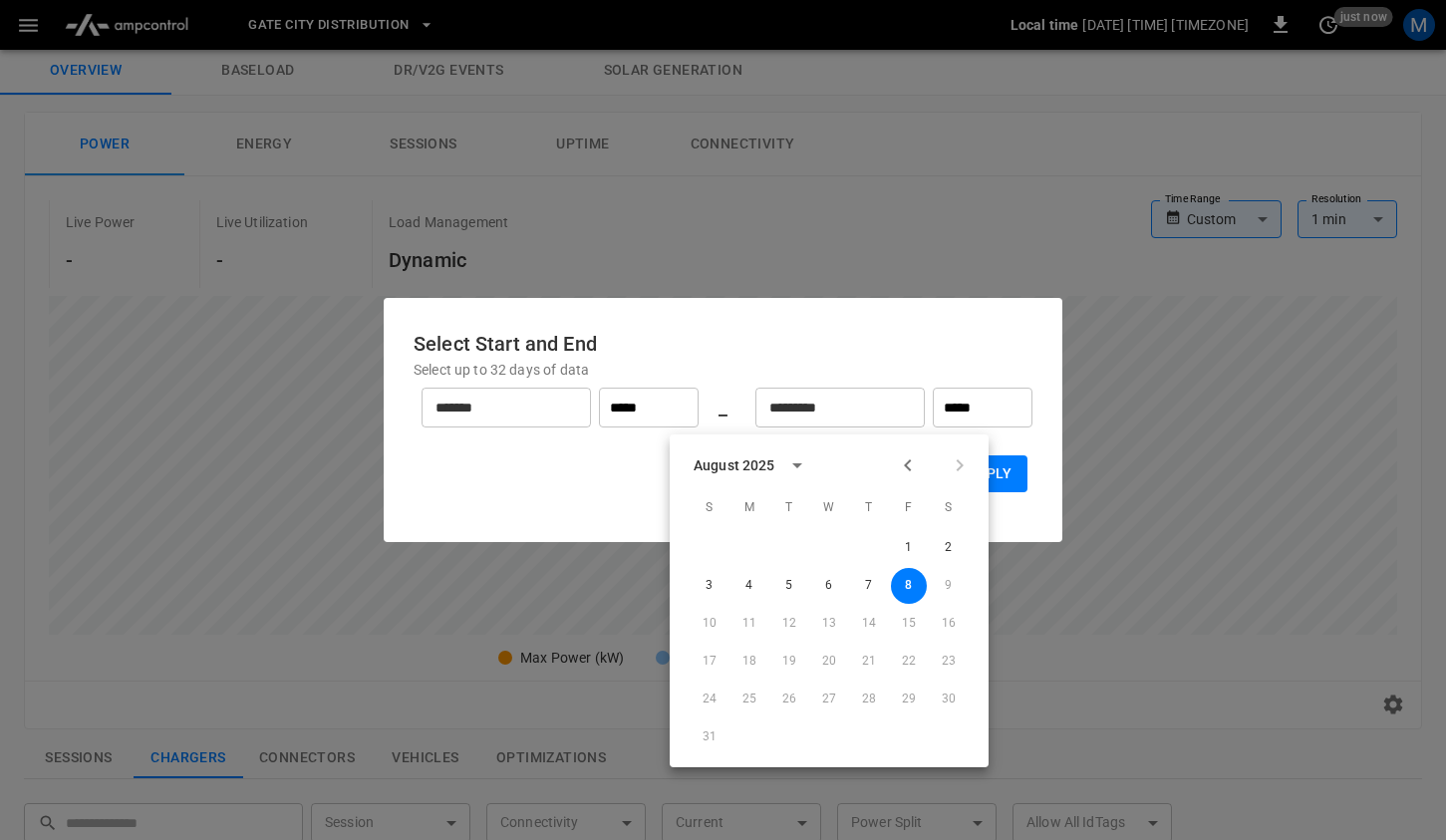 click 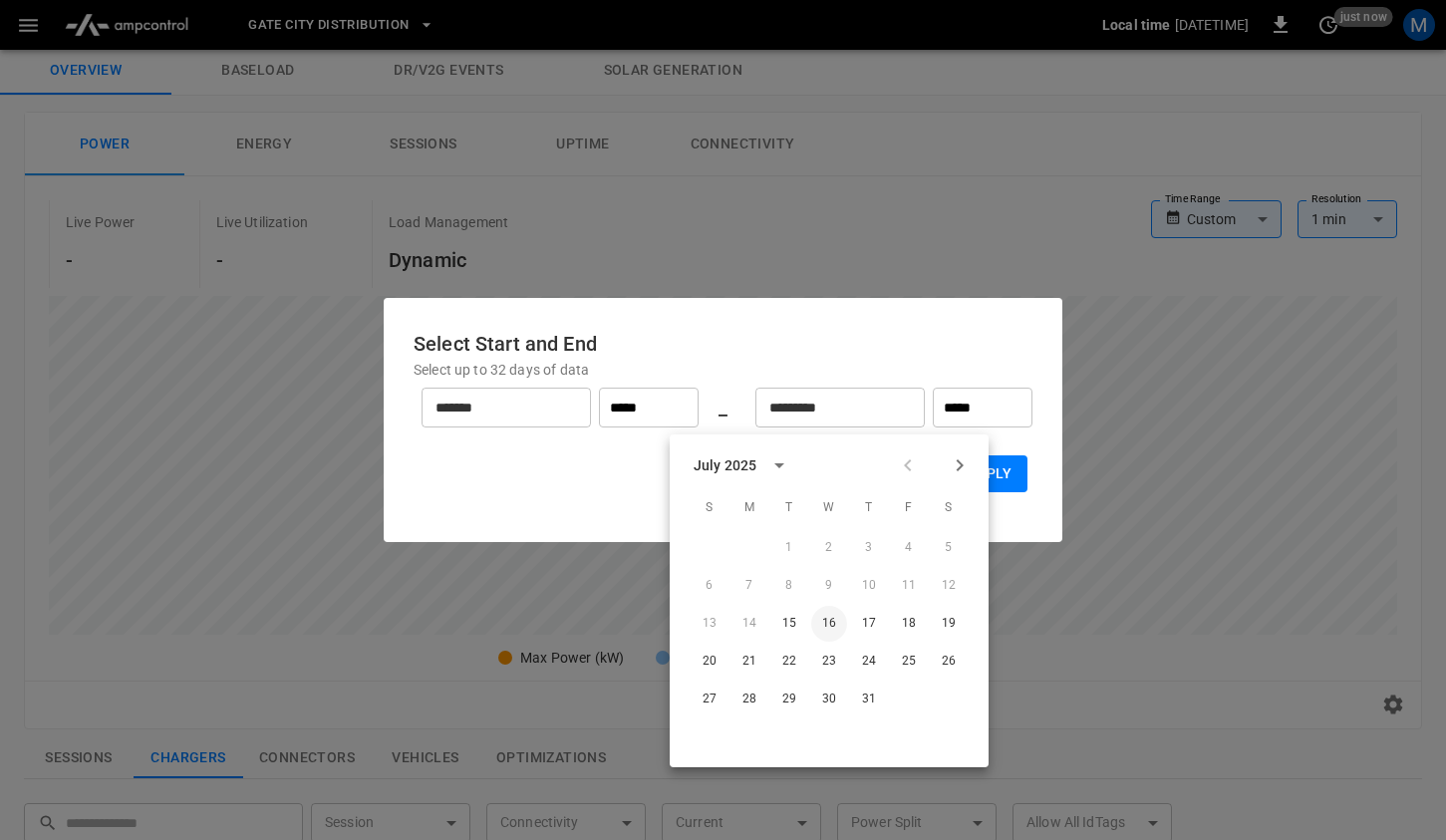 click on "16" at bounding box center (829, 624) 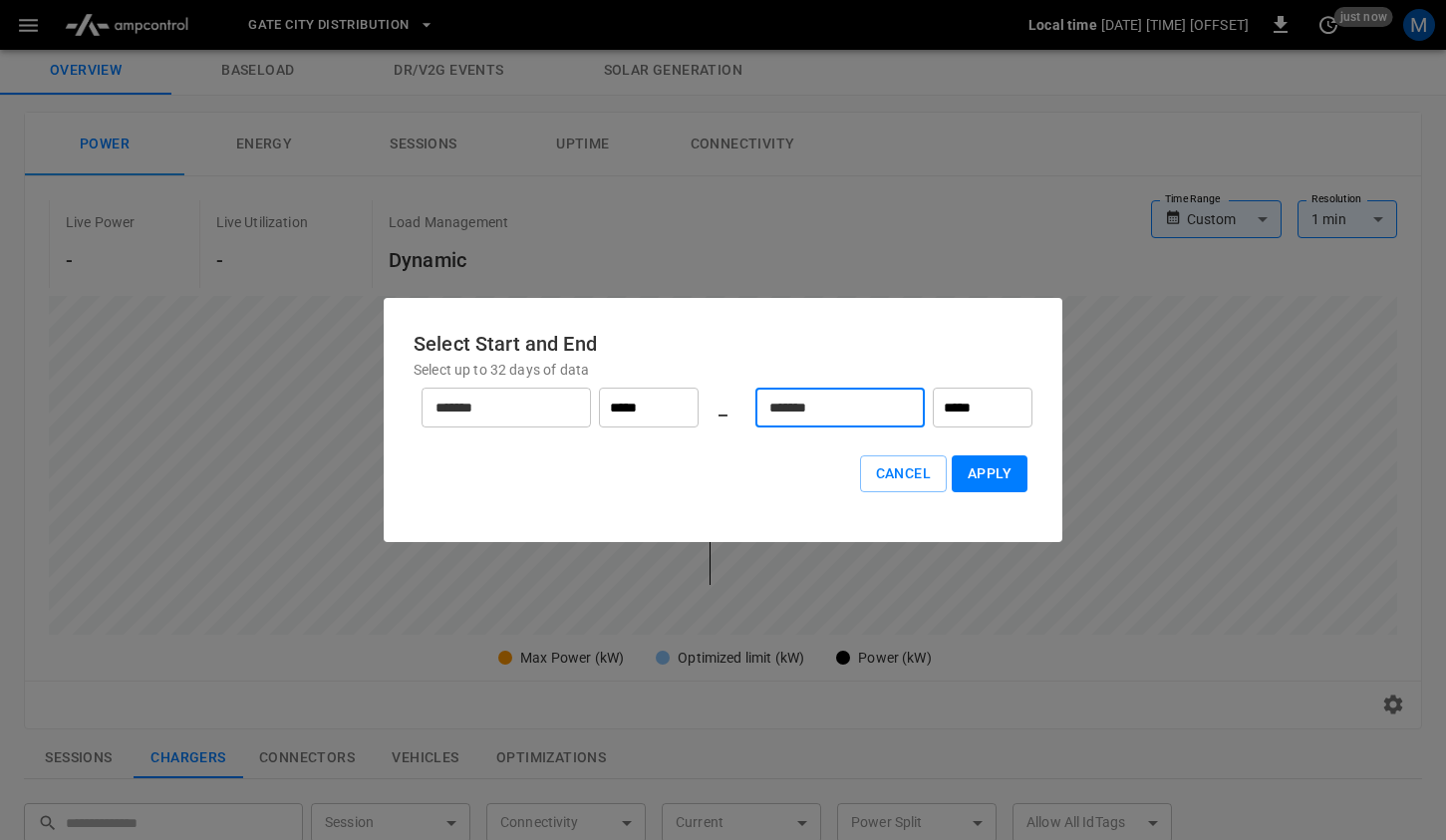 click on "Apply" at bounding box center [990, 473] 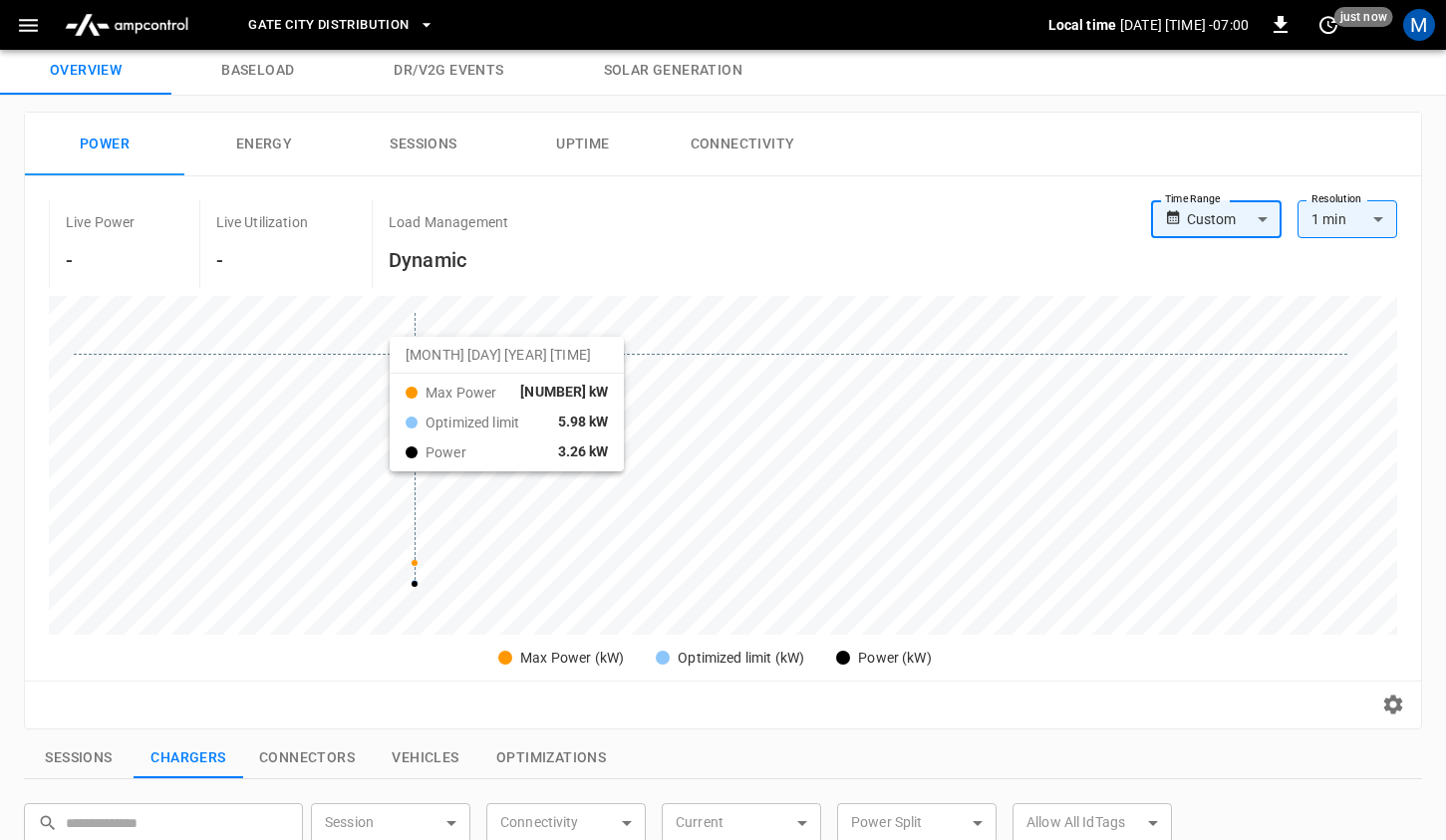 scroll, scrollTop: 0, scrollLeft: 0, axis: both 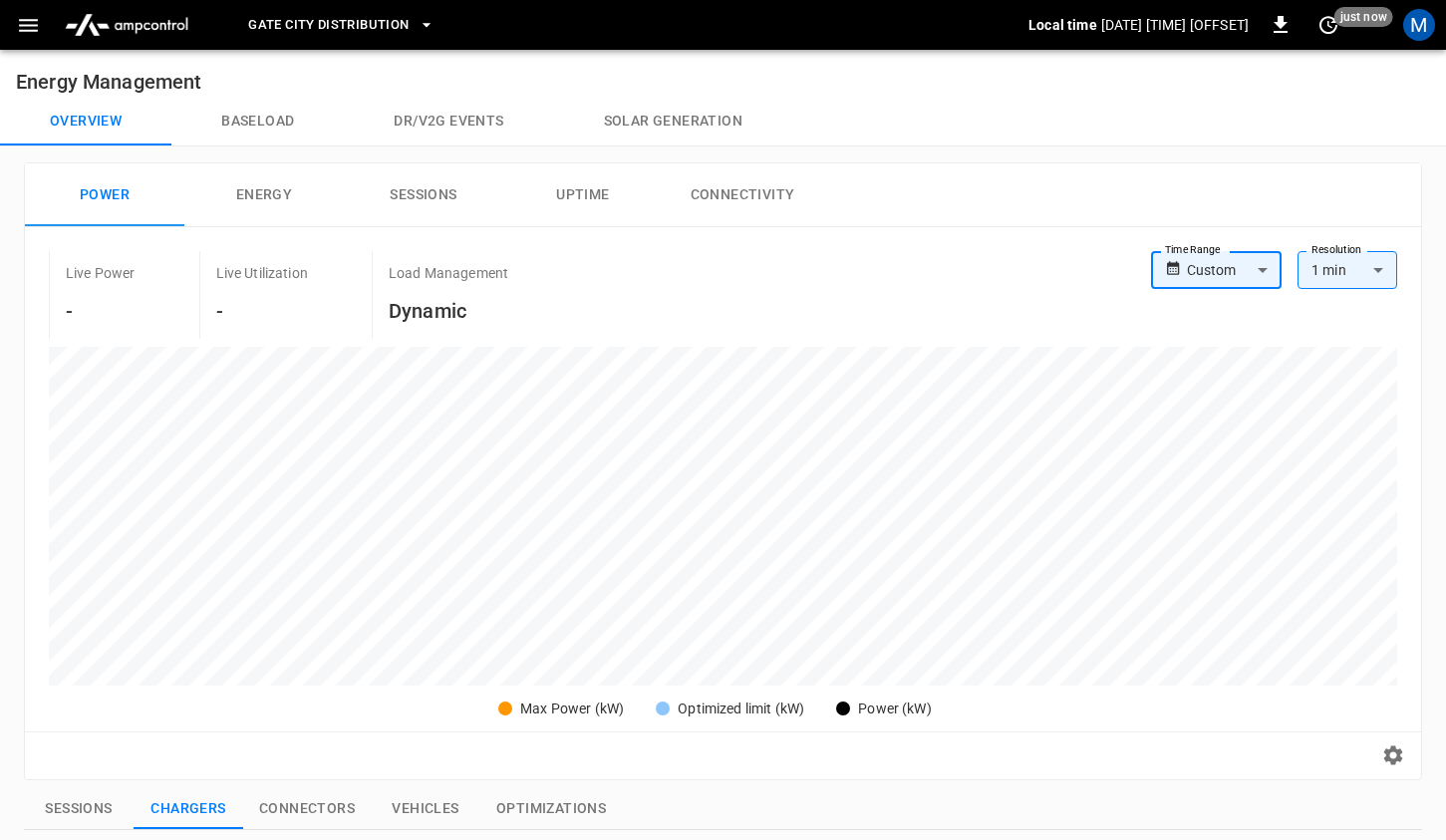 click 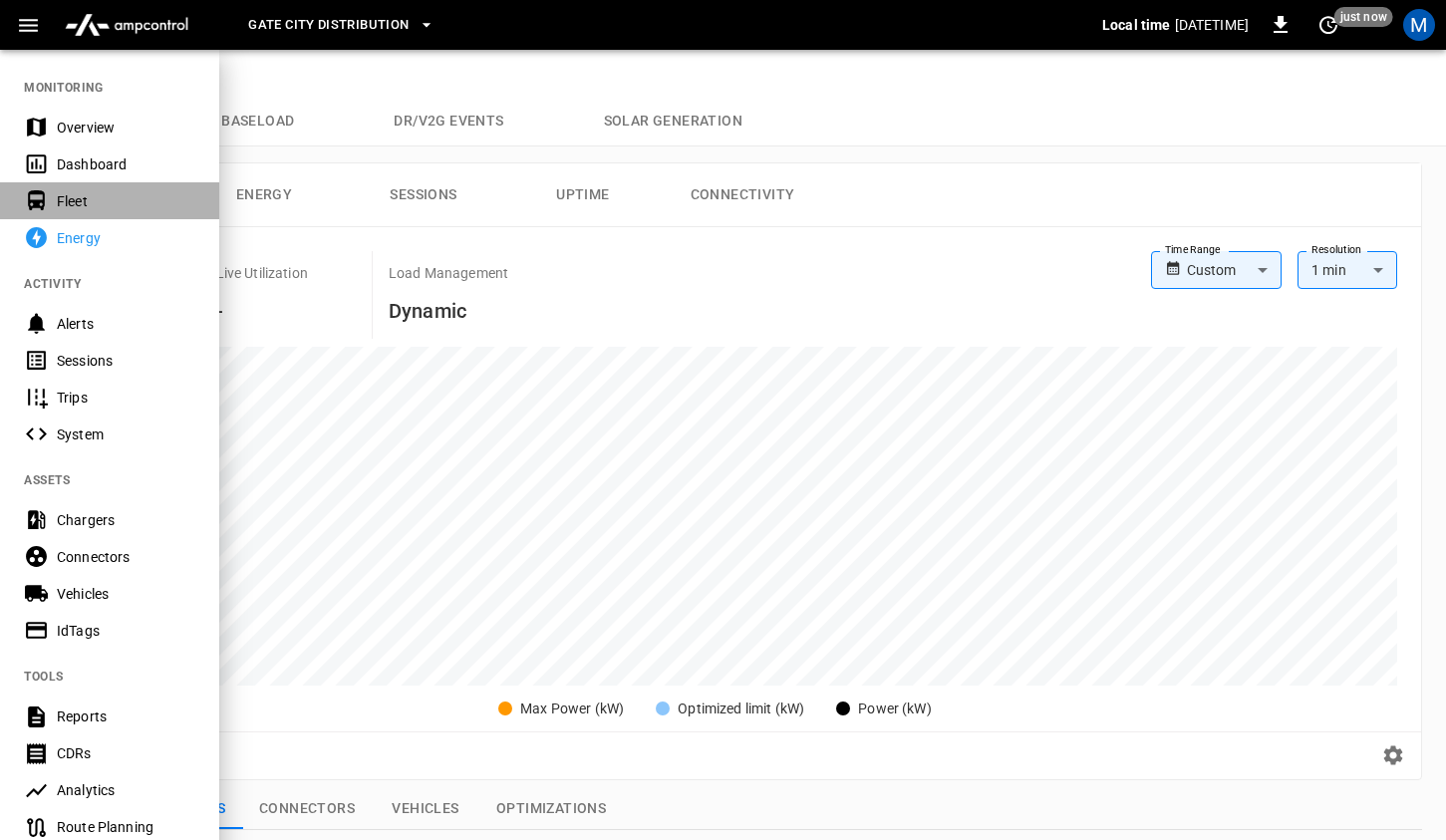 click on "Fleet" at bounding box center [126, 201] 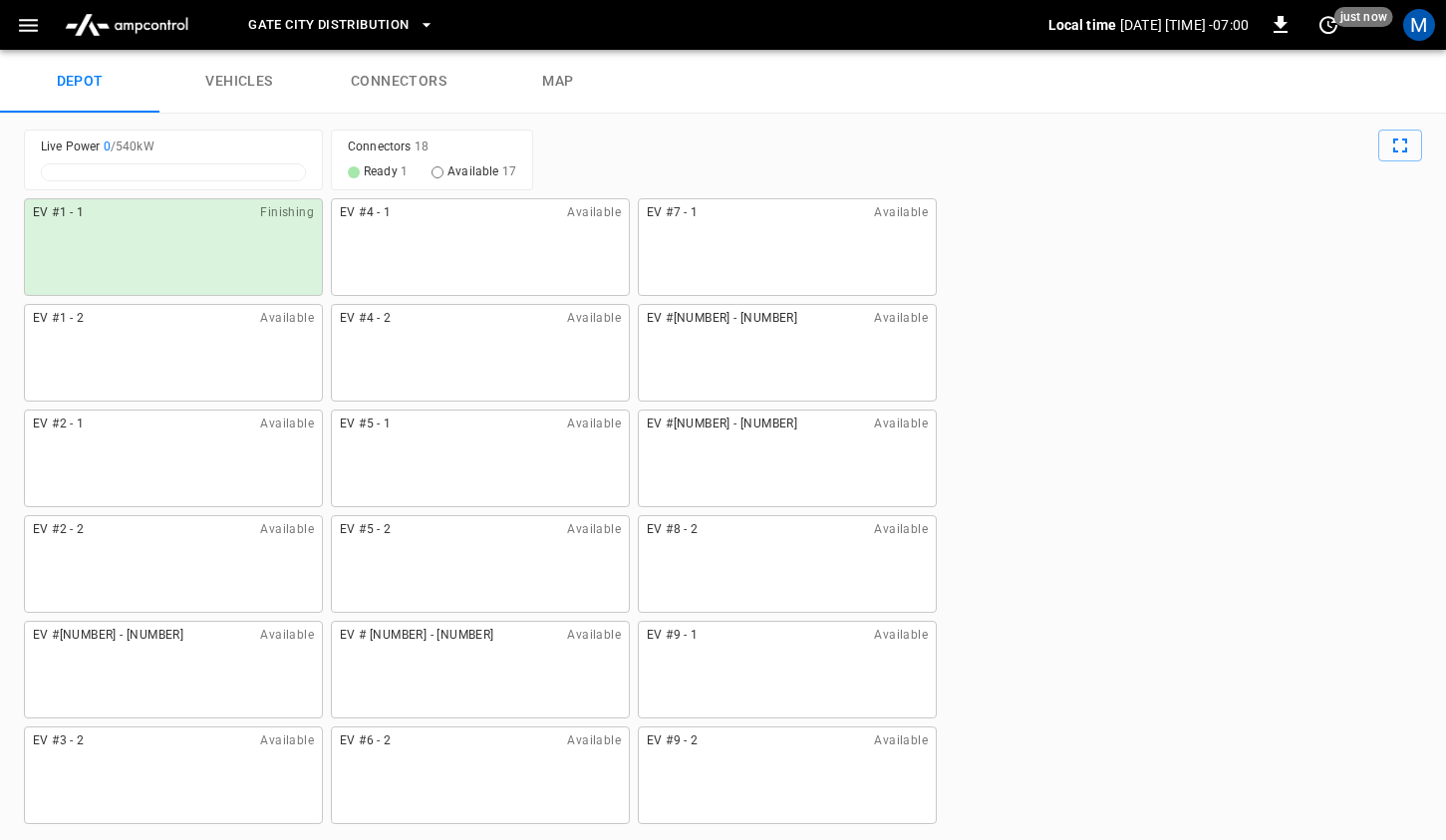click on "connectors" at bounding box center [399, 82] 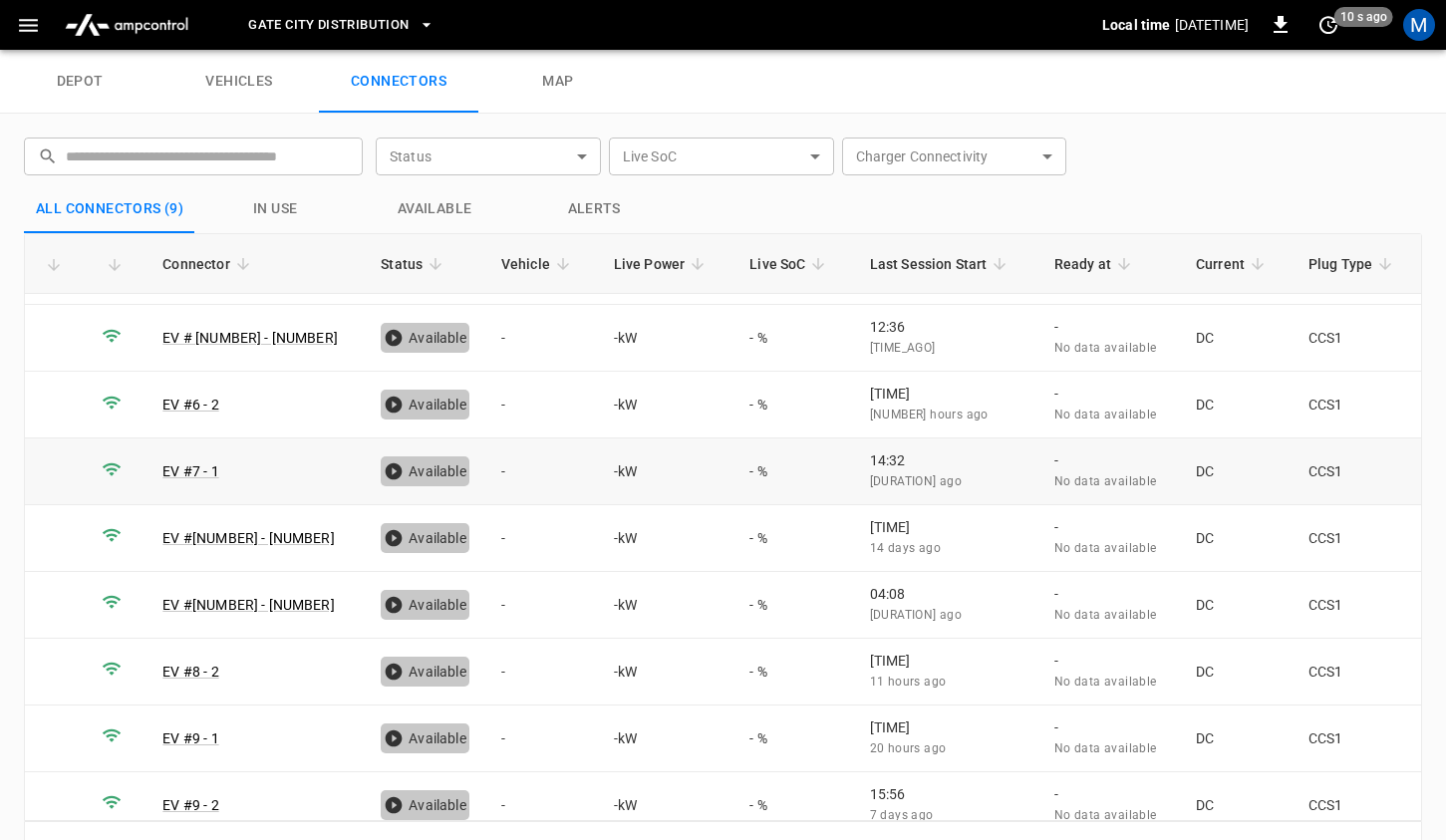 scroll, scrollTop: 0, scrollLeft: 0, axis: both 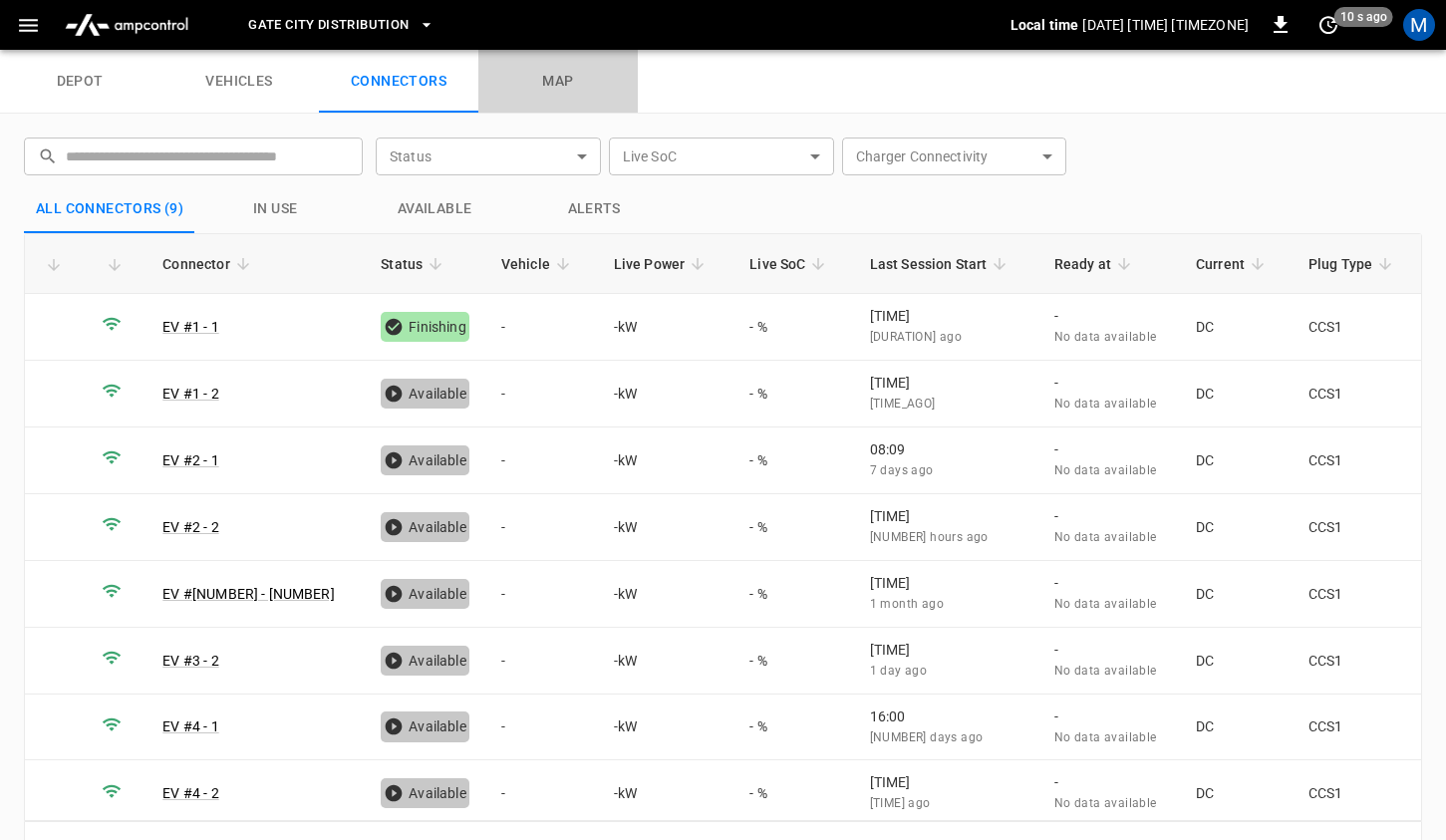 click on "map" at bounding box center (558, 82) 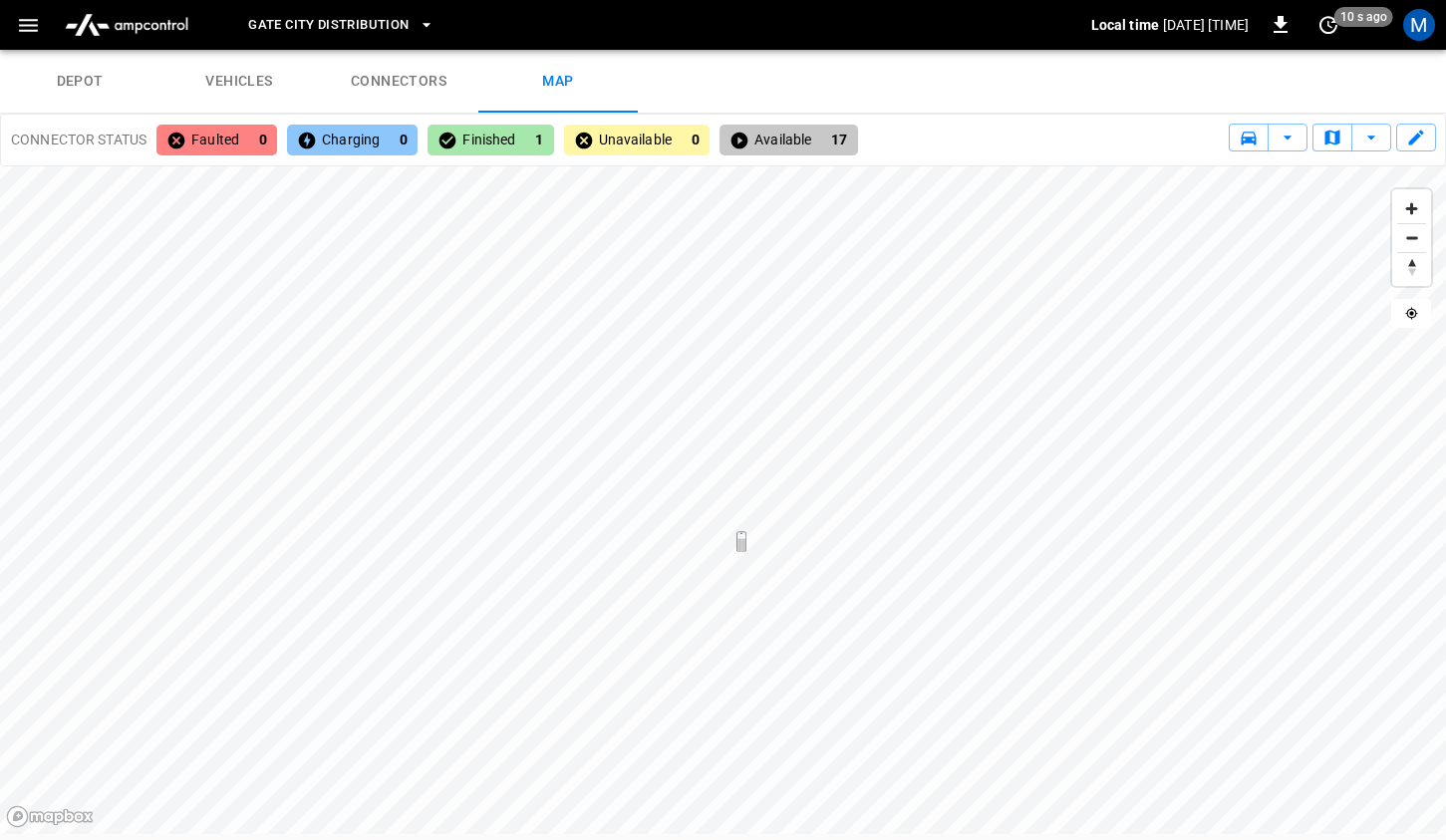 click at bounding box center [127, 25] 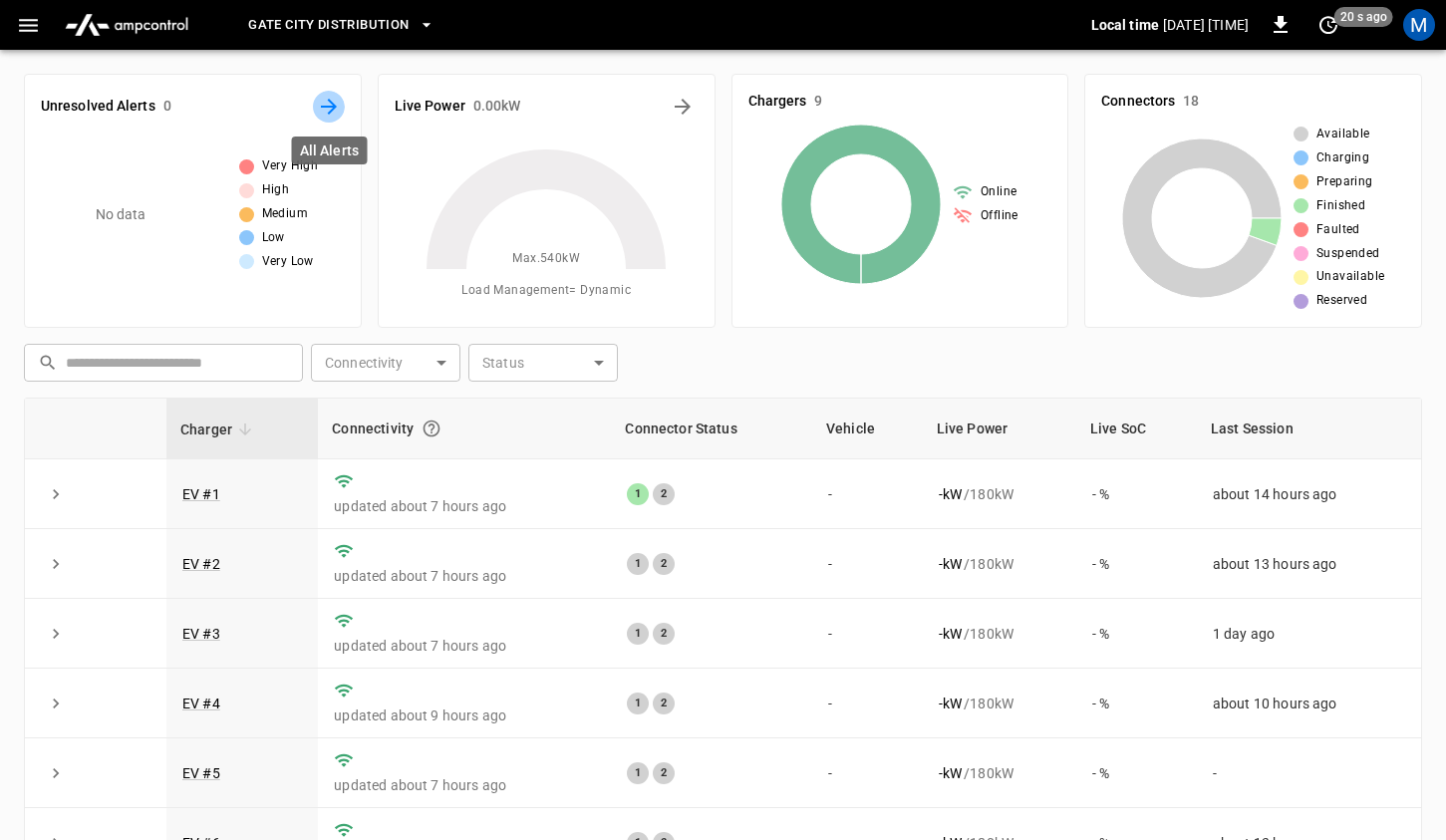click 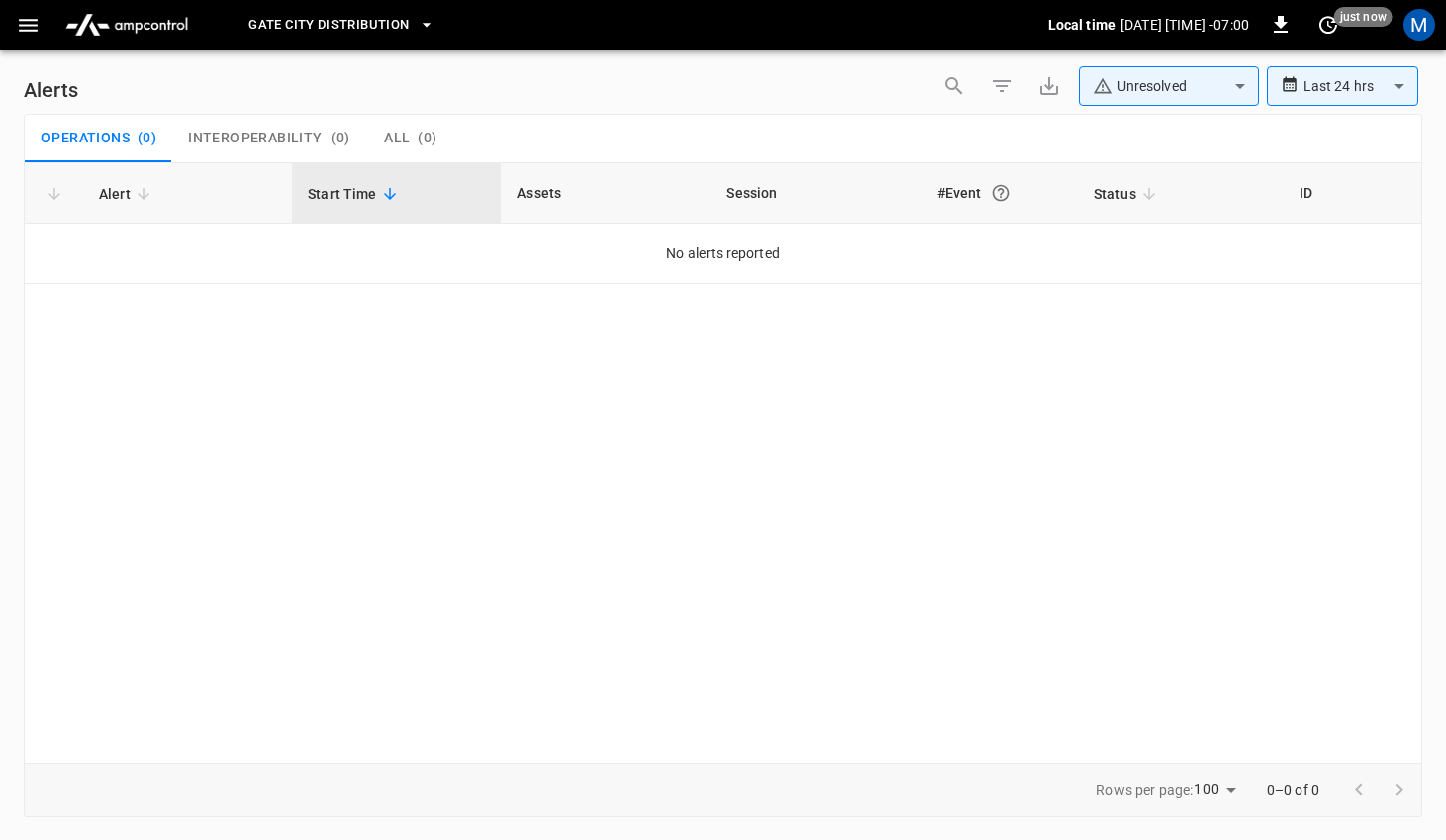 click on "**********" at bounding box center (723, 417) 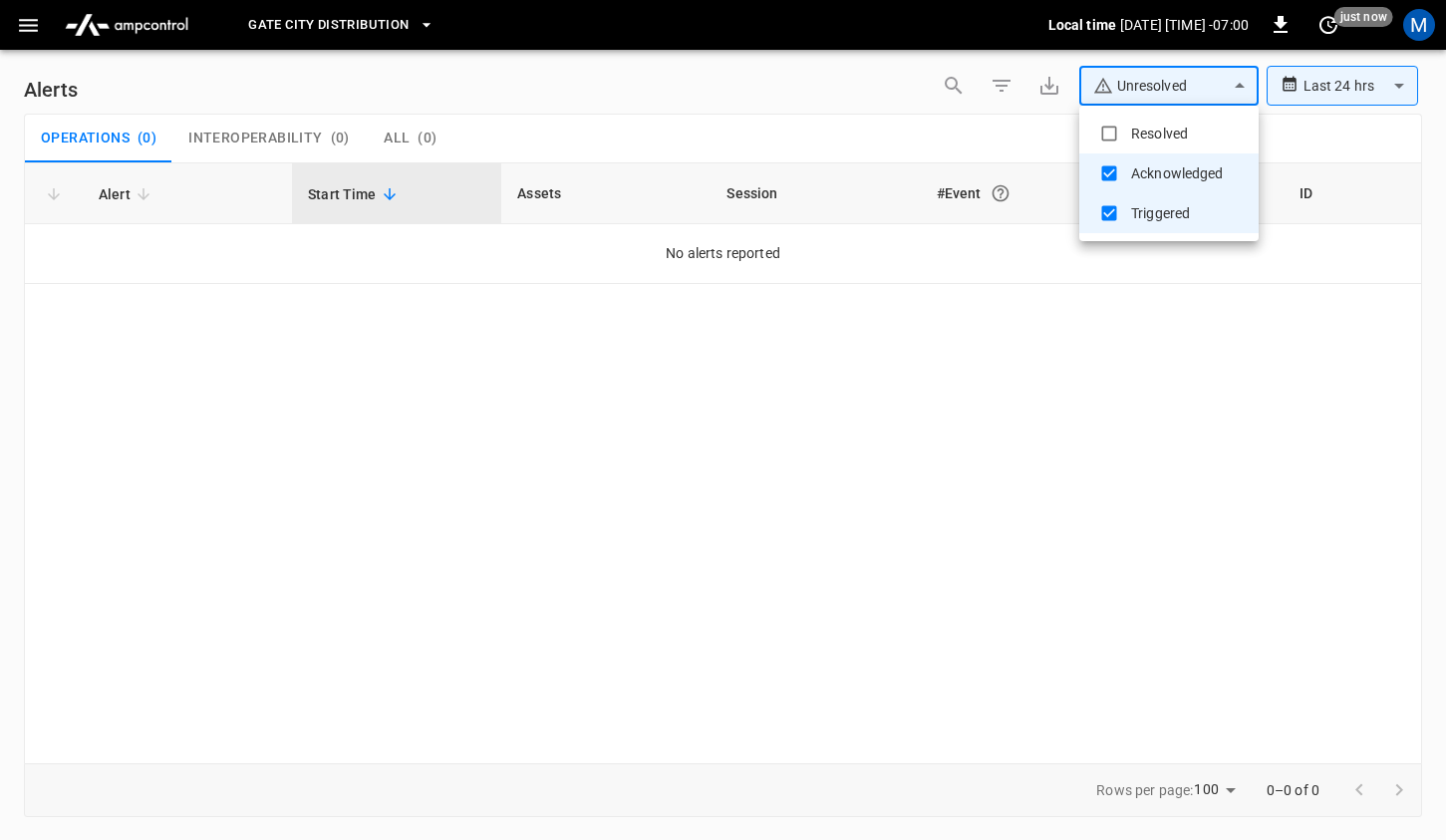 click on "Resolved" at bounding box center (1169, 134) 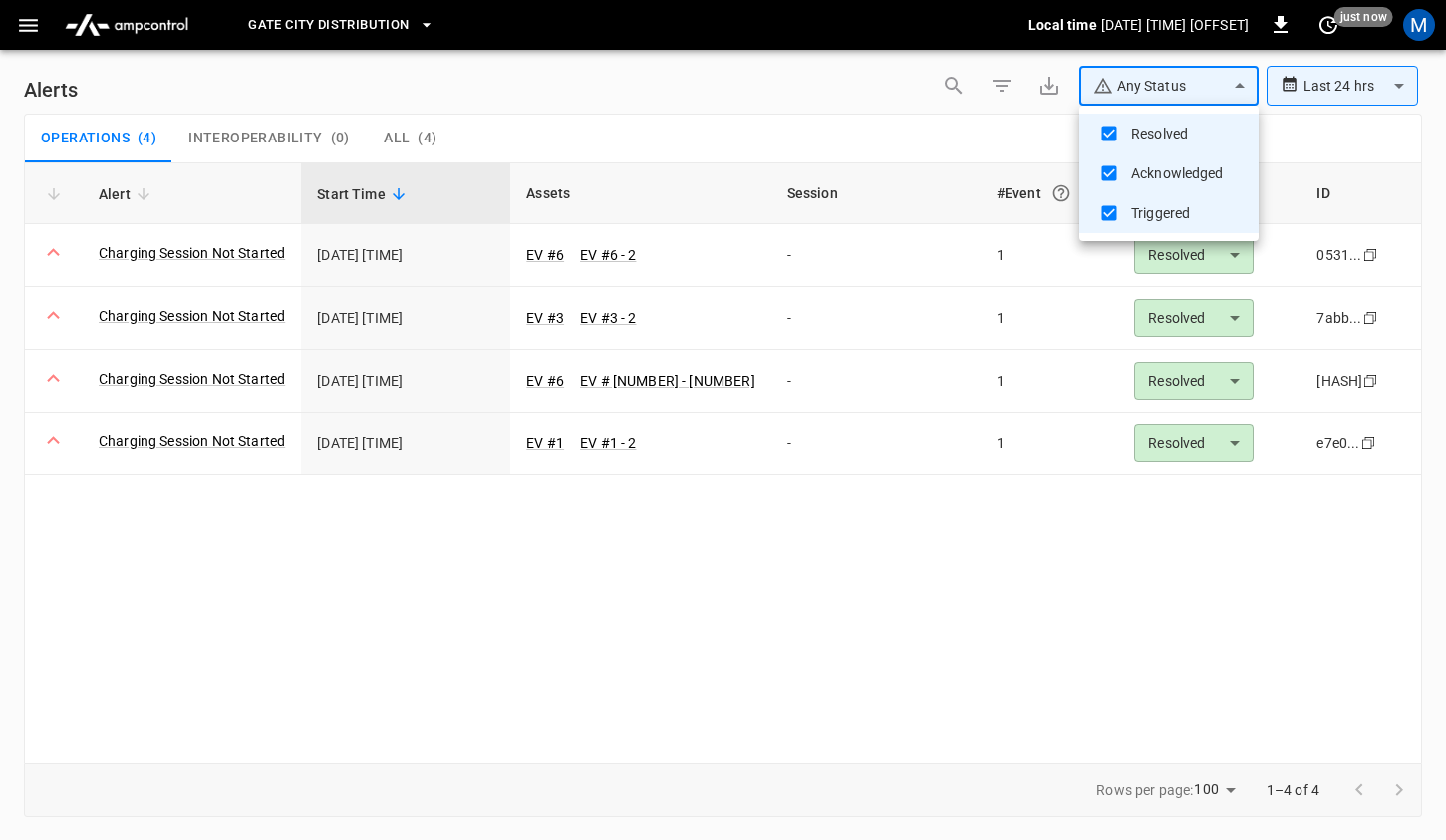 click at bounding box center [723, 420] 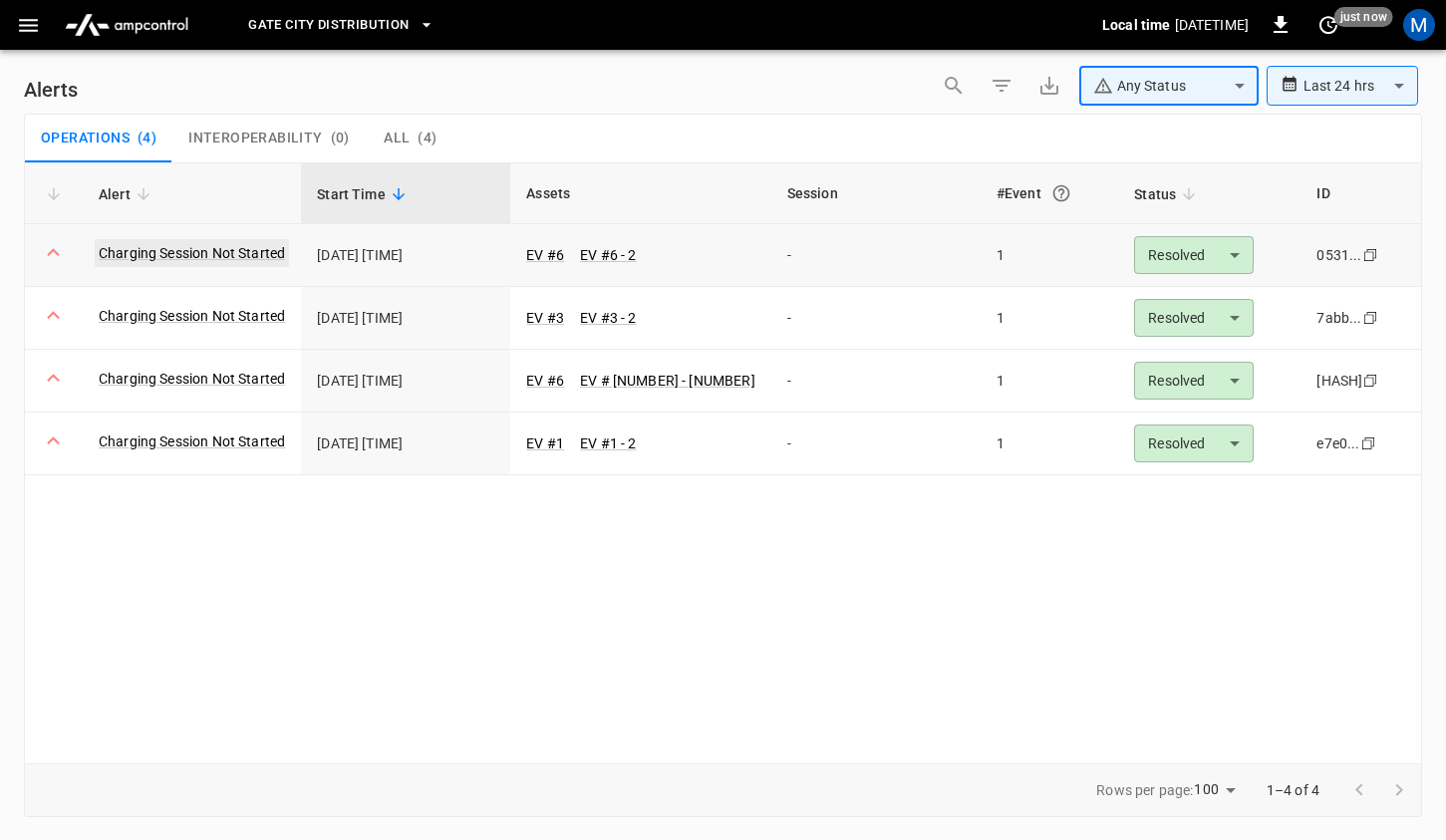 click on "Charging Session Not Started" at bounding box center [191, 253] 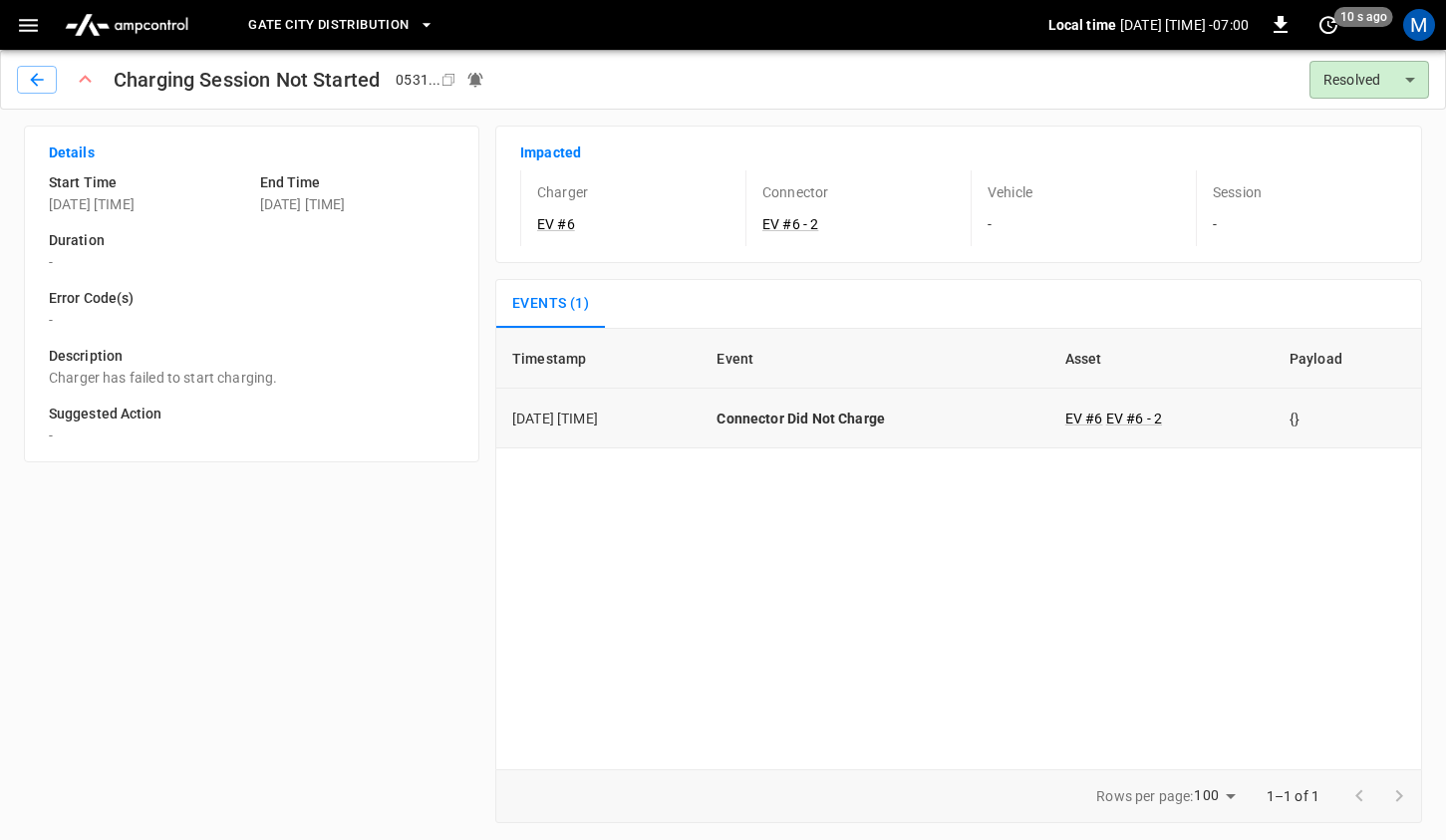 click on "Connector Did Not Charge" at bounding box center [874, 419] 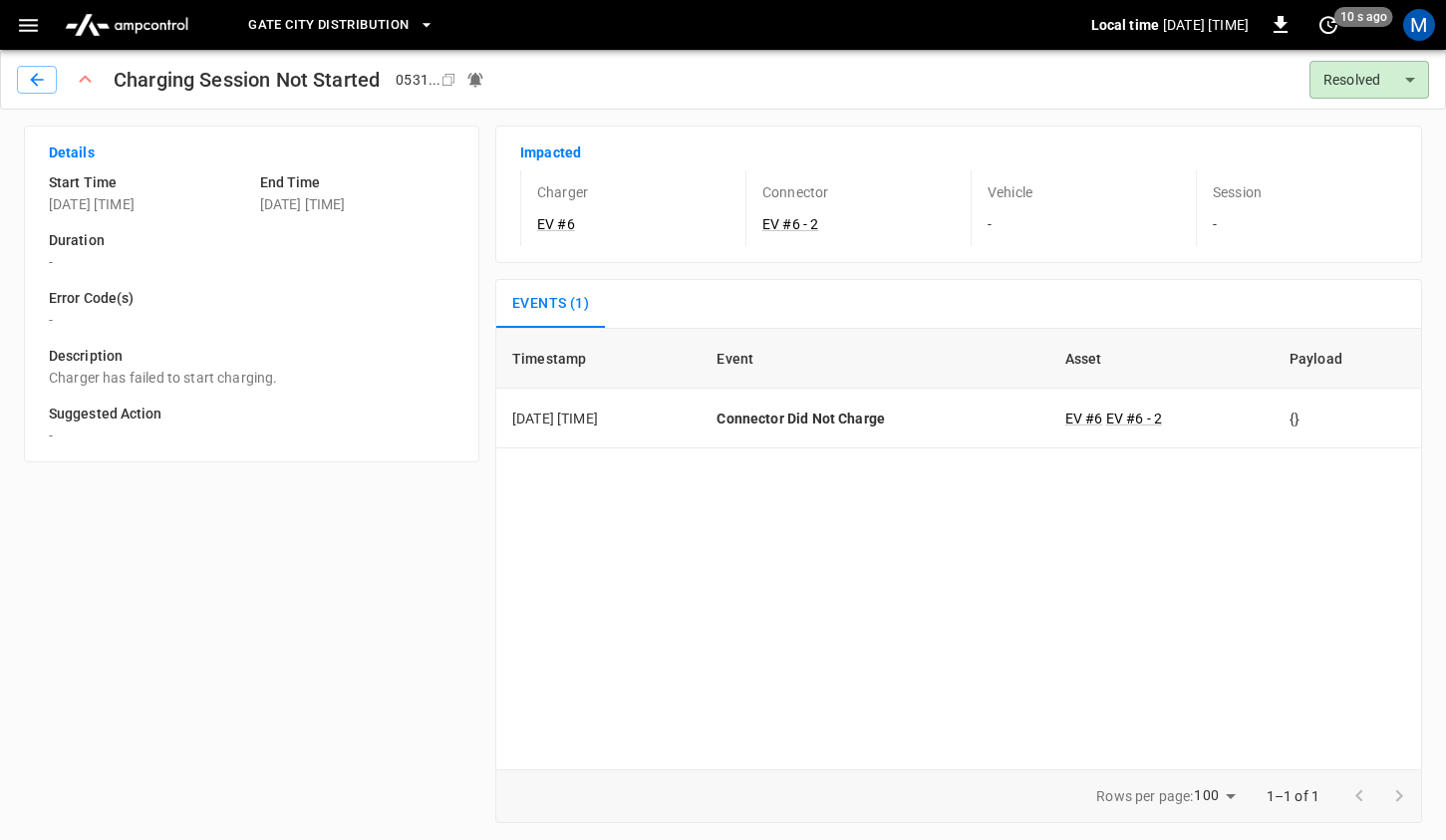 click on "Charger has failed to start charging." at bounding box center [251, 378] 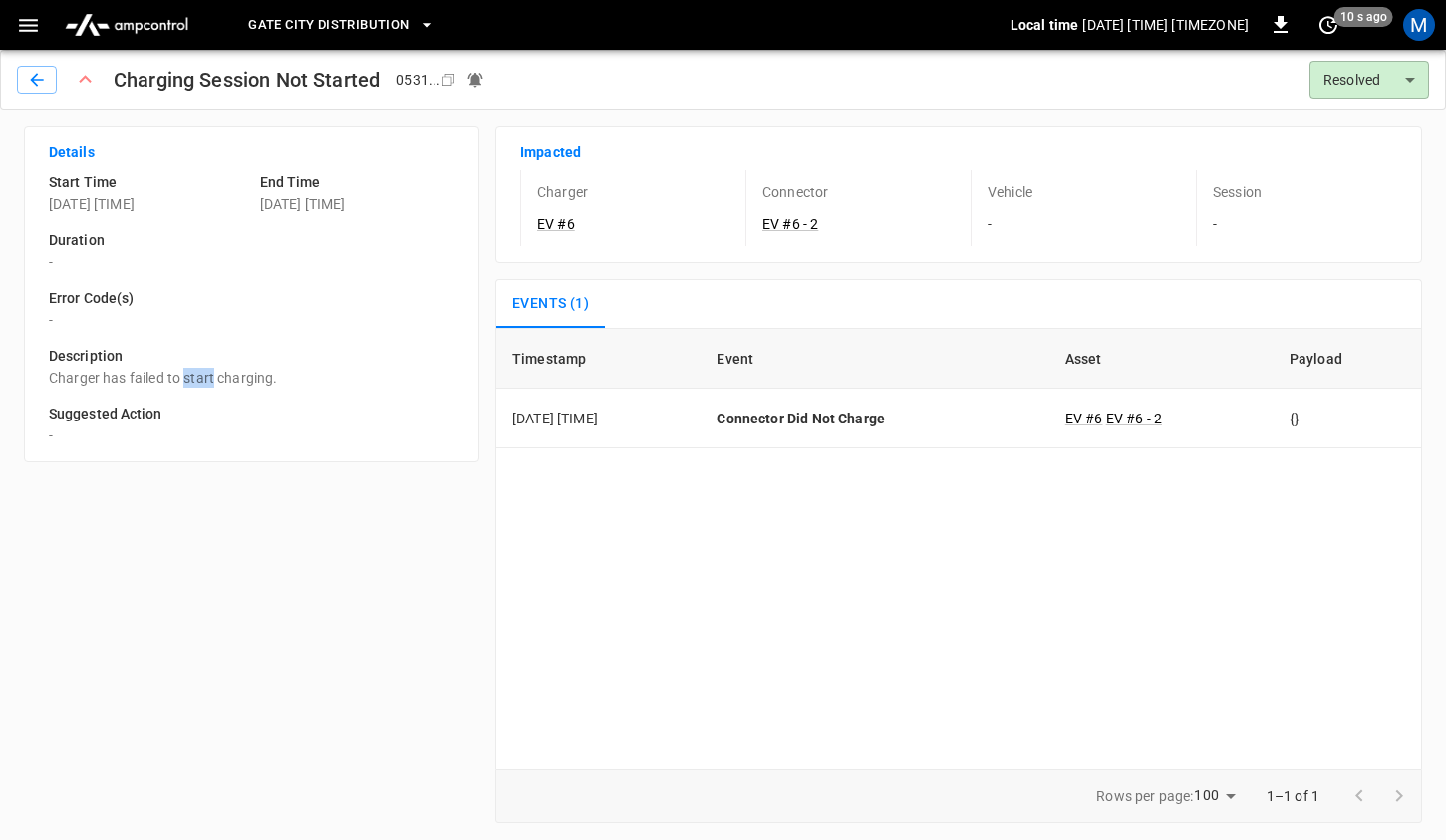 click on "Charger has failed to start charging." at bounding box center [251, 378] 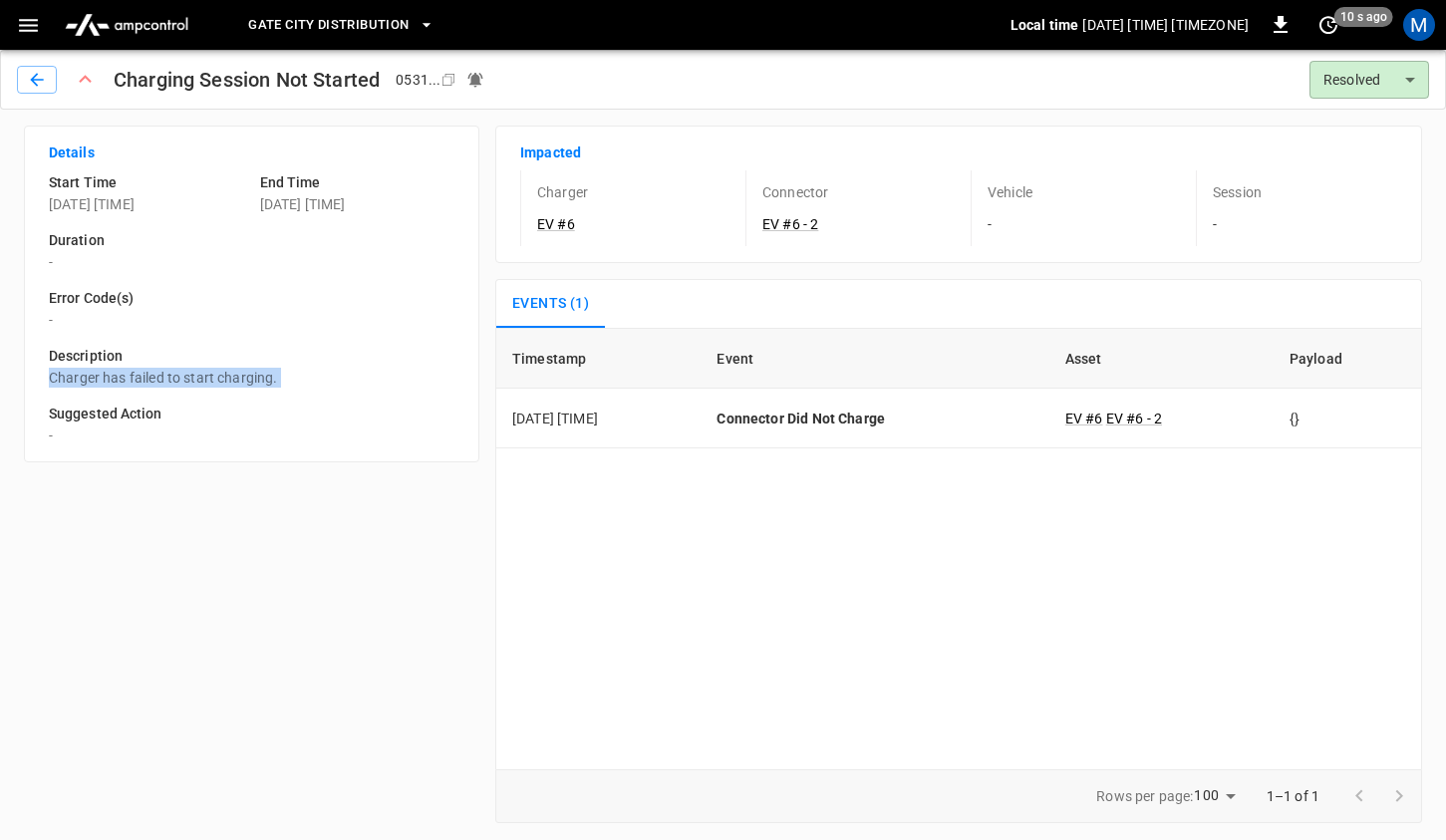 click on "Charger has failed to start charging." at bounding box center (251, 378) 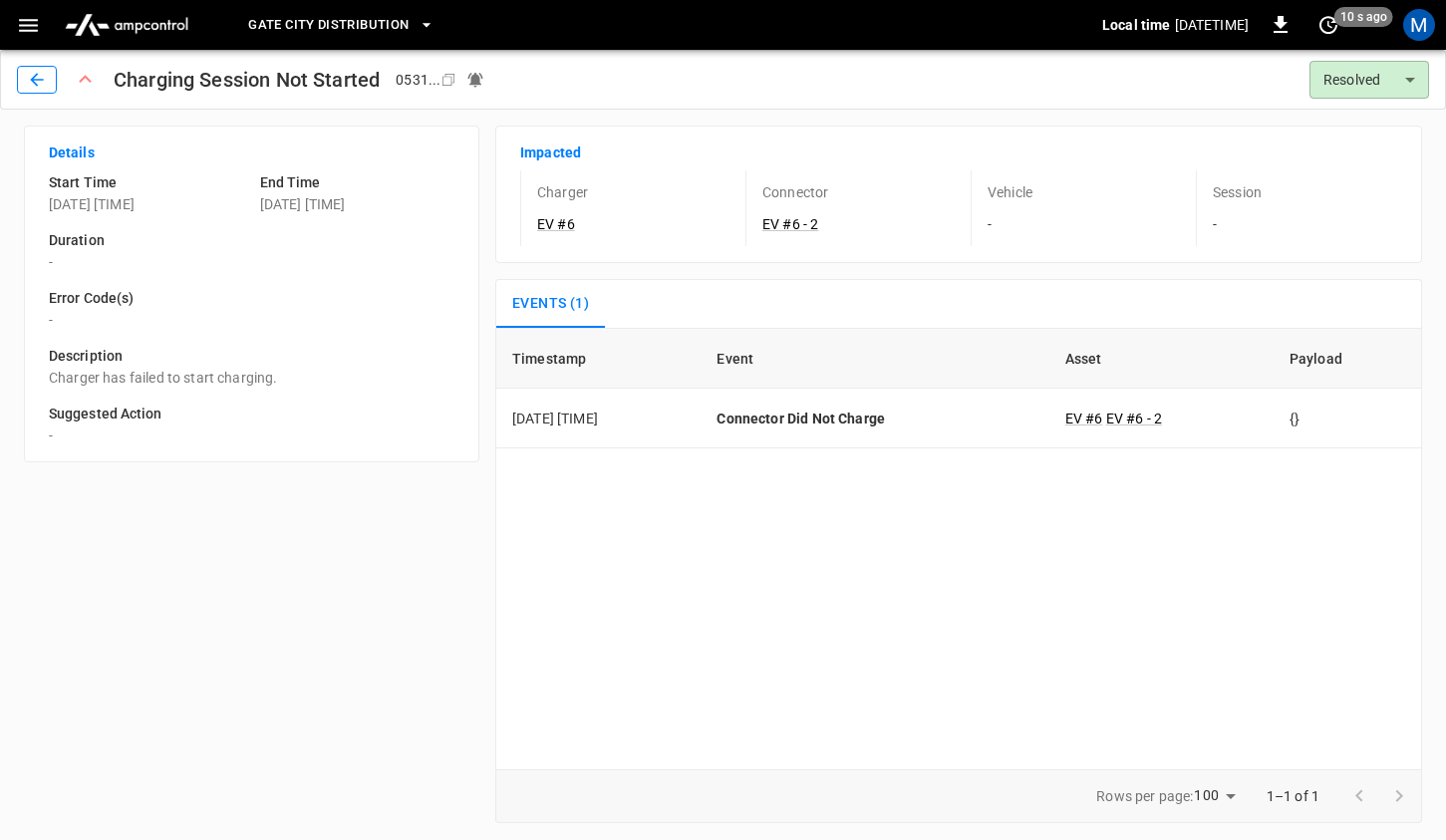click 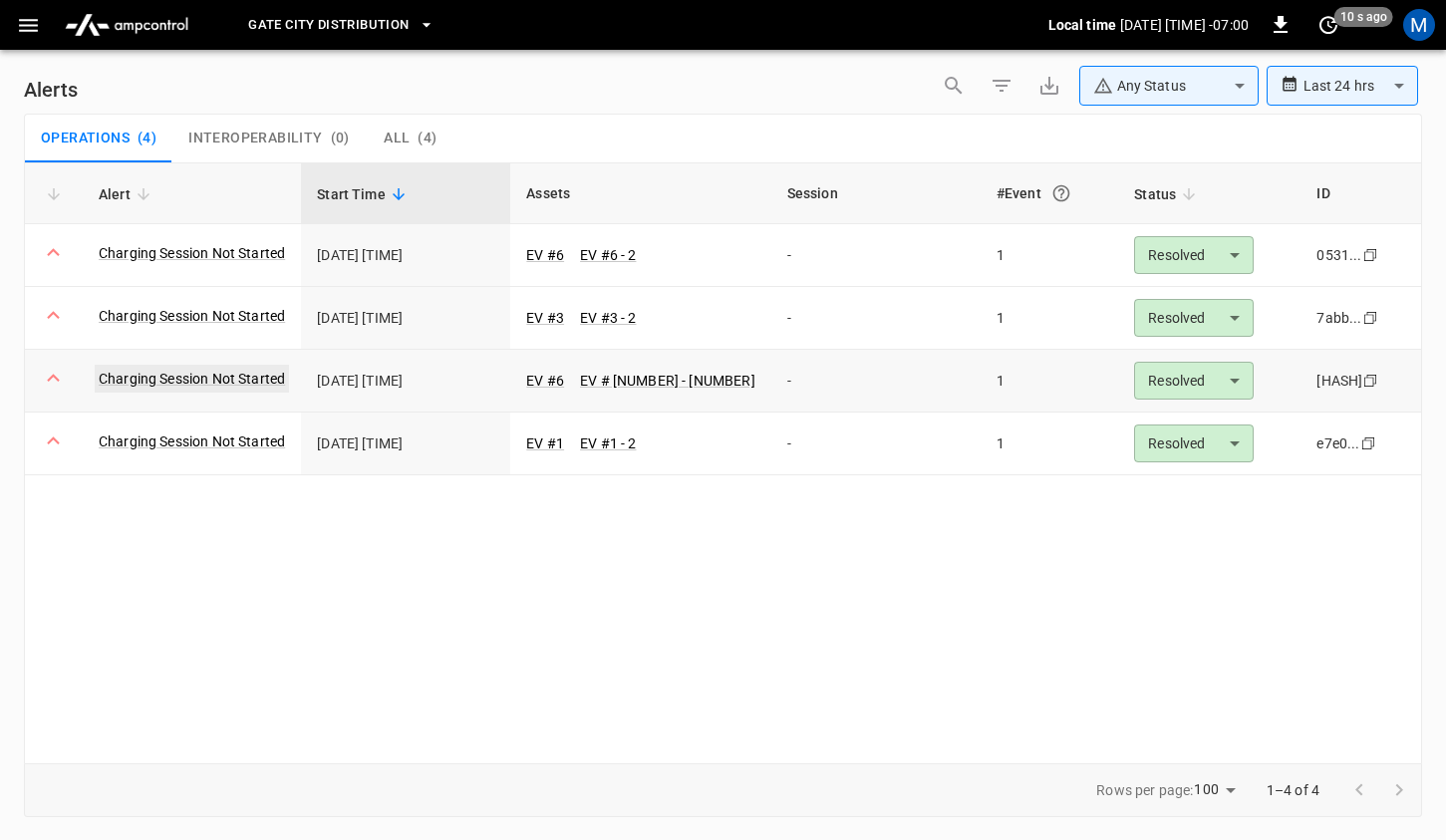 click on "Charging Session Not Started" at bounding box center (191, 379) 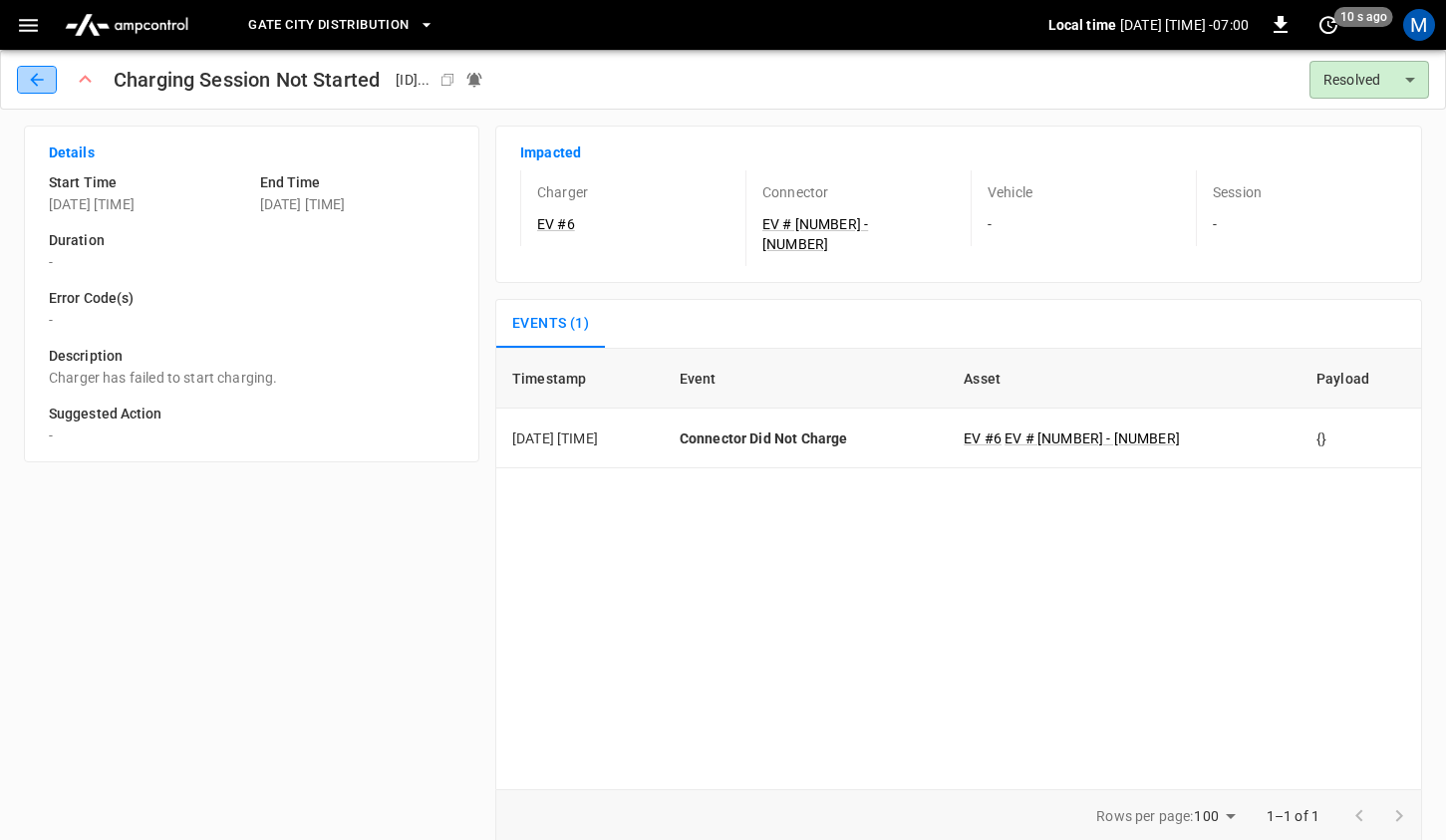 click 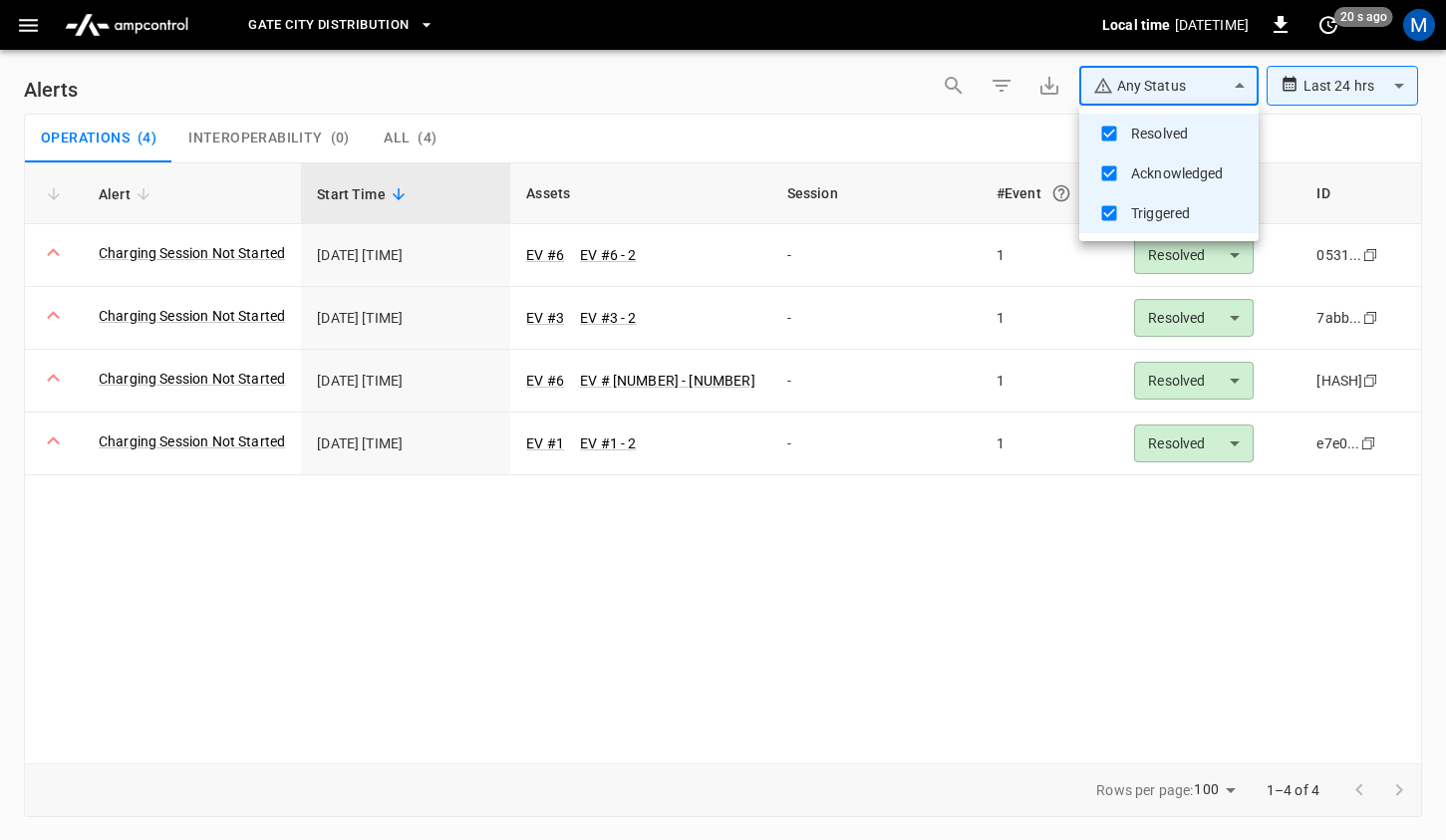 click on "**********" at bounding box center [723, 417] 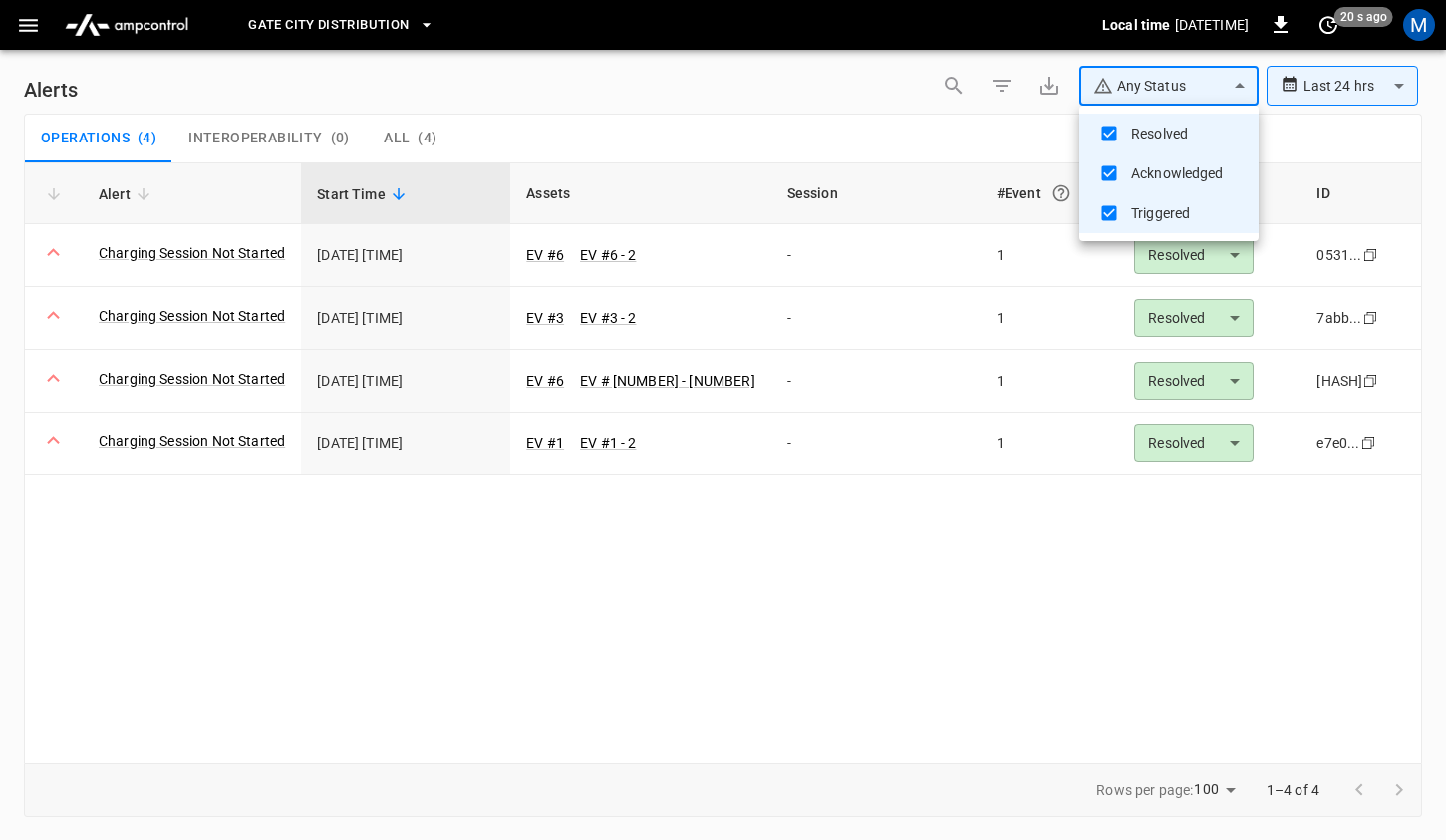 click at bounding box center [723, 420] 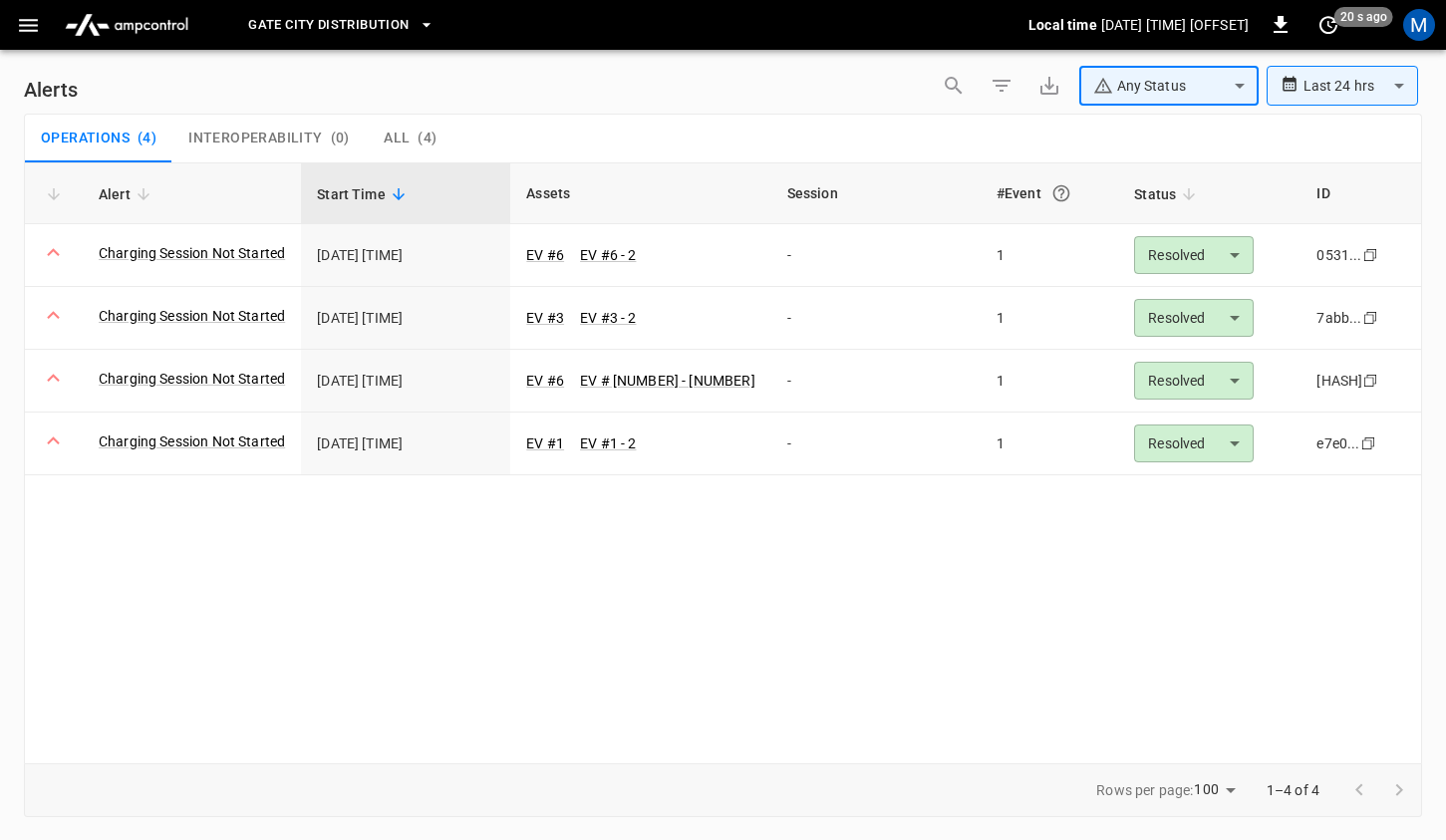 click on "**********" at bounding box center [723, 417] 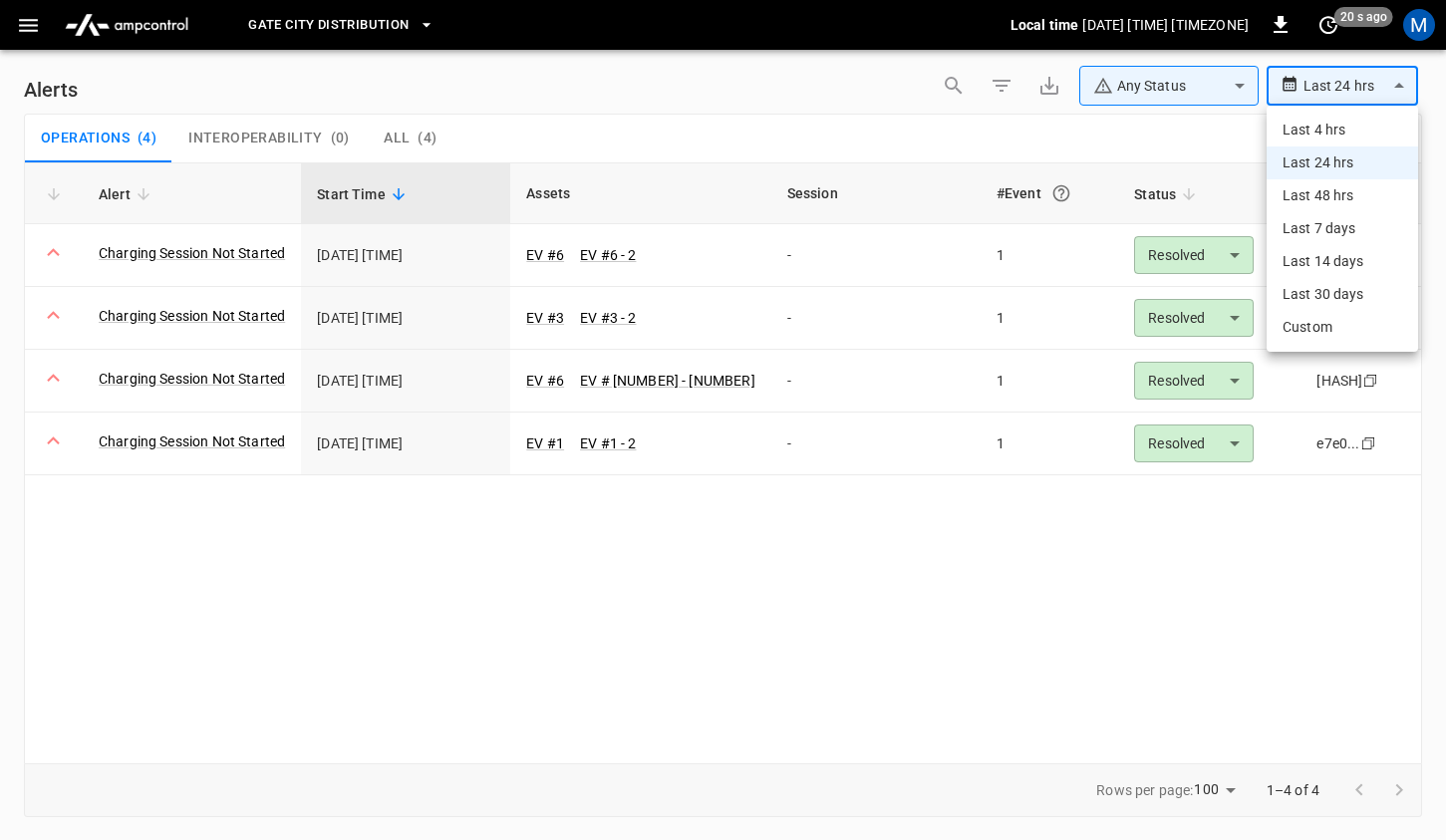 click on "Last 30 days" at bounding box center [1342, 294] 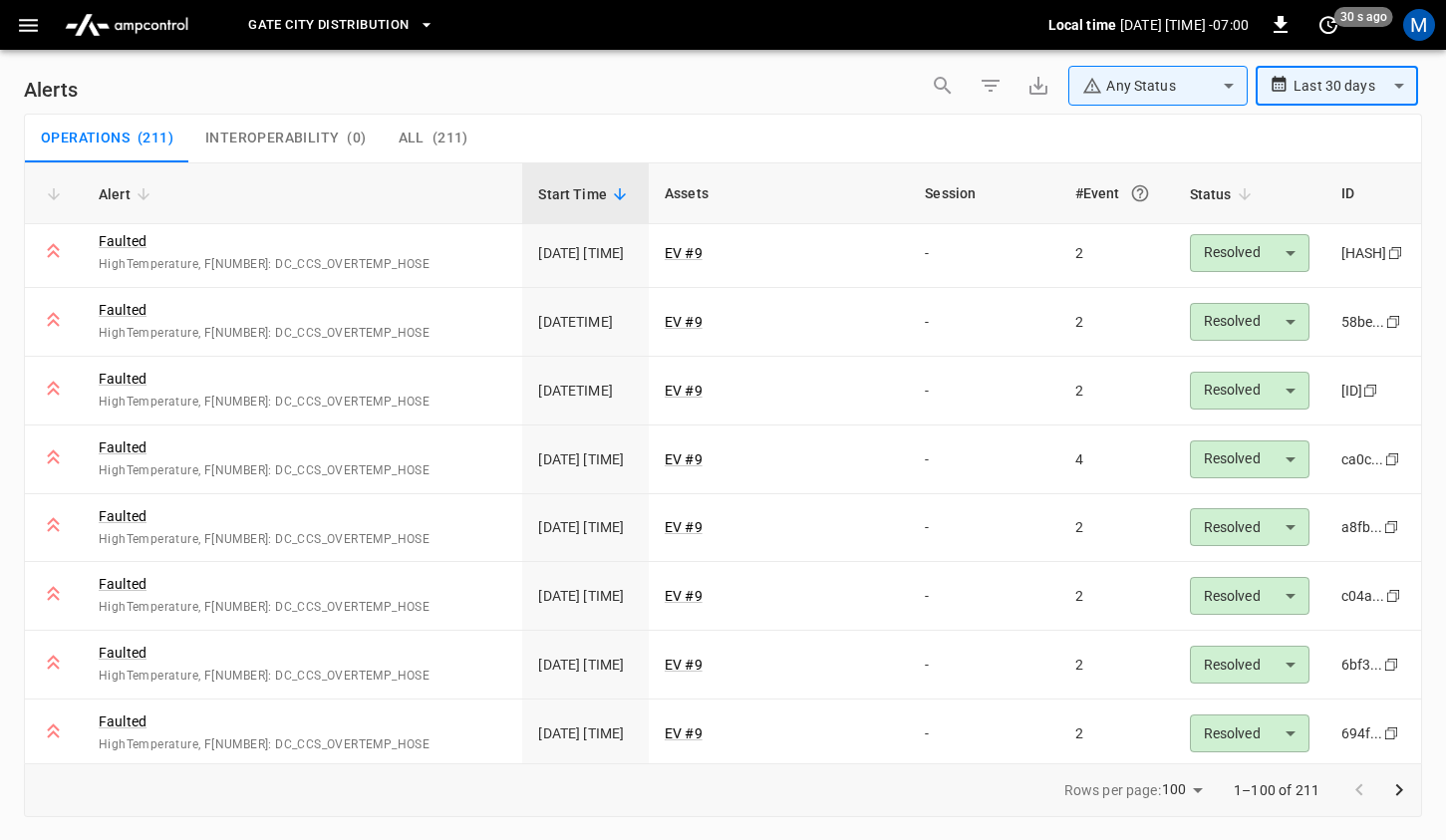 scroll, scrollTop: 4426, scrollLeft: 0, axis: vertical 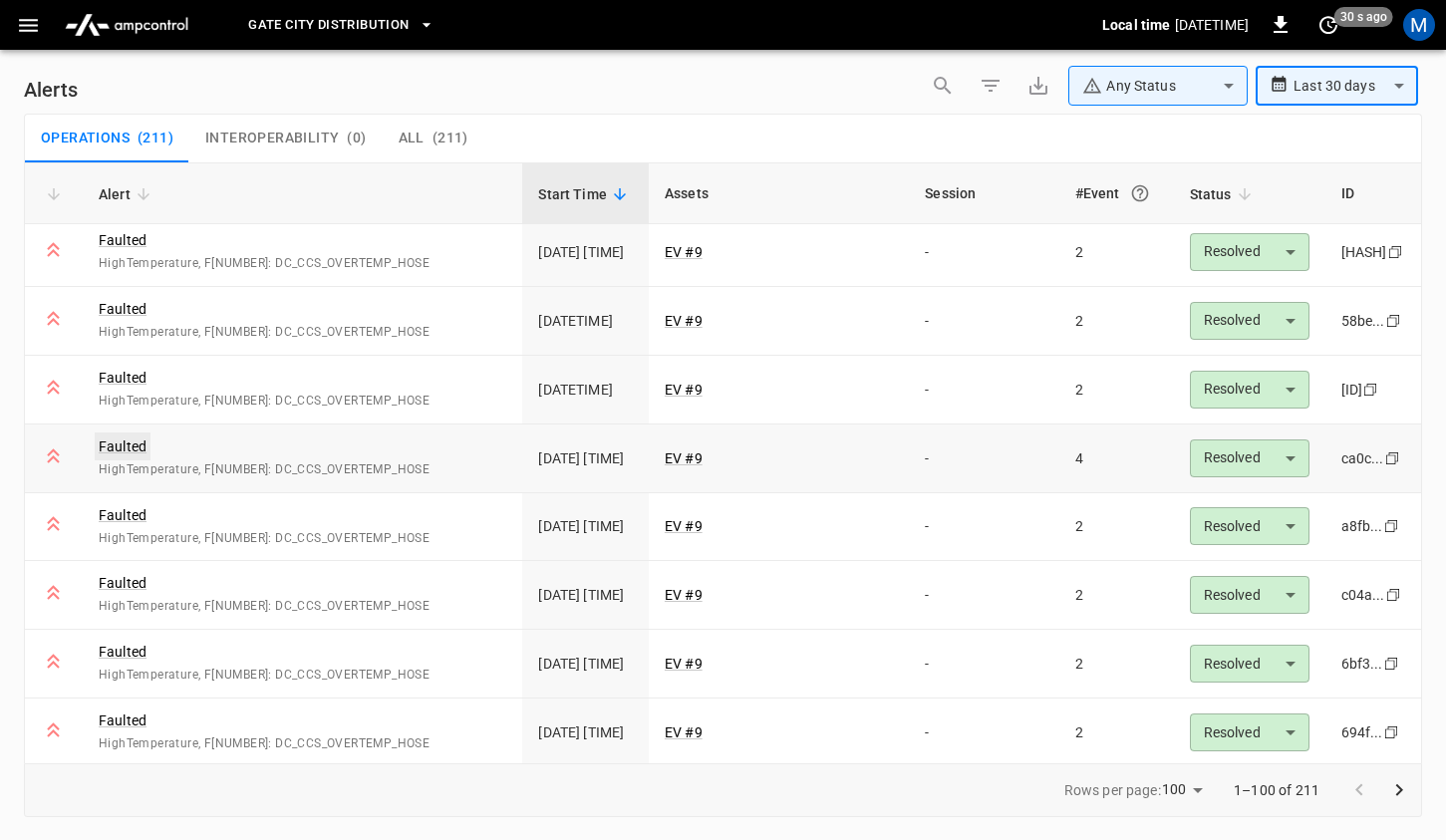 click on "Faulted" at bounding box center [123, 446] 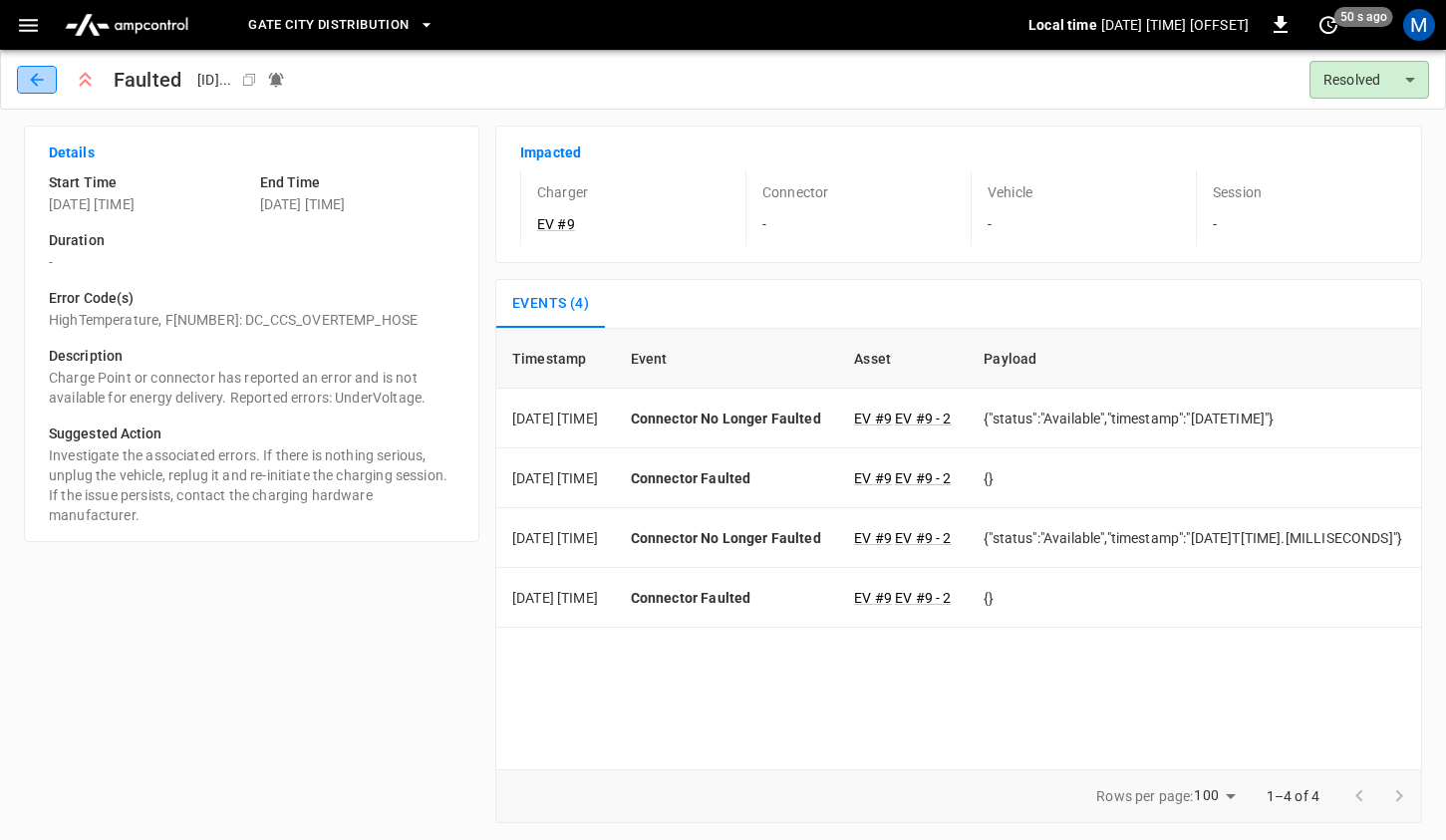click 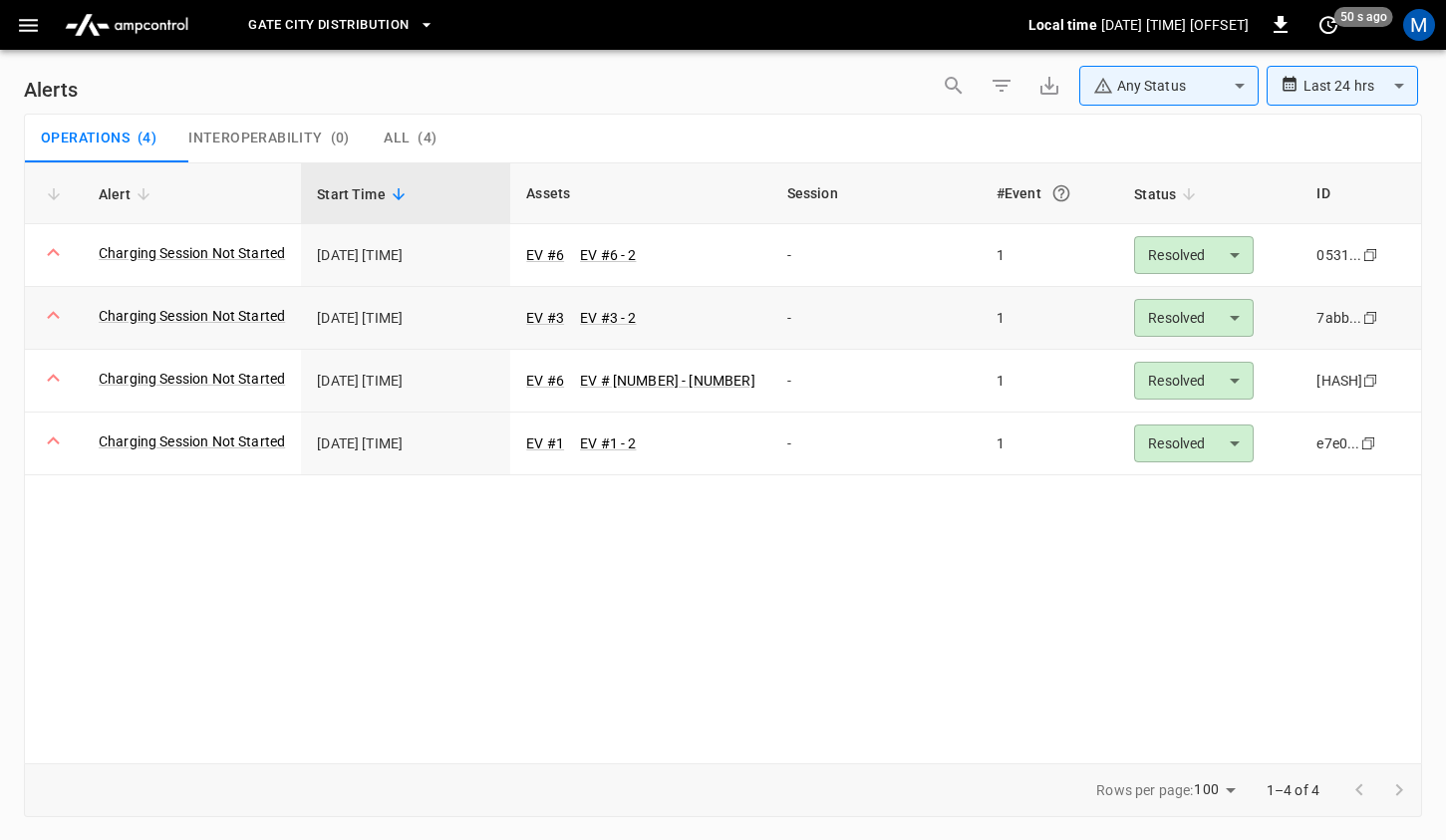 scroll, scrollTop: 0, scrollLeft: 0, axis: both 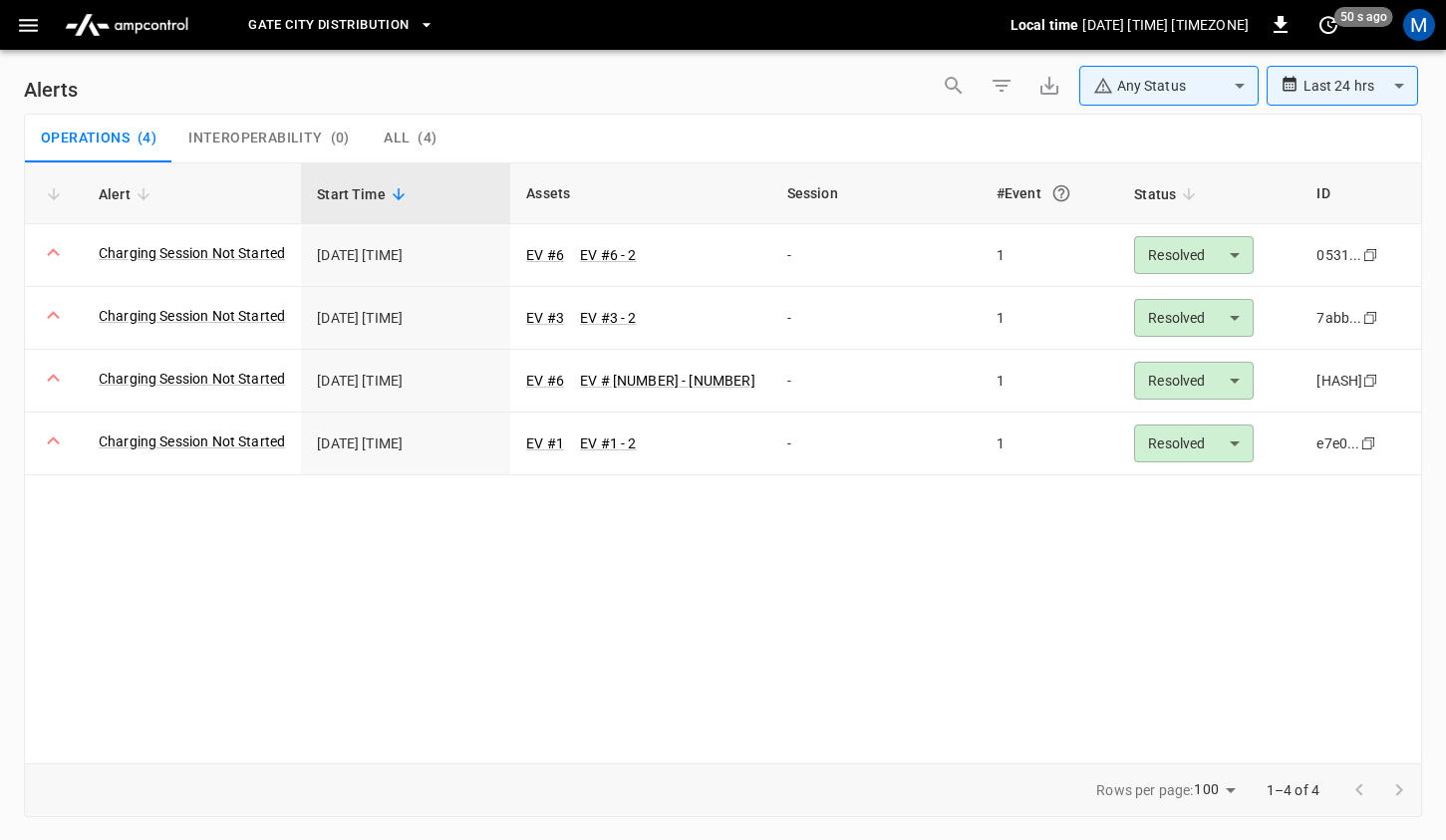 click on "**********" at bounding box center (723, 417) 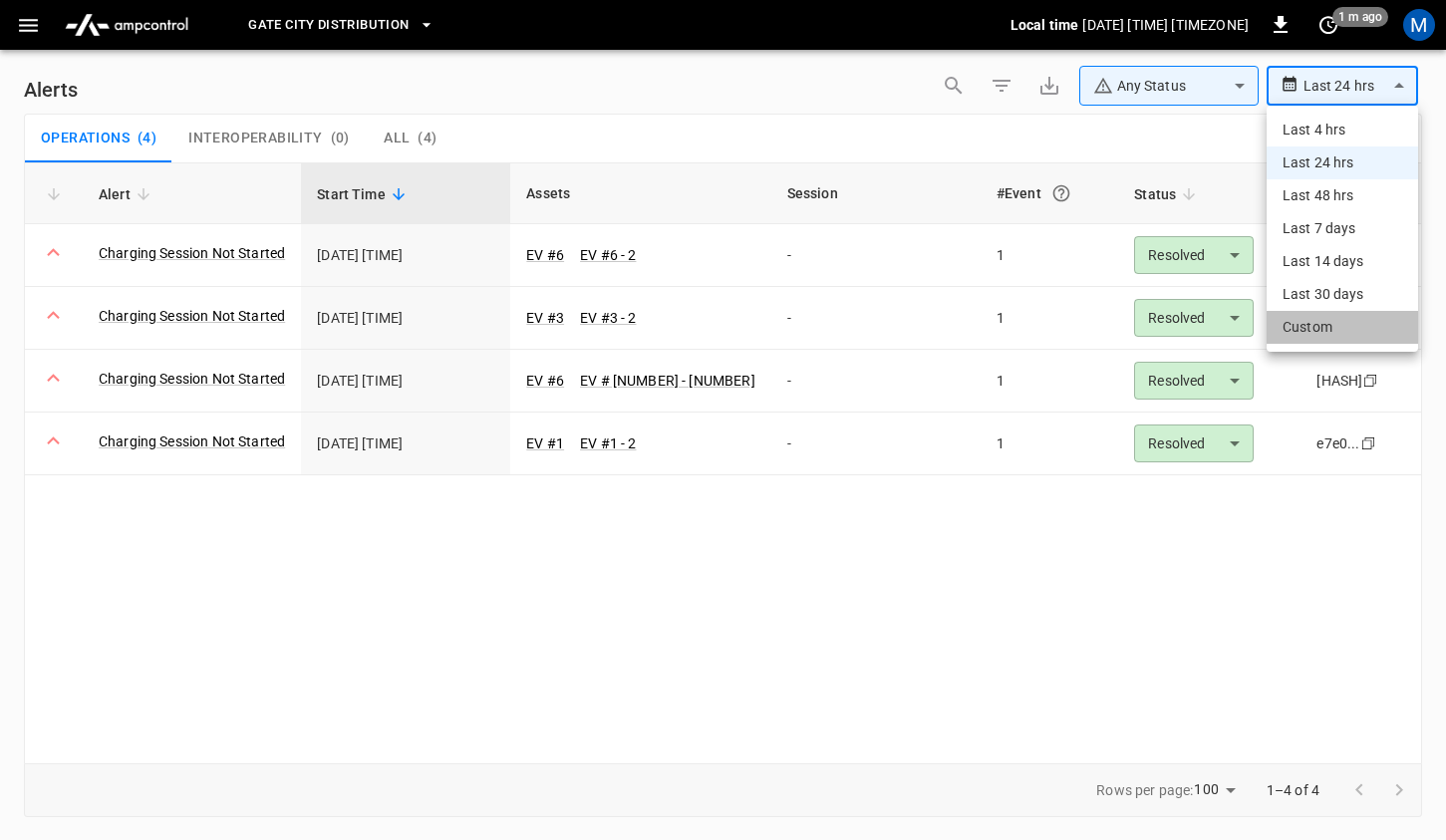 click on "Custom" at bounding box center (1342, 327) 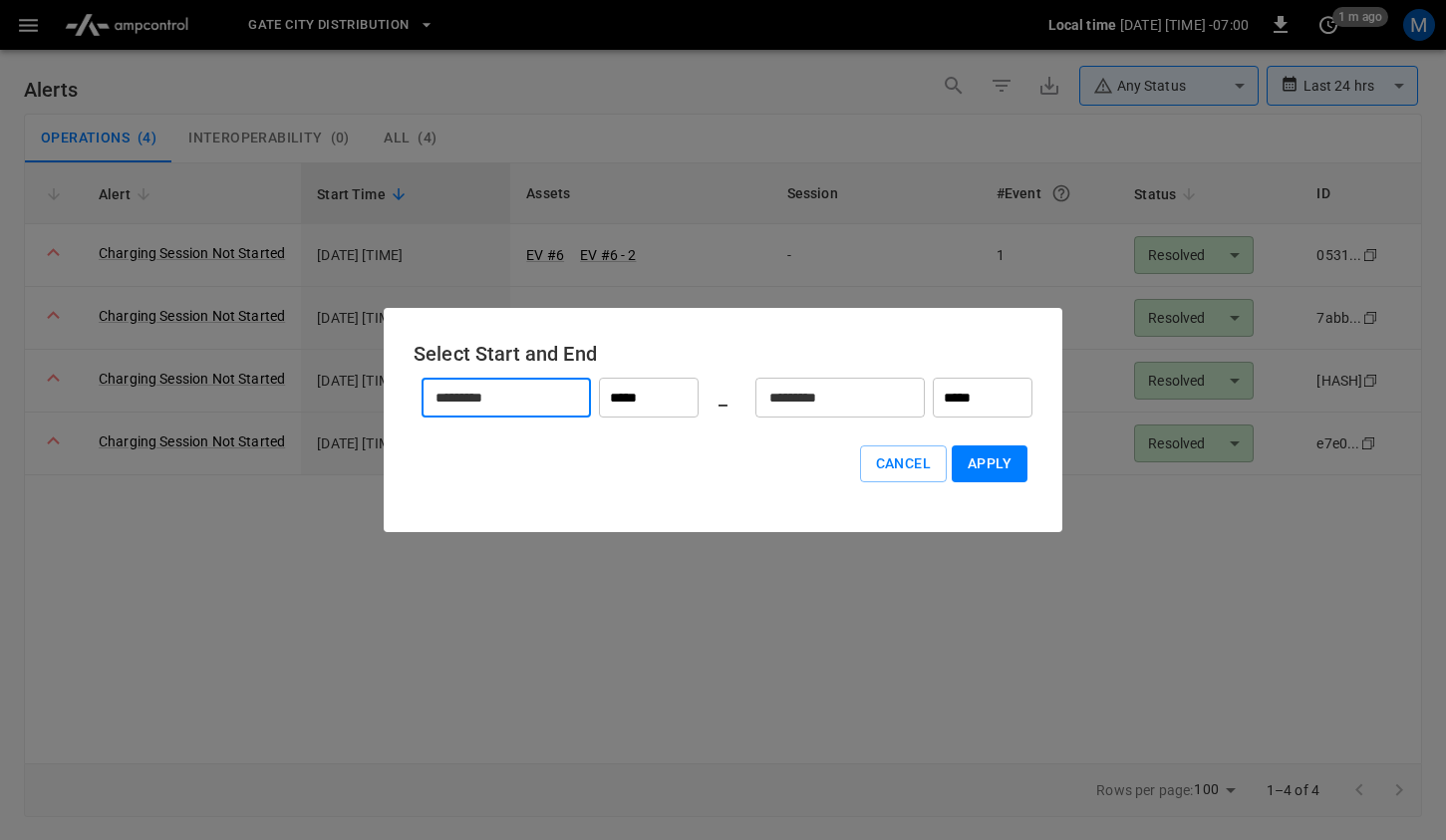 click on "*********" at bounding box center [495, 398] 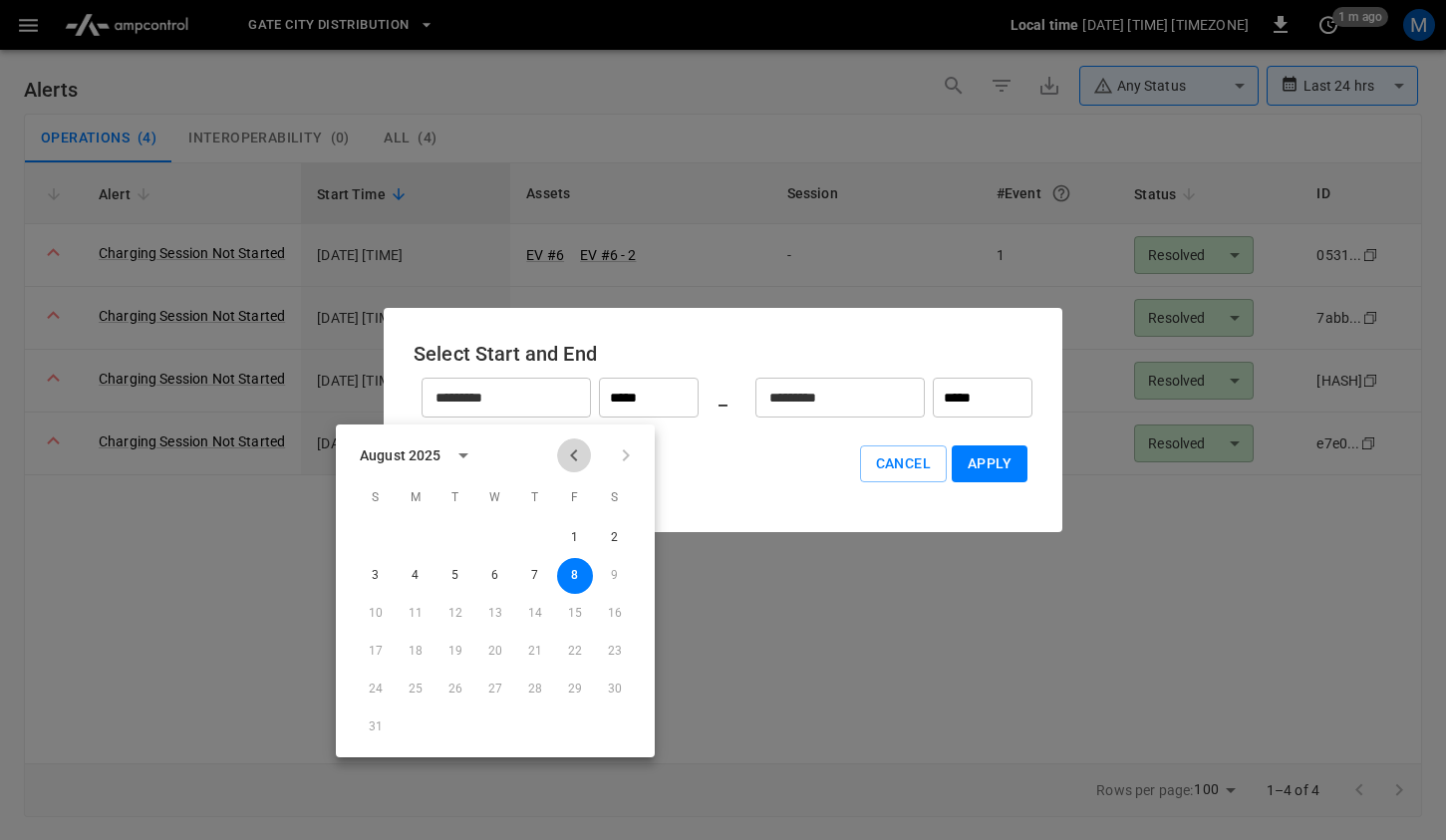 click 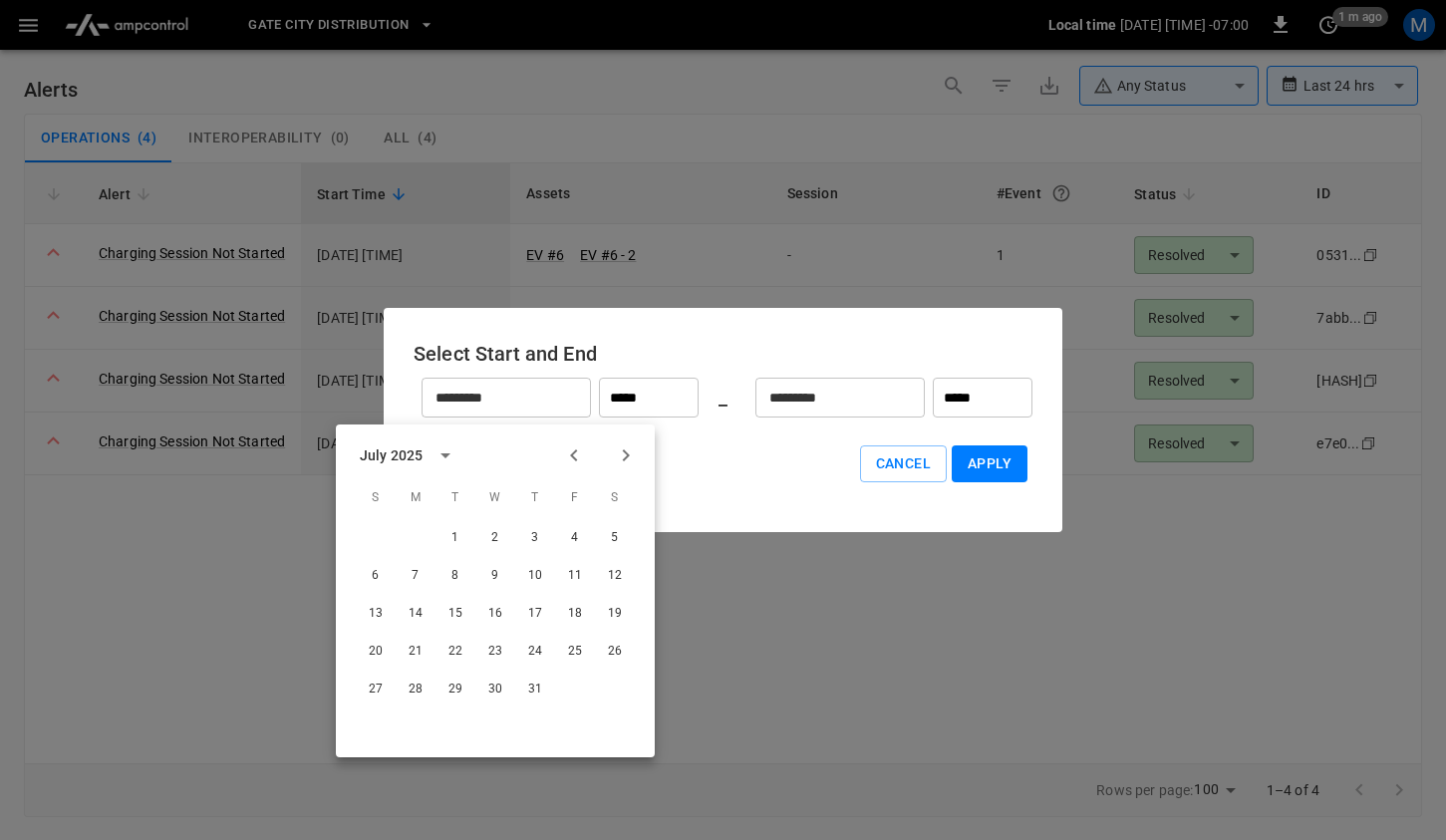 click 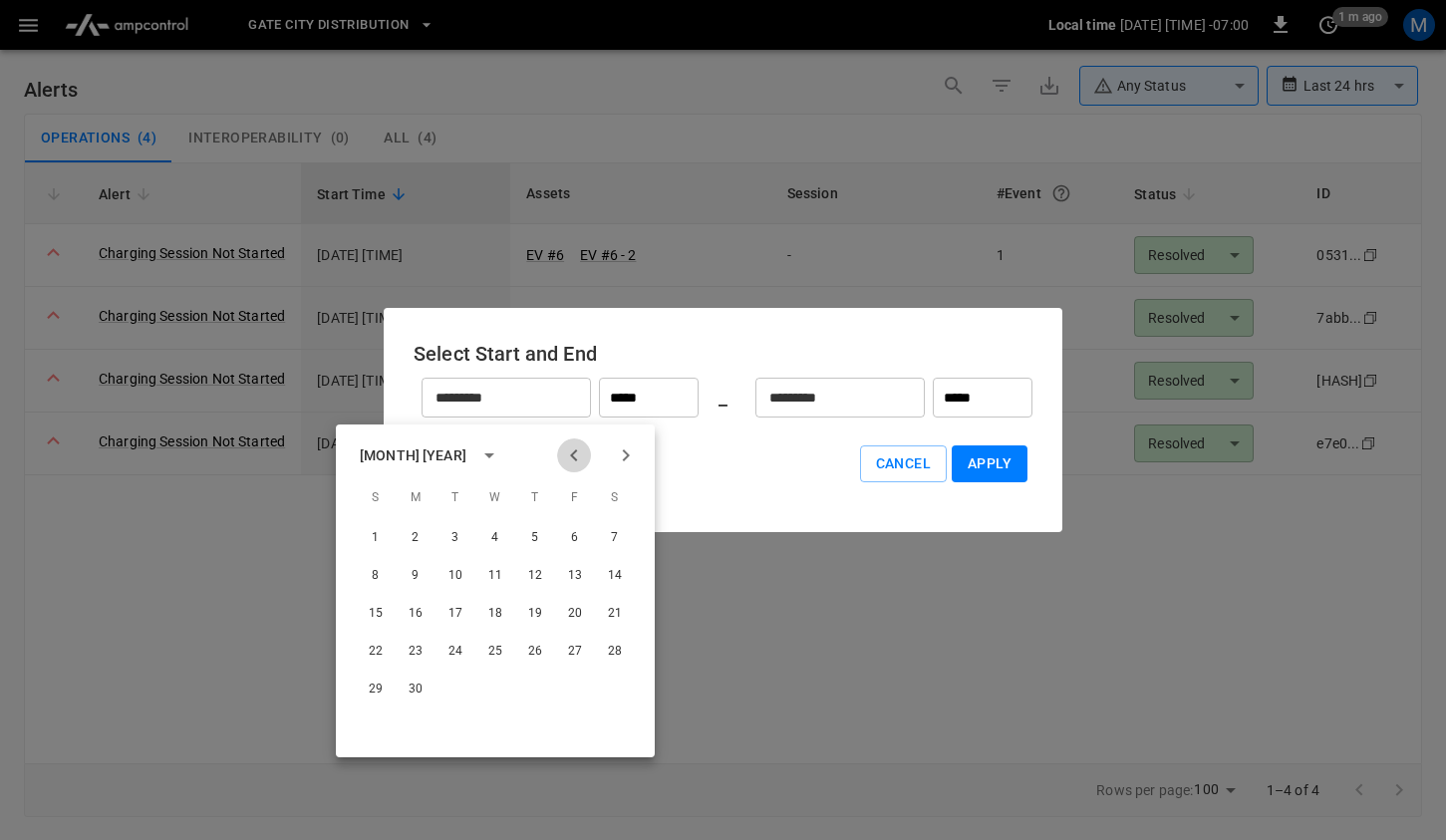 click 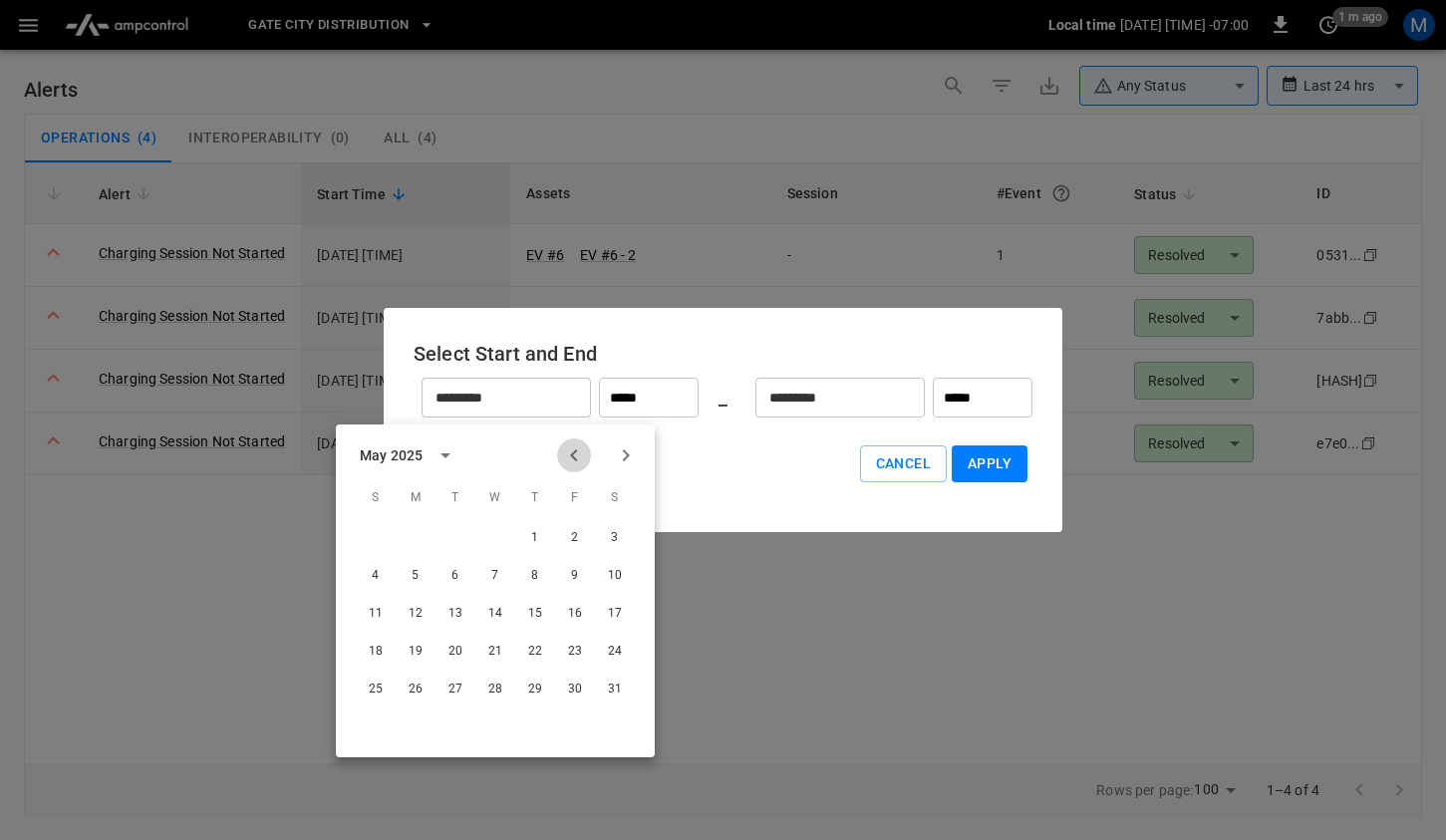 click 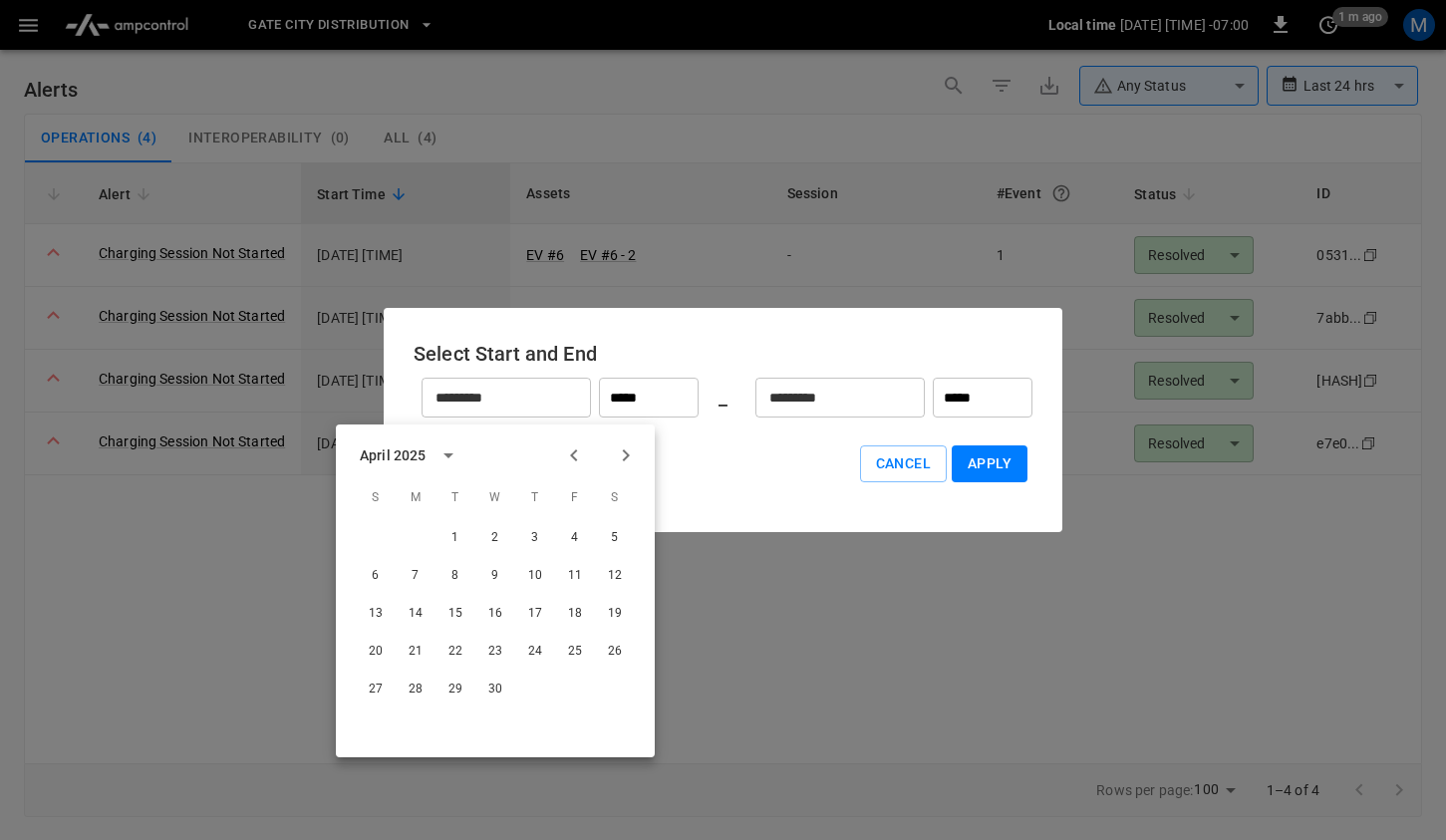 click 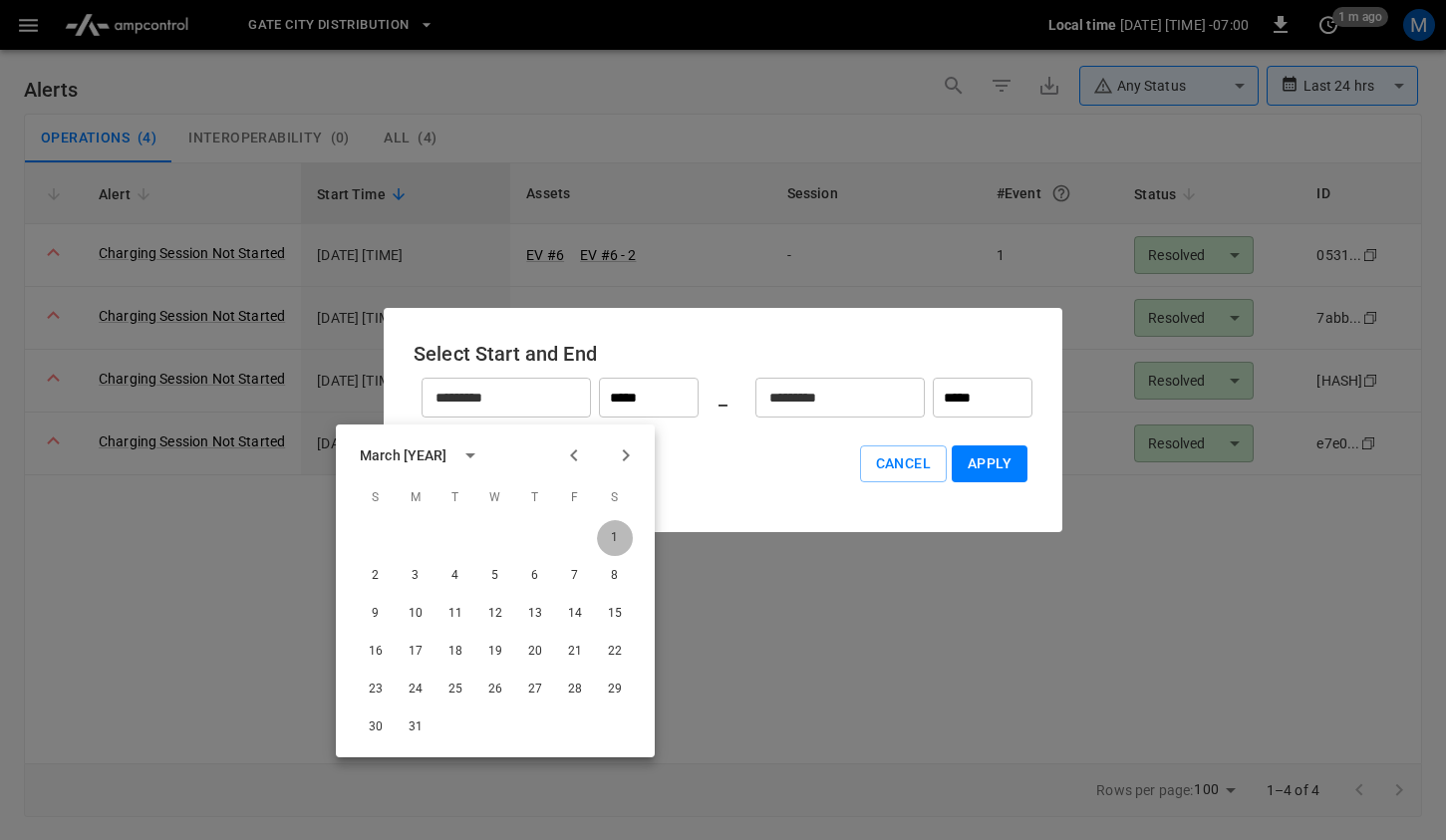 click on "1" at bounding box center [615, 538] 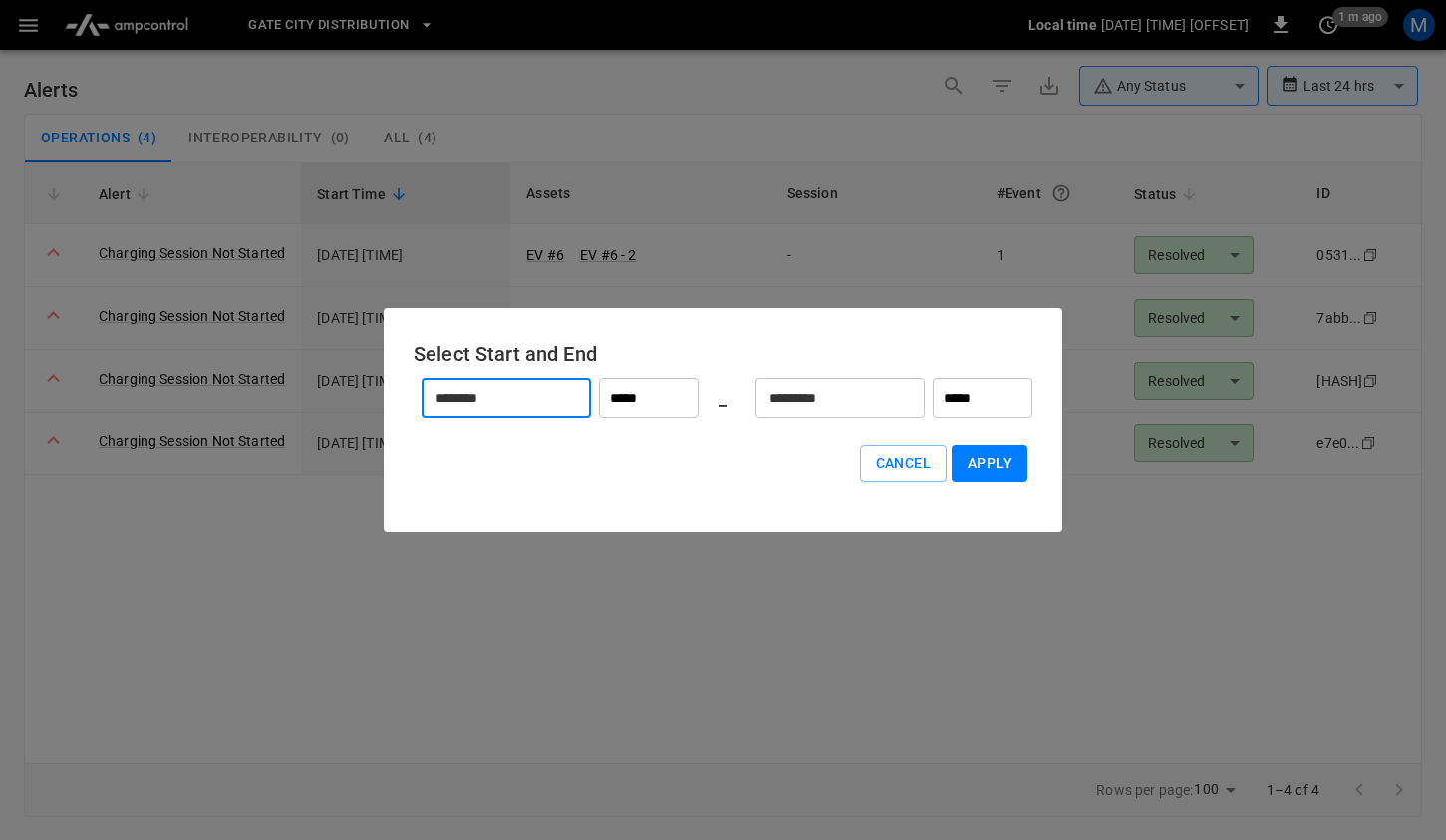 click on "*********" at bounding box center (829, 398) 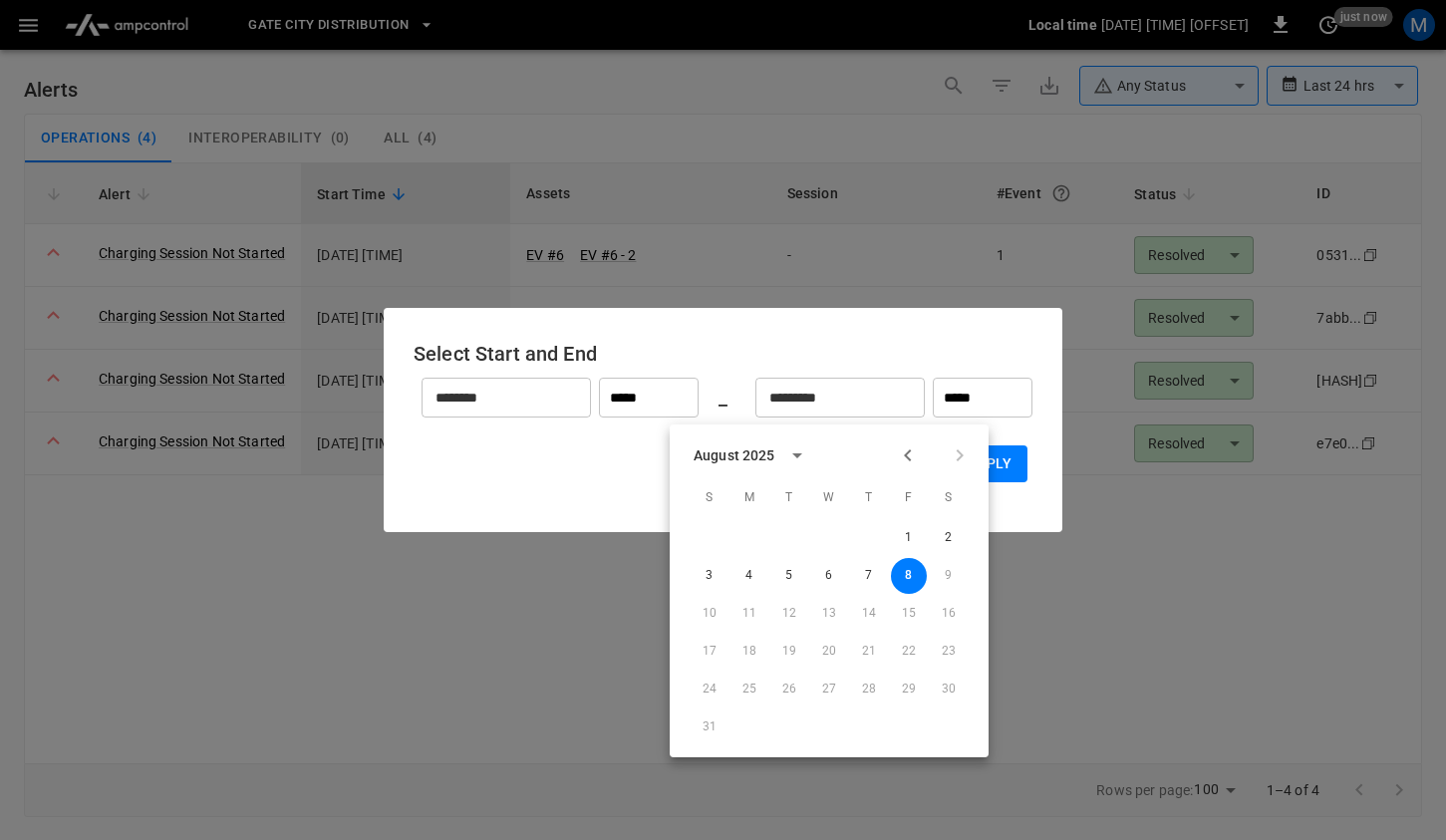 click 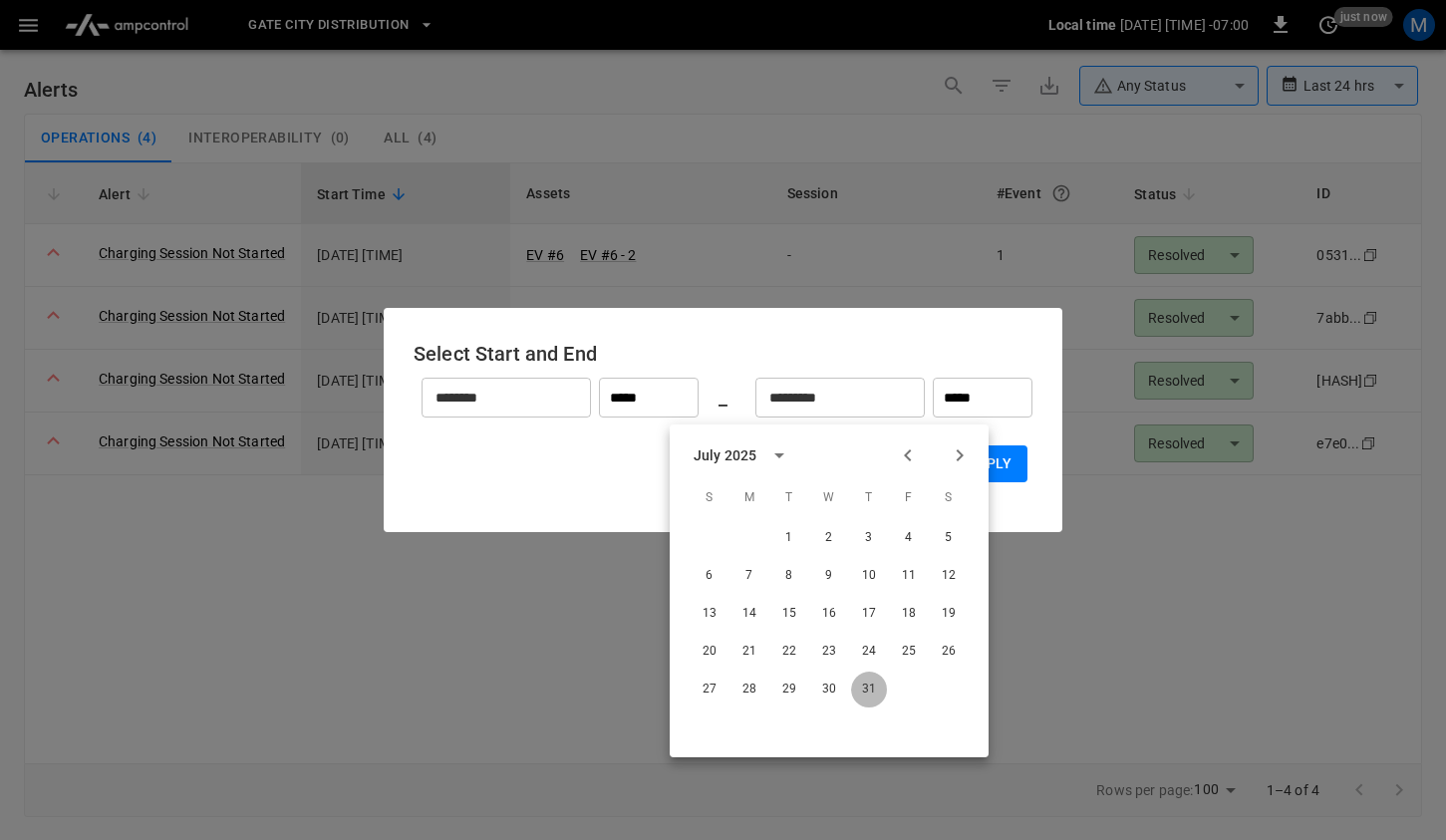 click on "31" at bounding box center (869, 690) 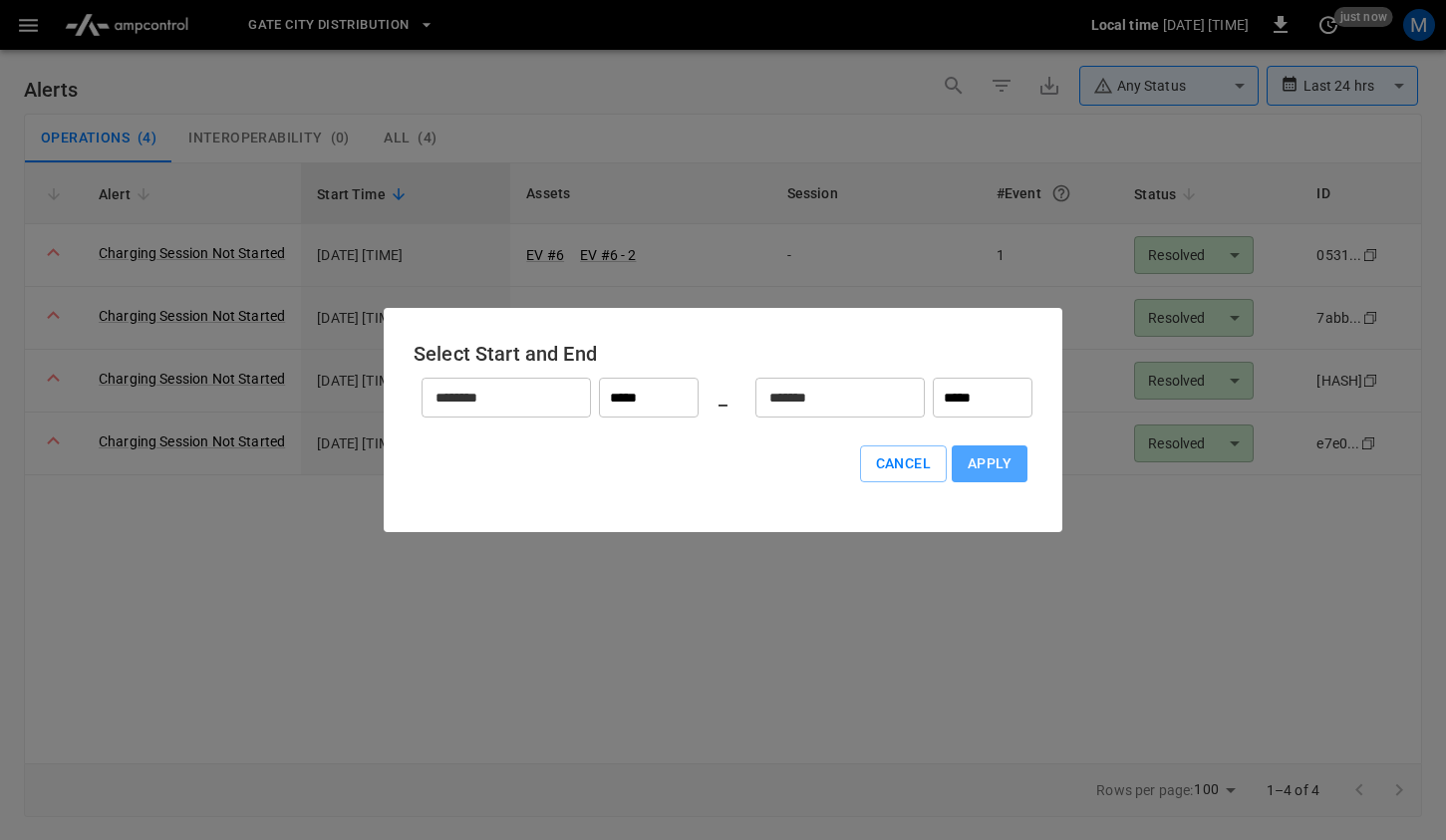 click on "Apply" at bounding box center (990, 463) 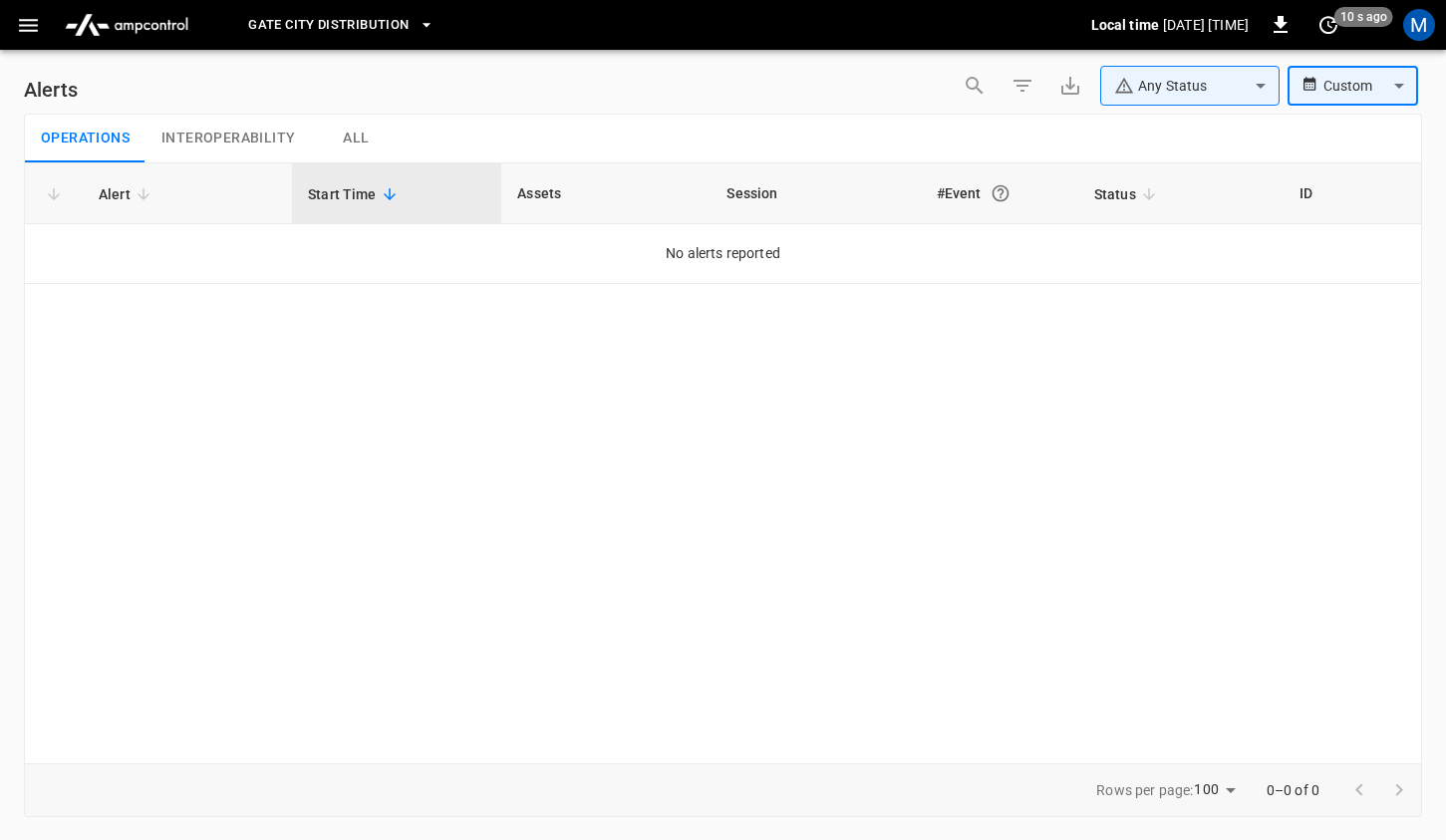 click on "**********" at bounding box center [723, 417] 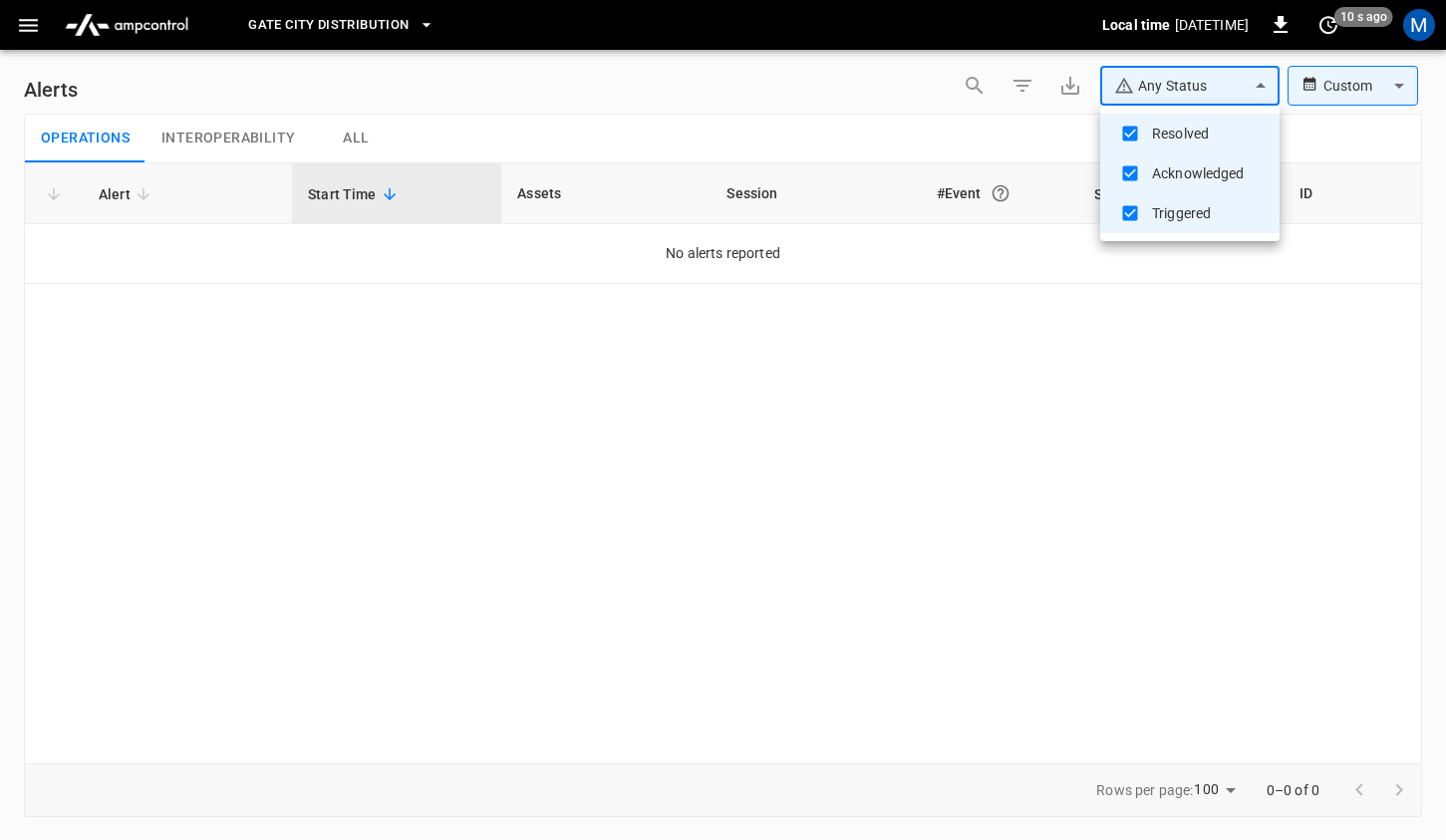 click at bounding box center (723, 420) 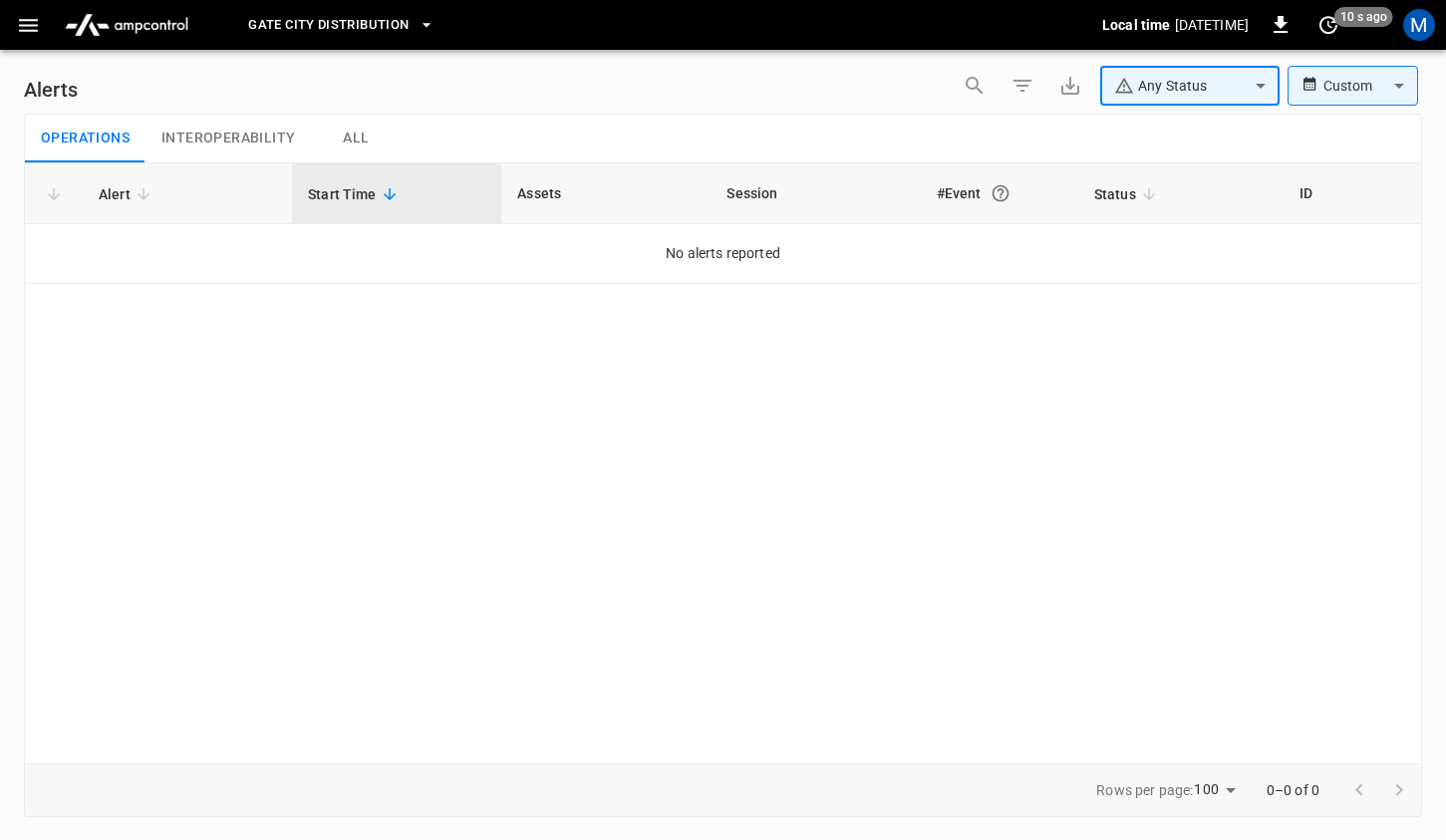 click on "Custom ******" at bounding box center [1352, 86] 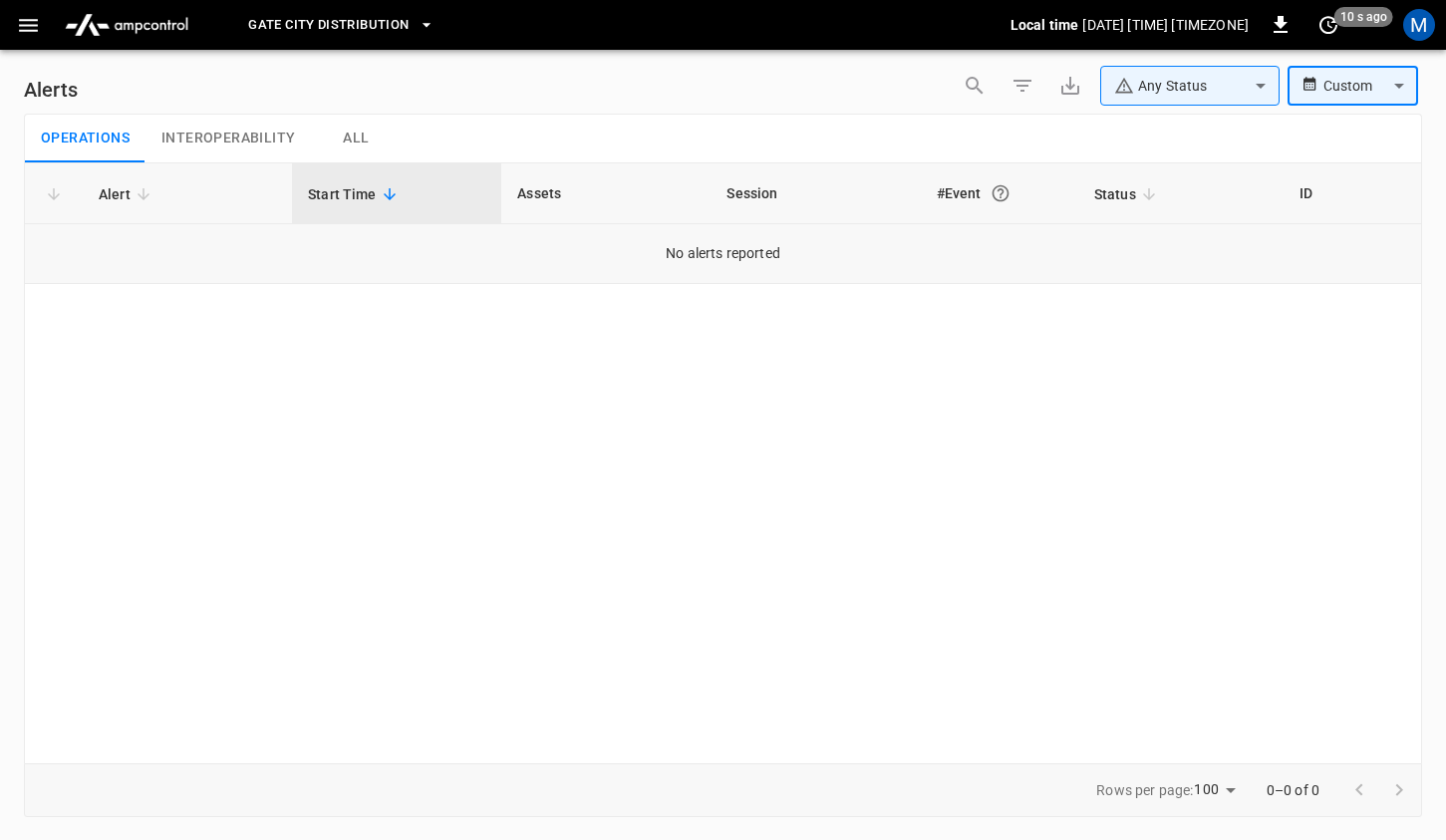 click on "No alerts reported" at bounding box center [723, 254] 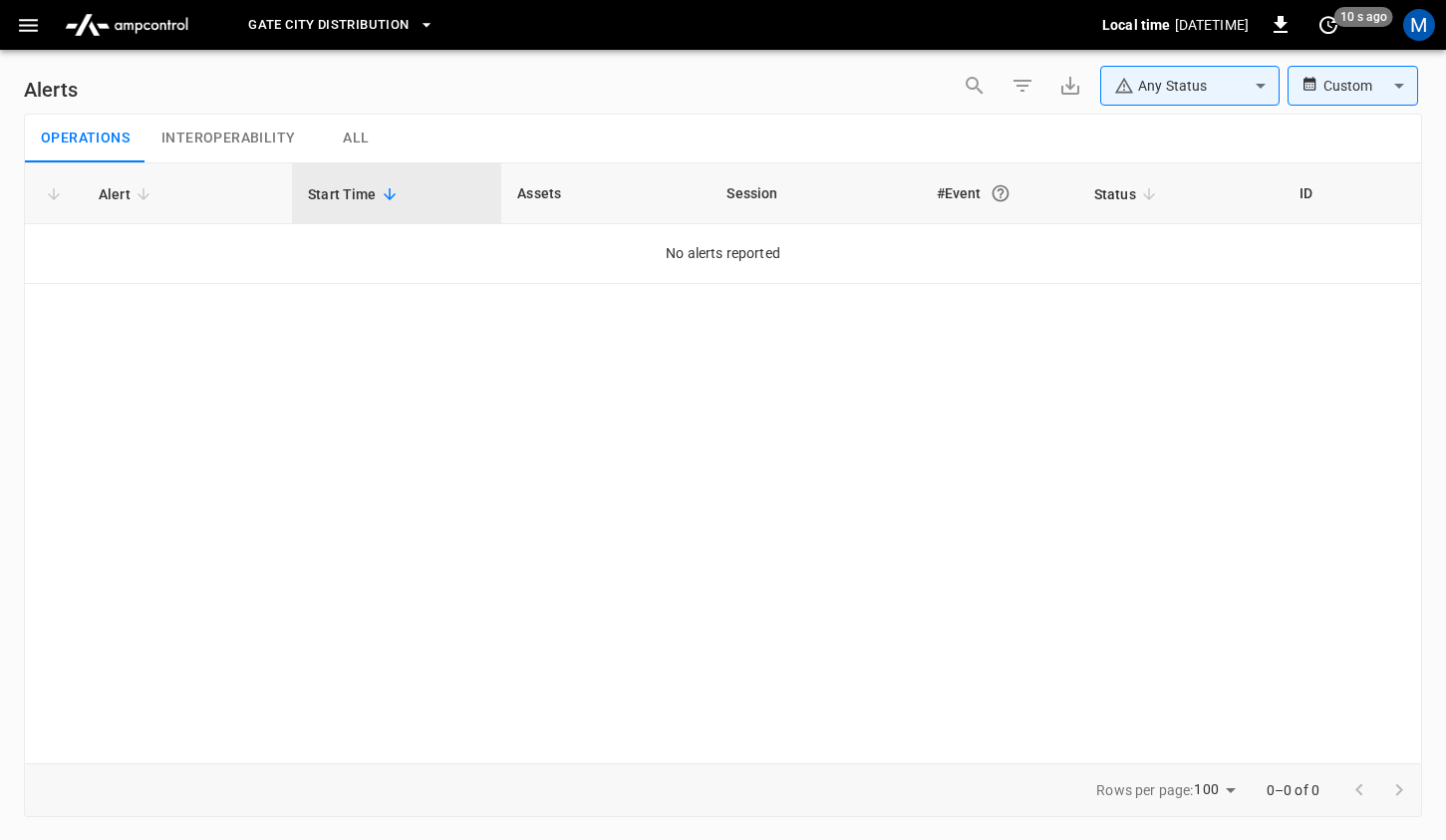 click on "Alert" at bounding box center (187, 193) 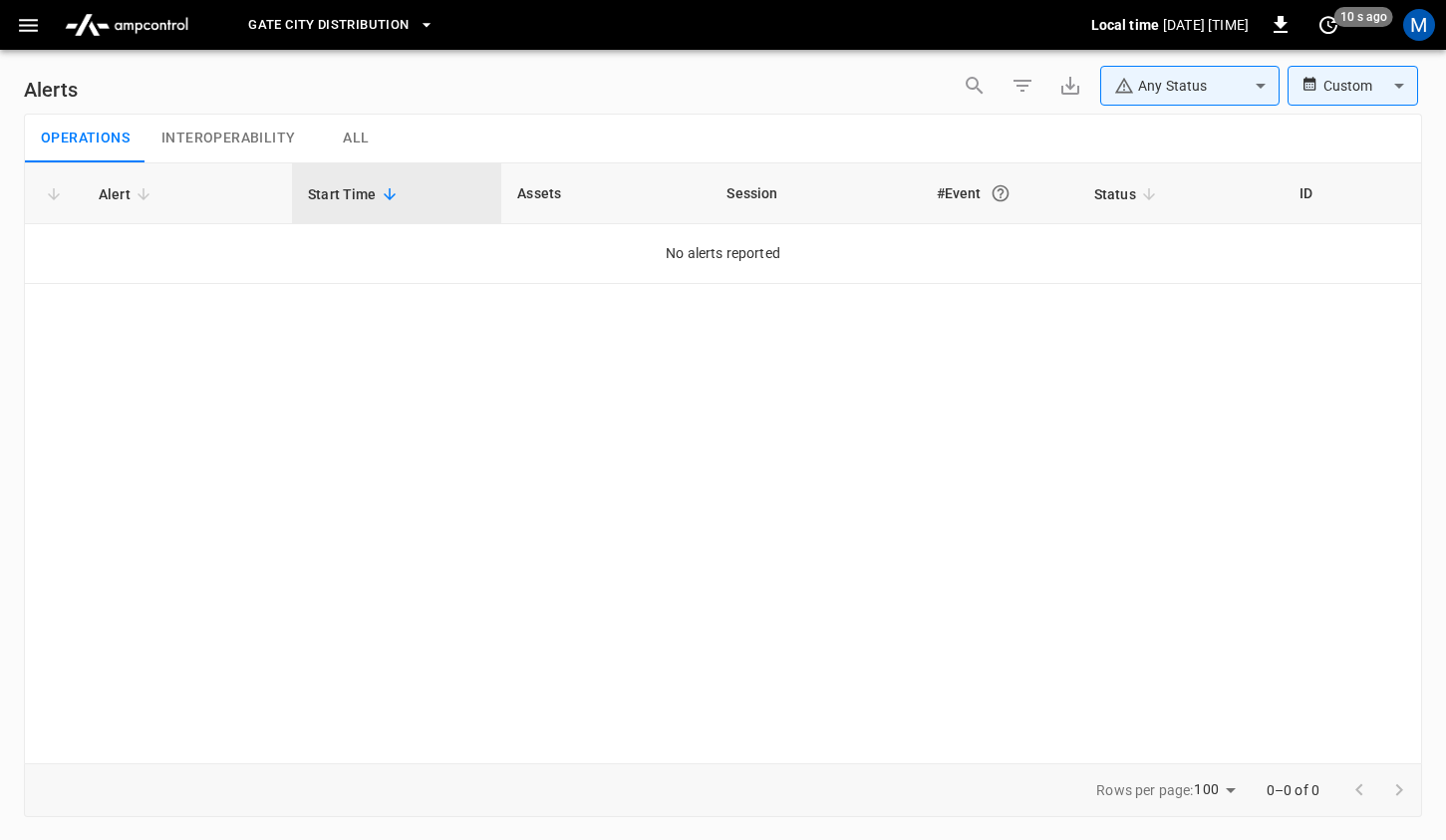 click on "Interoperability" at bounding box center (228, 139) 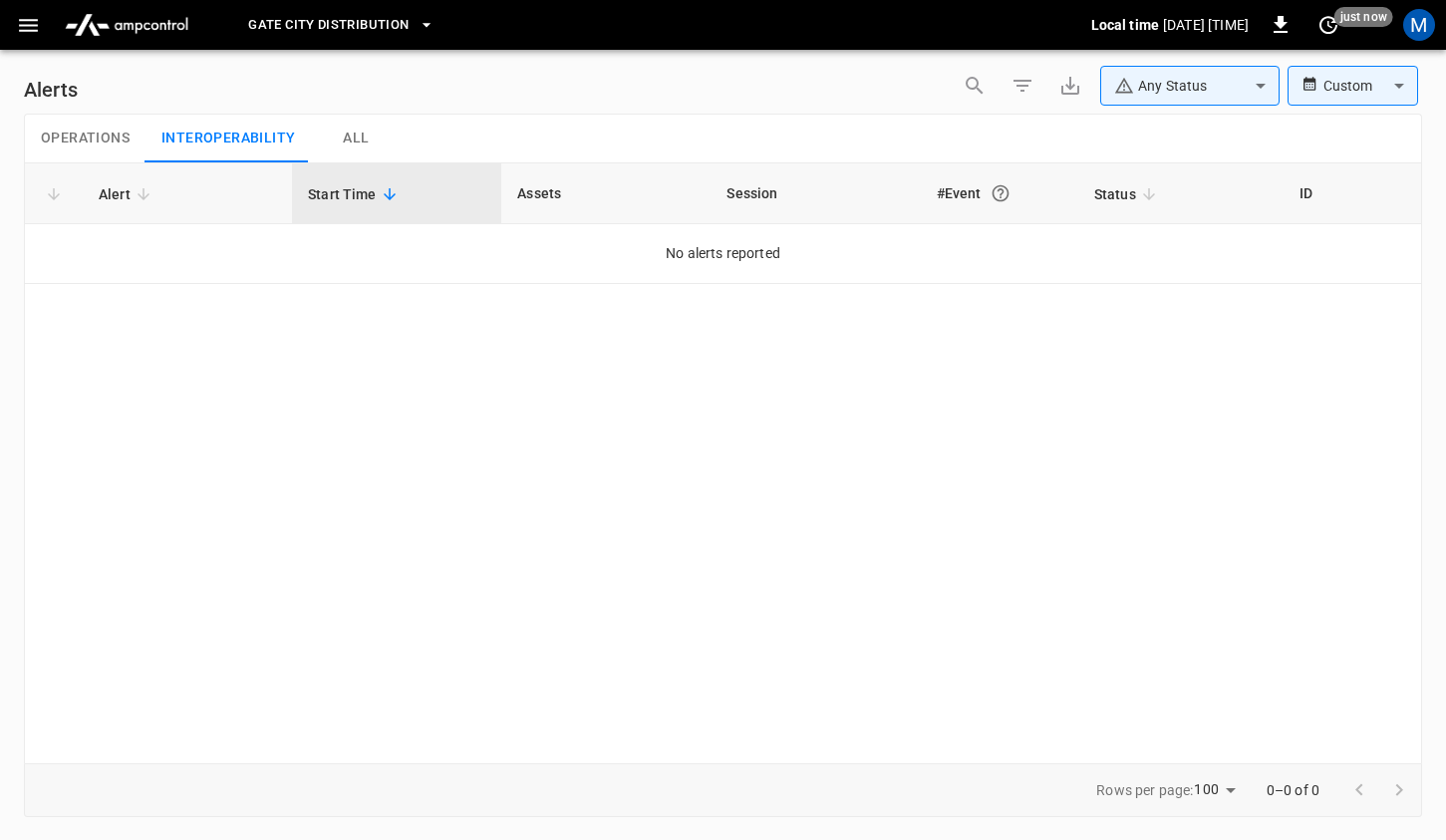 click on "Custom ******" at bounding box center (1352, 86) 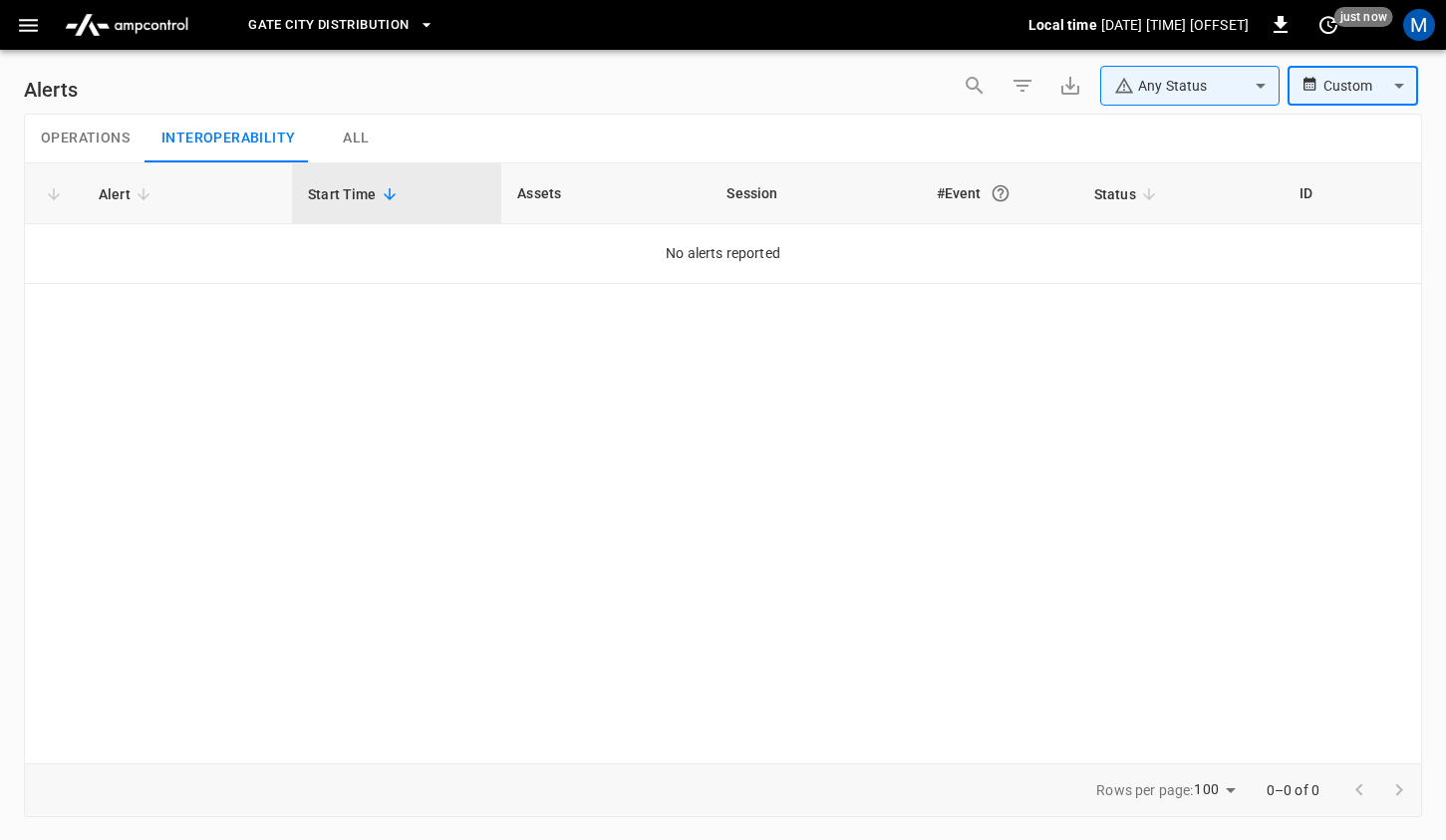 click on "**********" at bounding box center (723, 417) 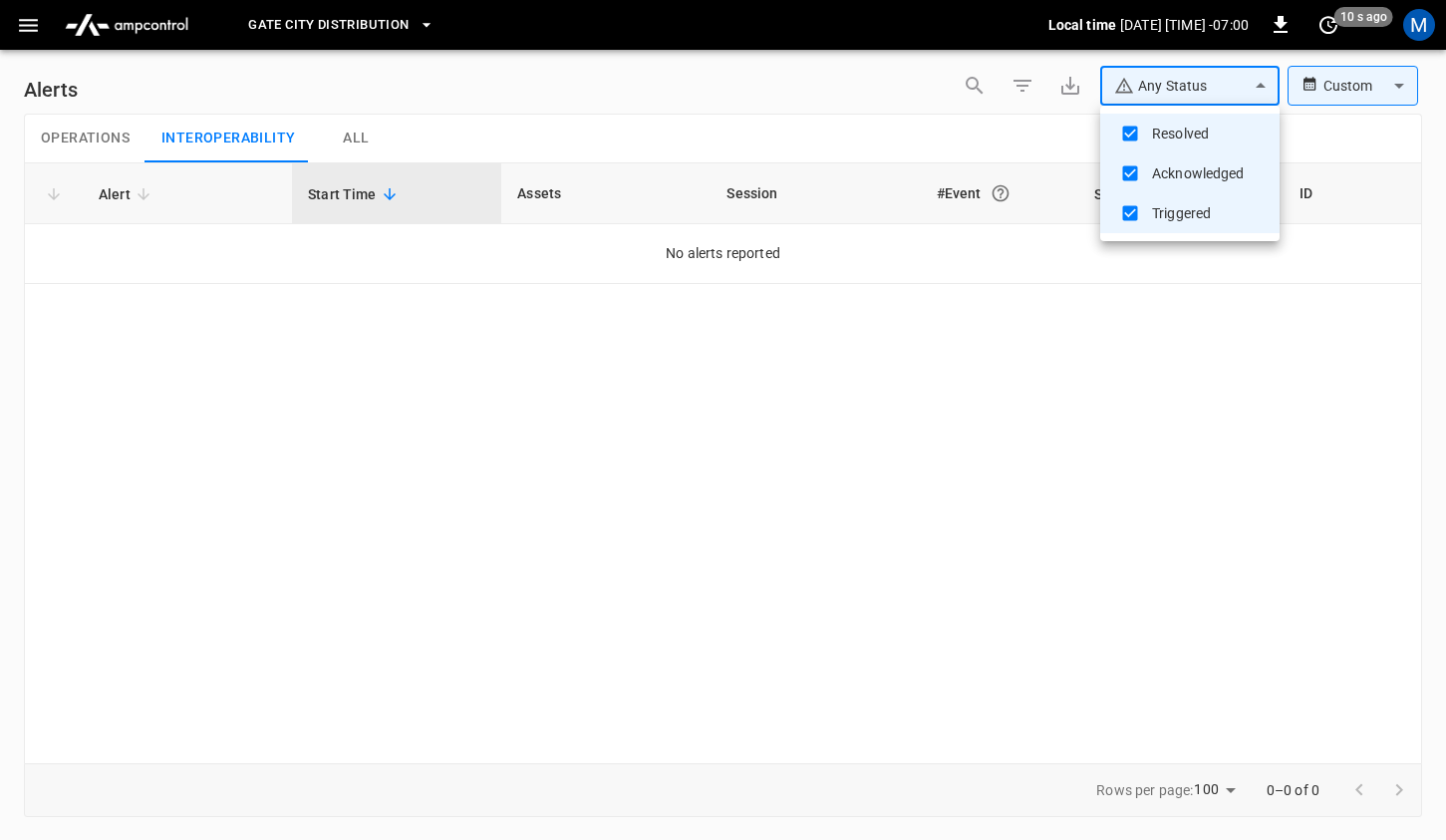 click at bounding box center [723, 420] 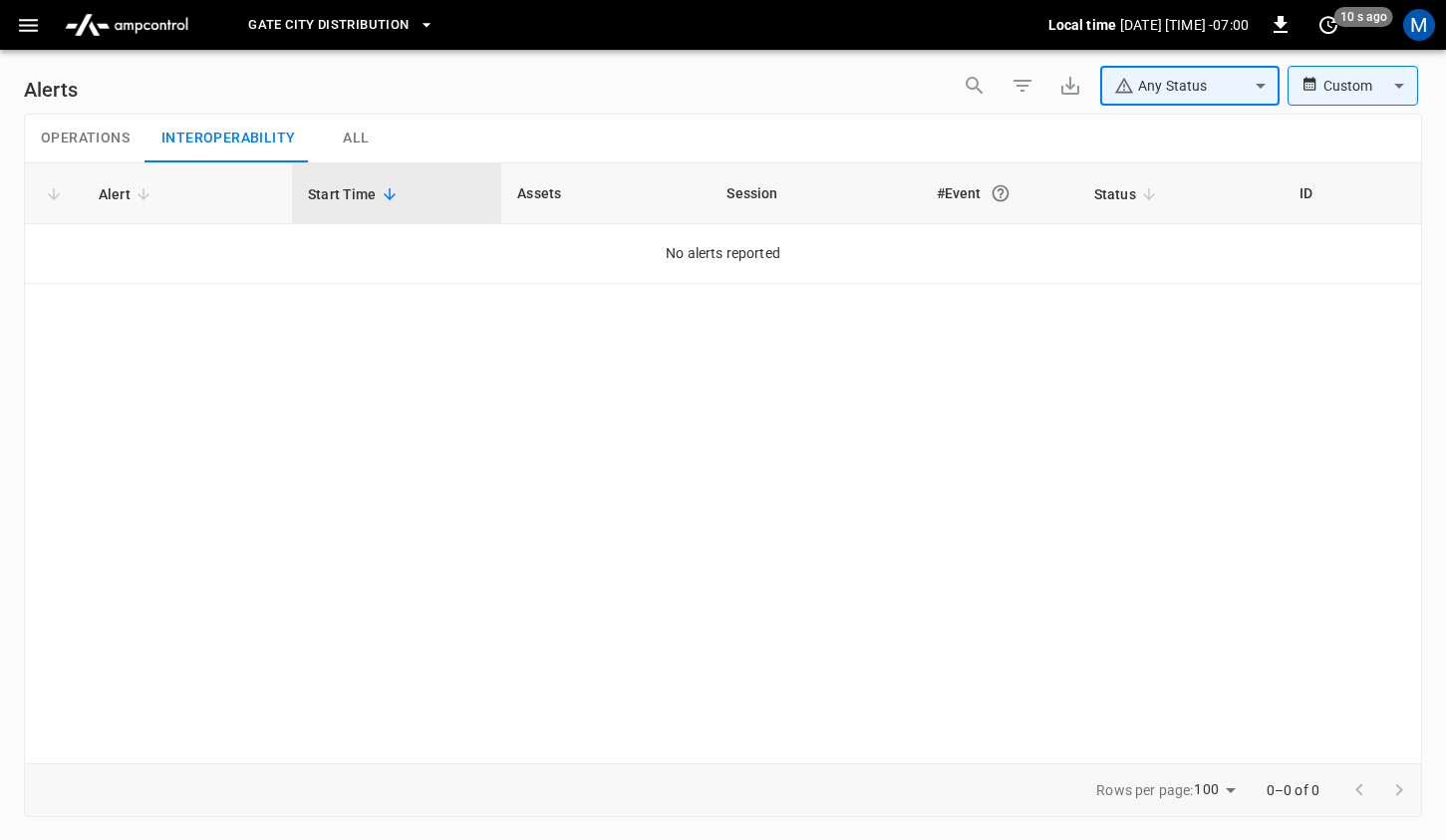 click on "**********" at bounding box center (723, 417) 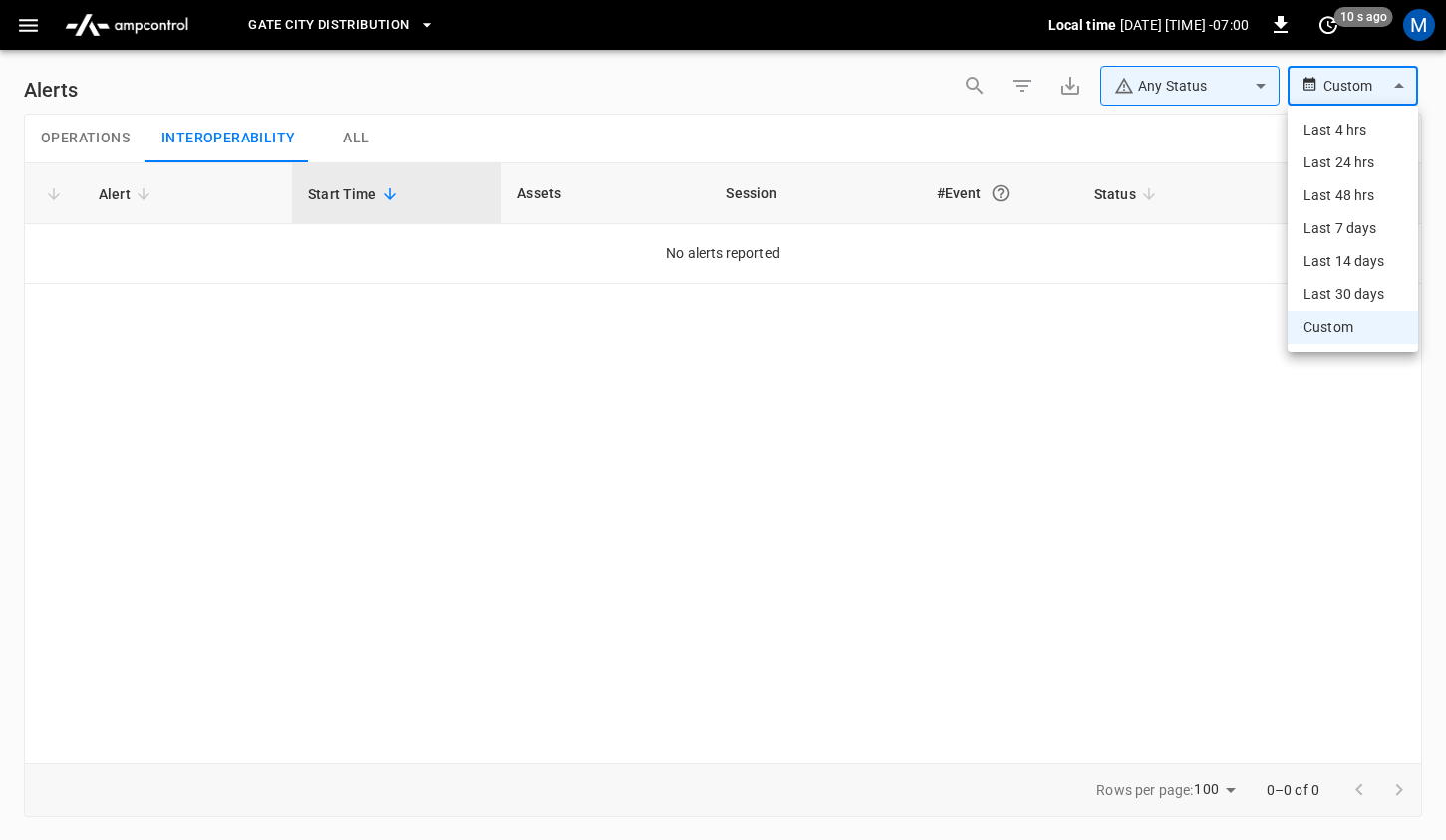 click on "Custom" at bounding box center [1352, 327] 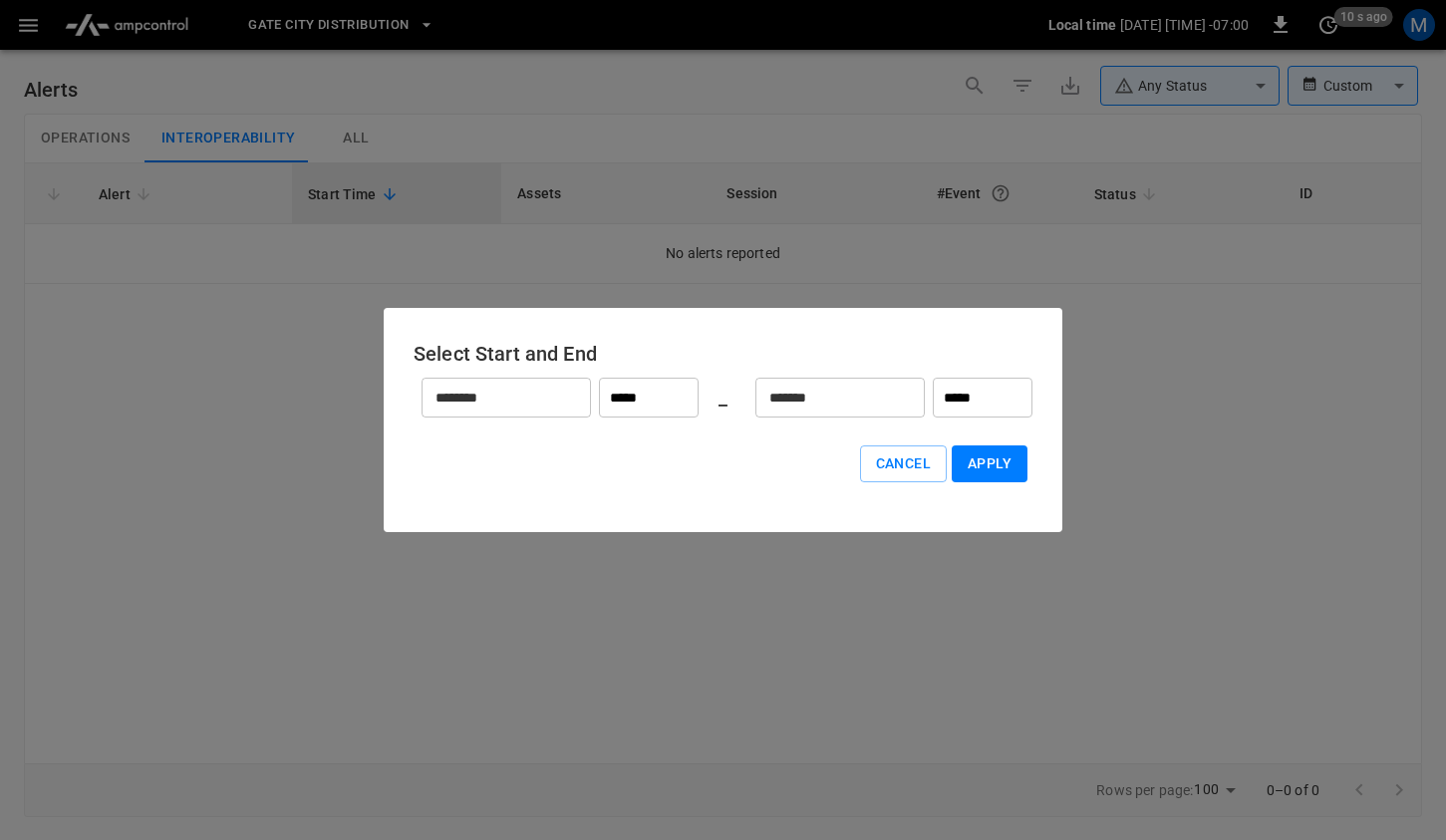 click on "********" at bounding box center [495, 398] 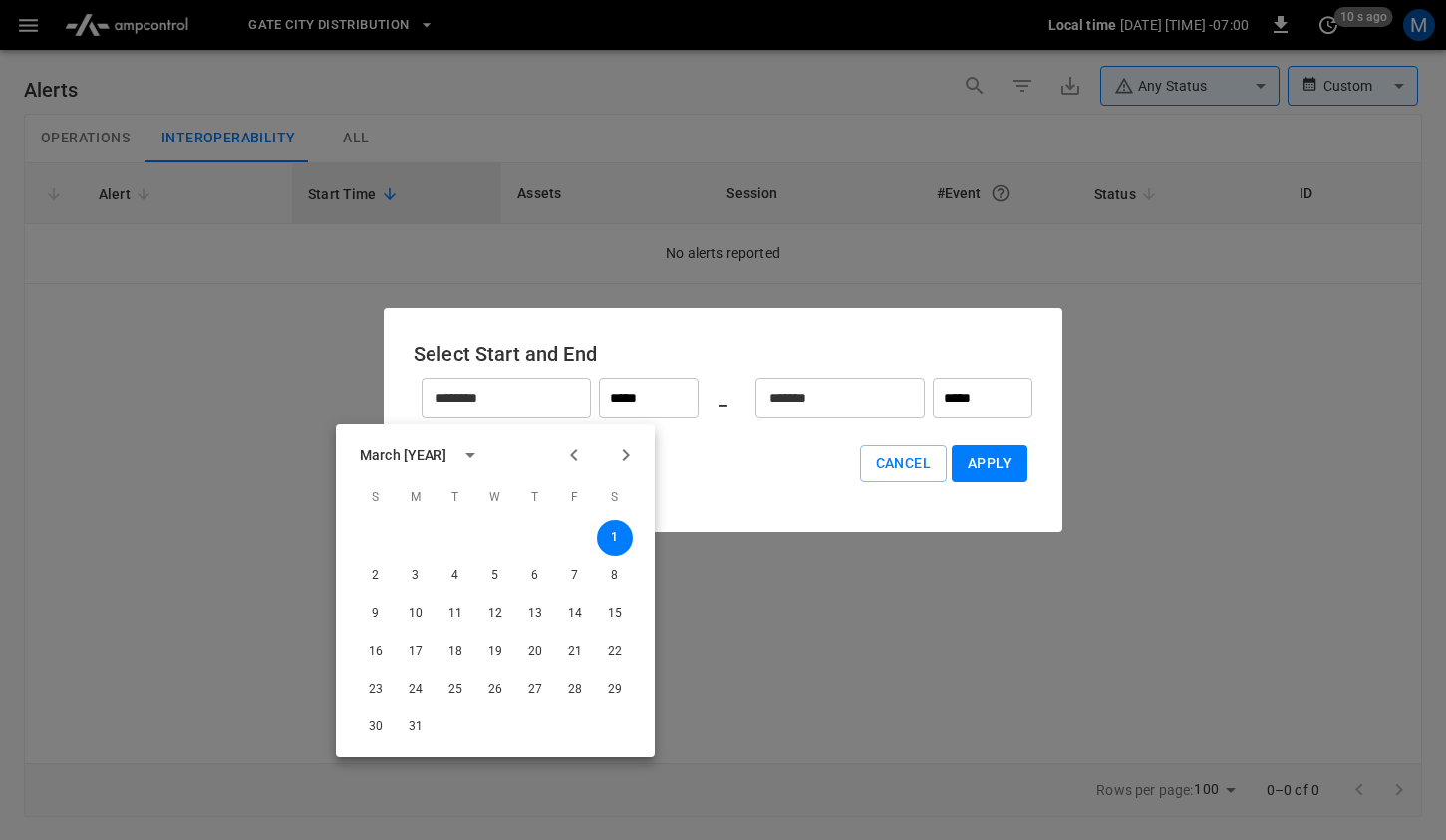 click 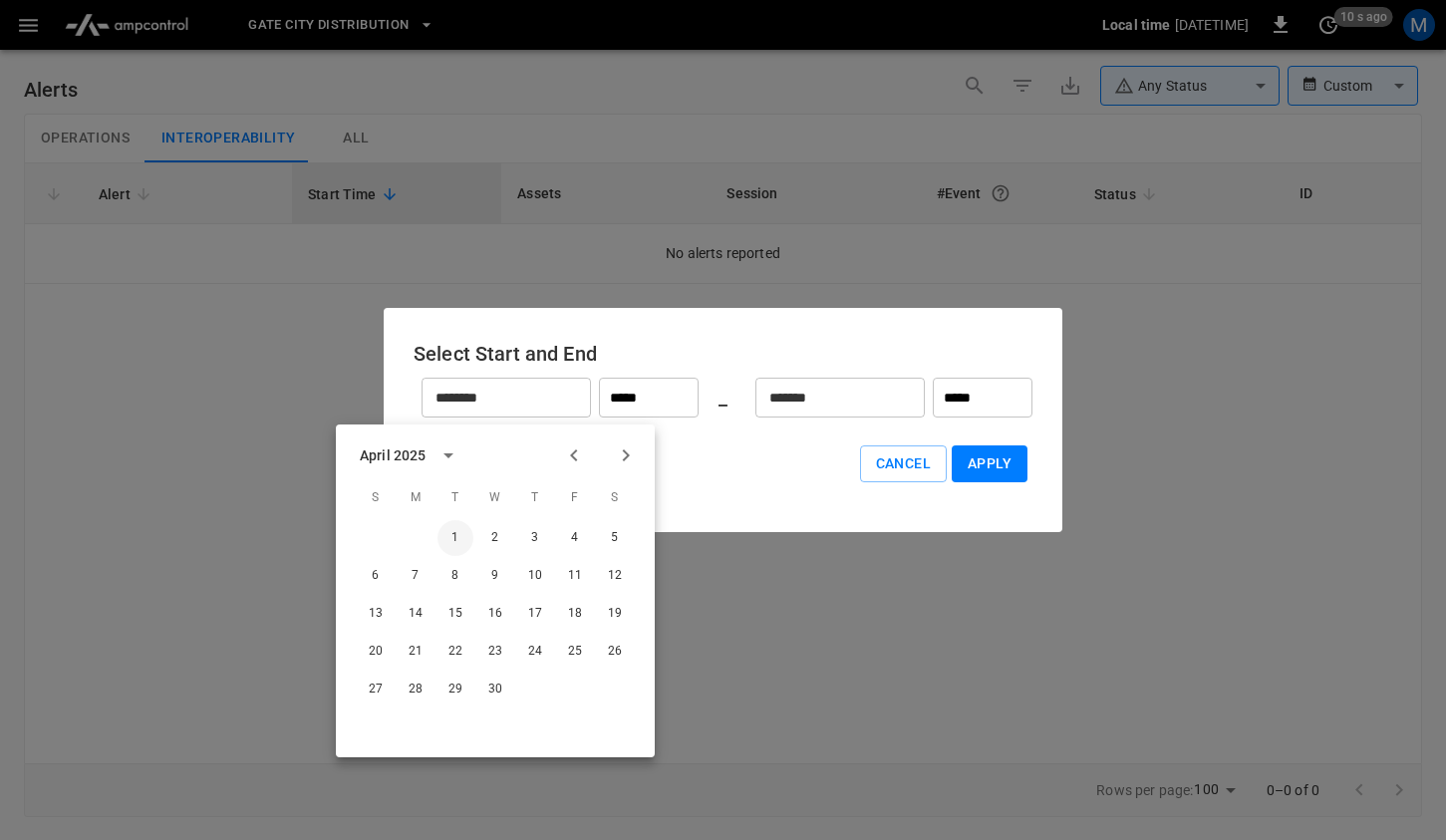 click on "1" at bounding box center (455, 538) 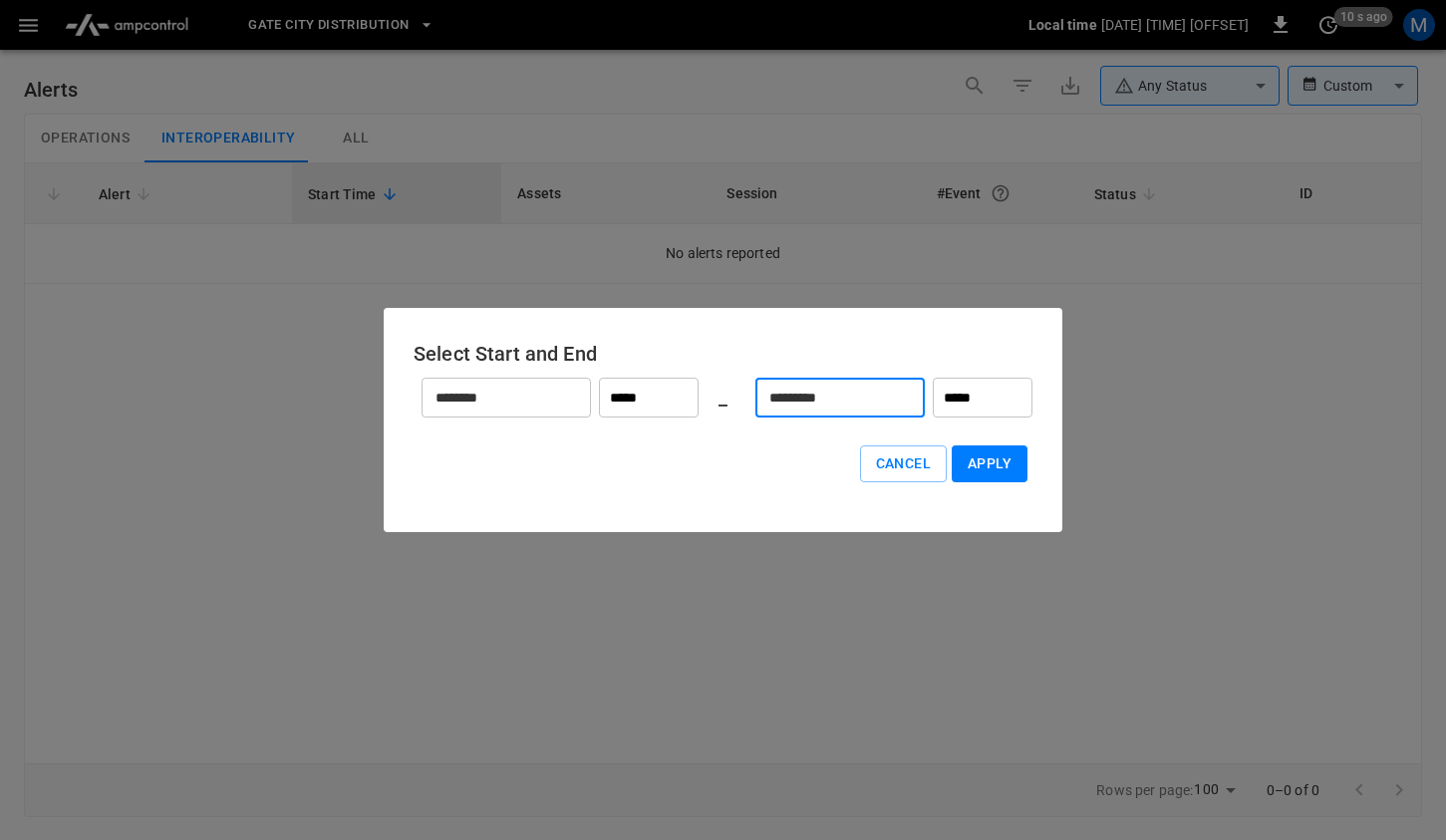 click on "*********" at bounding box center [829, 398] 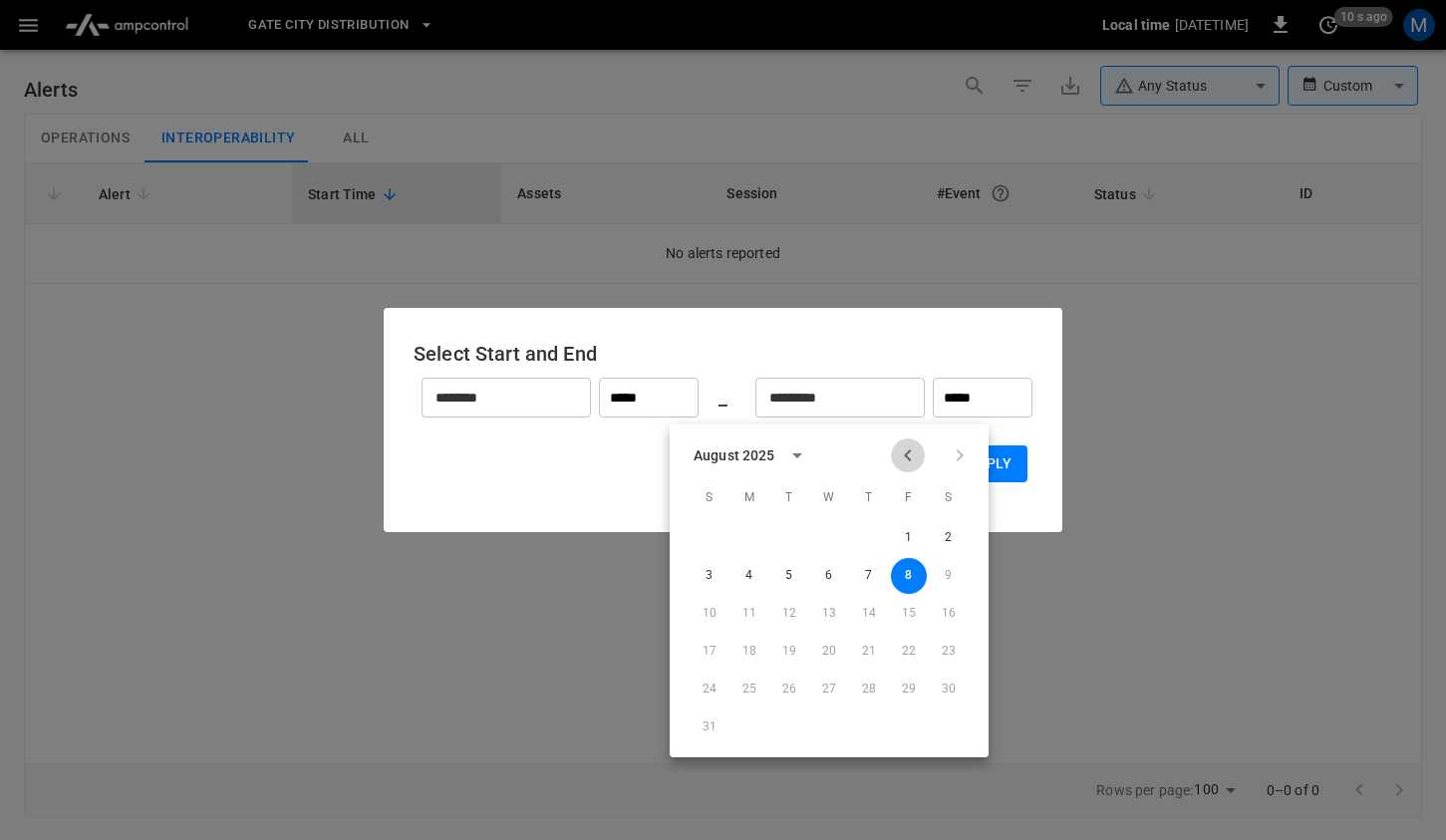 click 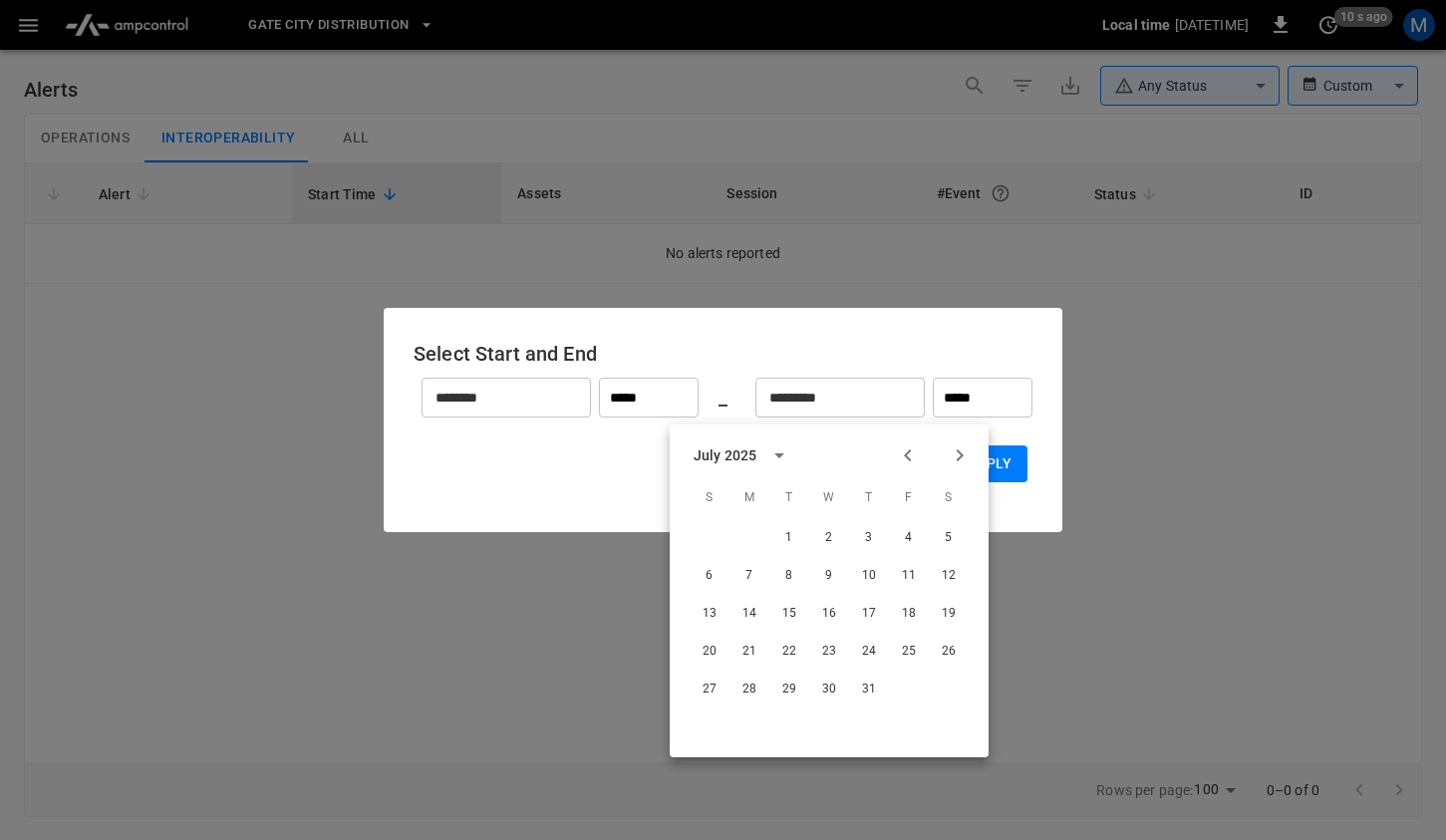 click 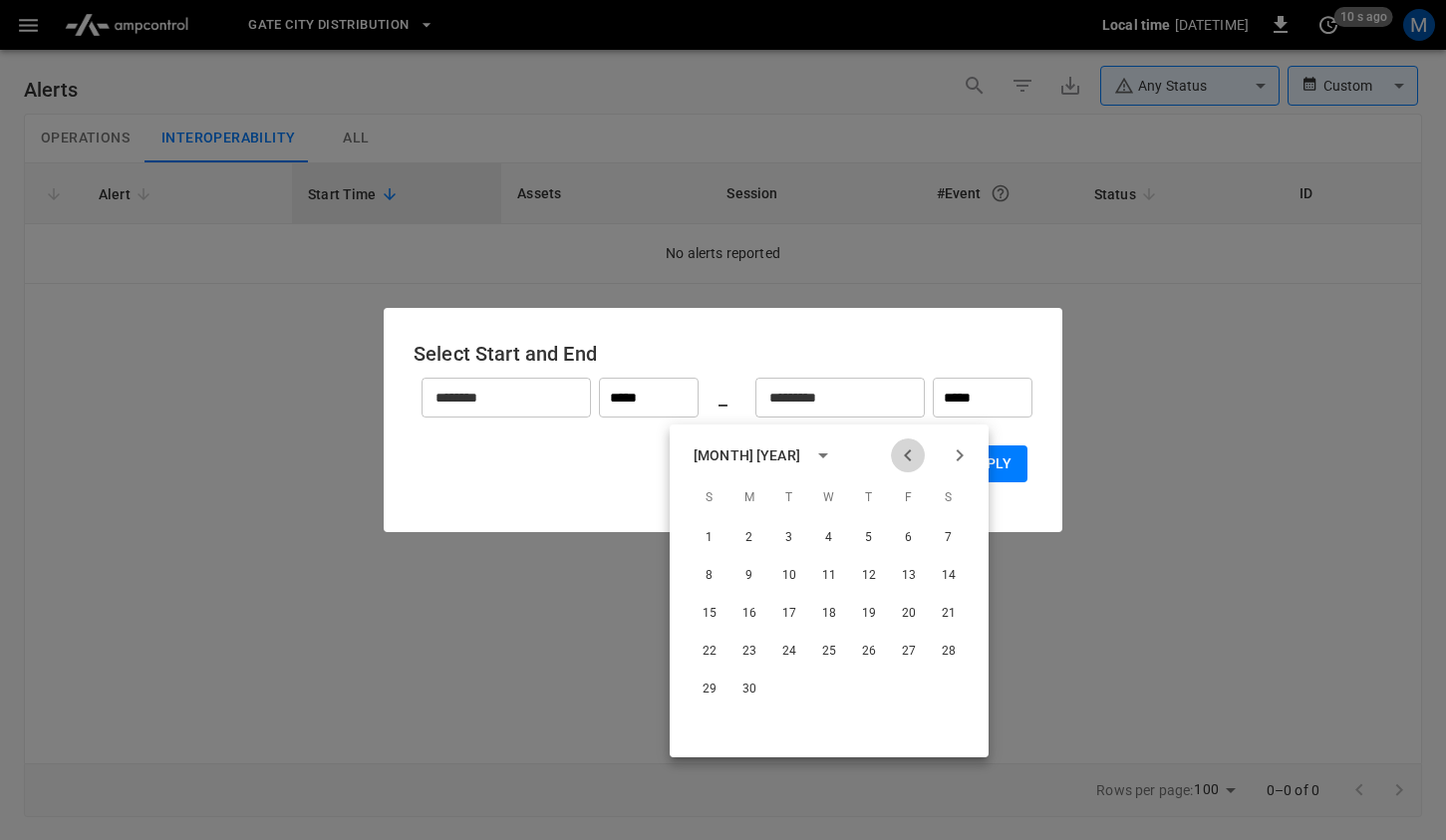 click 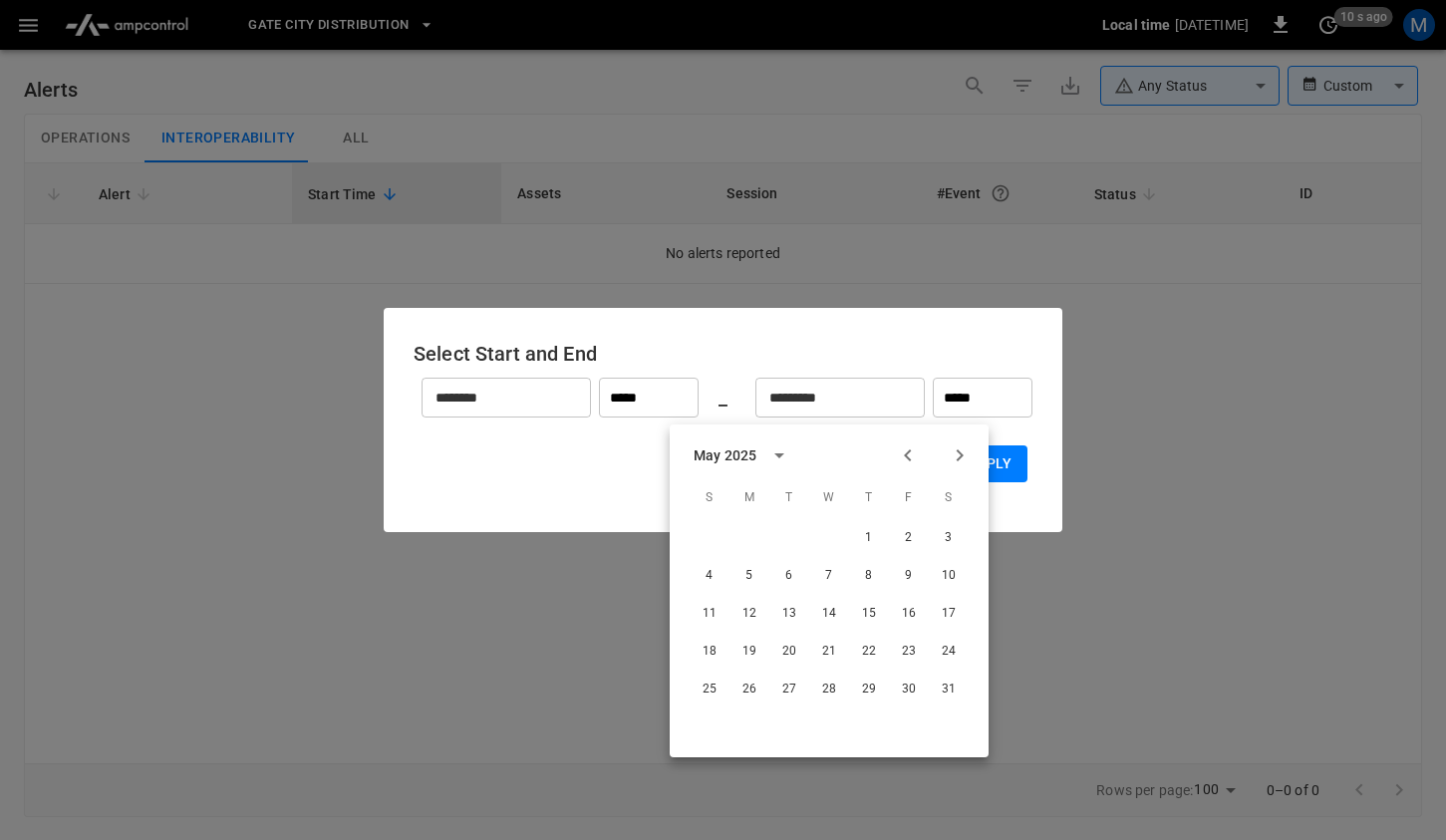 click 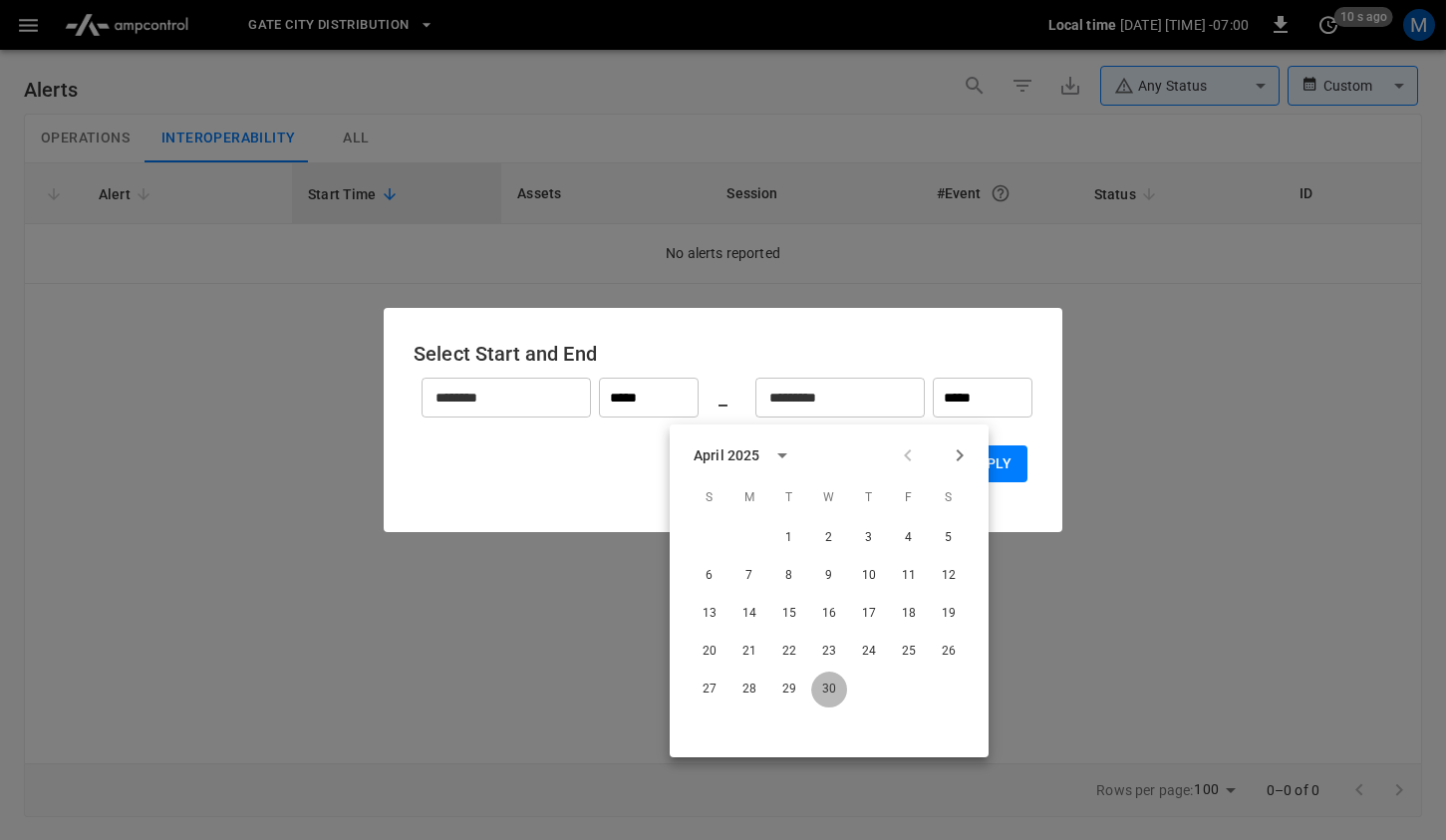 click on "30" at bounding box center (829, 690) 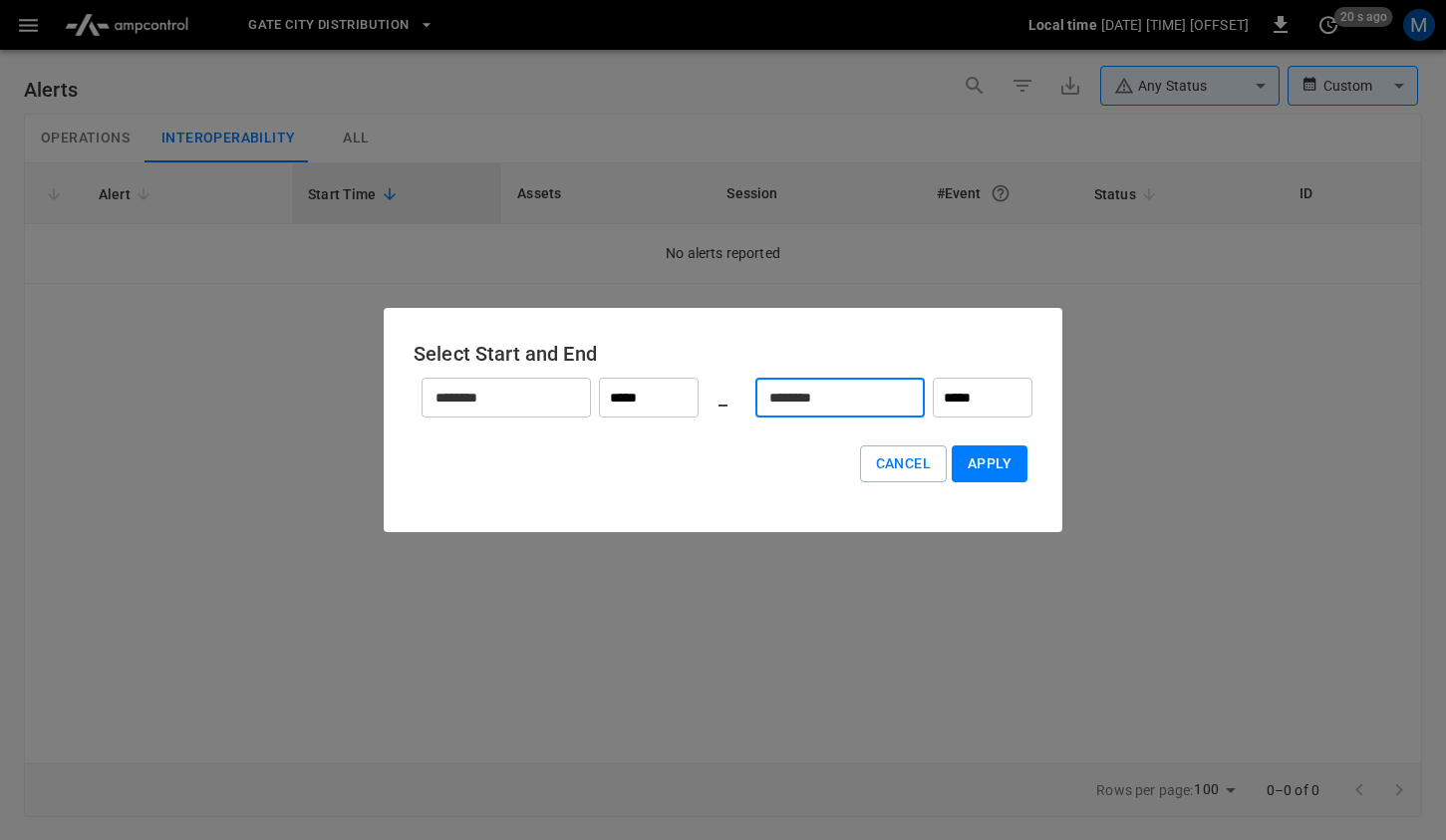 click on "Apply" at bounding box center [990, 463] 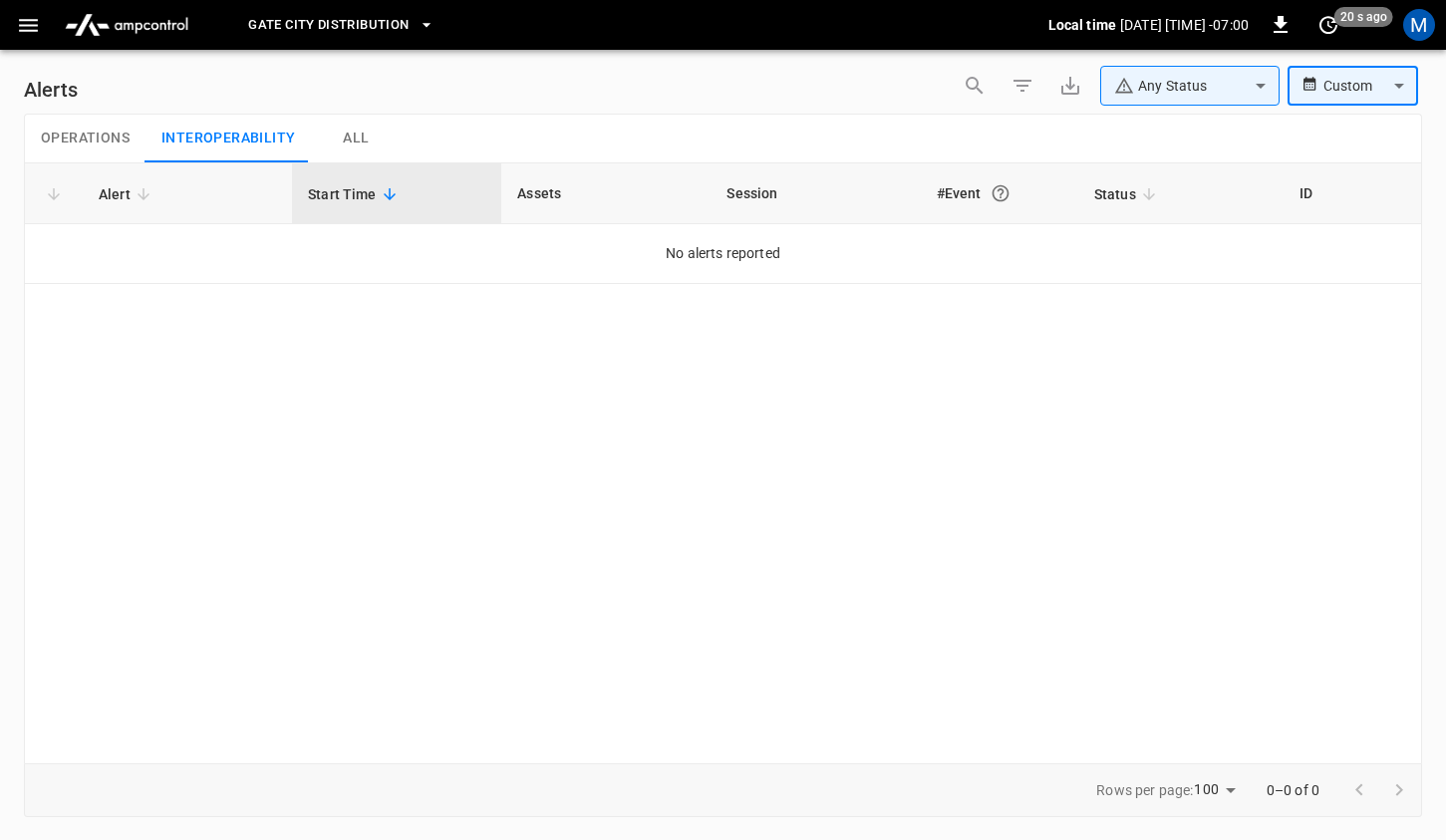 click on "**********" at bounding box center [723, 417] 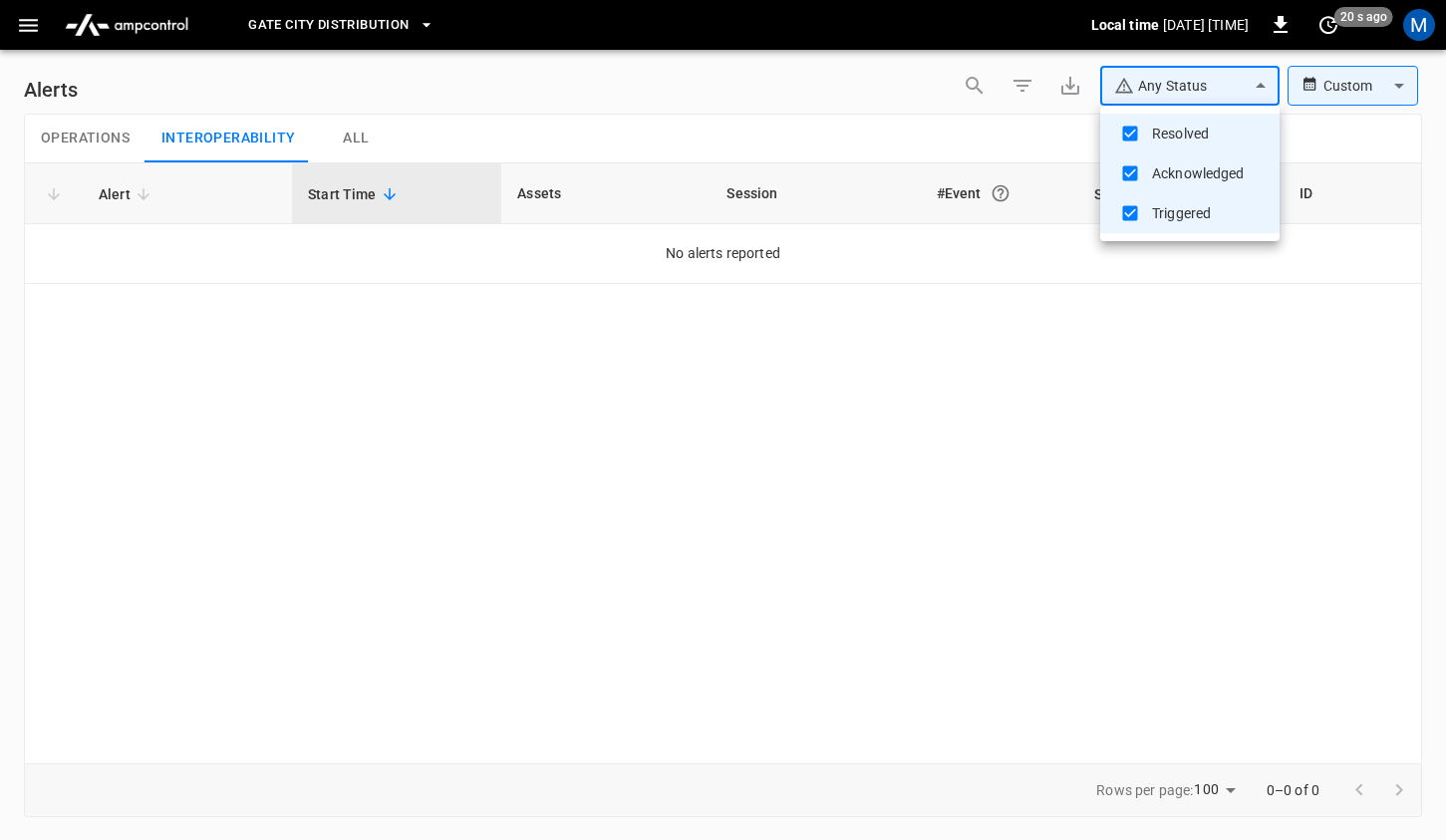 click at bounding box center [723, 420] 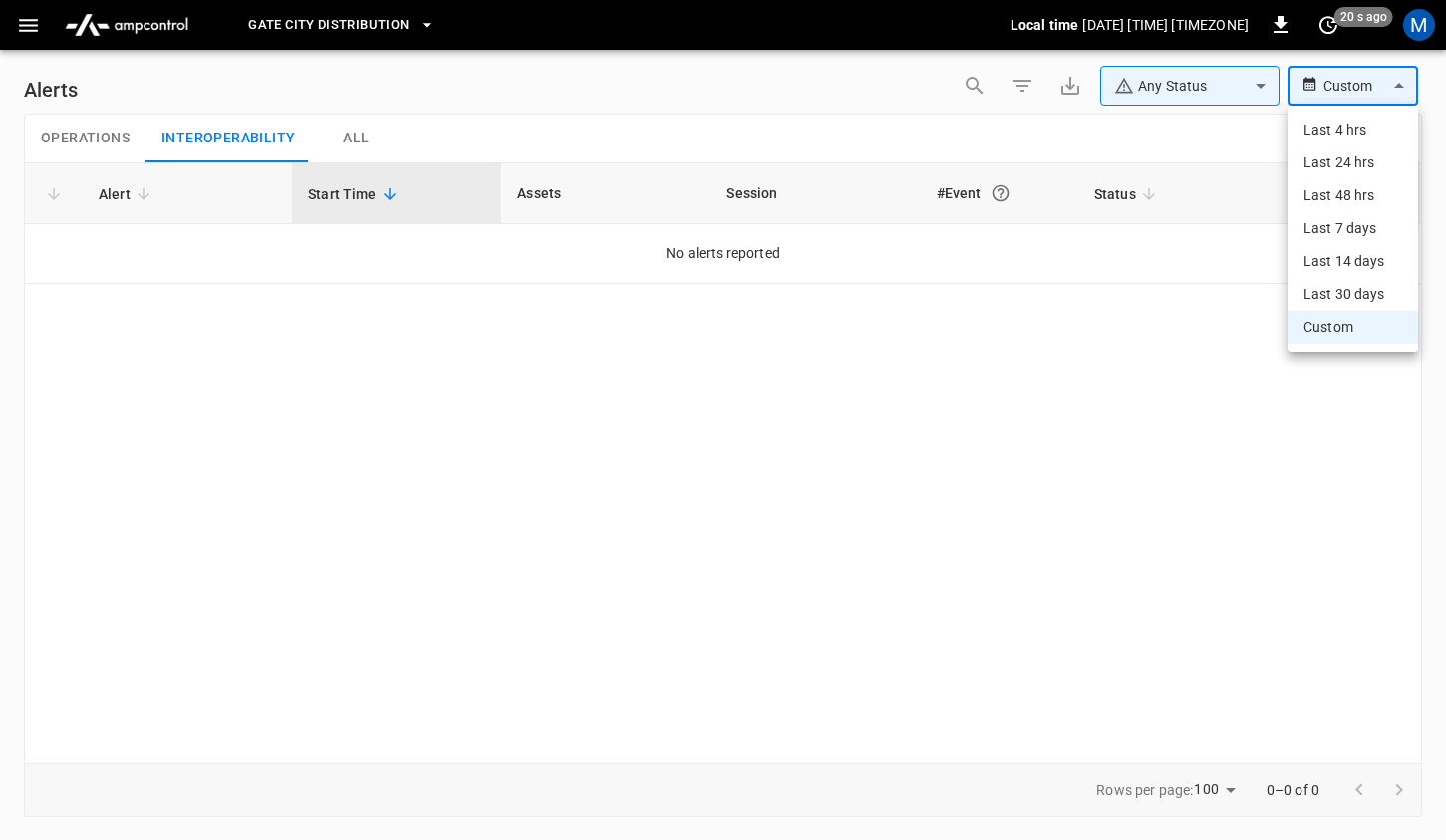 click on "**********" at bounding box center [723, 417] 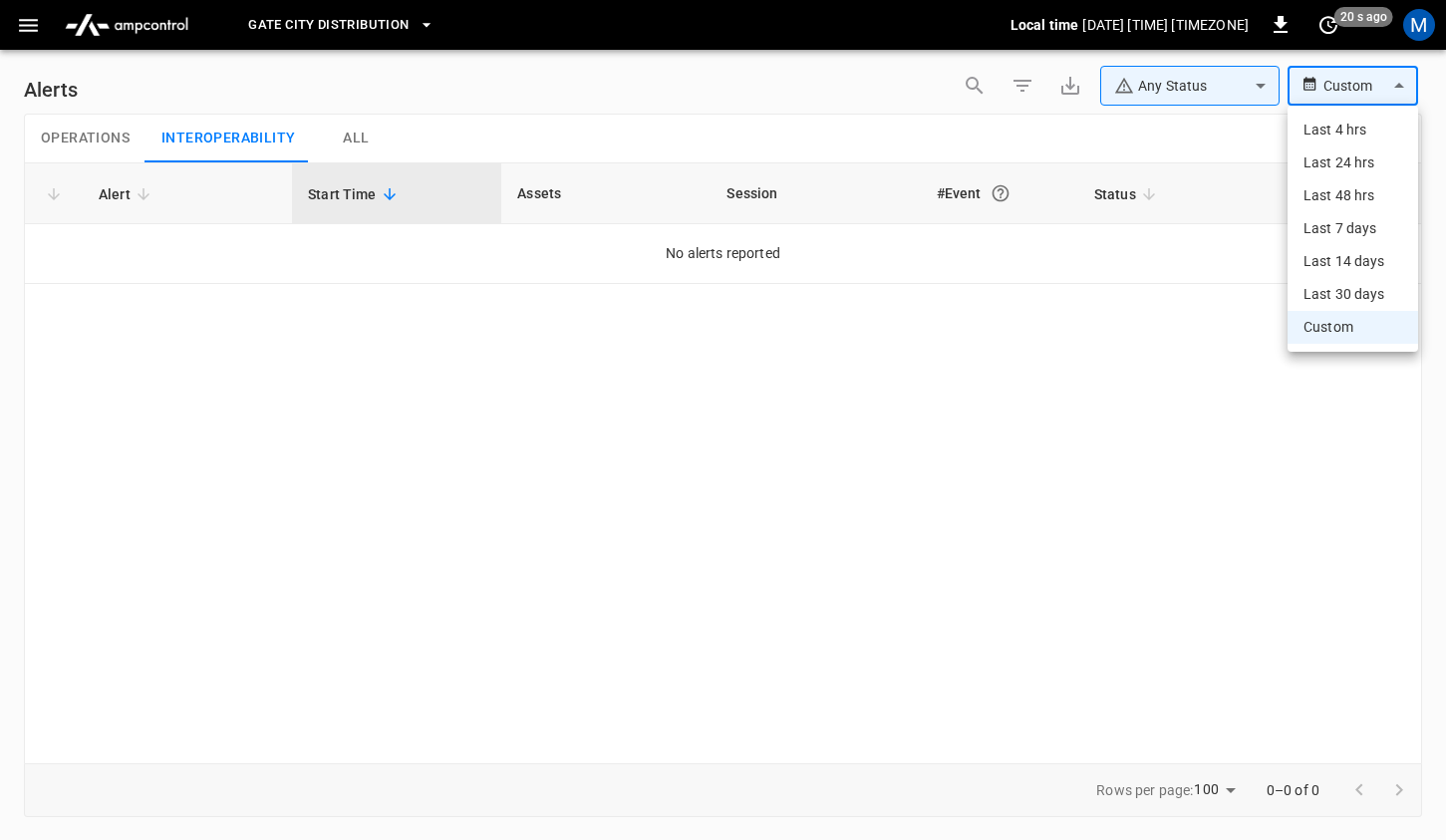 click on "Custom" at bounding box center [1352, 327] 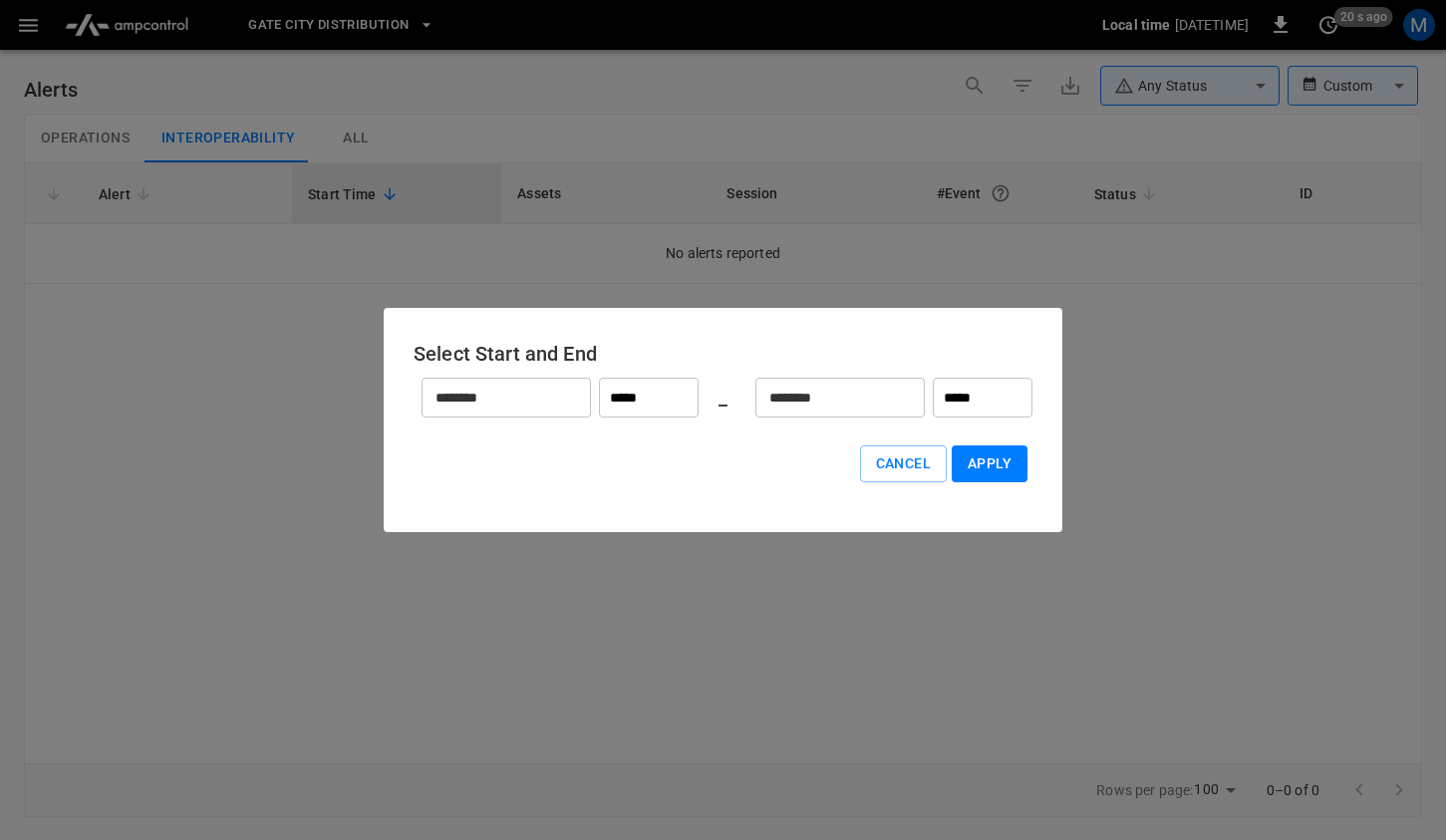 click on "********" at bounding box center [495, 398] 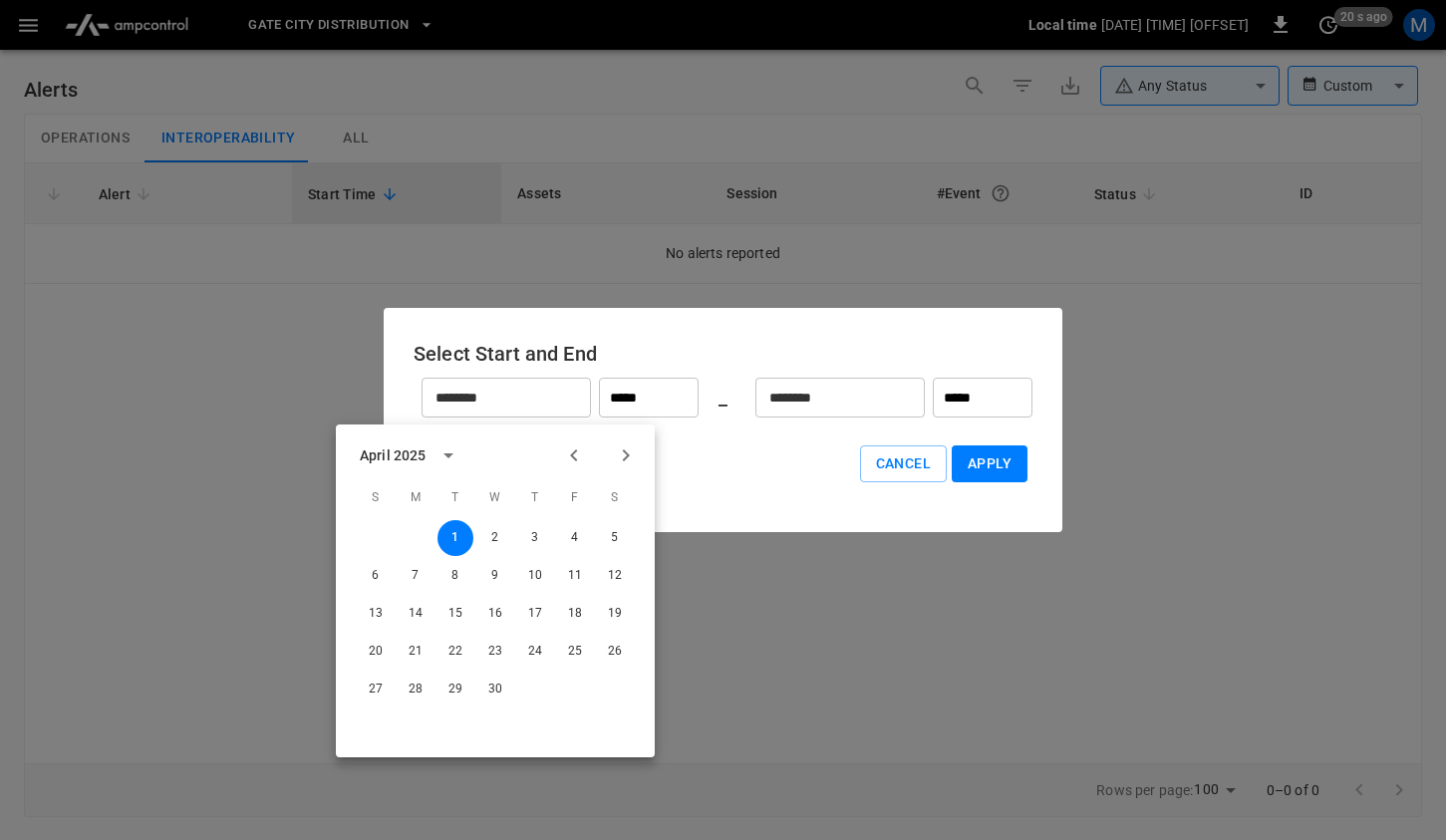 click 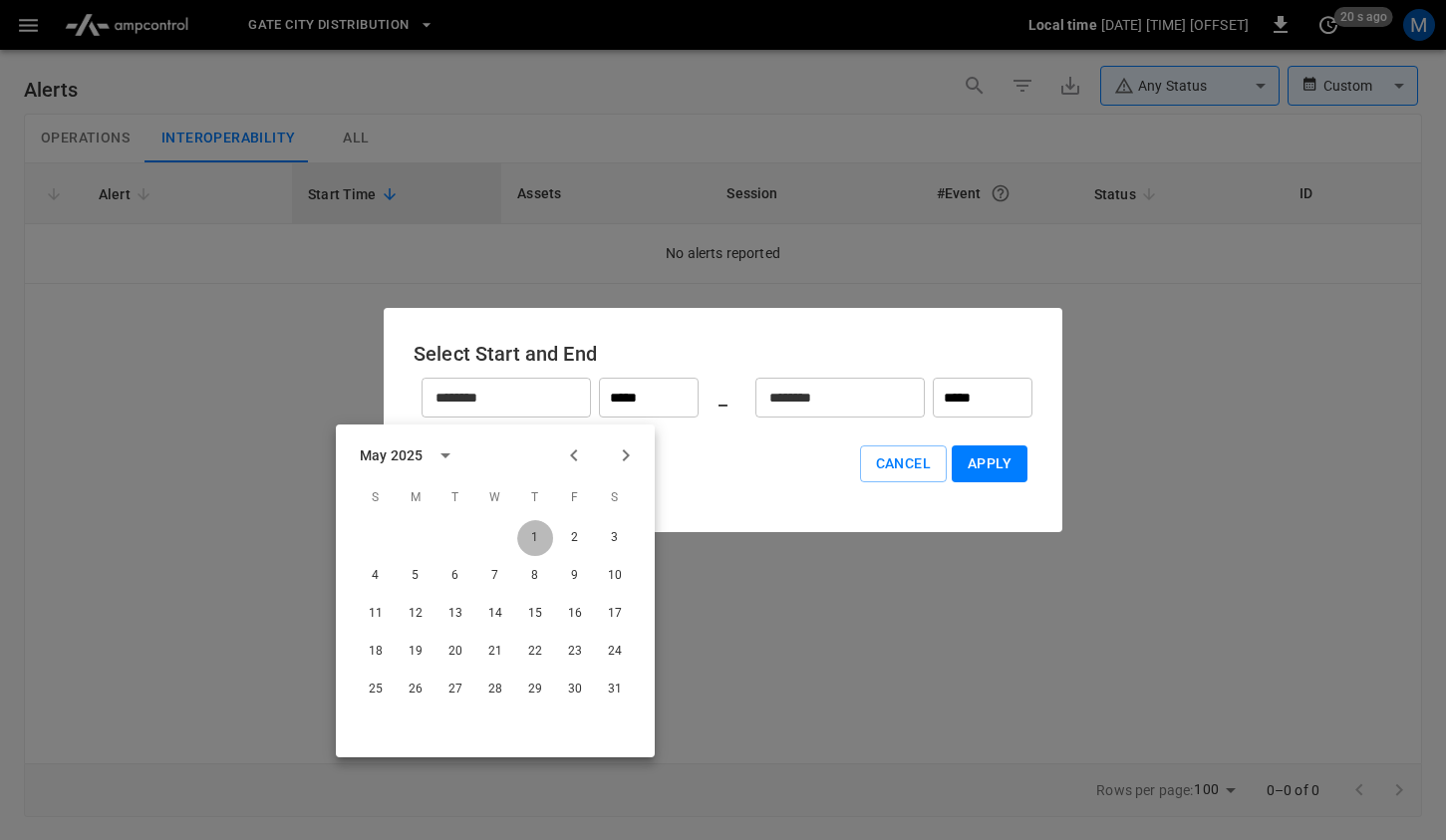 click on "1" at bounding box center (535, 538) 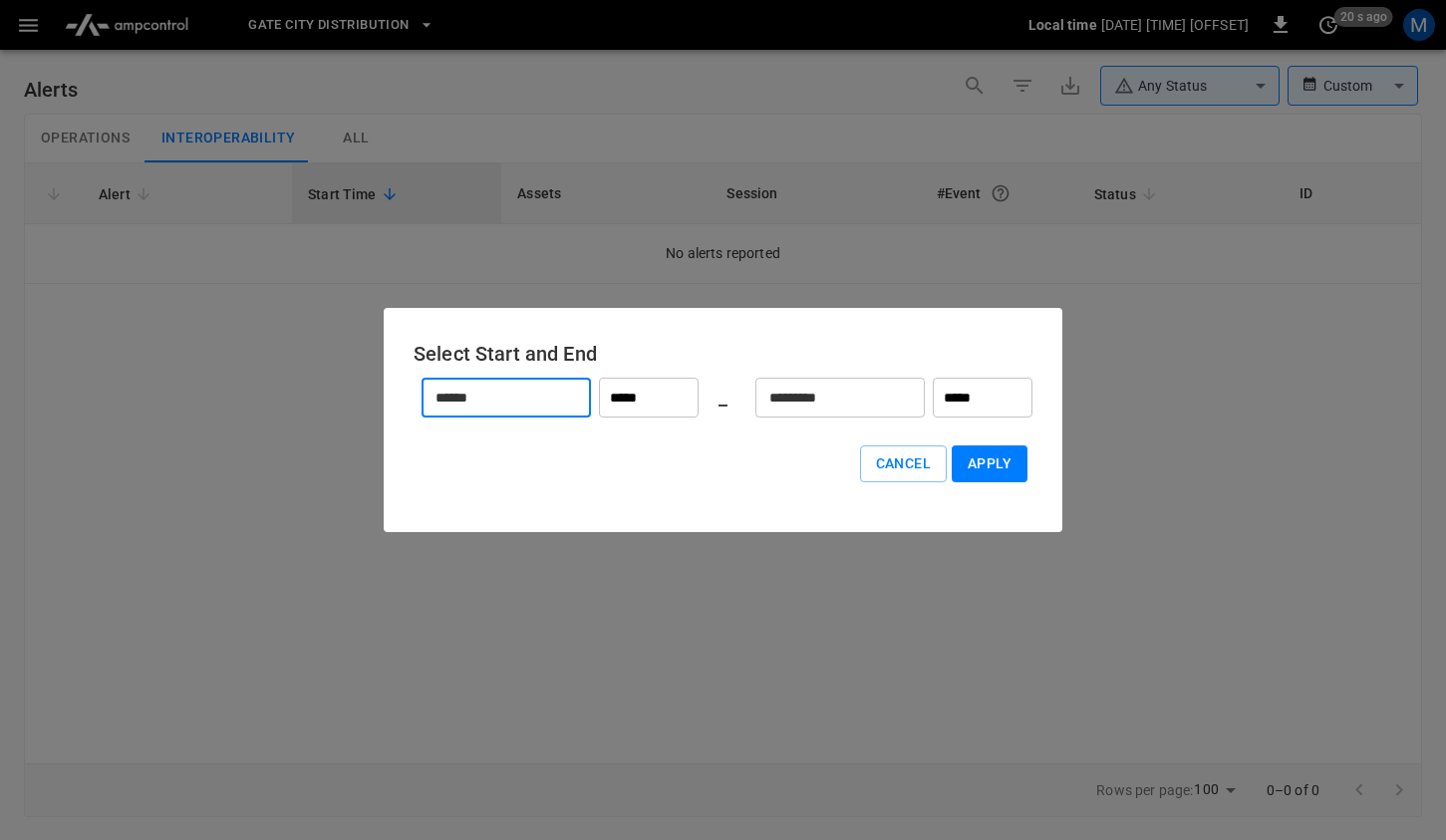 click on "*********" at bounding box center (829, 398) 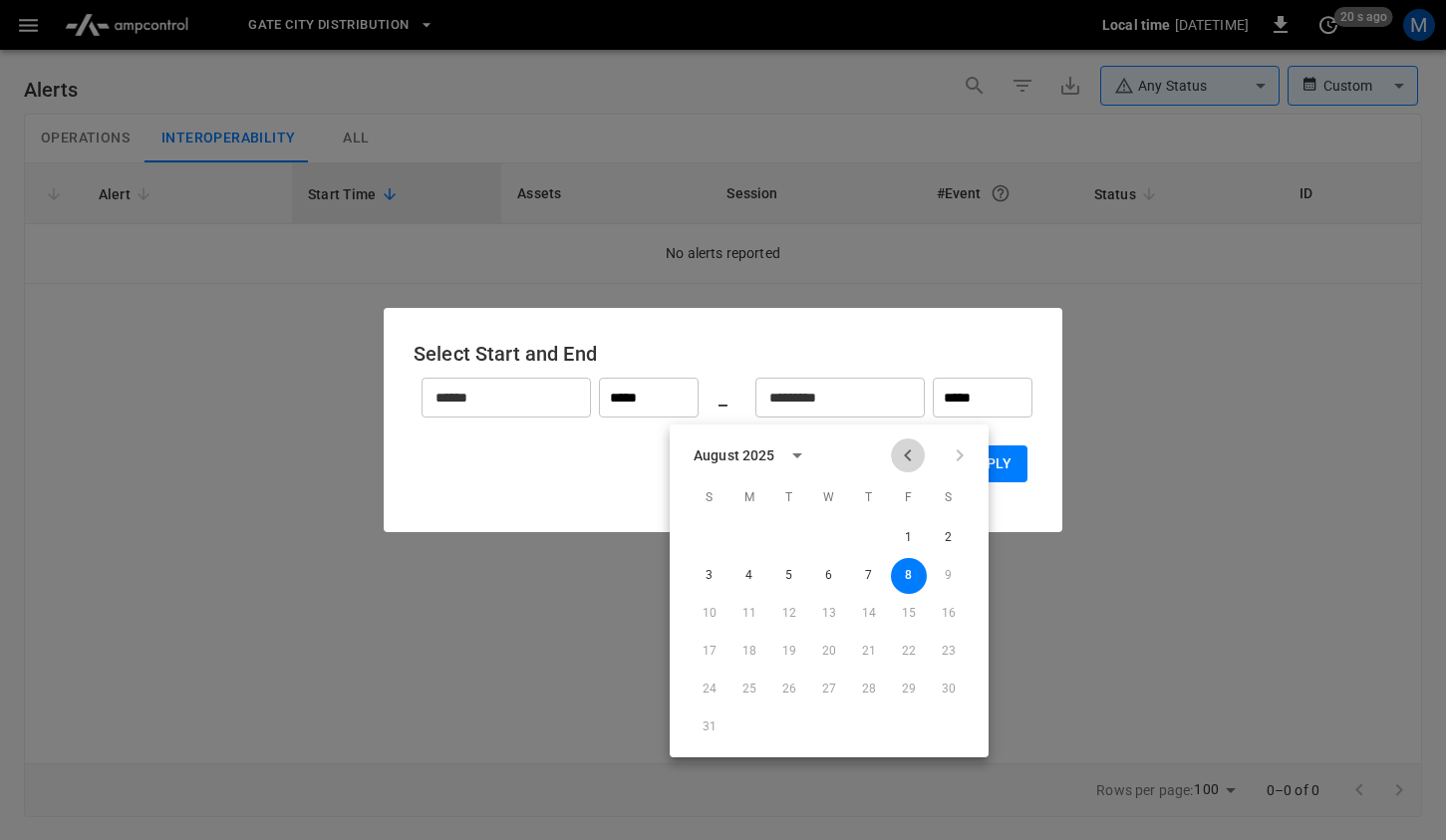 click 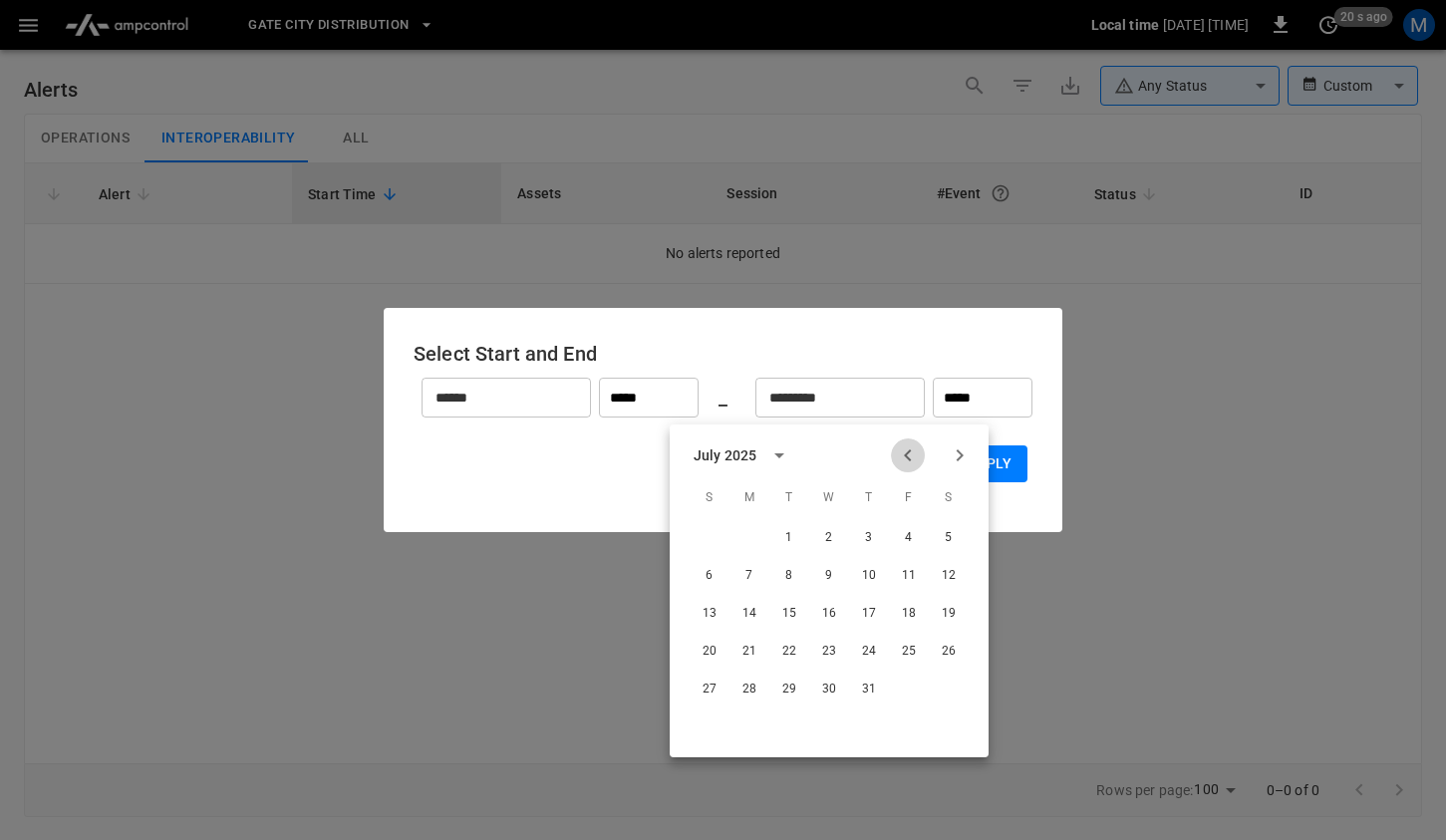 click 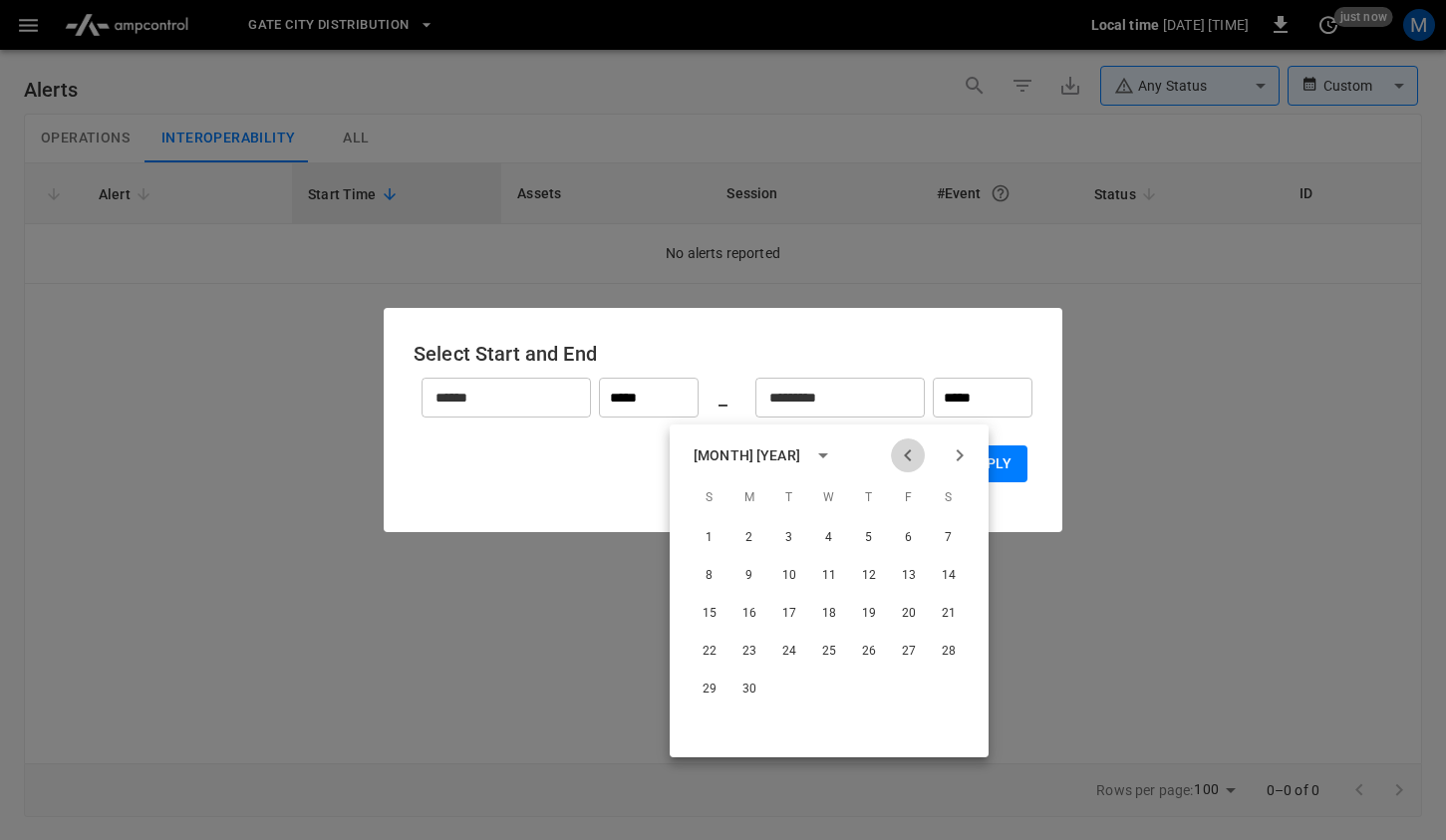 click 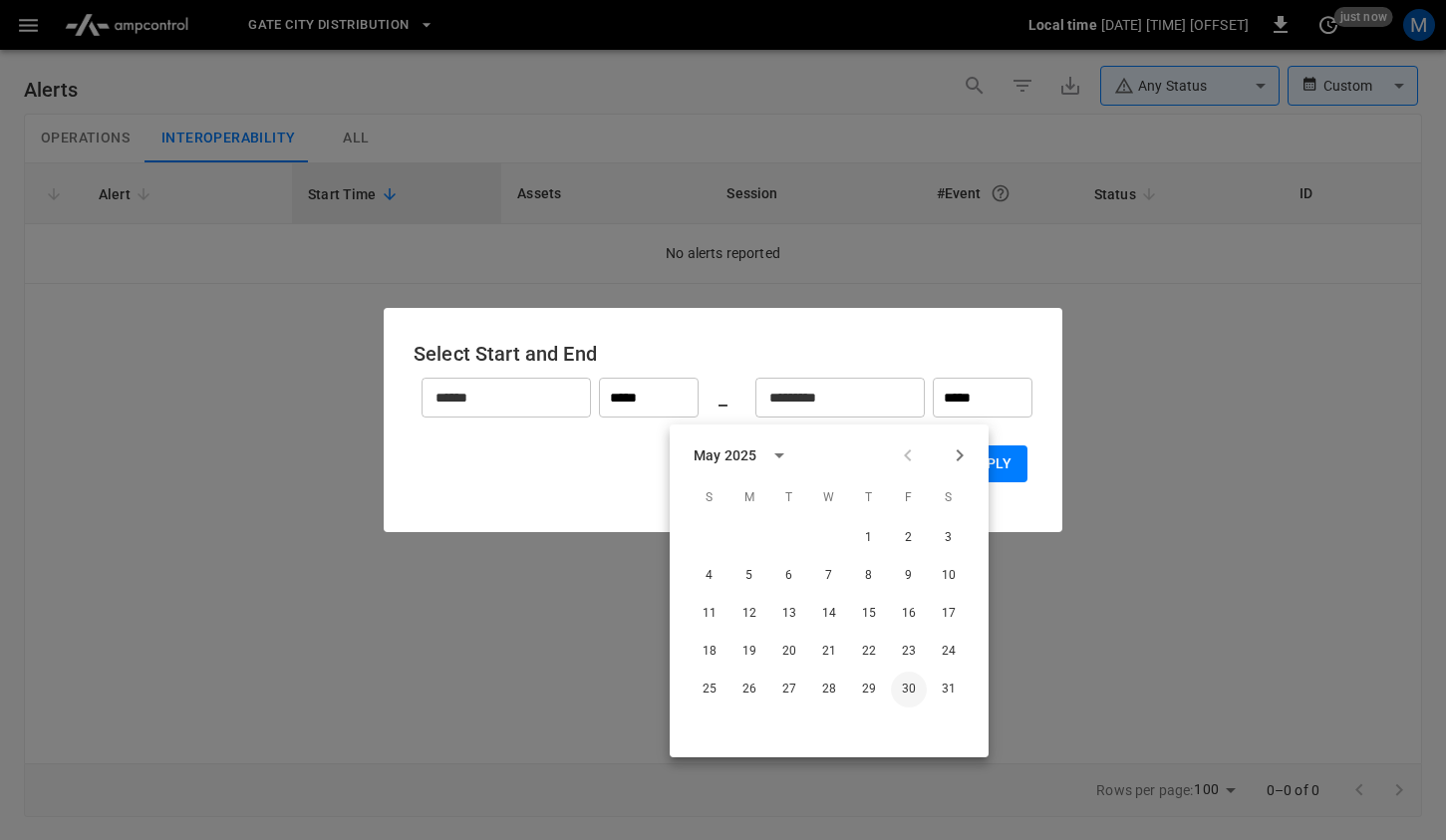 click on "30" at bounding box center (909, 690) 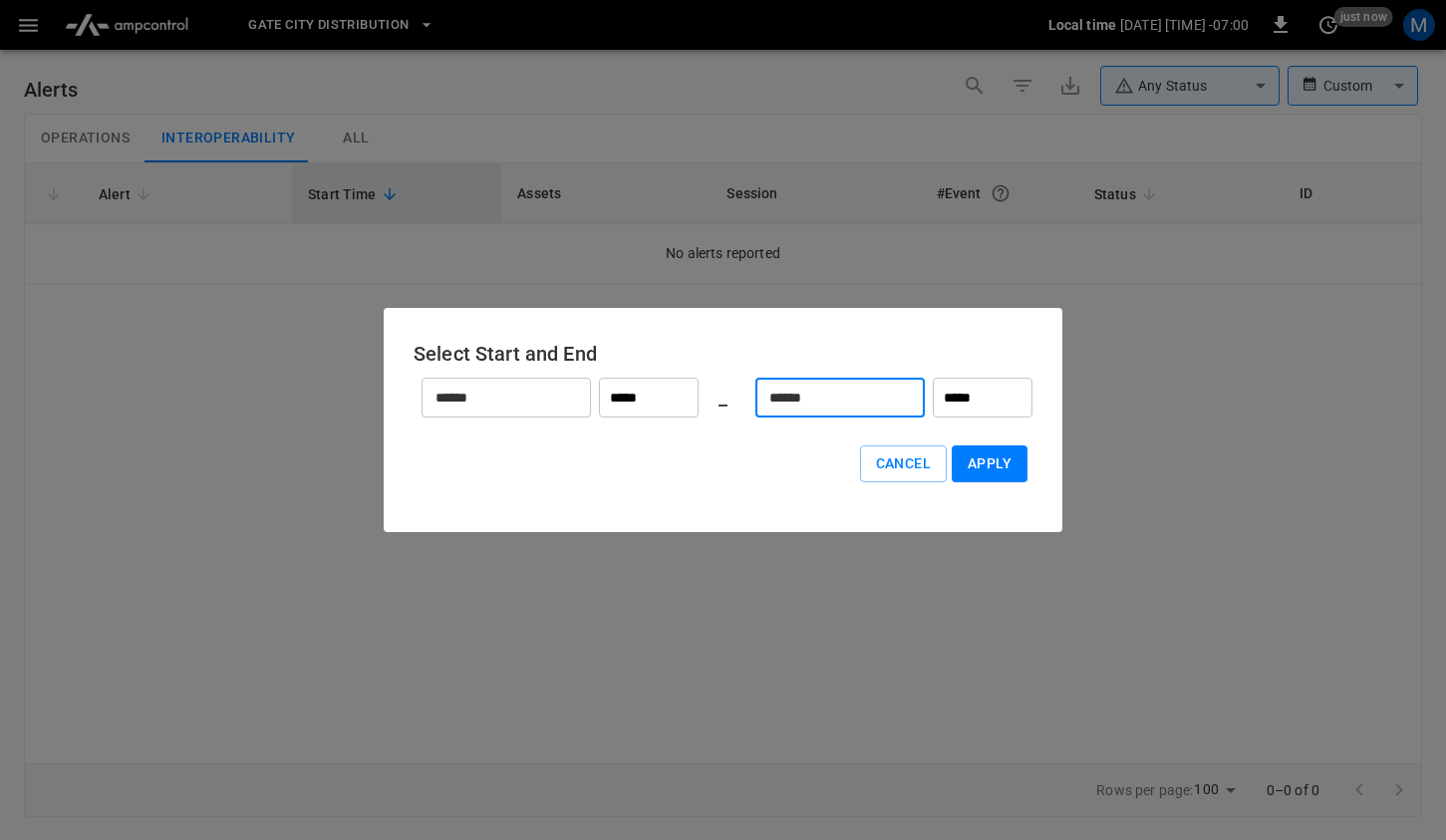 click on "******" at bounding box center (829, 398) 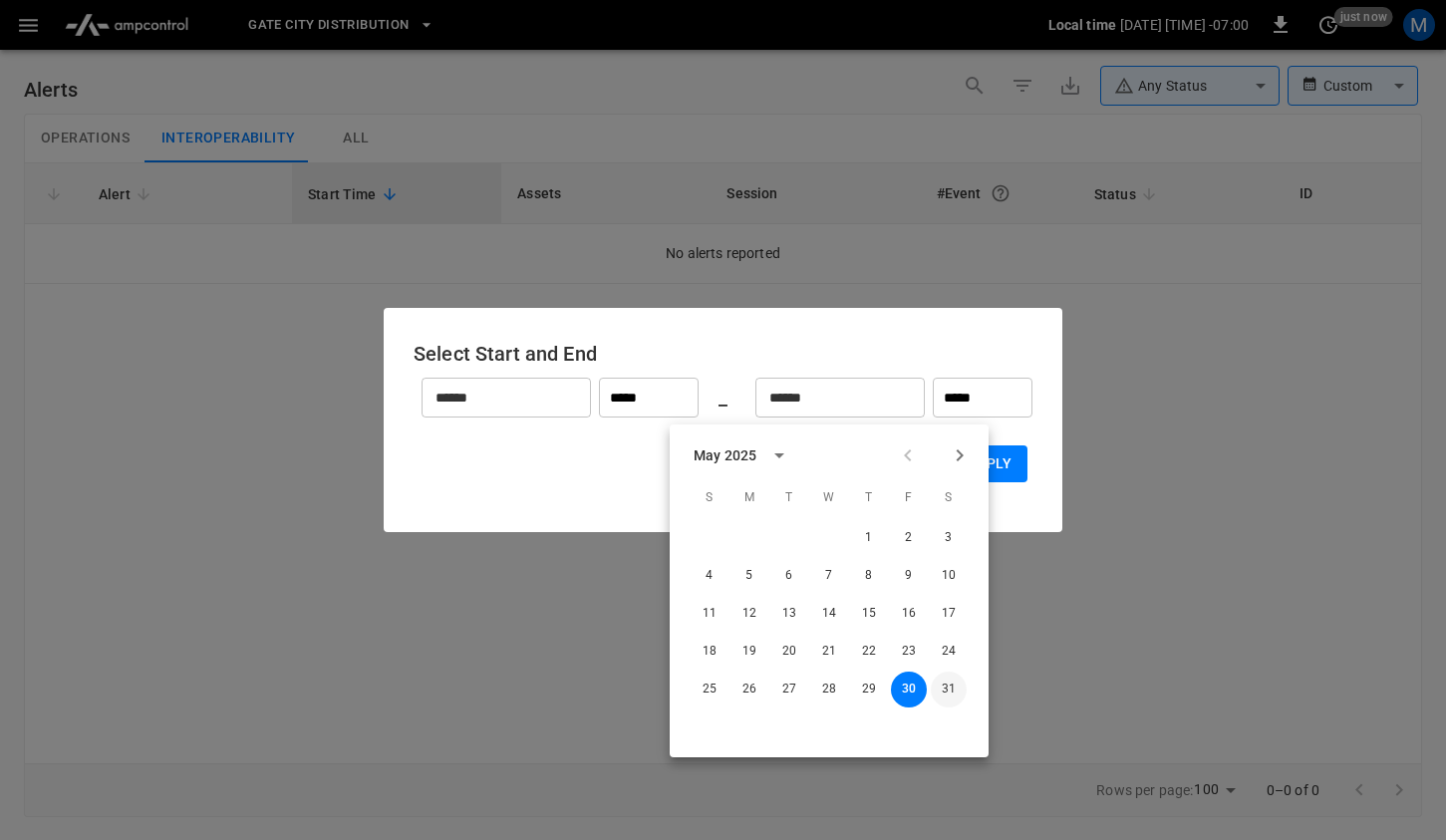 click on "31" at bounding box center [949, 690] 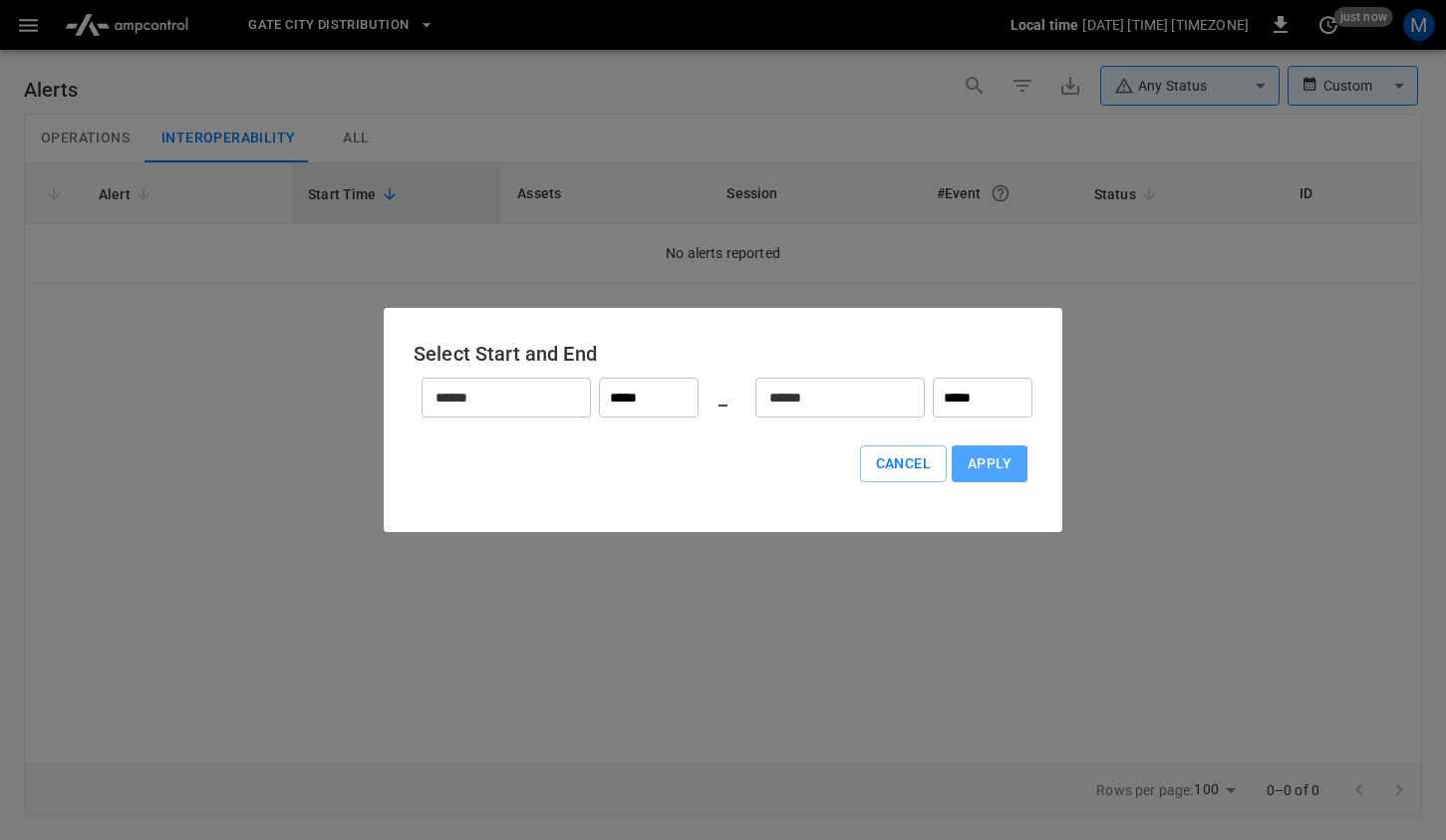 click on "Apply" at bounding box center (990, 463) 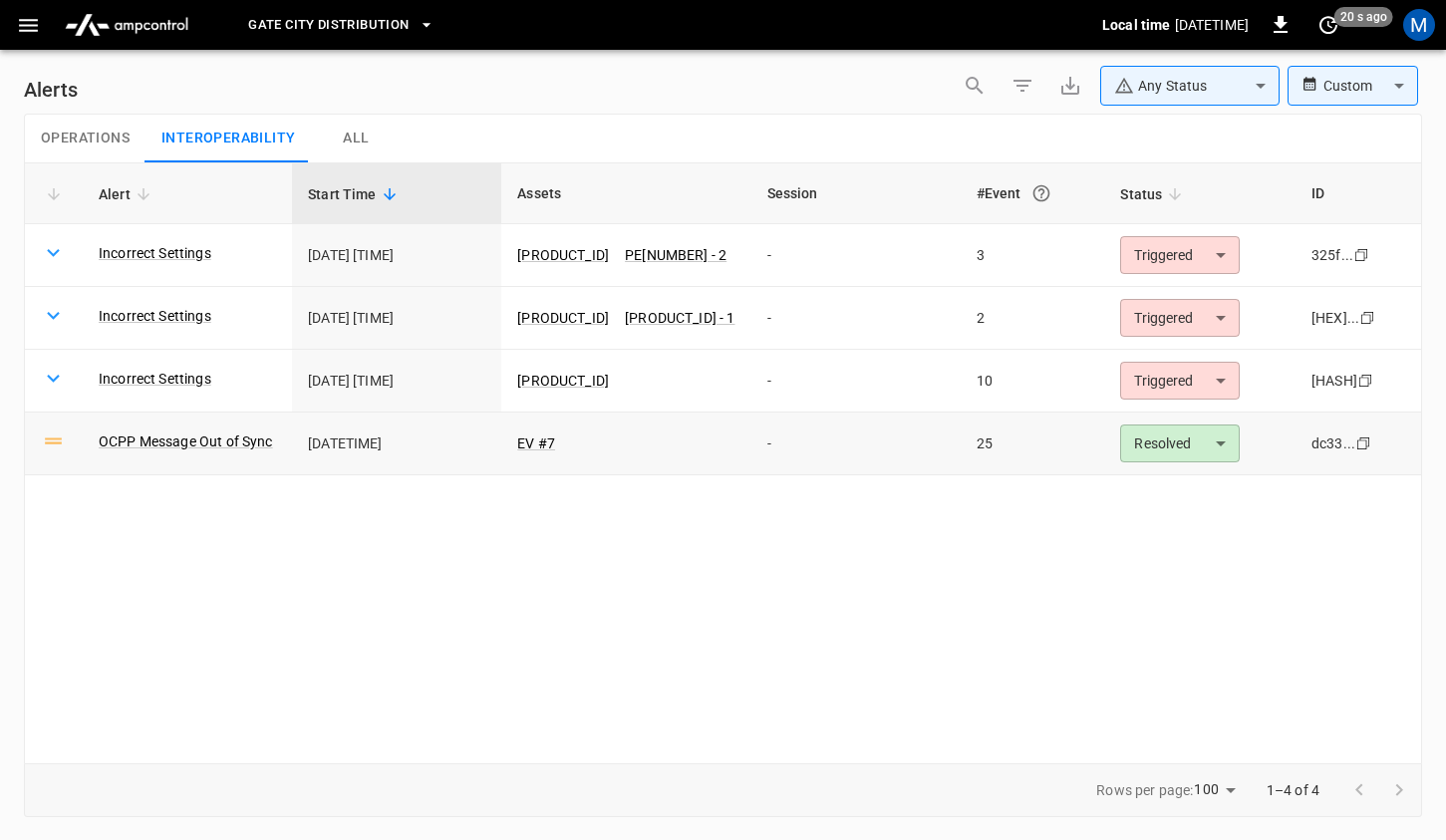 click on "25" at bounding box center (1032, 443) 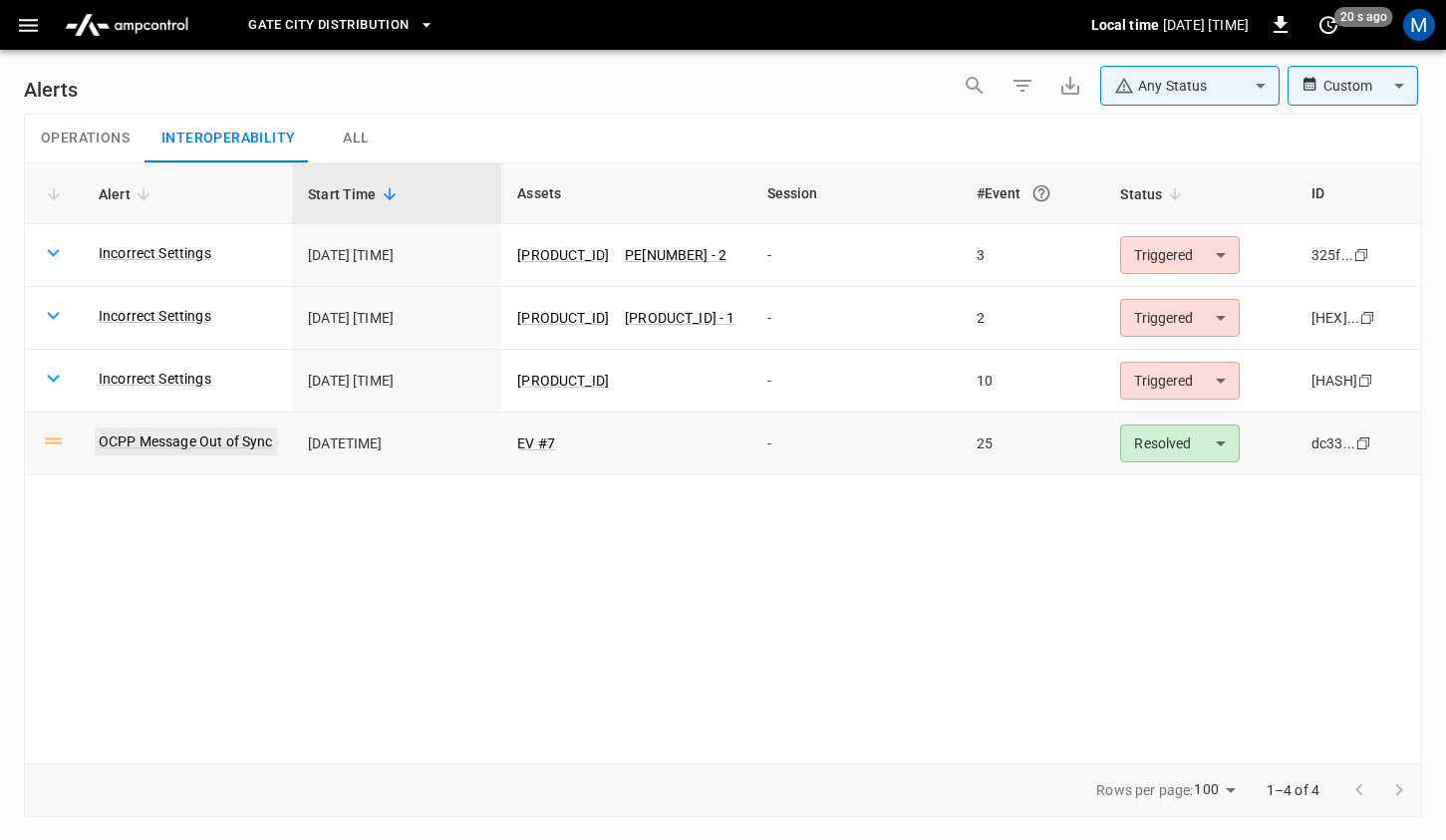 click on "OCPP Message Out of Sync" at bounding box center (185, 441) 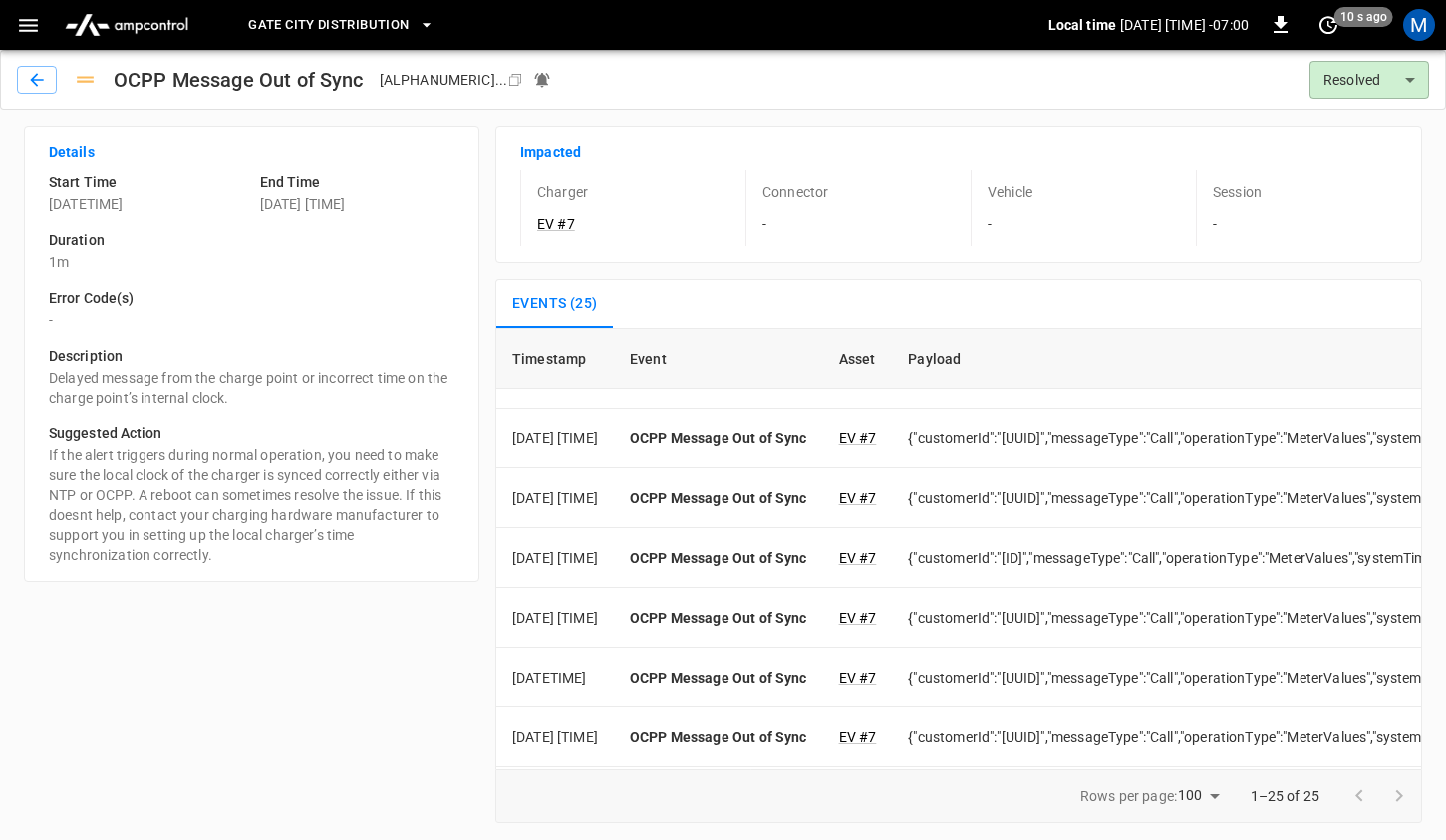 scroll, scrollTop: 0, scrollLeft: 0, axis: both 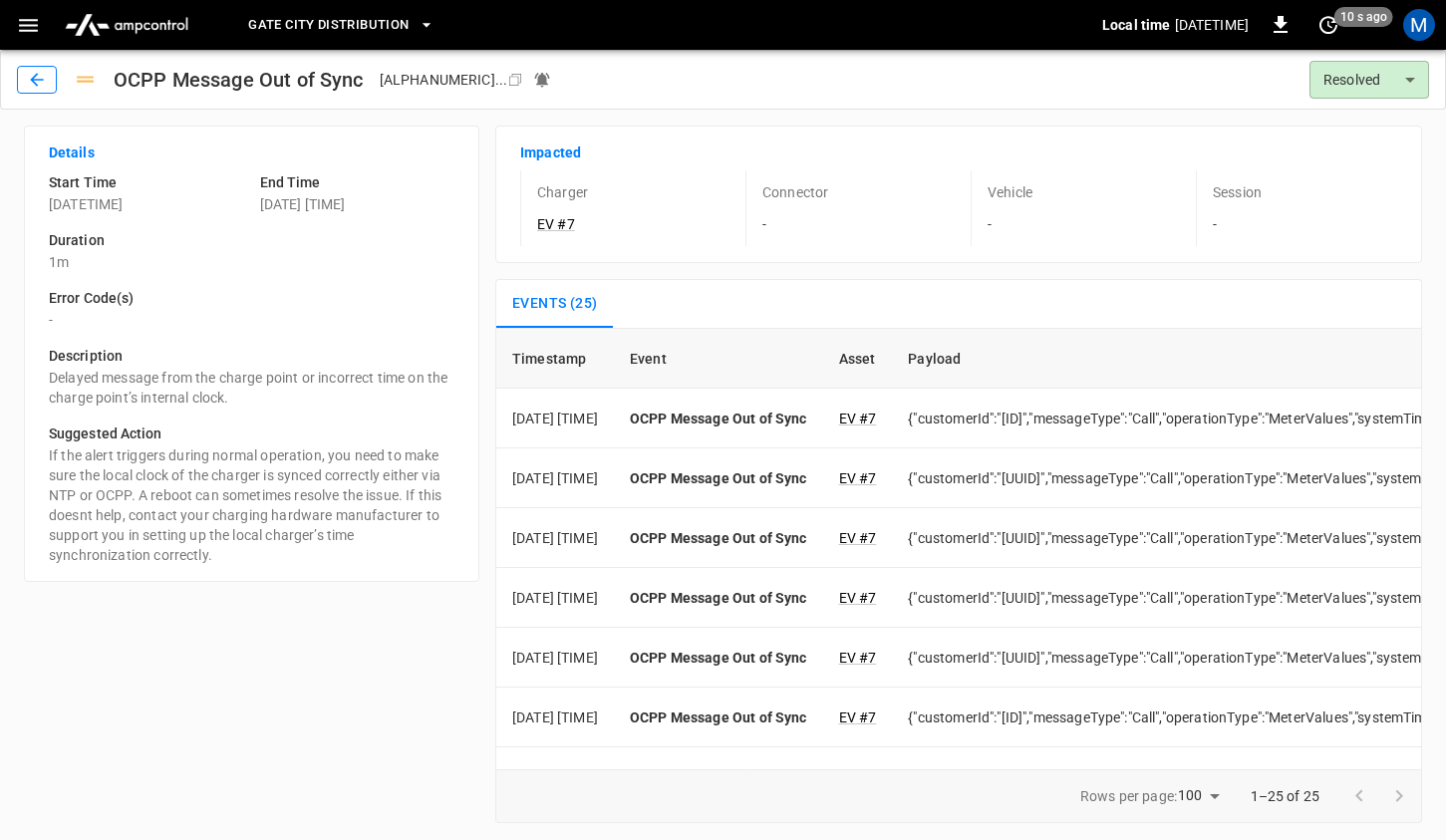 click 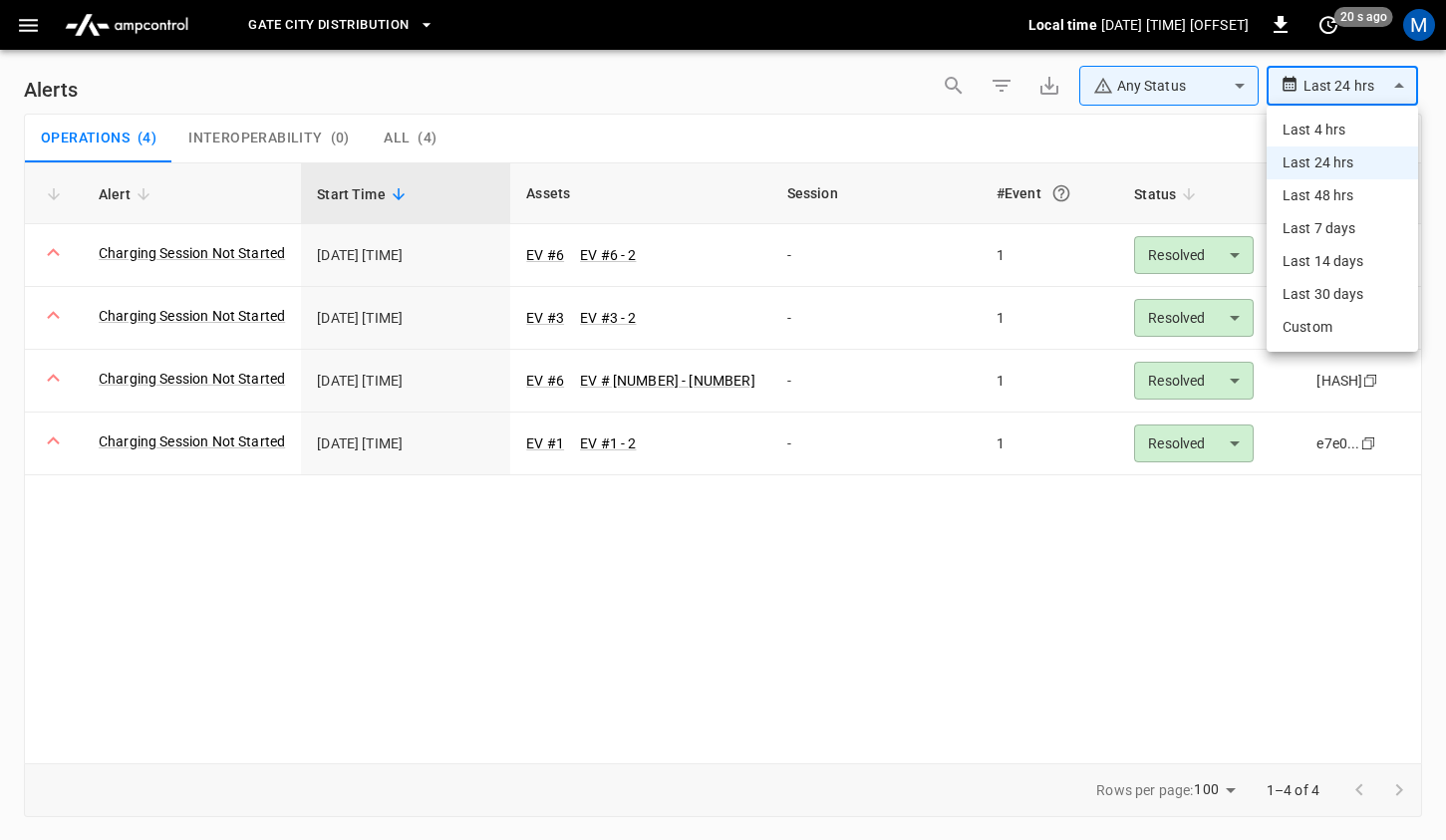 click on "**********" at bounding box center (723, 417) 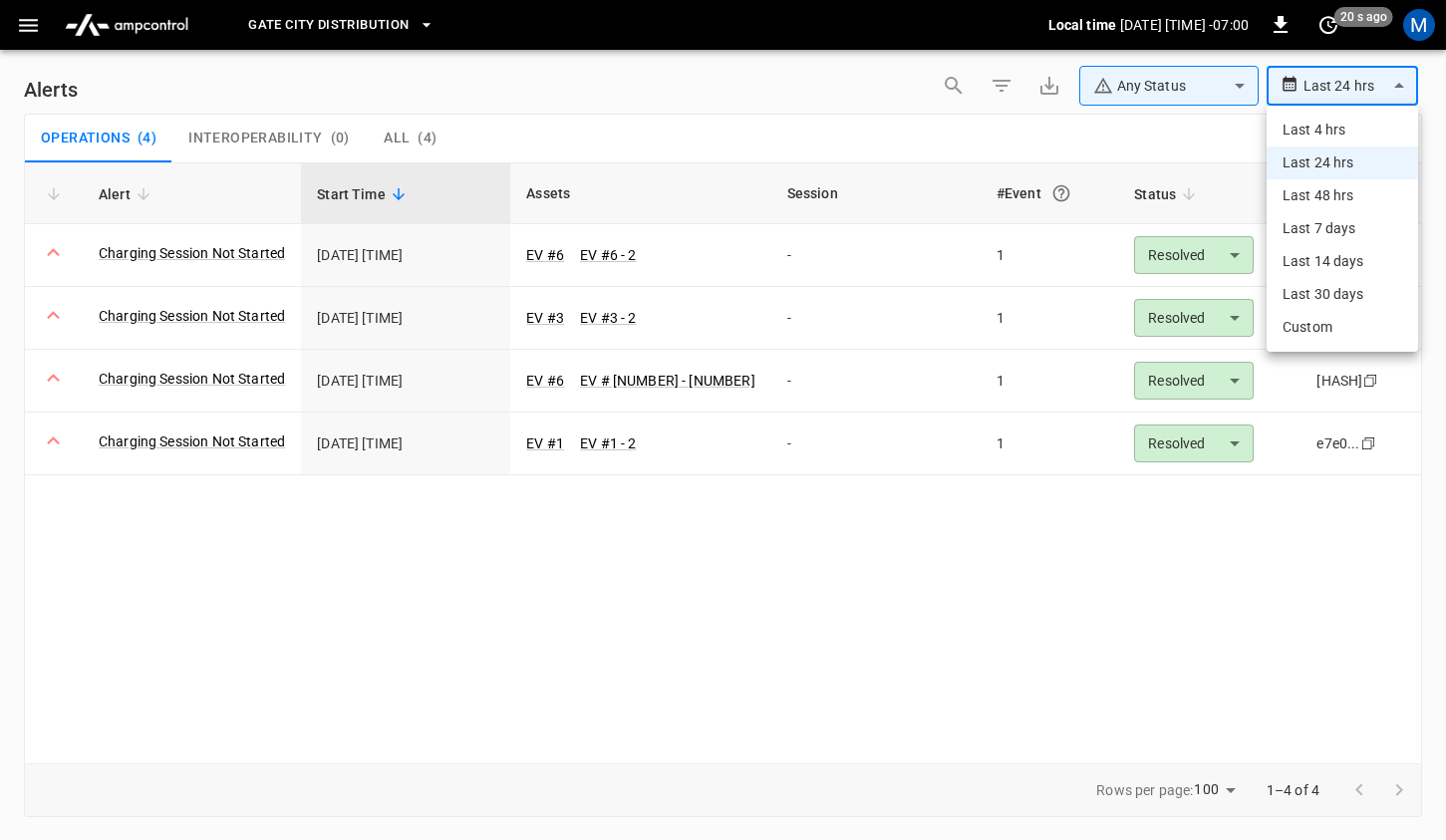 click on "Custom" at bounding box center [1342, 327] 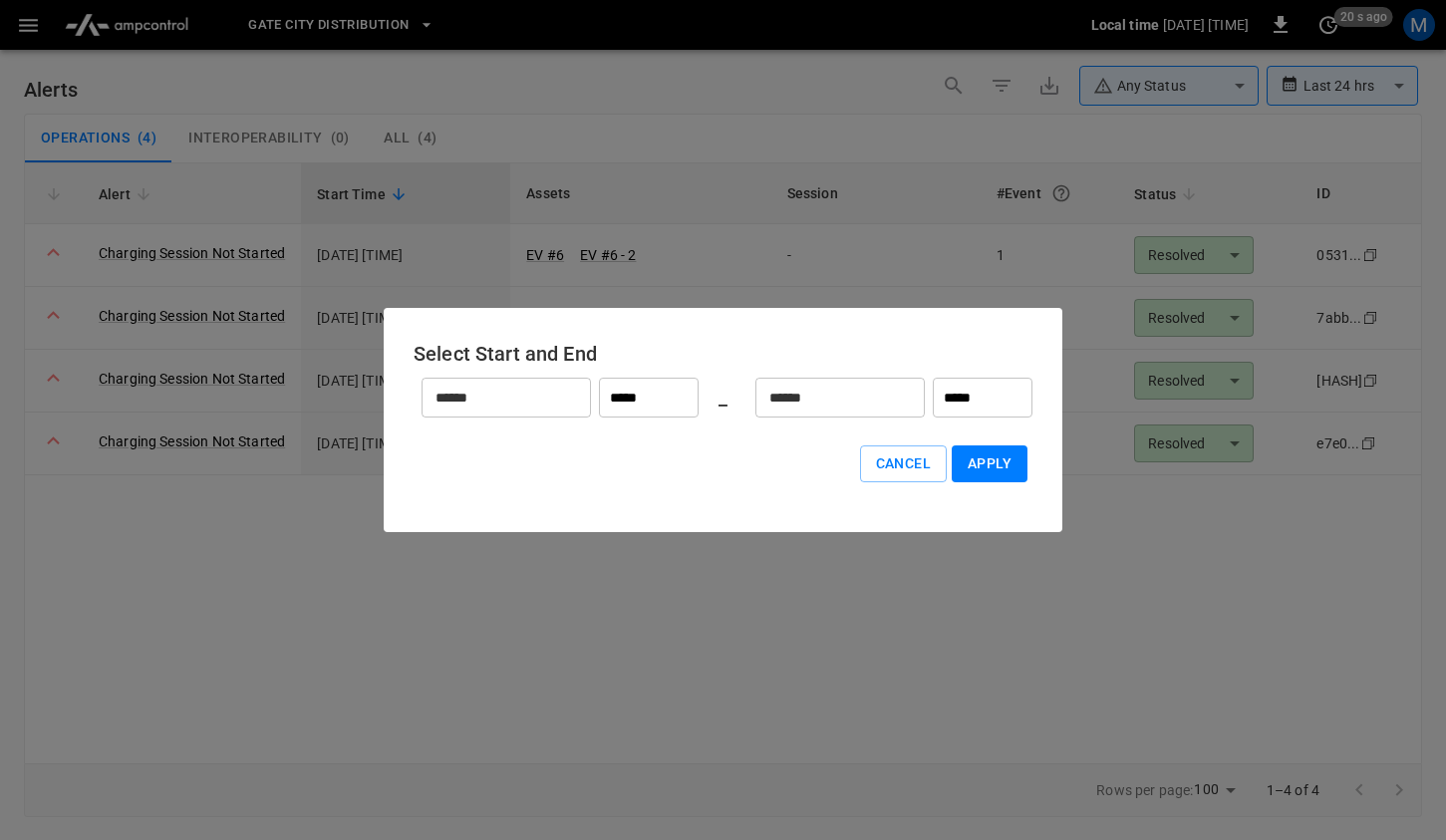 click on "******" at bounding box center (495, 398) 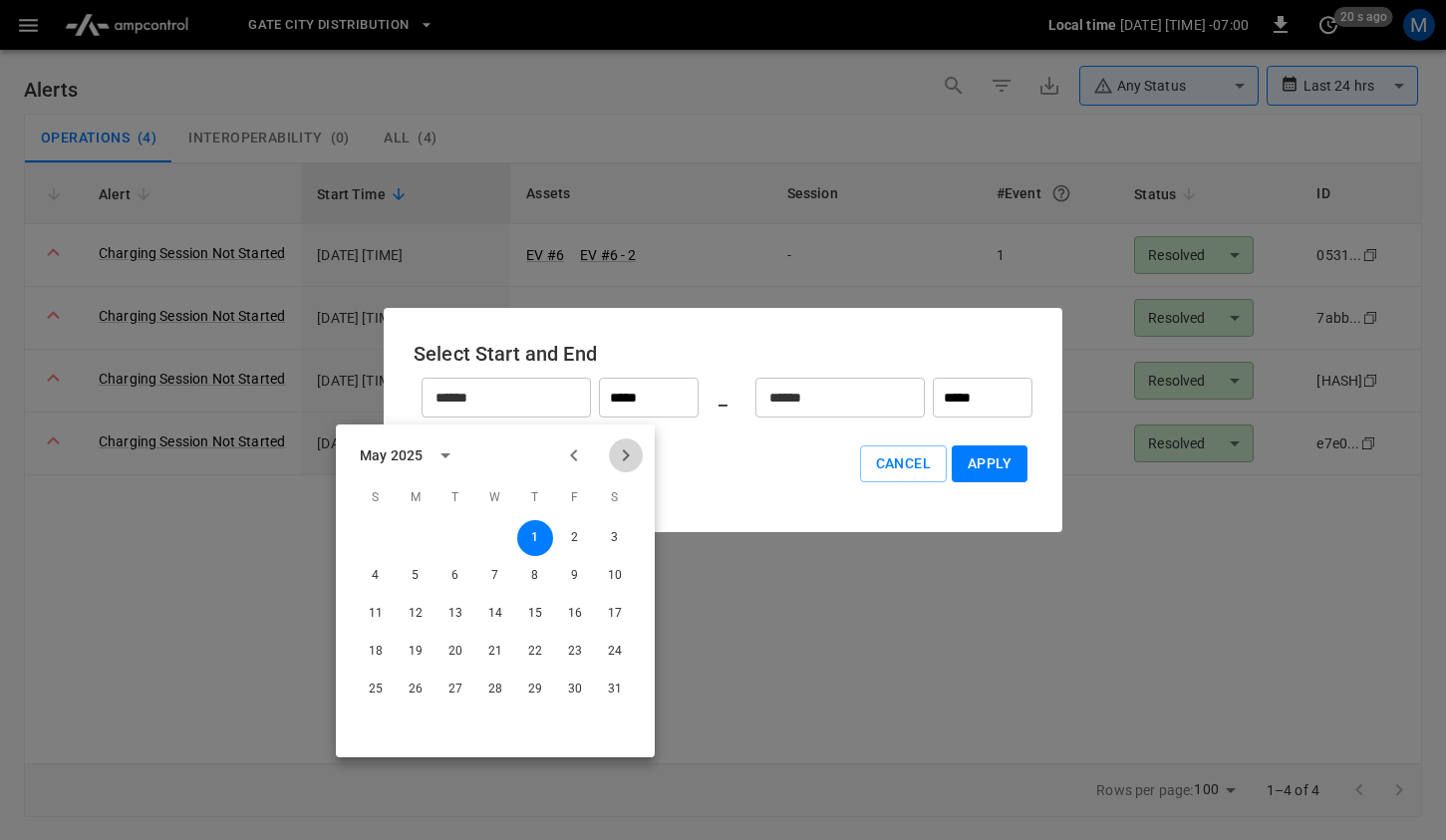 click 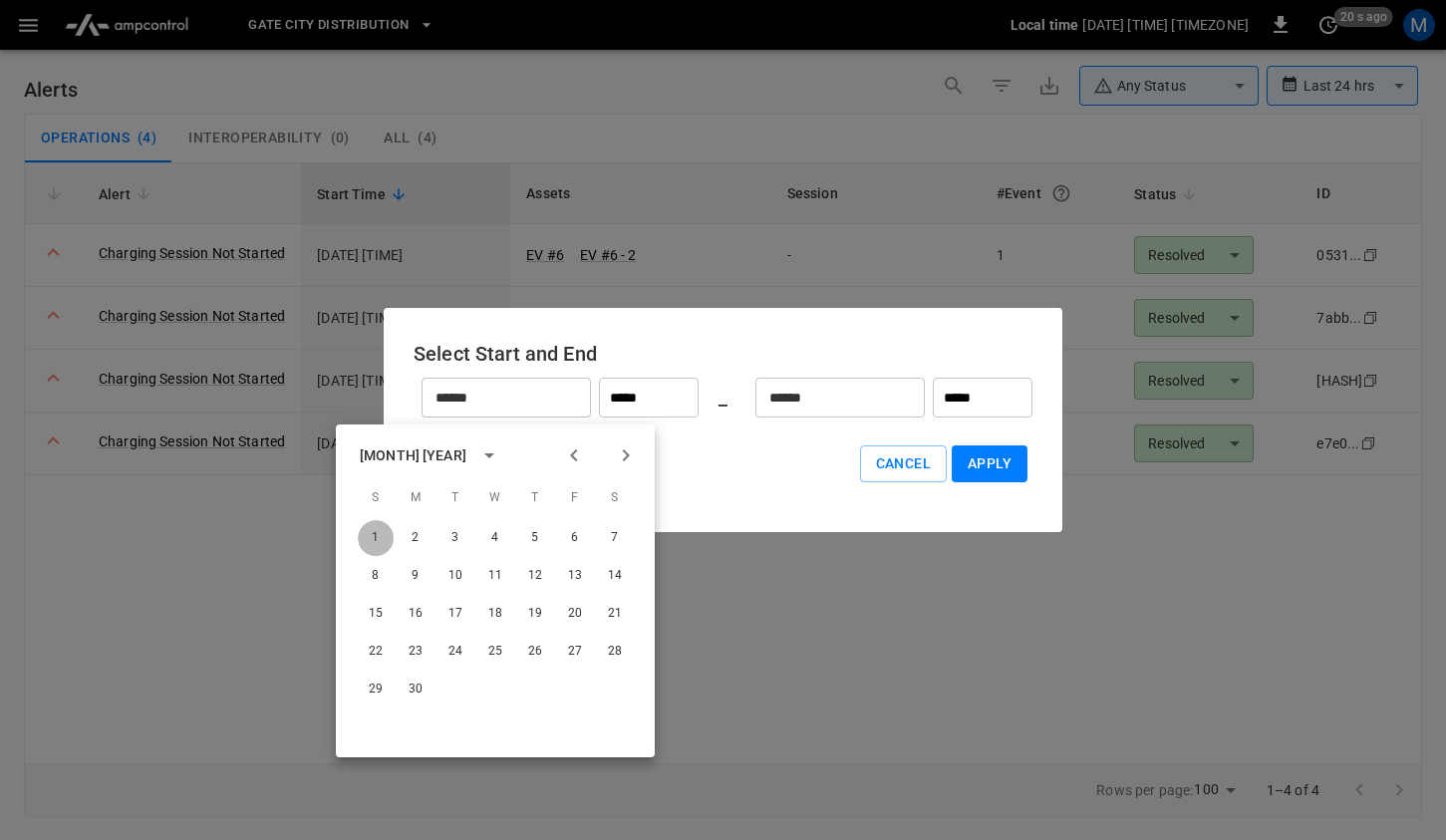 click on "1" at bounding box center (376, 538) 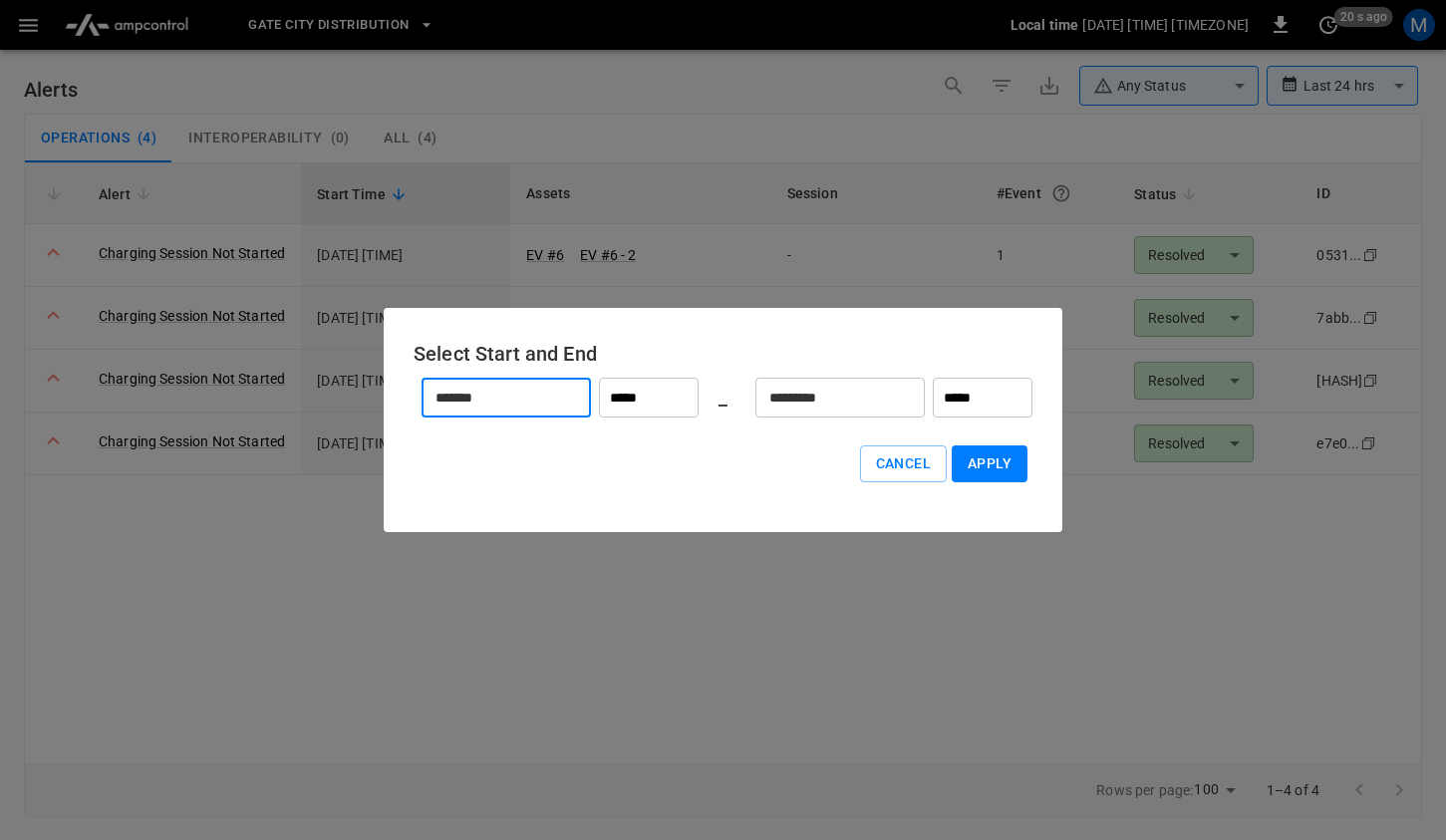 click on "*********" at bounding box center [829, 398] 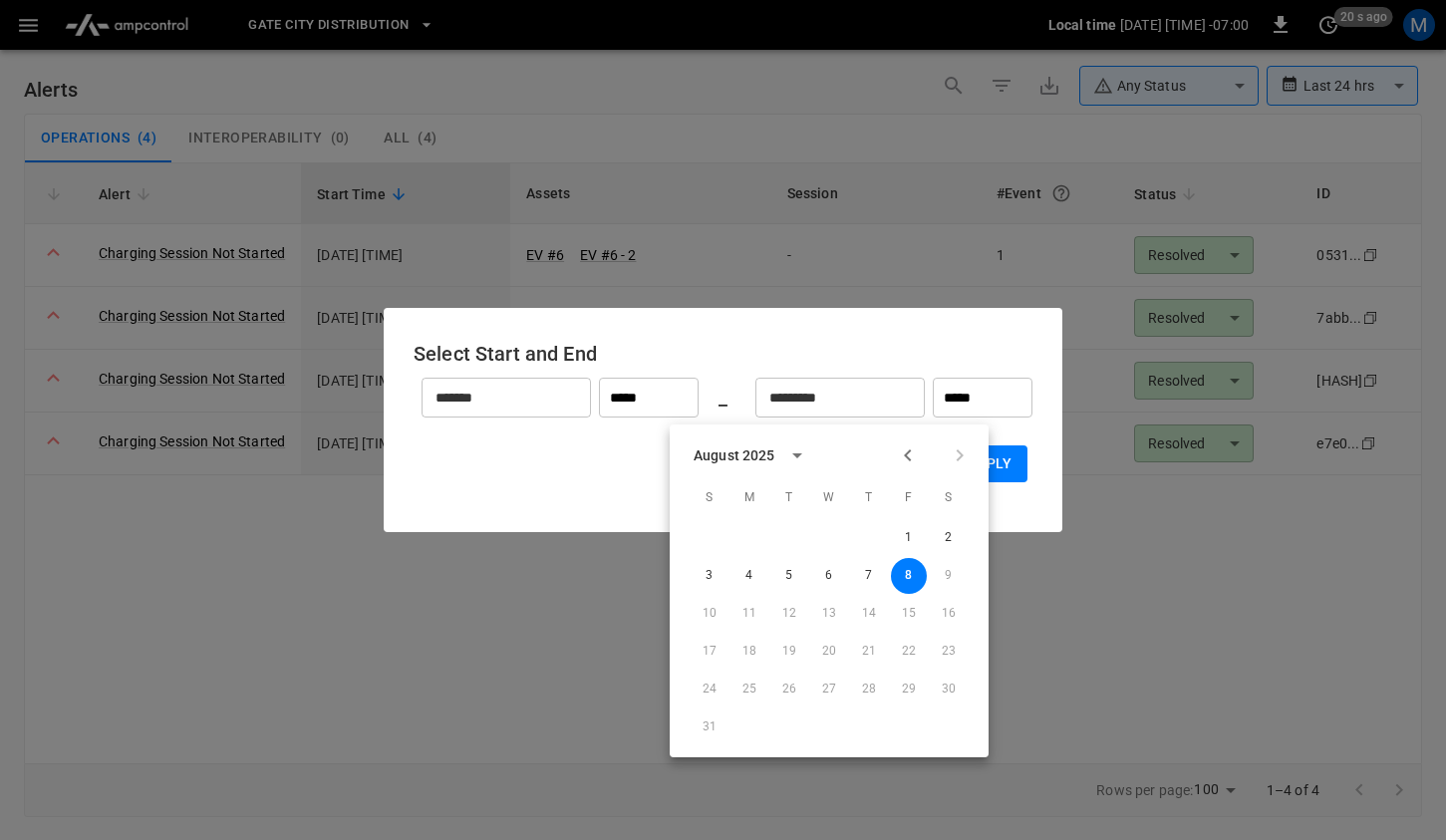 click 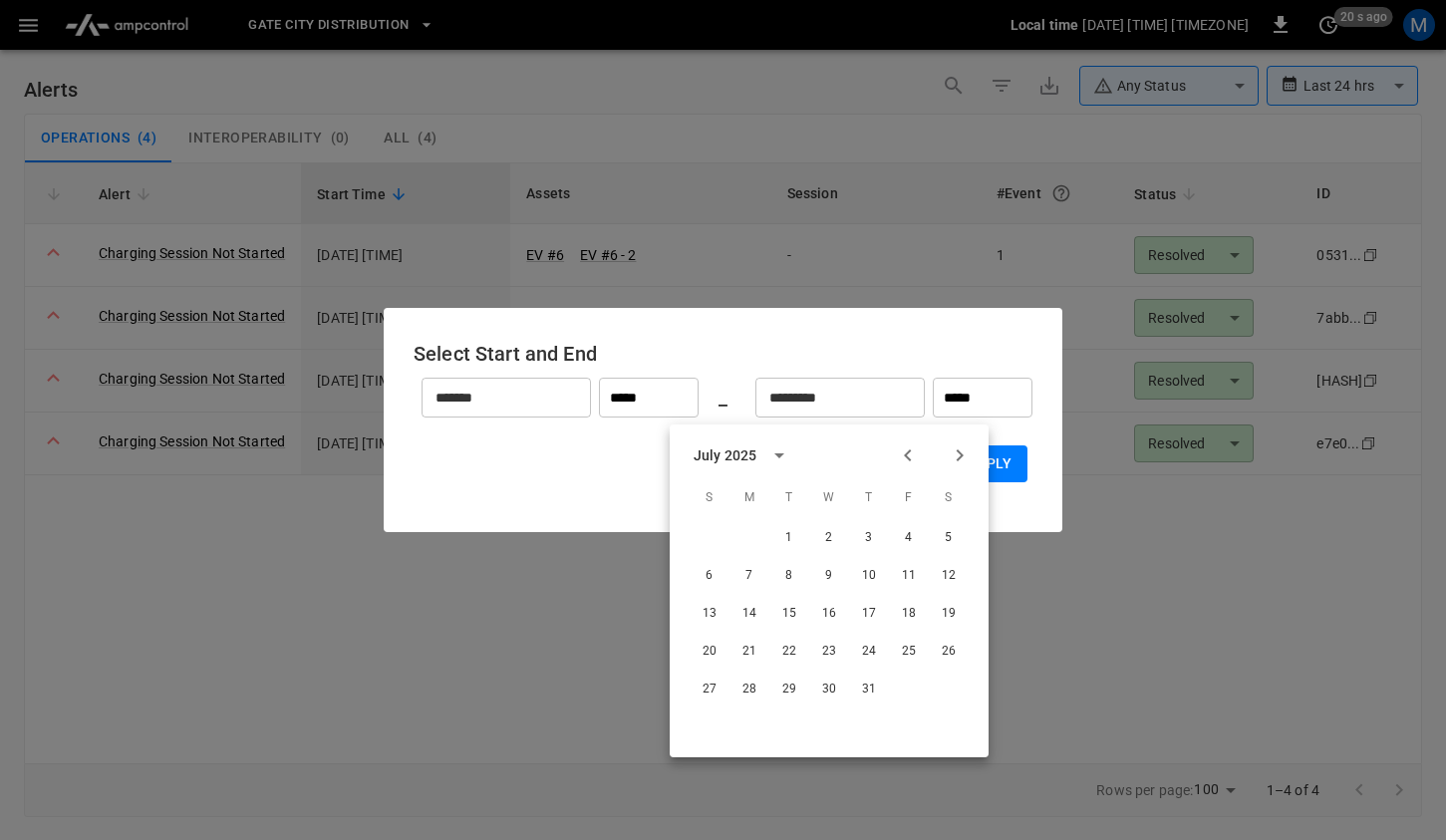 click at bounding box center (934, 455) 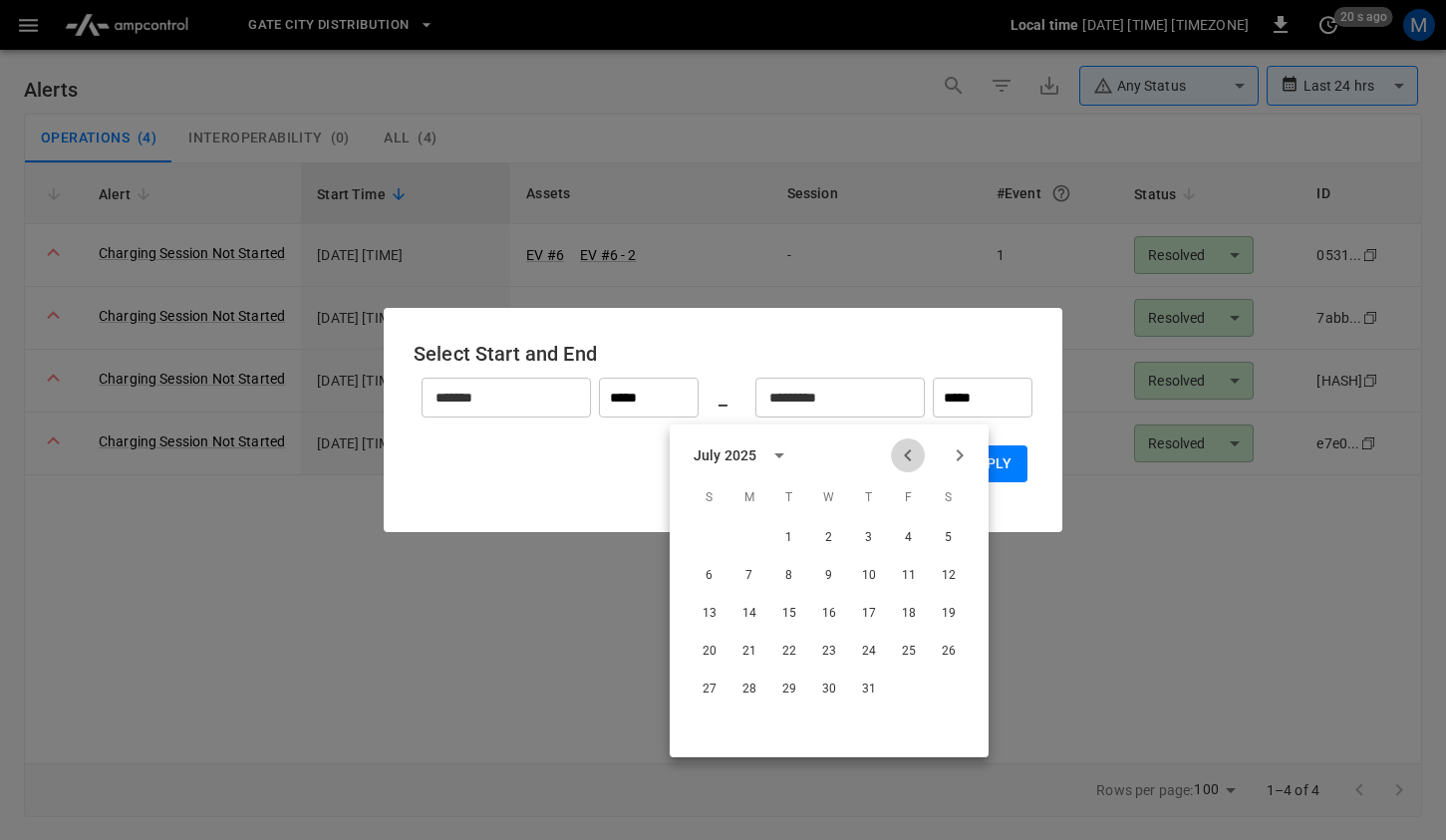 click 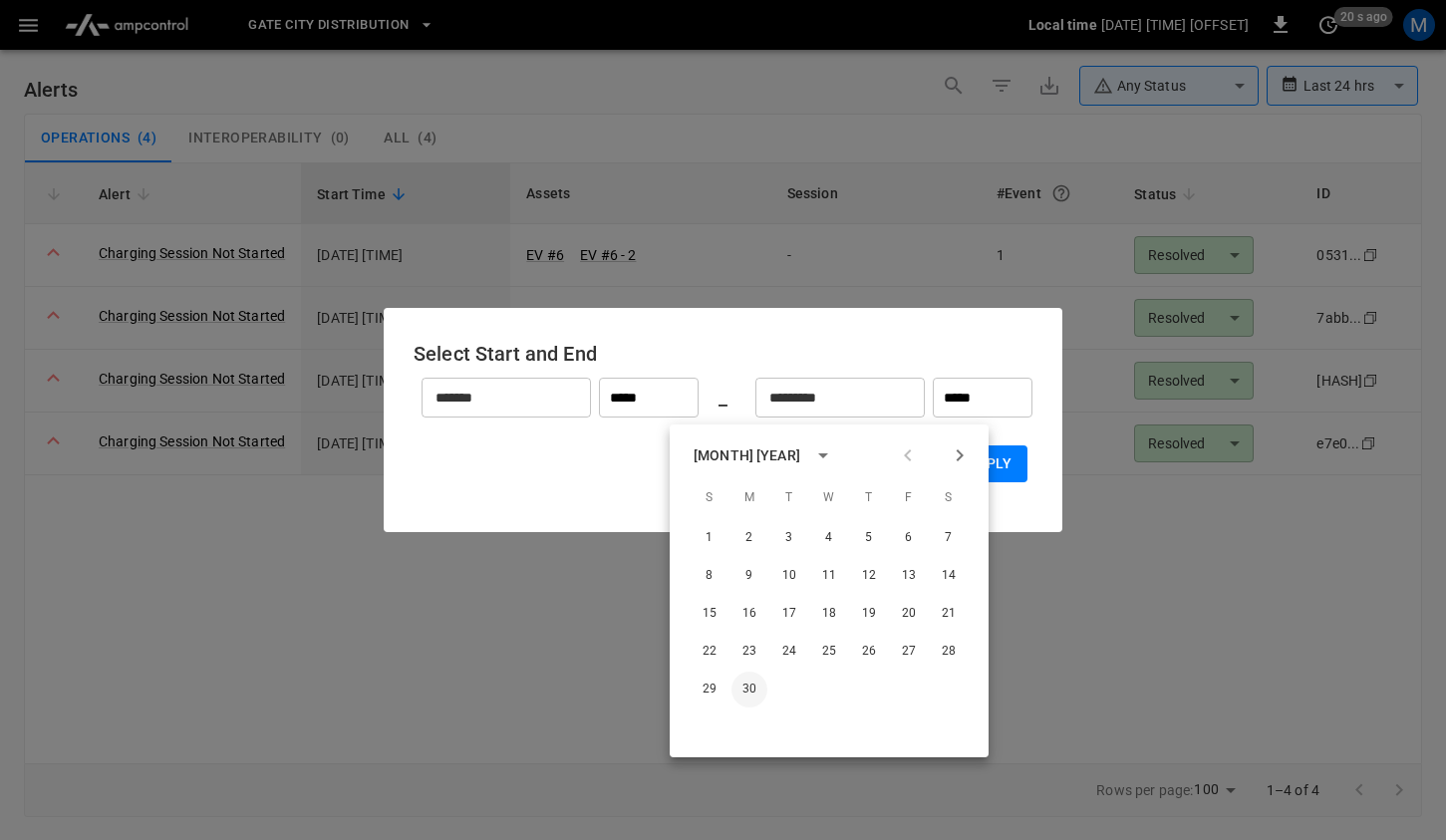 click on "30" at bounding box center [749, 690] 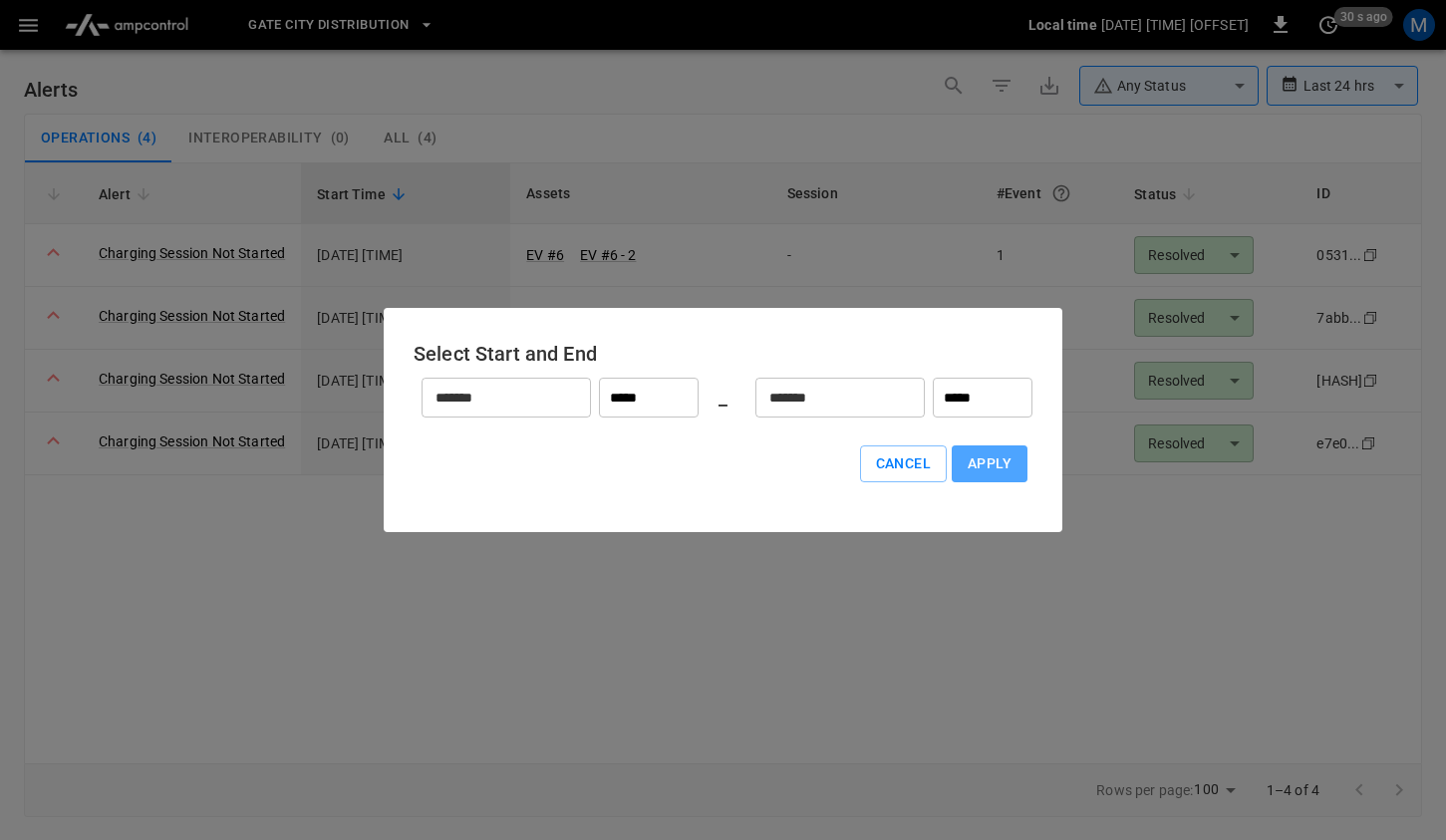 click on "Apply" at bounding box center (990, 463) 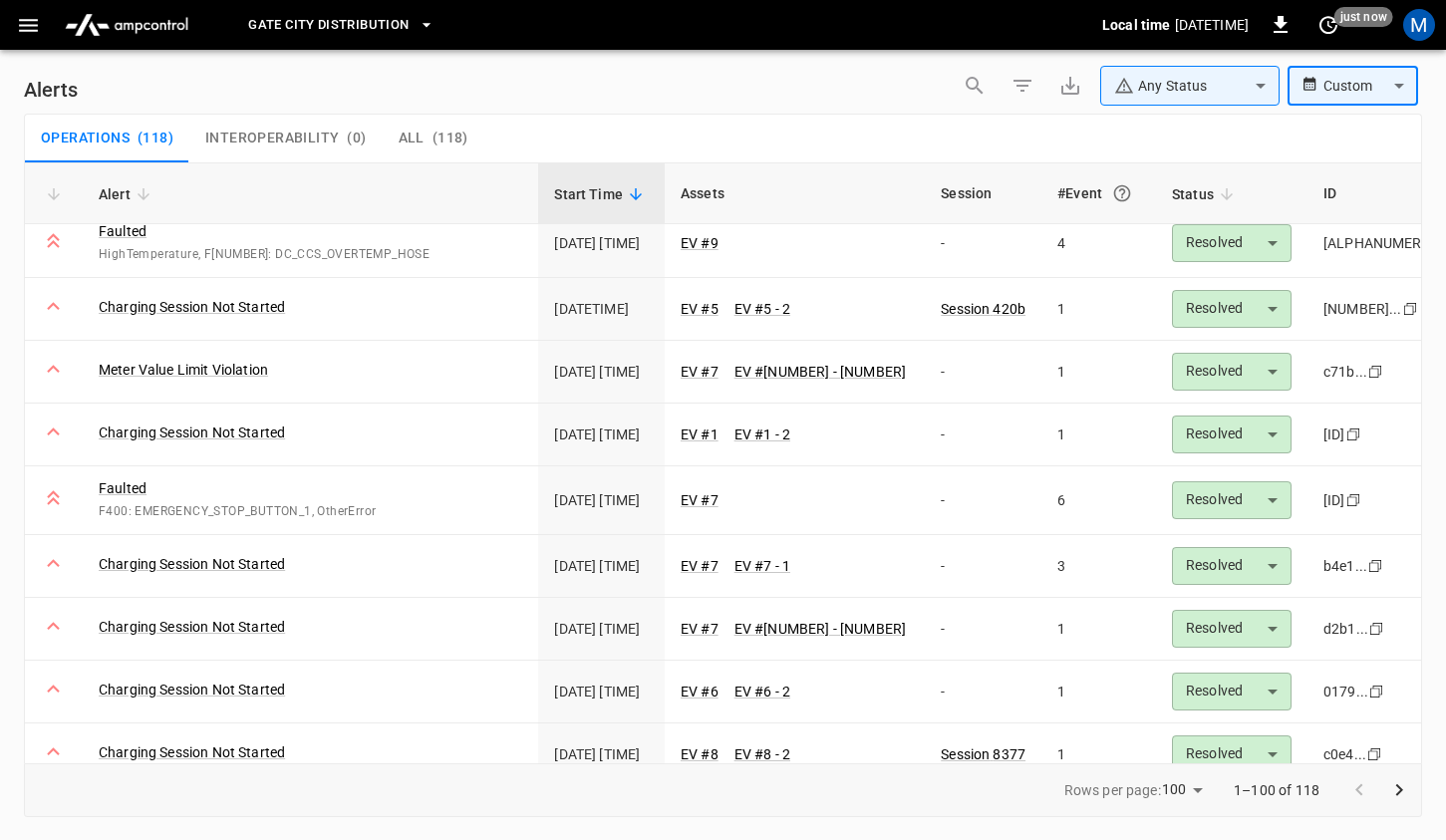 scroll, scrollTop: 0, scrollLeft: 0, axis: both 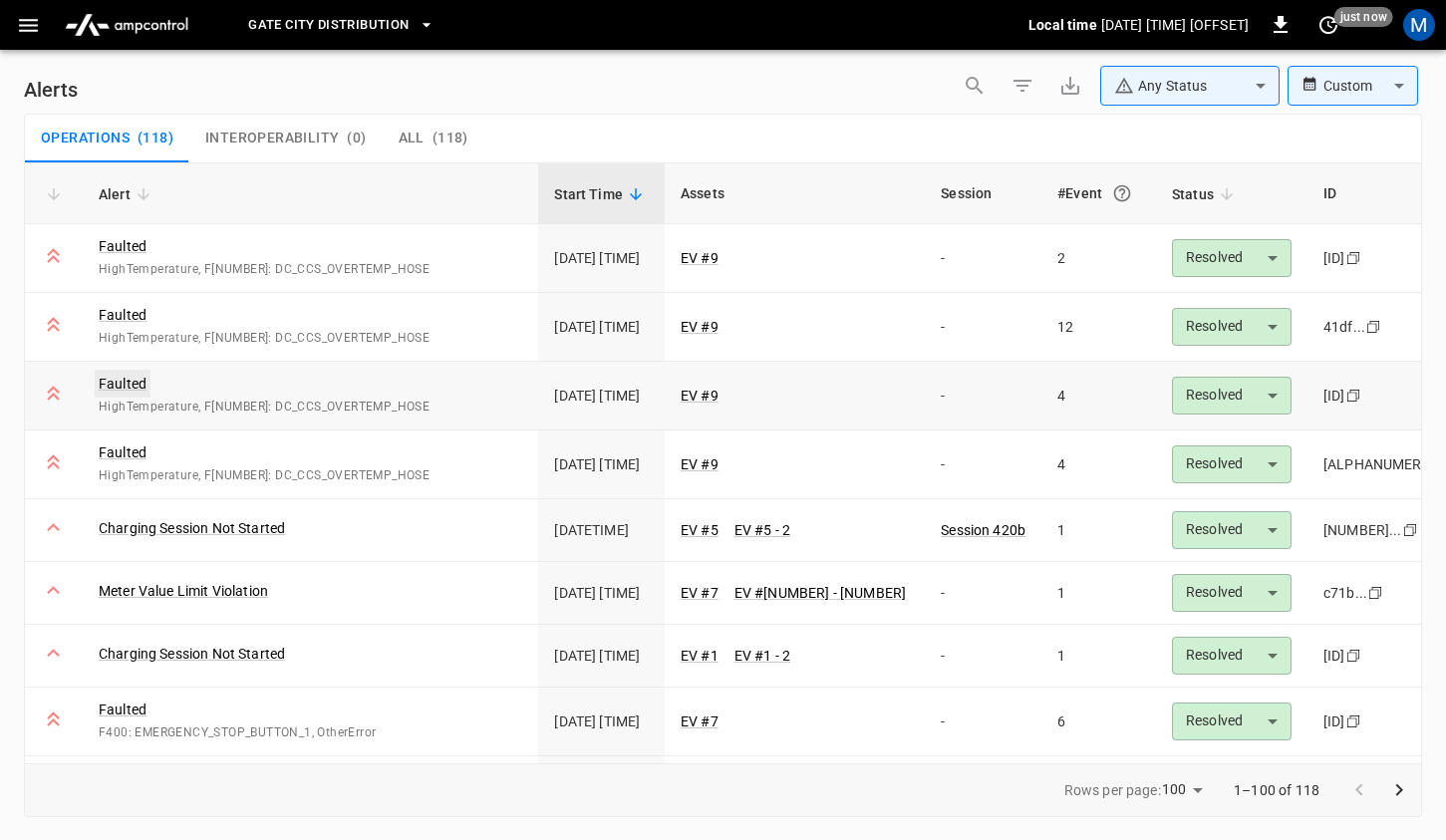 click on "Faulted" at bounding box center [123, 384] 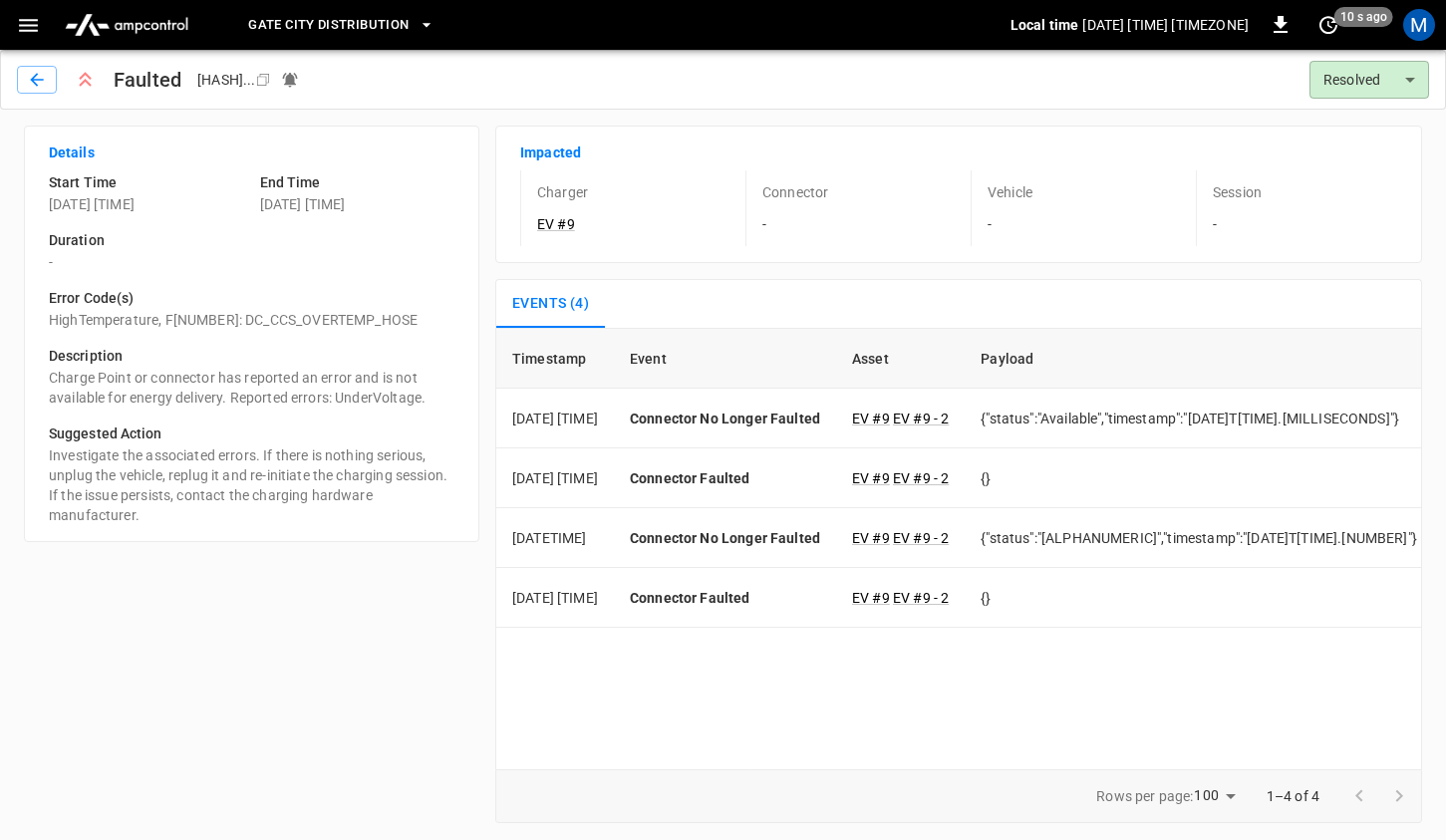 click on "Faulted" at bounding box center (147, 80) 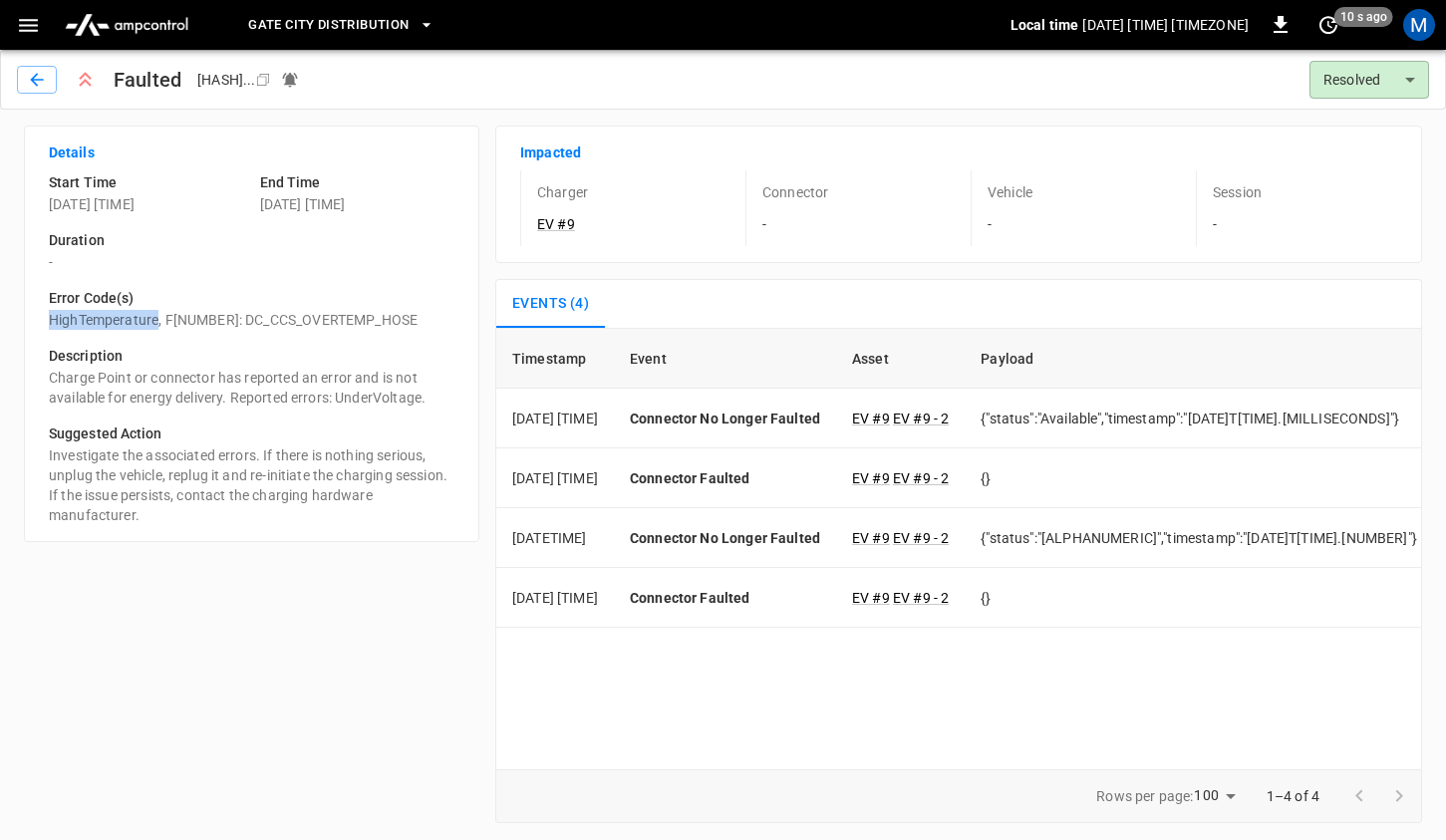 drag, startPoint x: 156, startPoint y: 324, endPoint x: 47, endPoint y: 324, distance: 109 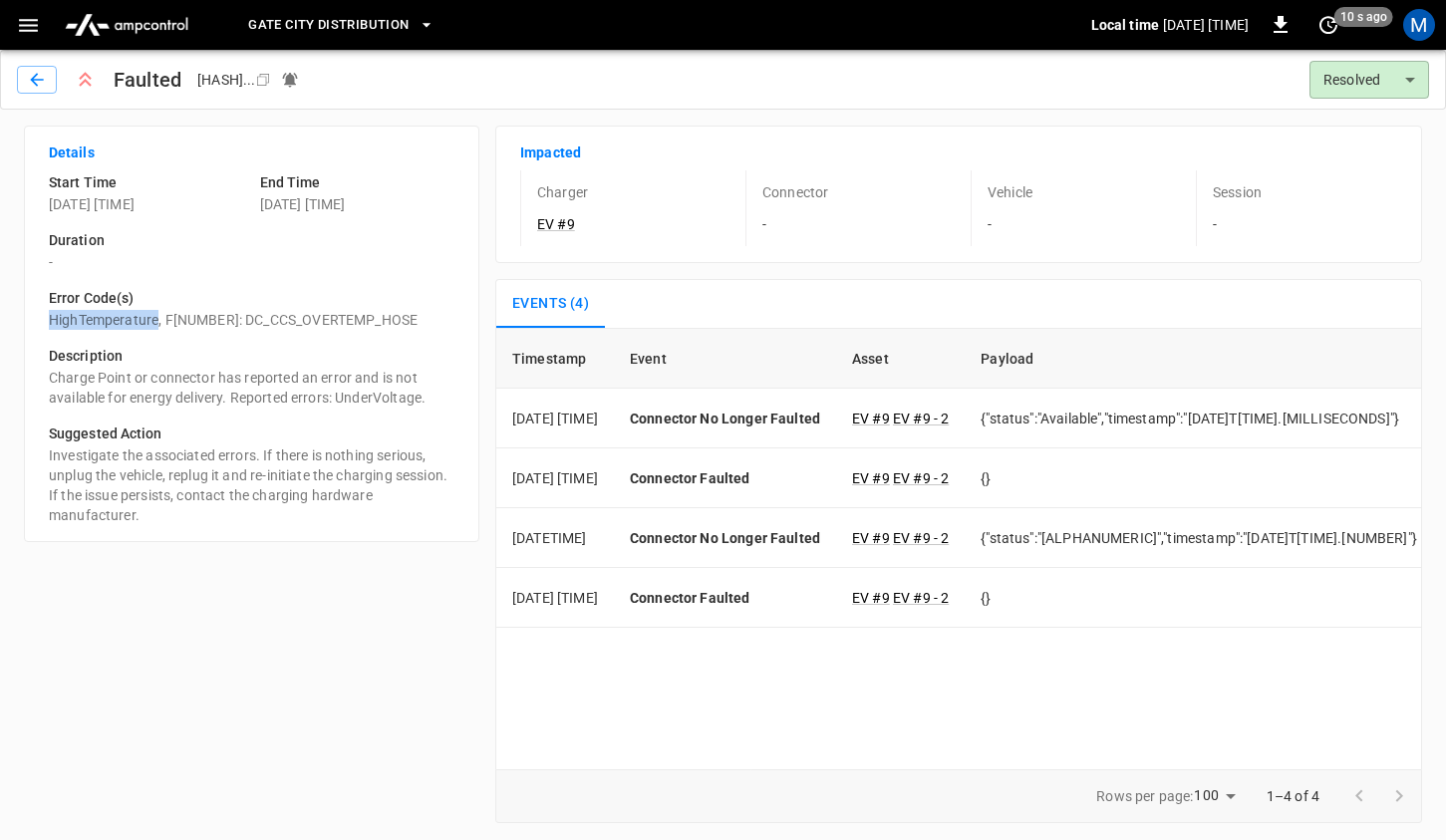 copy on "HighTemperature" 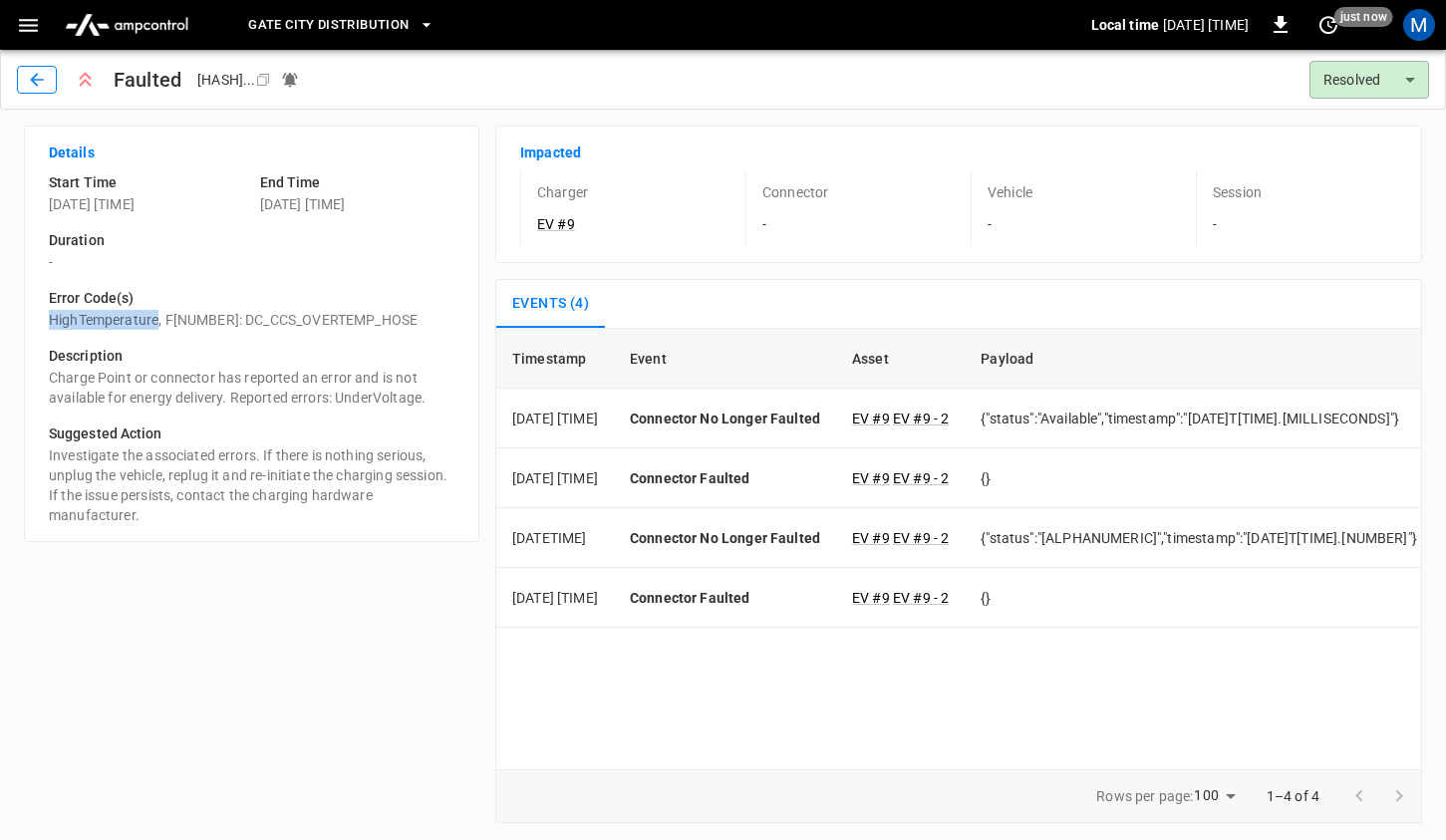 click 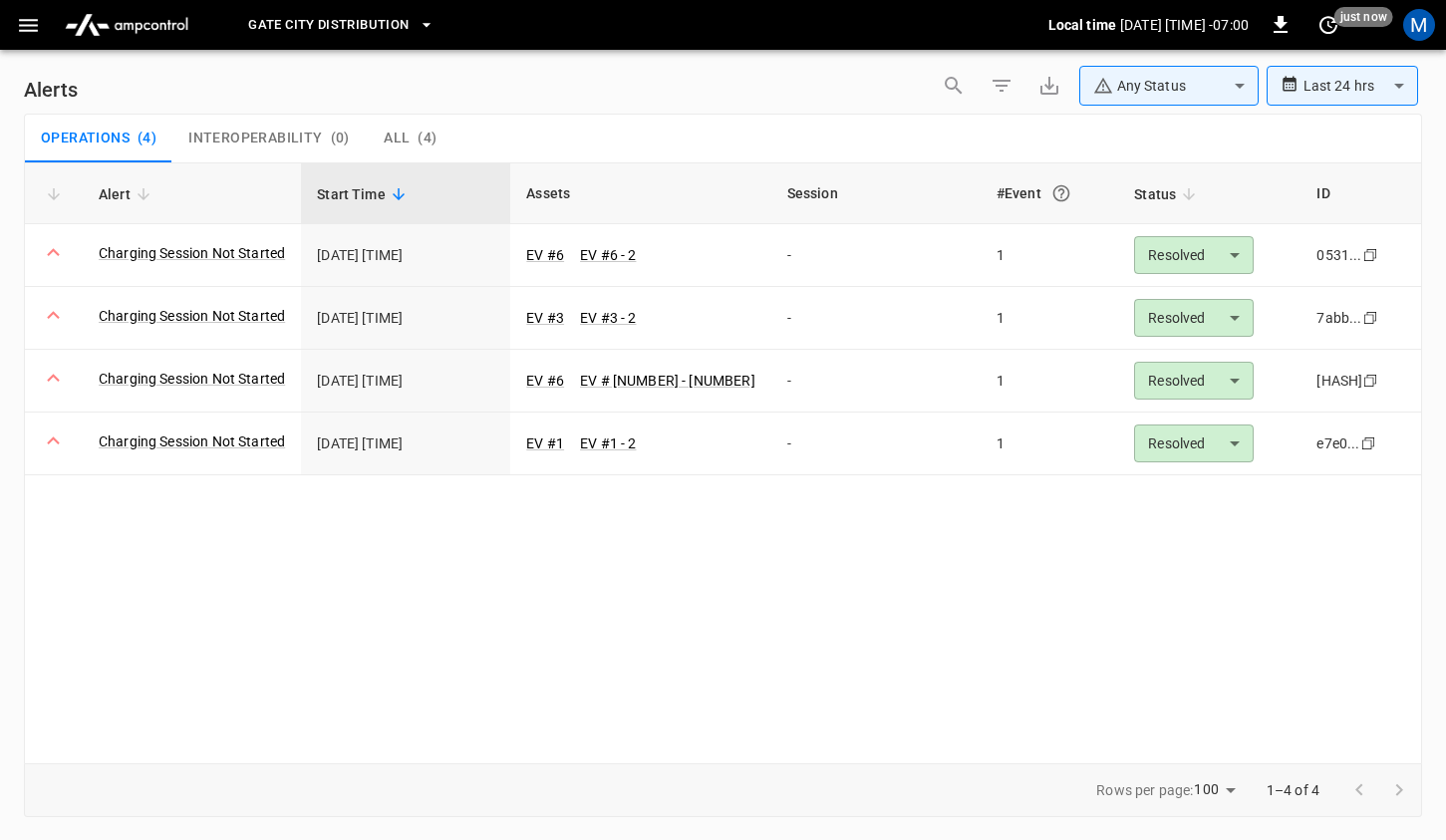 click on "**********" at bounding box center (723, 417) 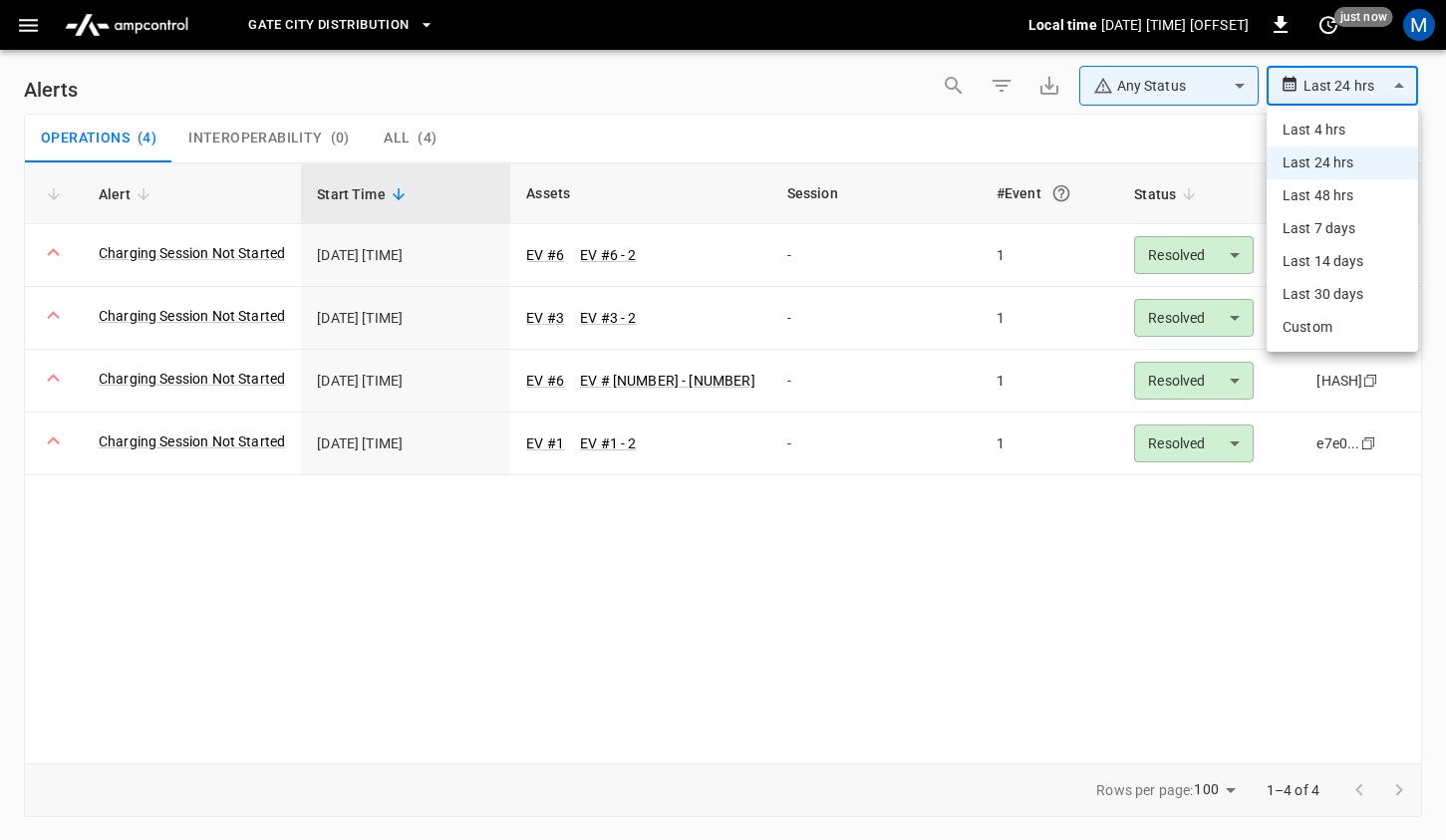 click on "Custom" at bounding box center (1342, 327) 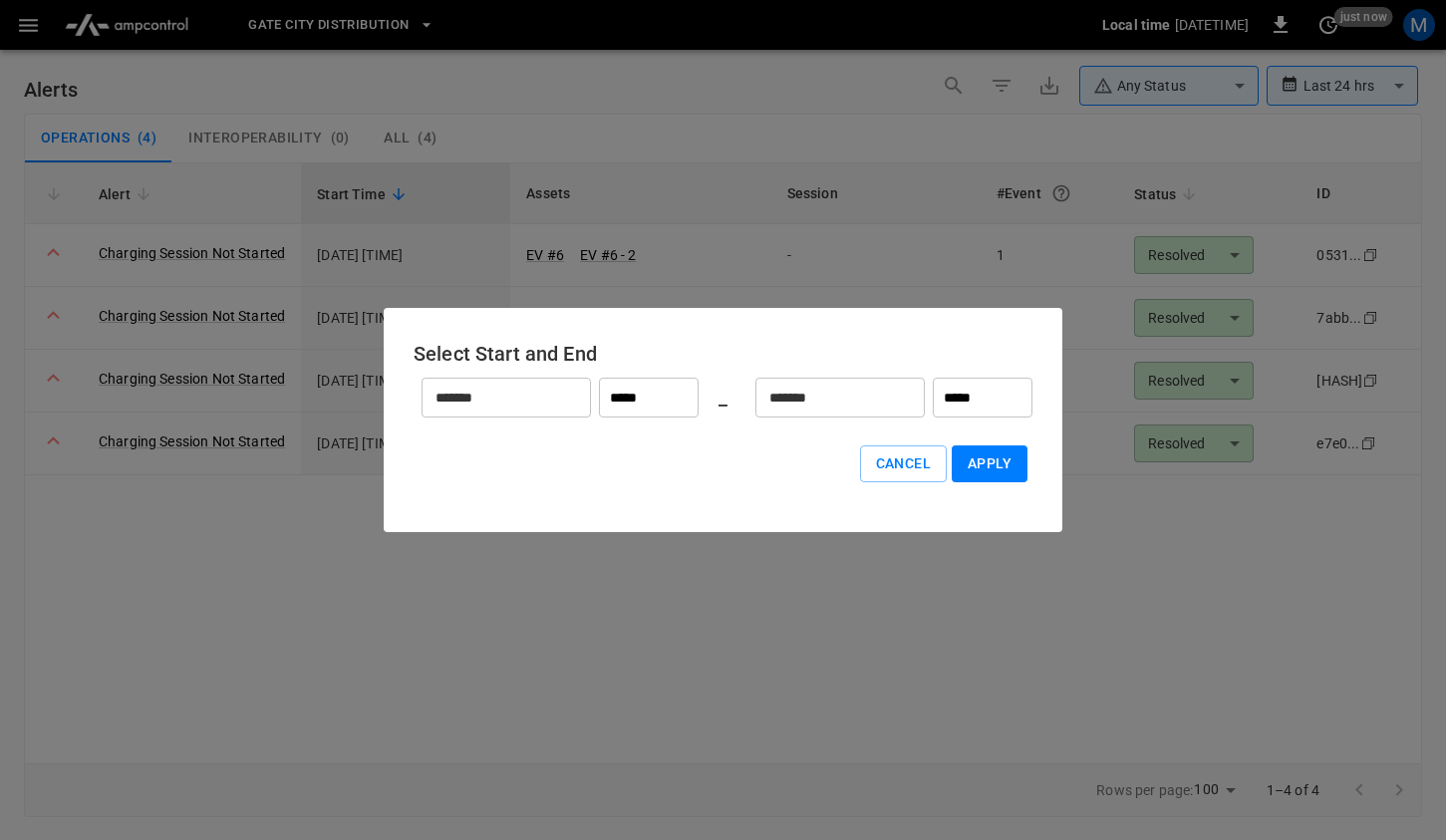click on "*******" at bounding box center [495, 398] 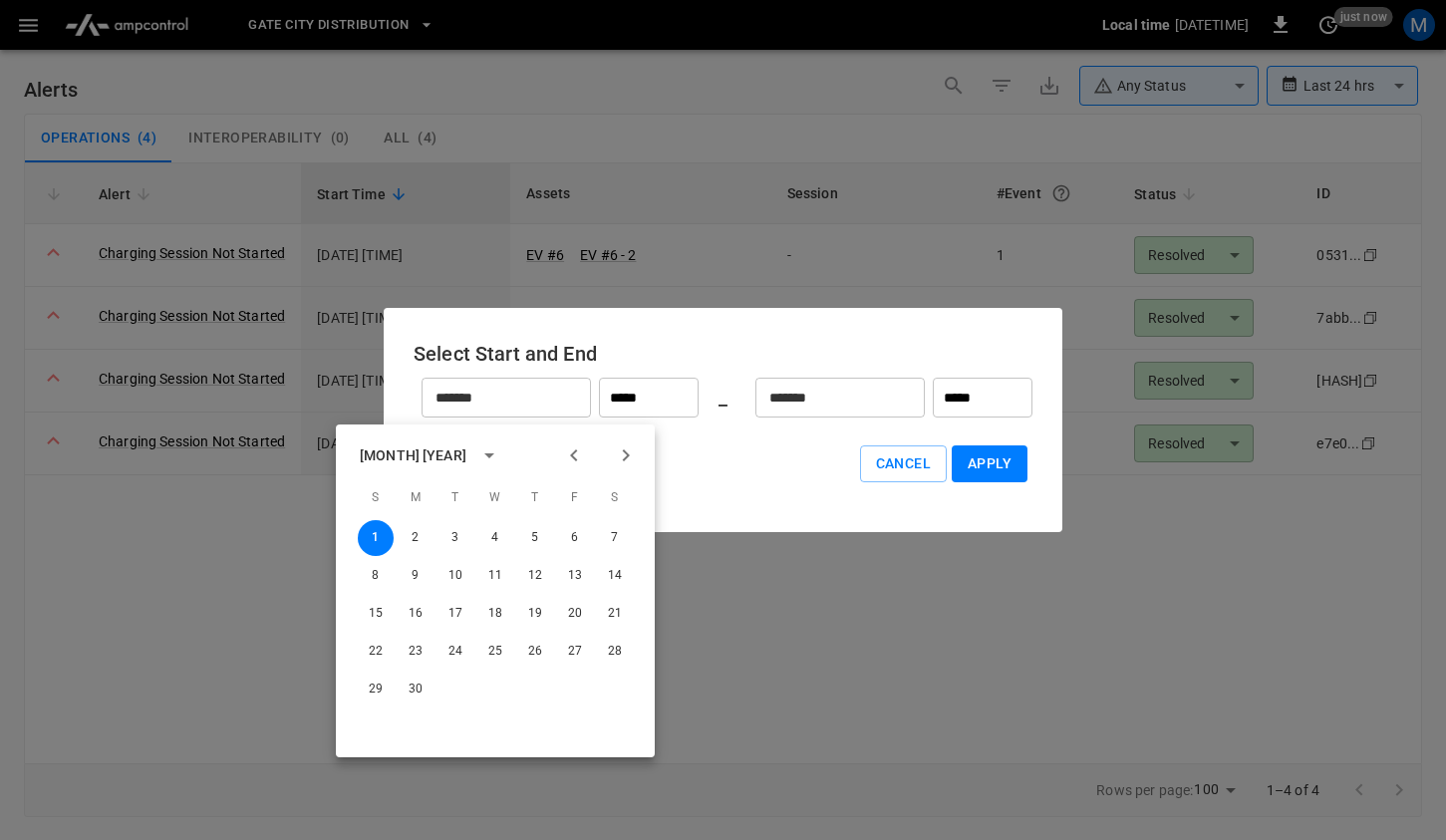 click at bounding box center [574, 455] 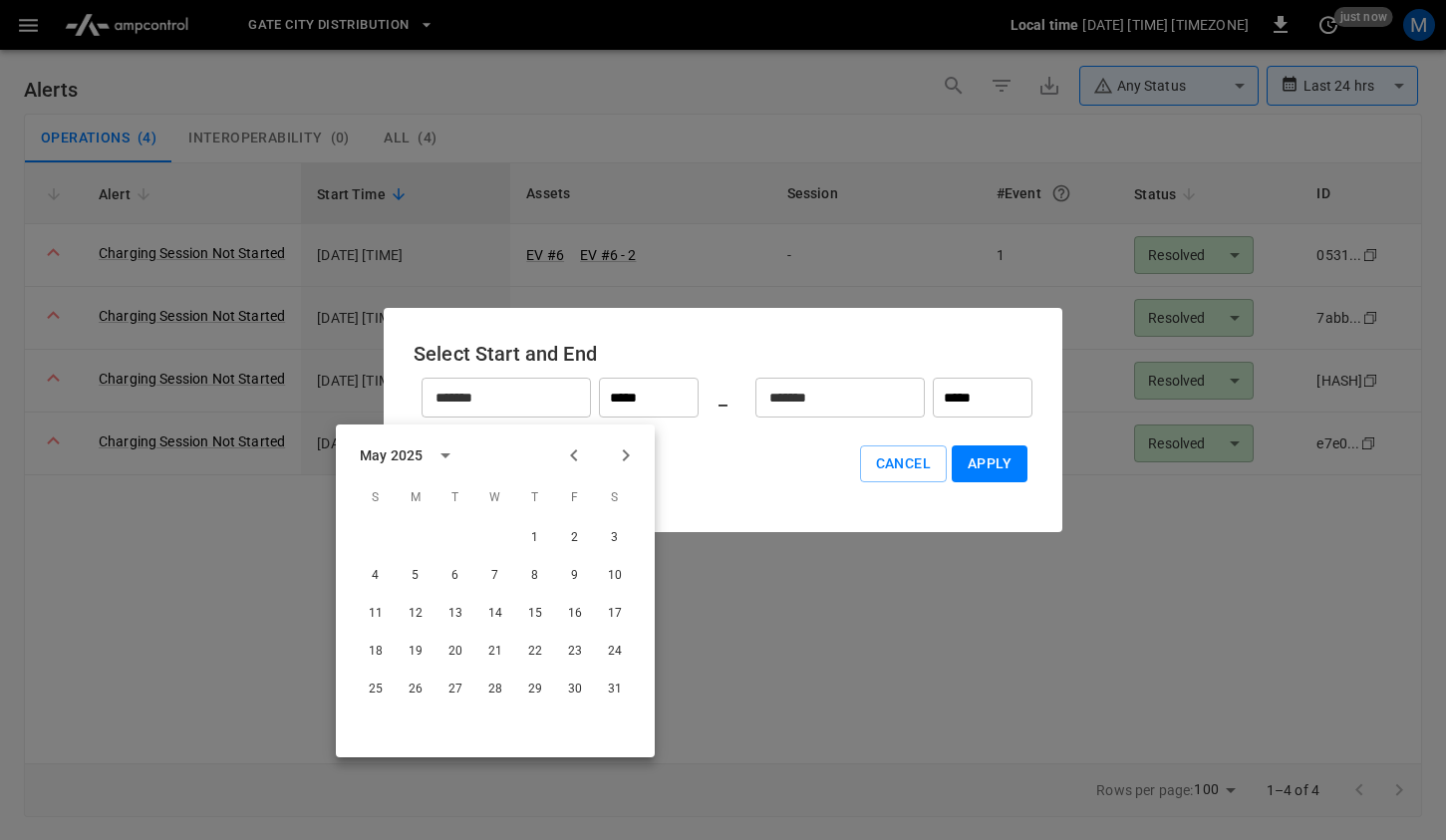 click at bounding box center (574, 455) 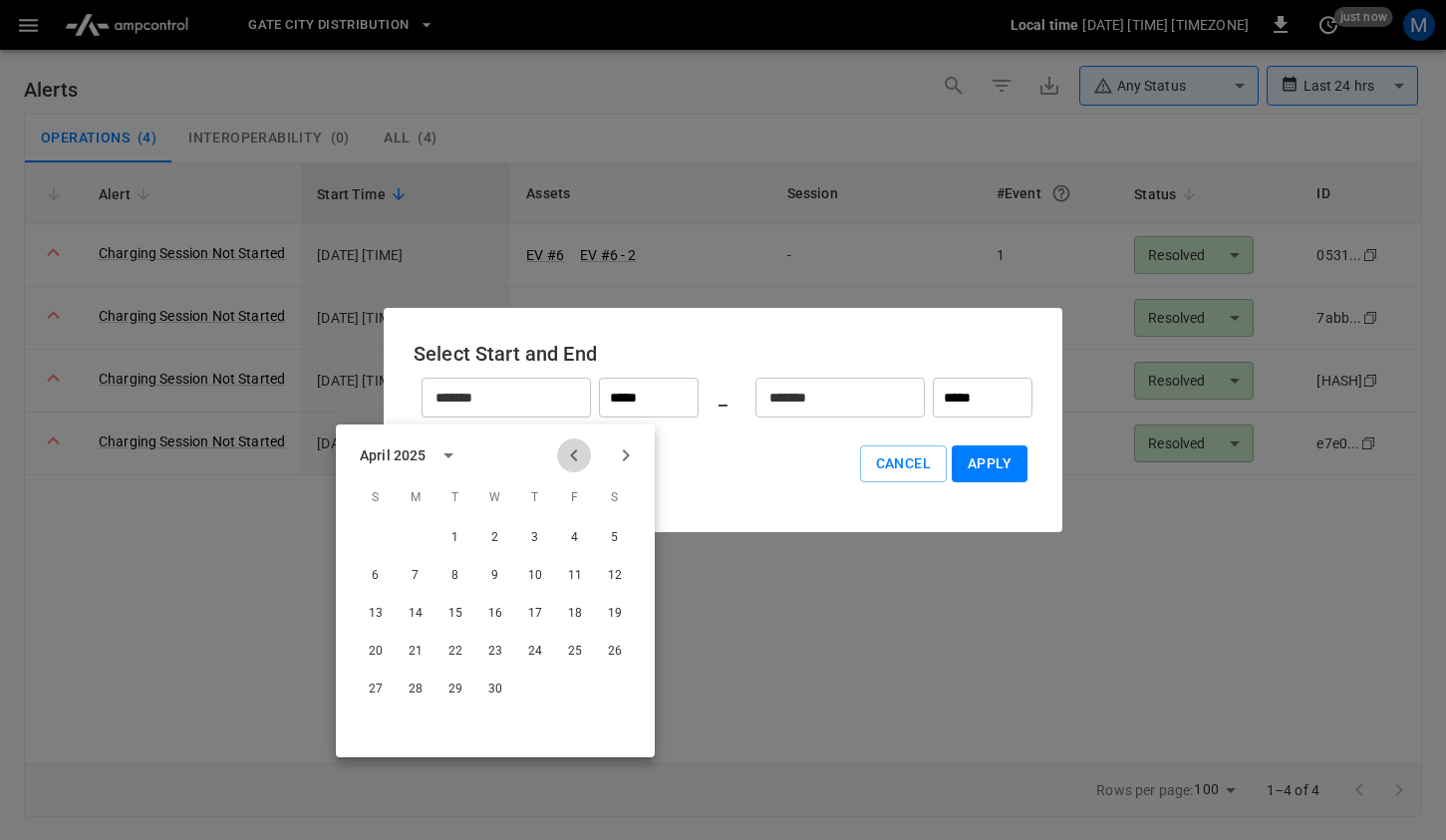 click at bounding box center [574, 455] 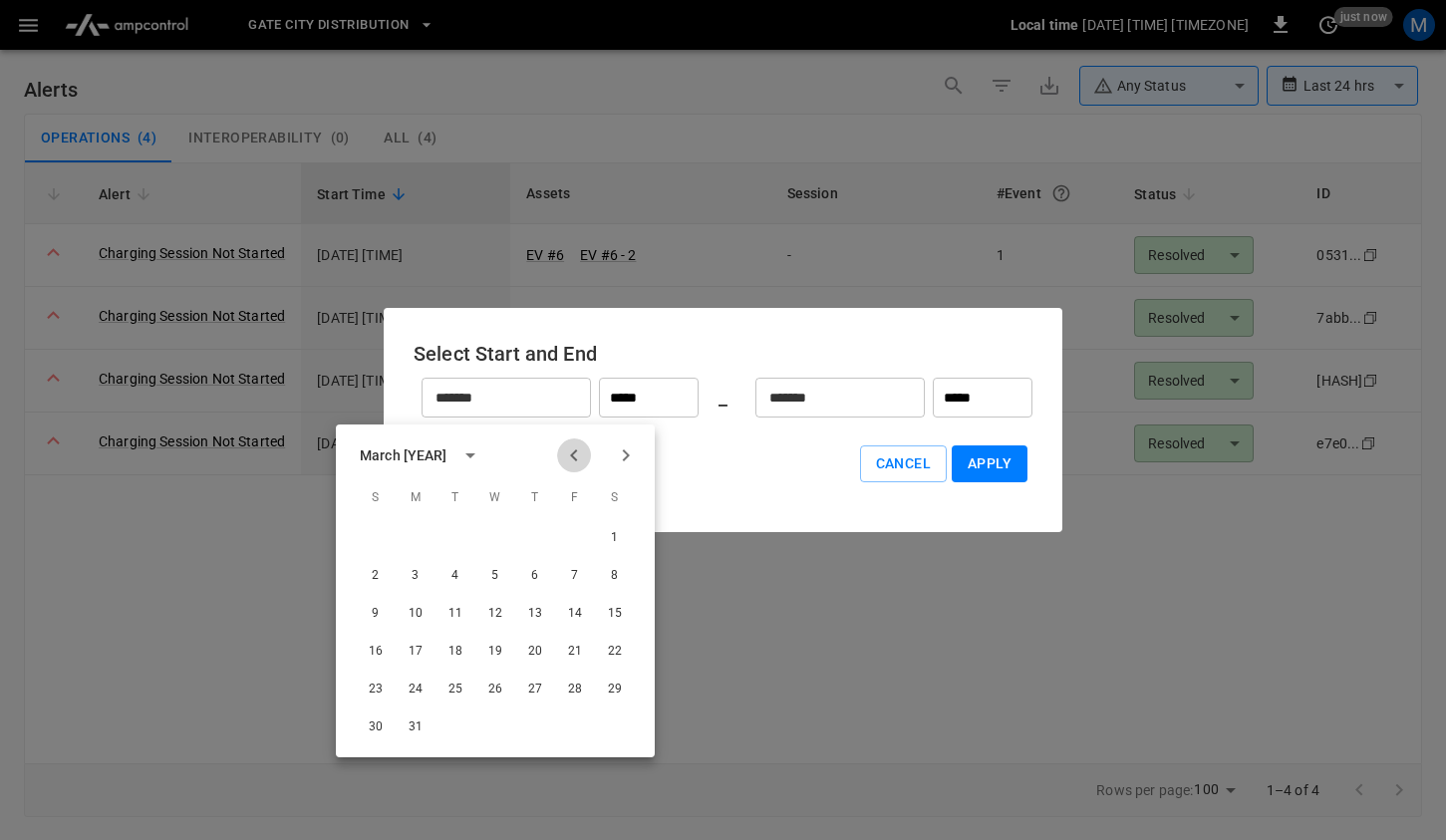click at bounding box center (574, 455) 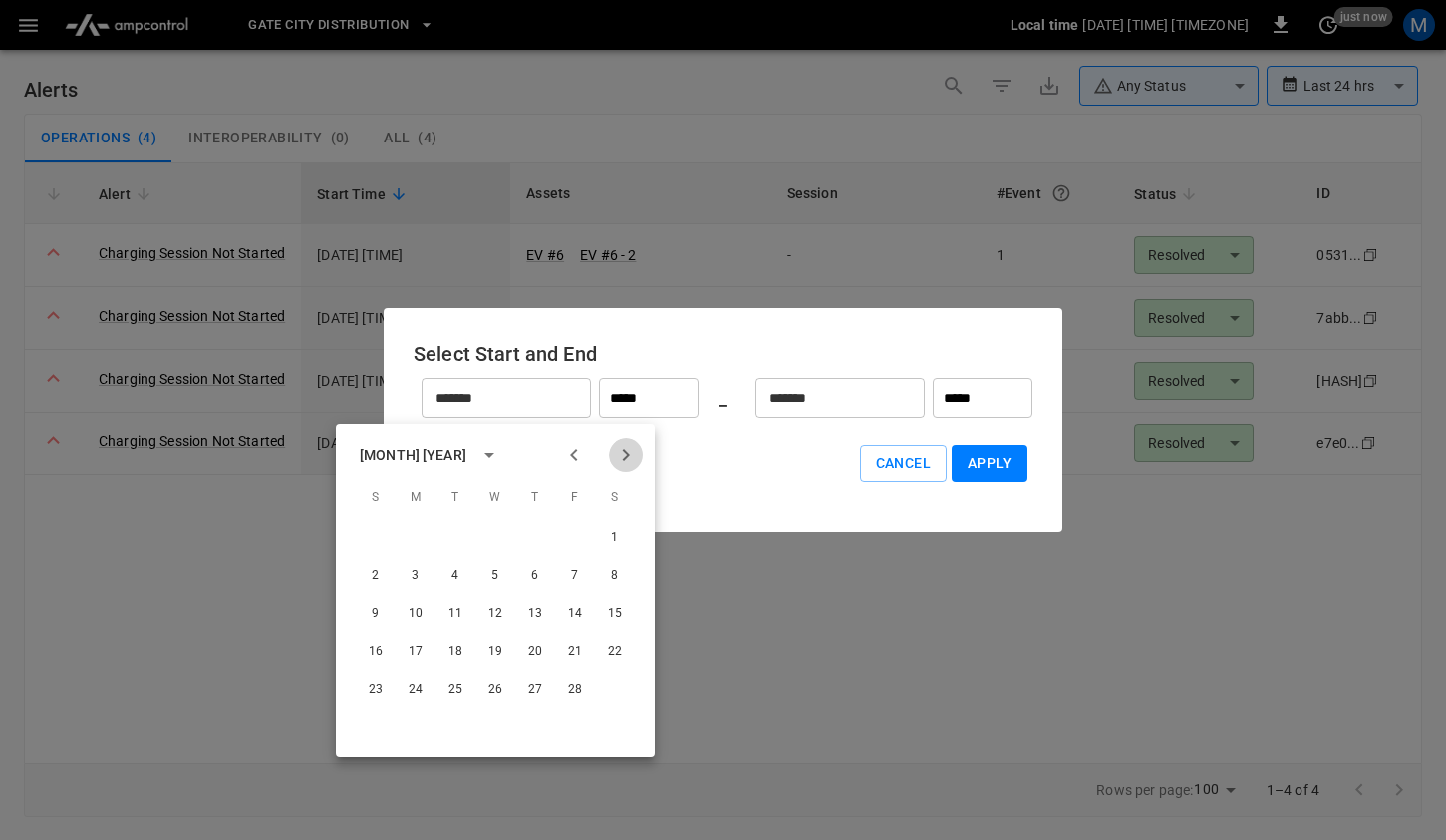 click 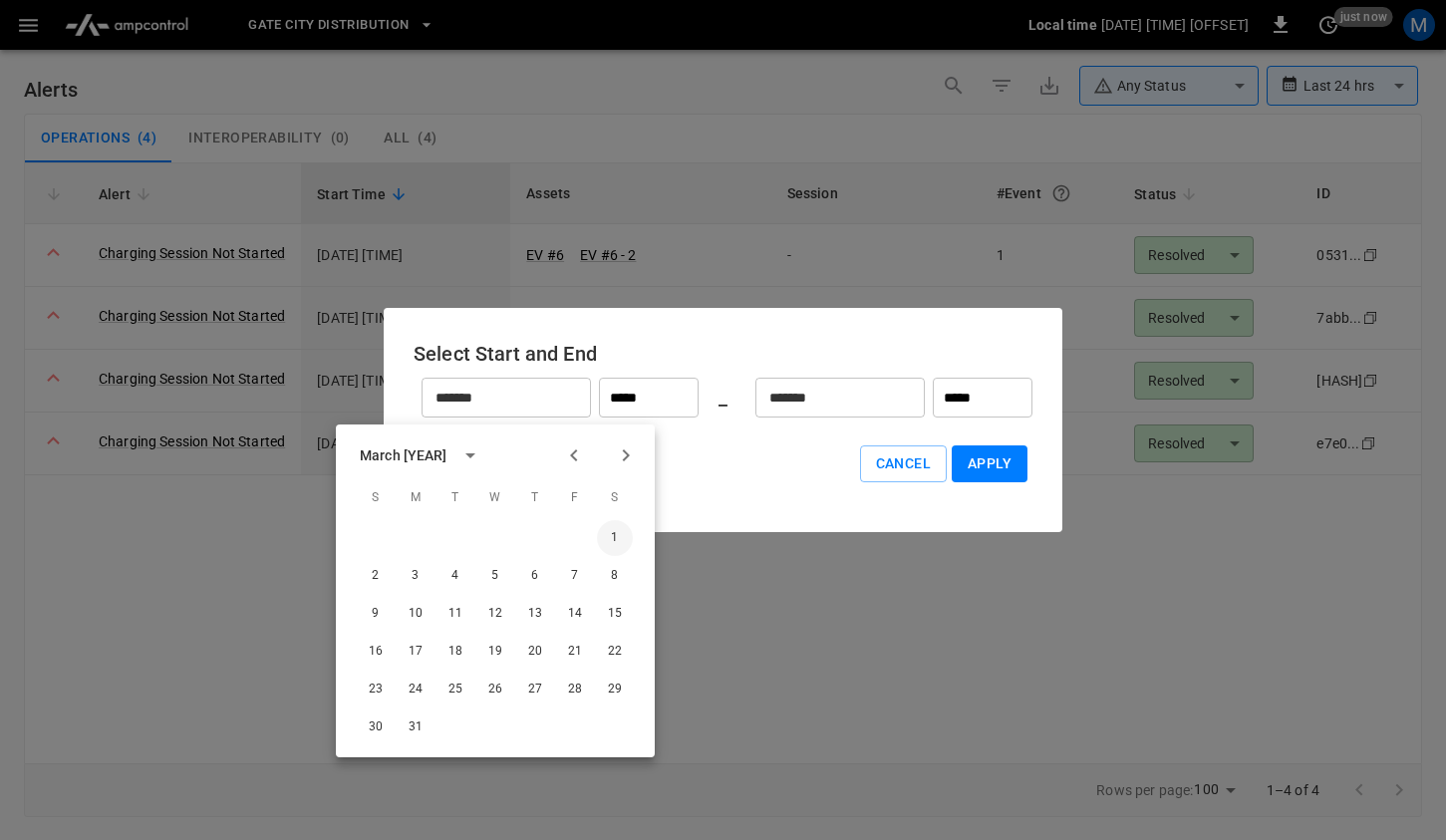 click on "1" at bounding box center (615, 538) 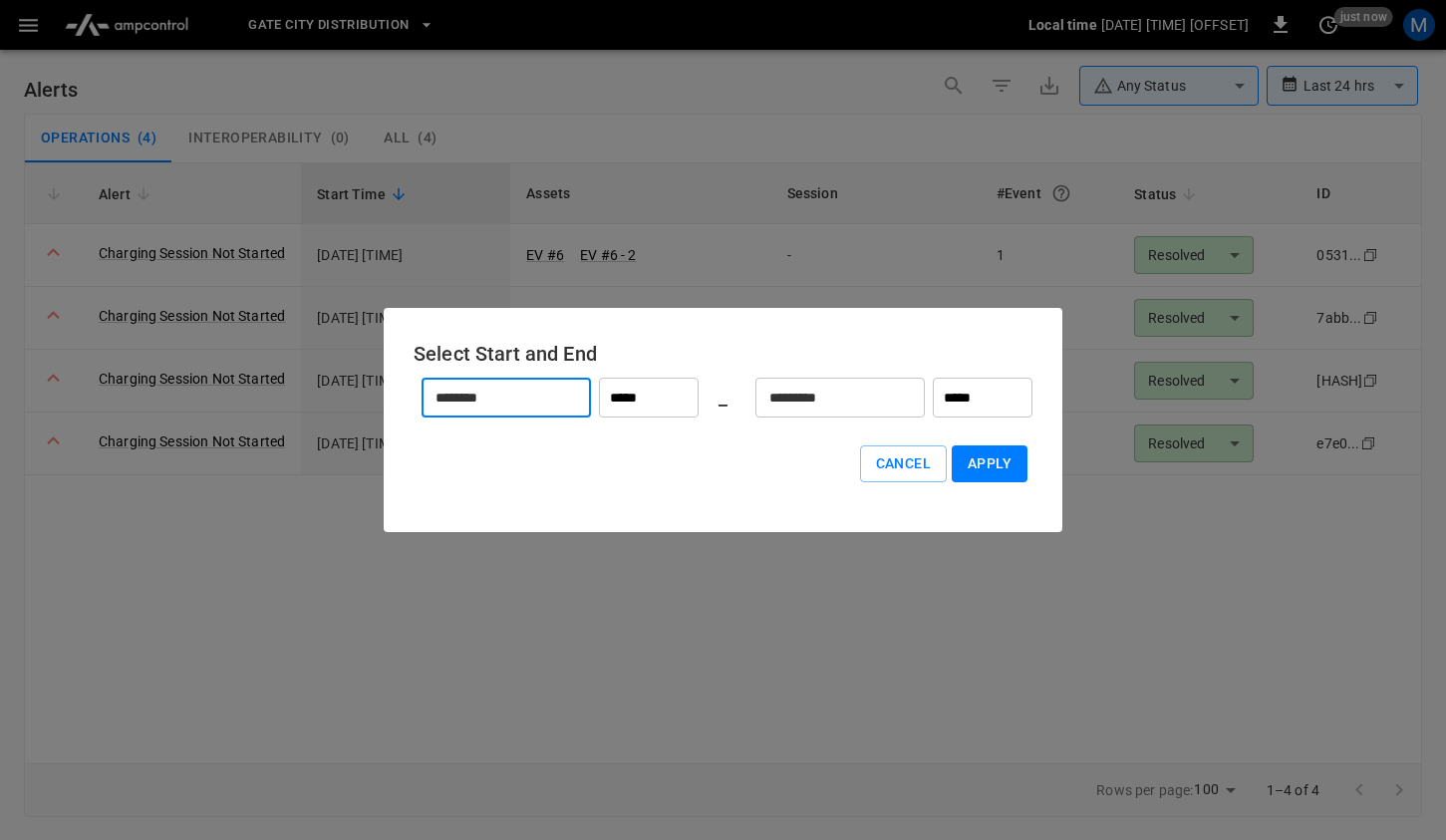 click on "*********" at bounding box center (829, 398) 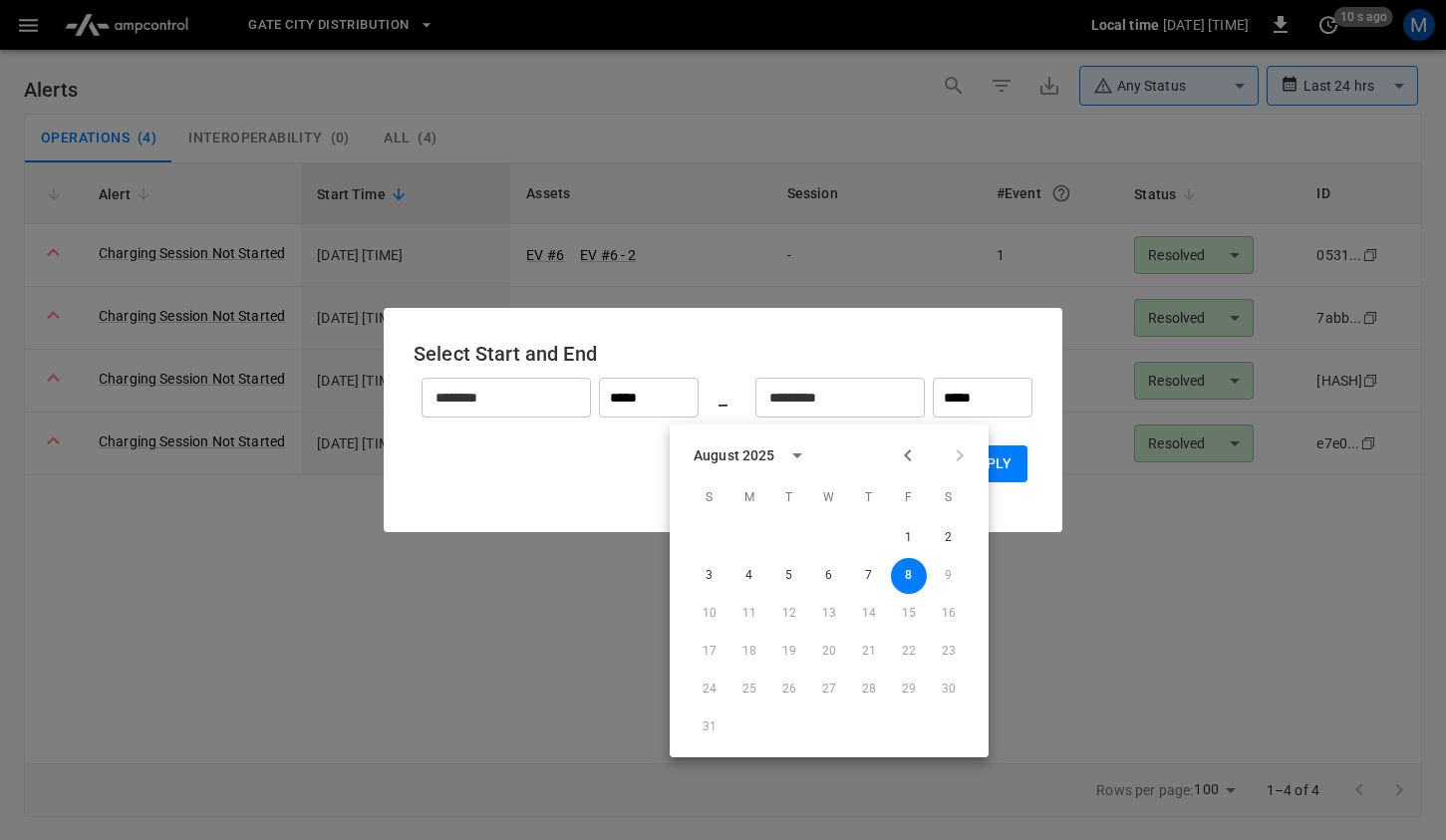 click on "Cancel Apply" at bounding box center [723, 463] 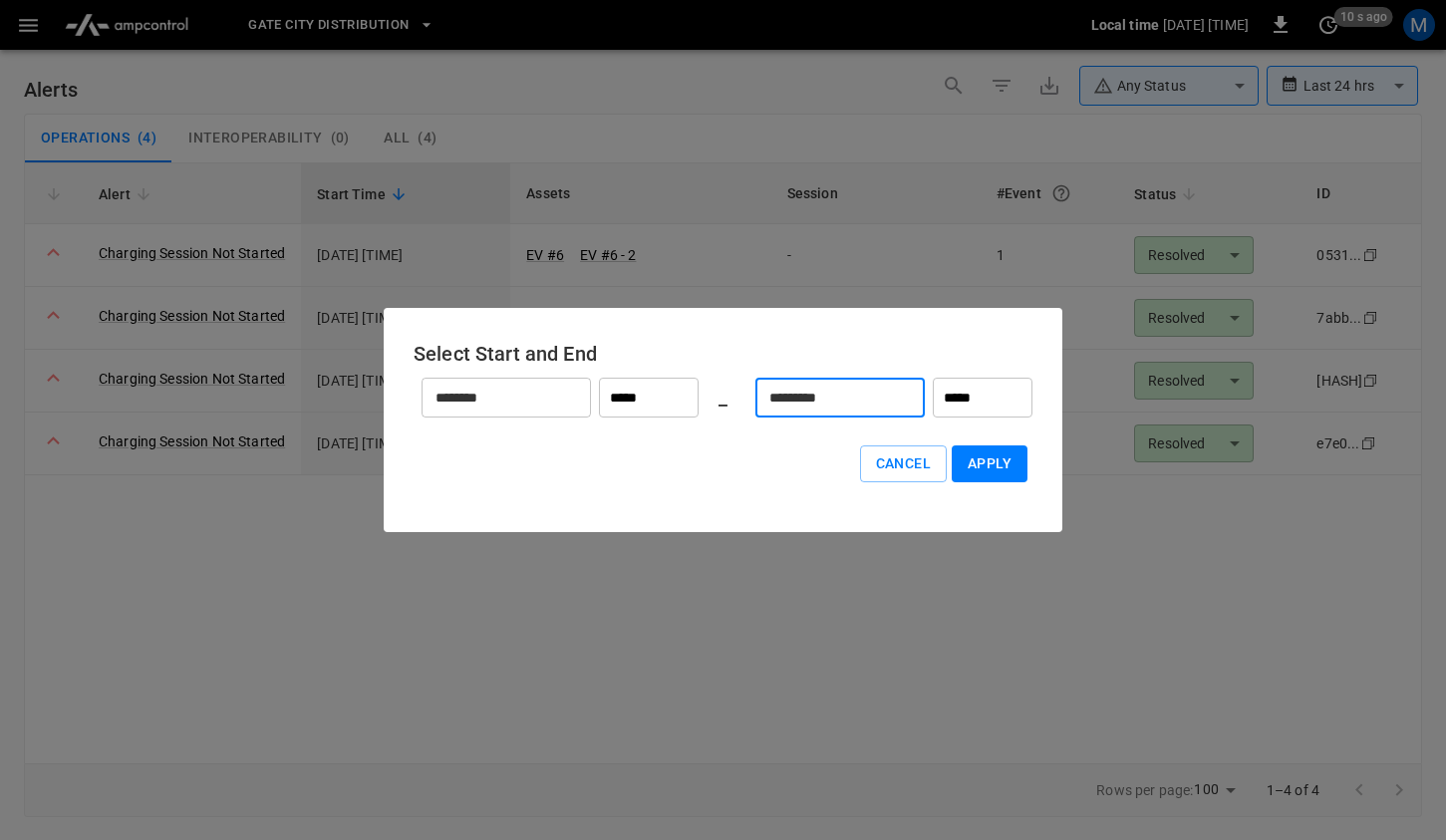 click on "Apply" at bounding box center (990, 463) 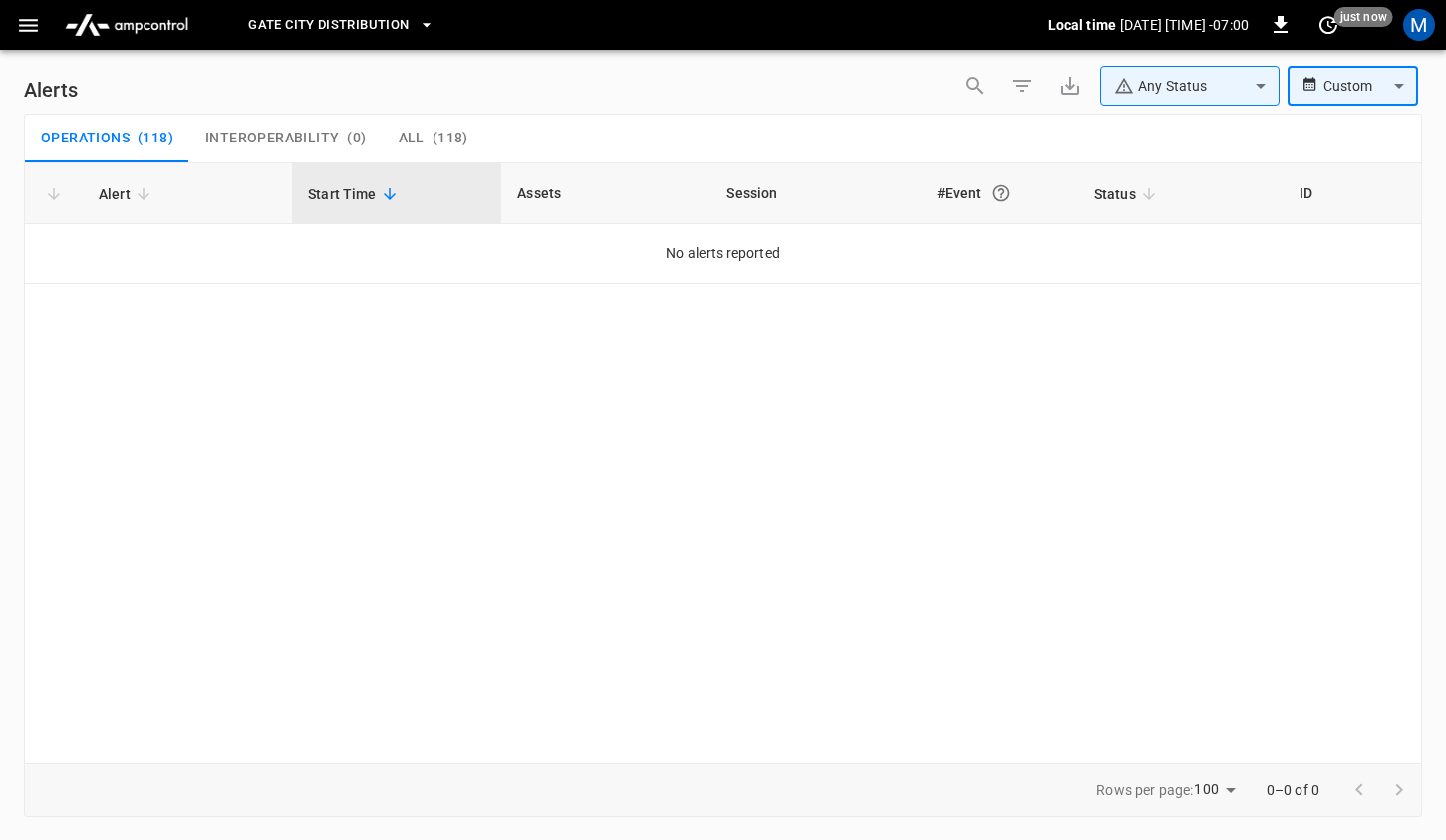 click 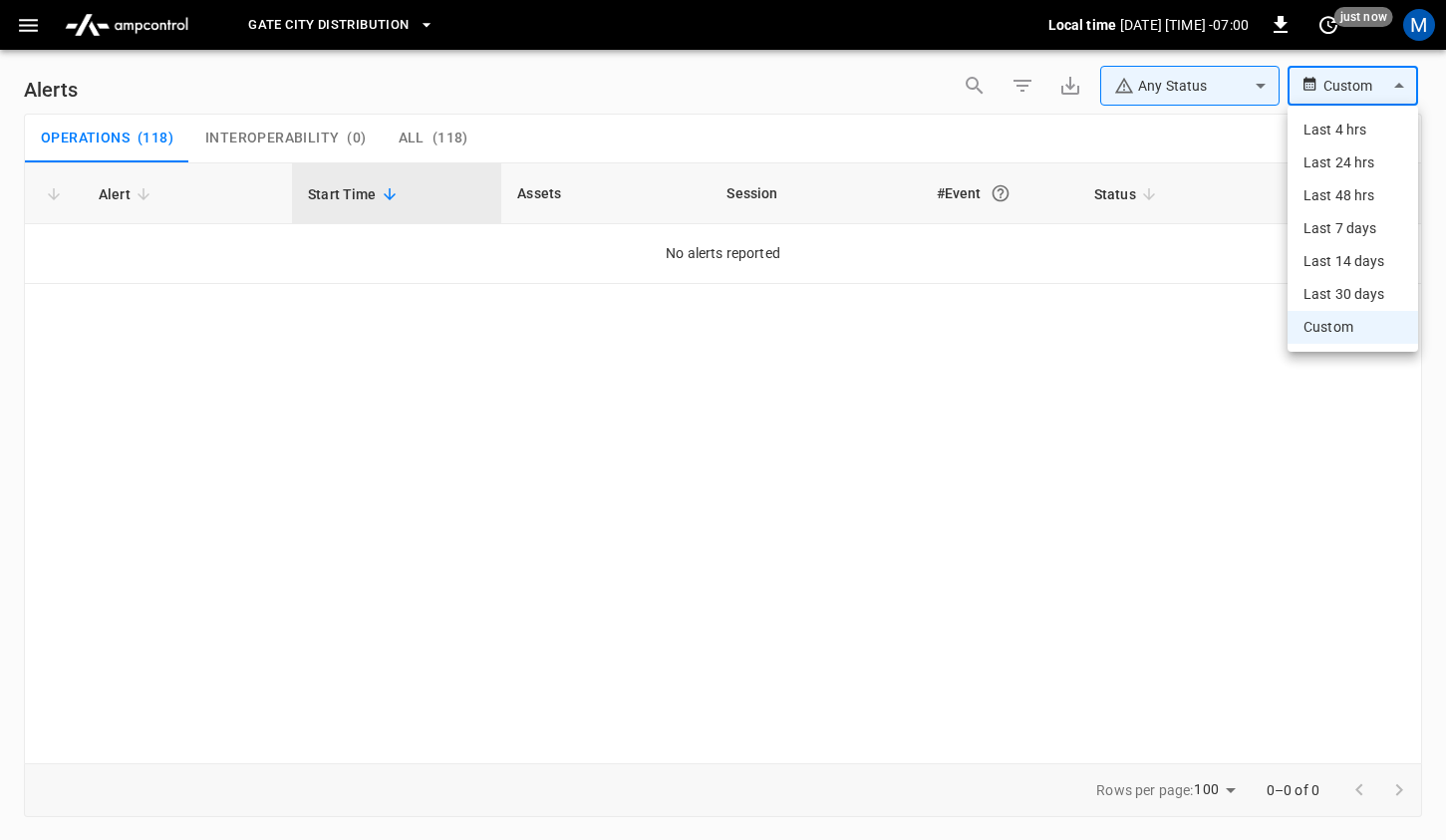 click on "**********" at bounding box center [723, 417] 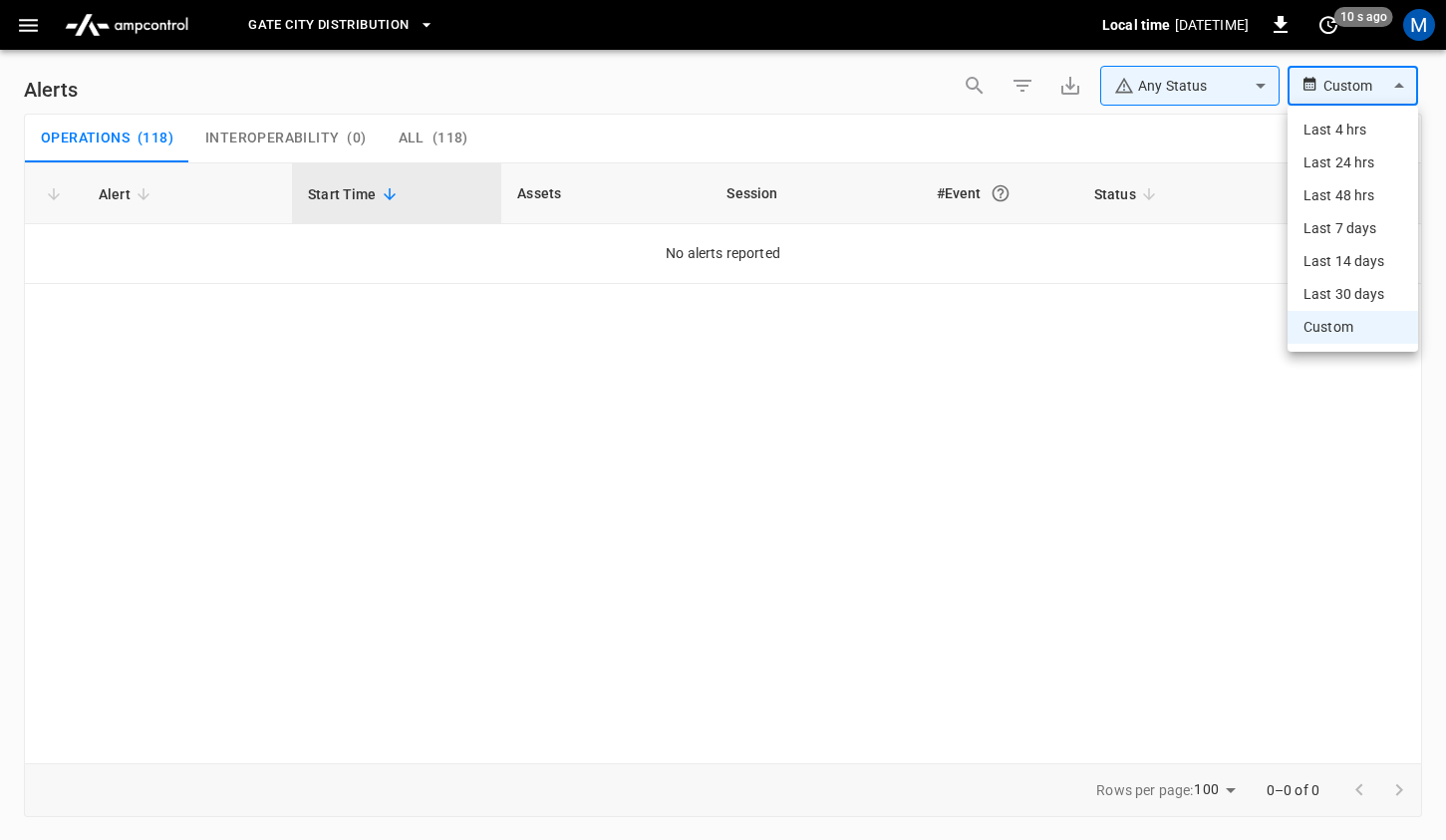 click on "Custom" at bounding box center (1352, 327) 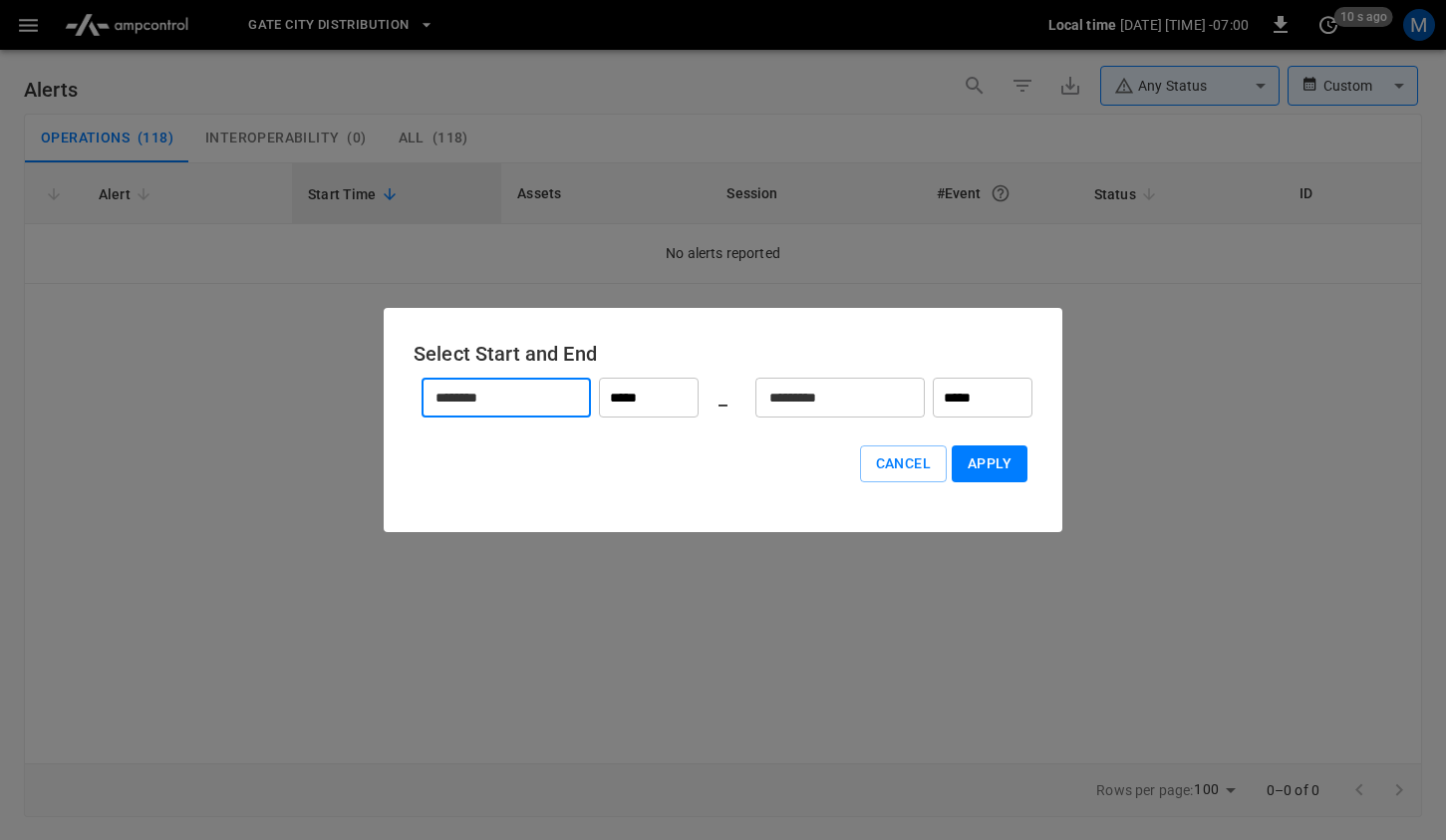 click on "********" at bounding box center [495, 398] 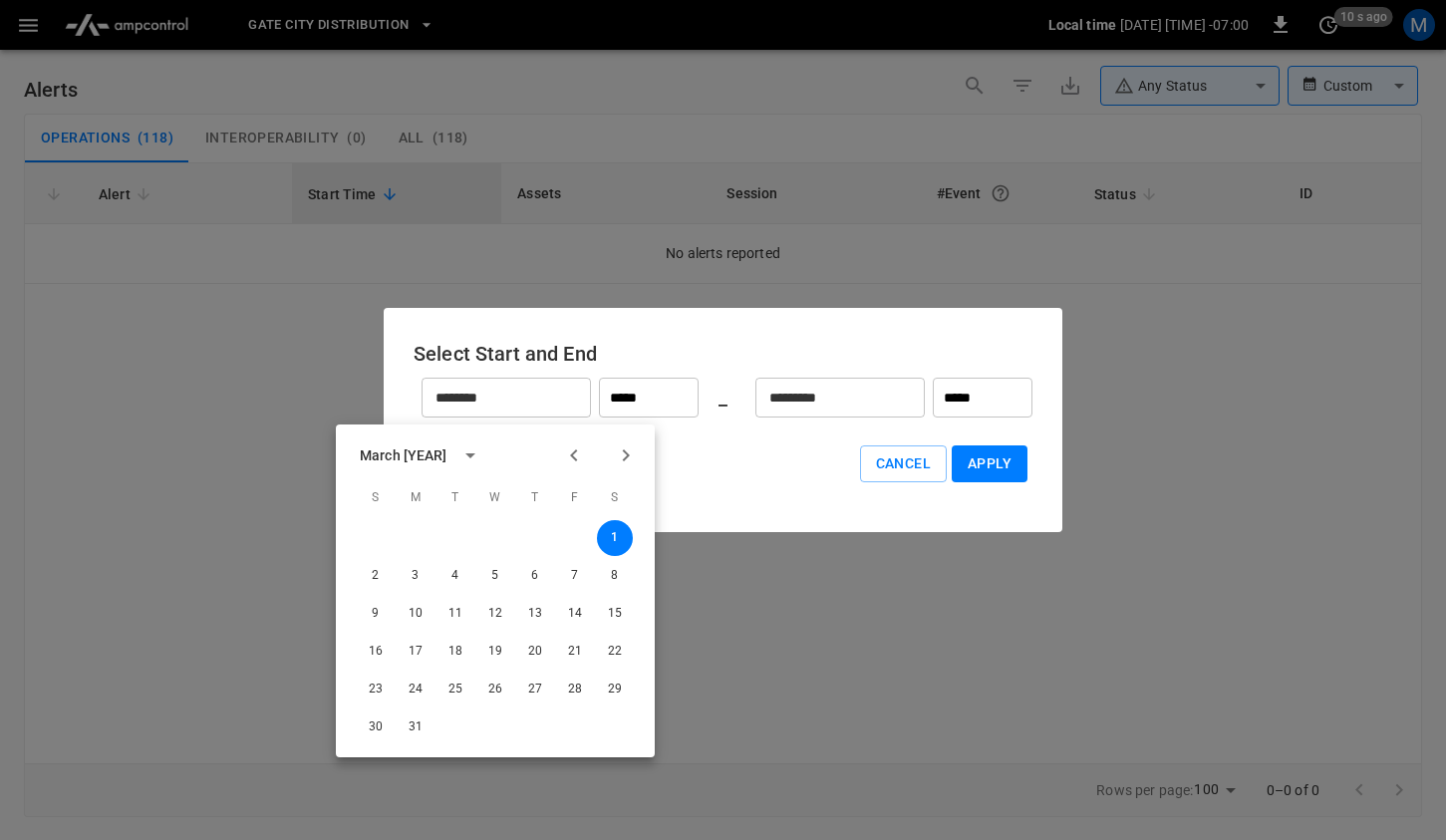 click 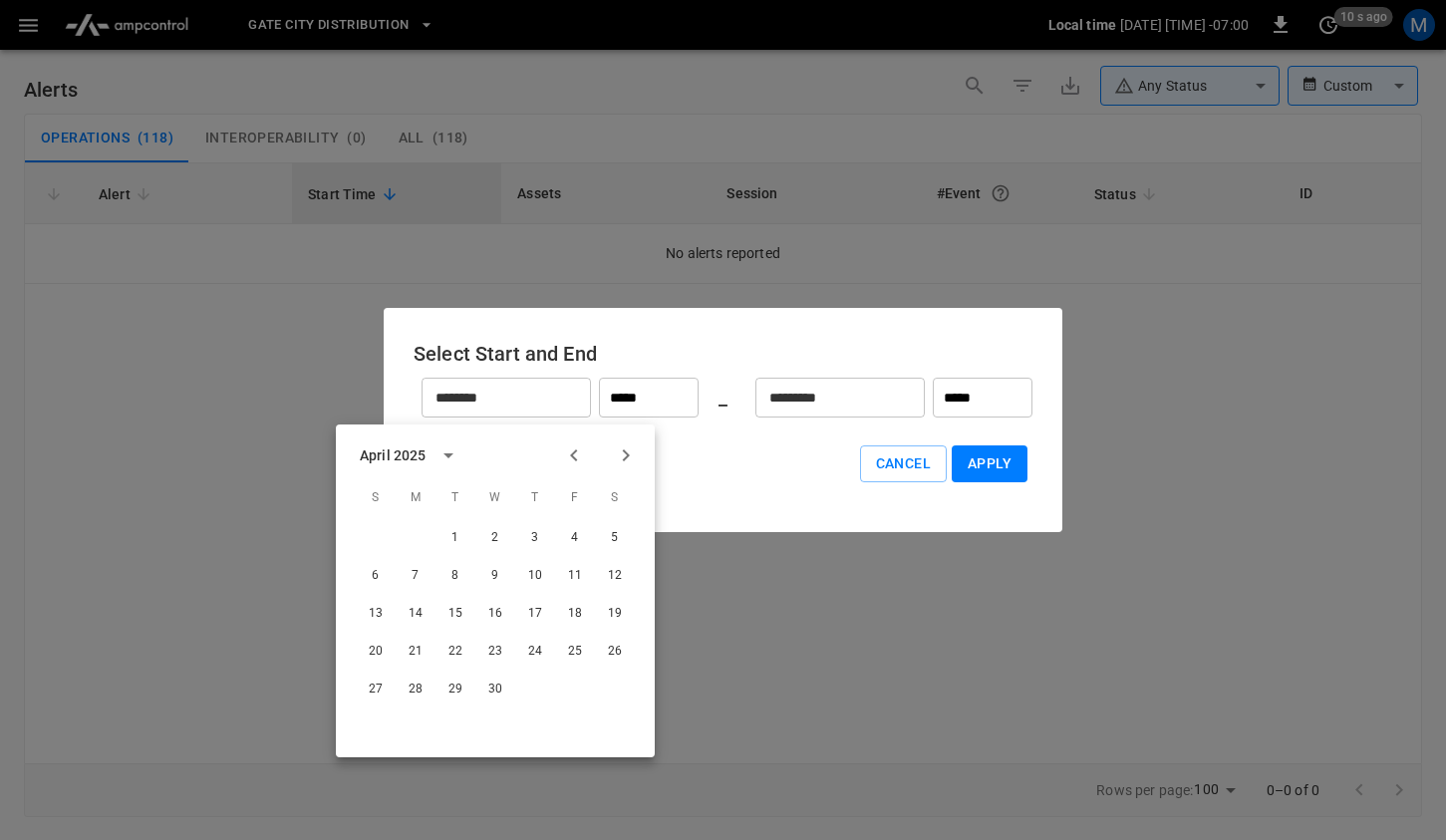 click 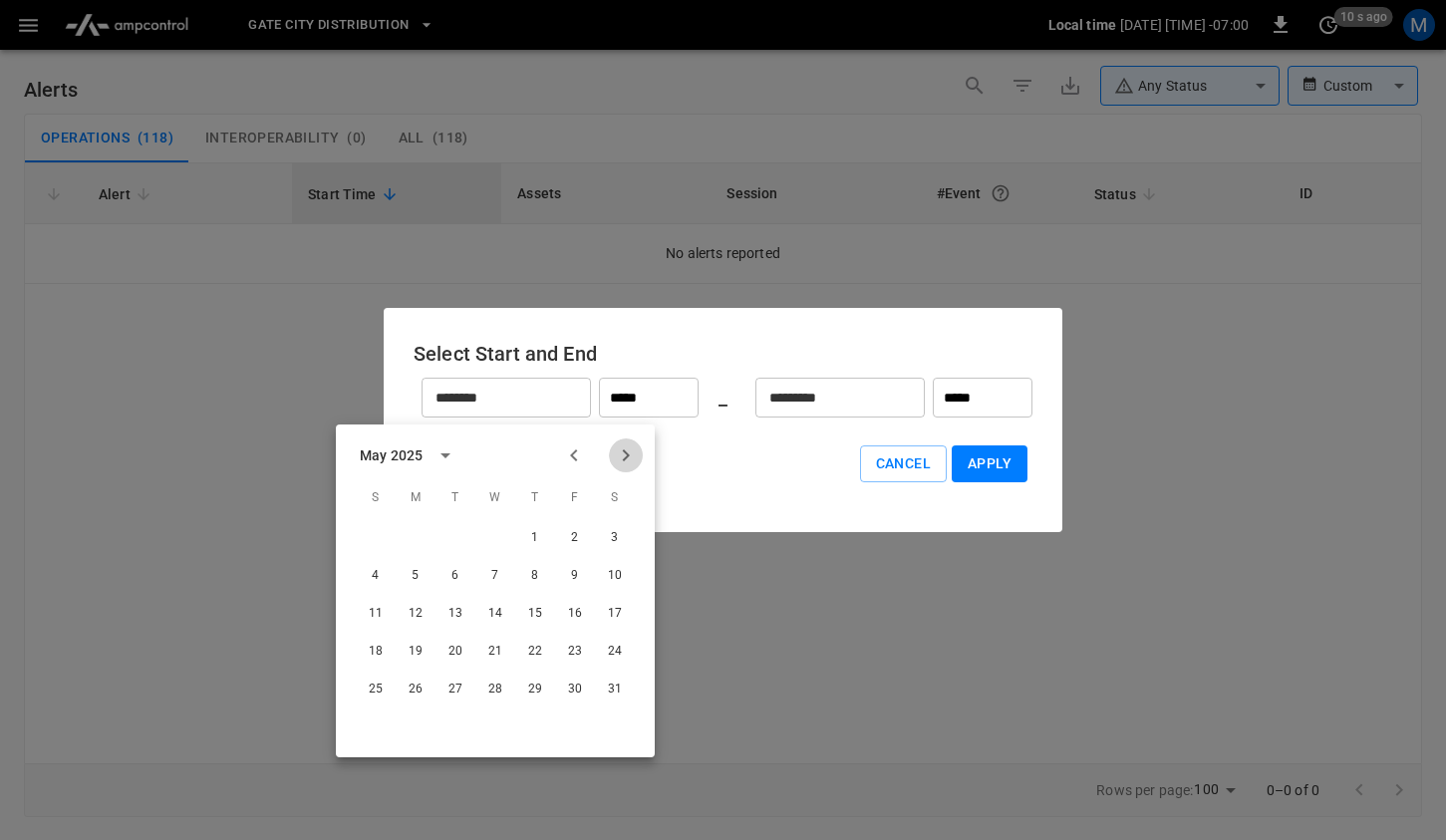 click 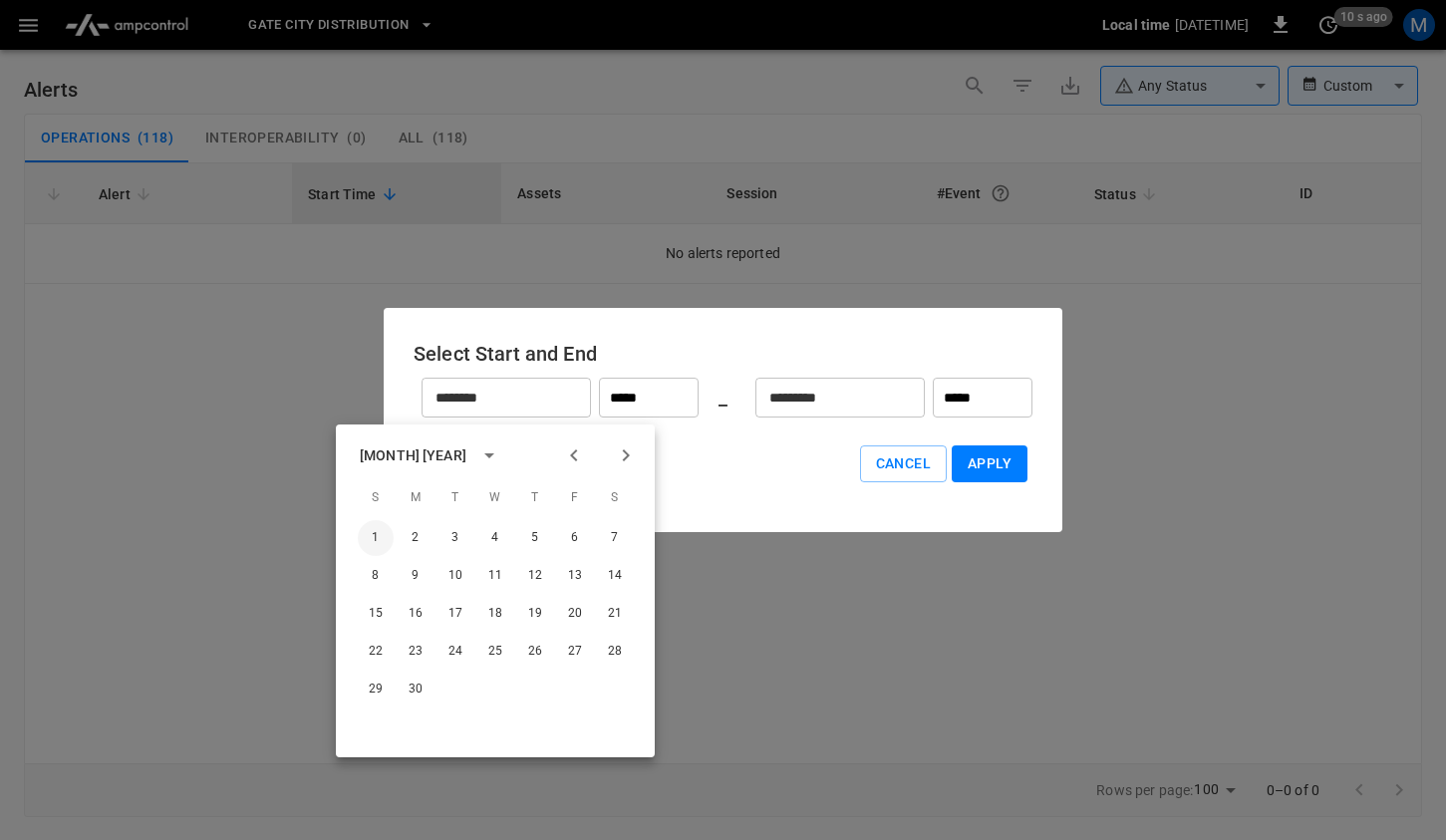click on "1" at bounding box center (376, 538) 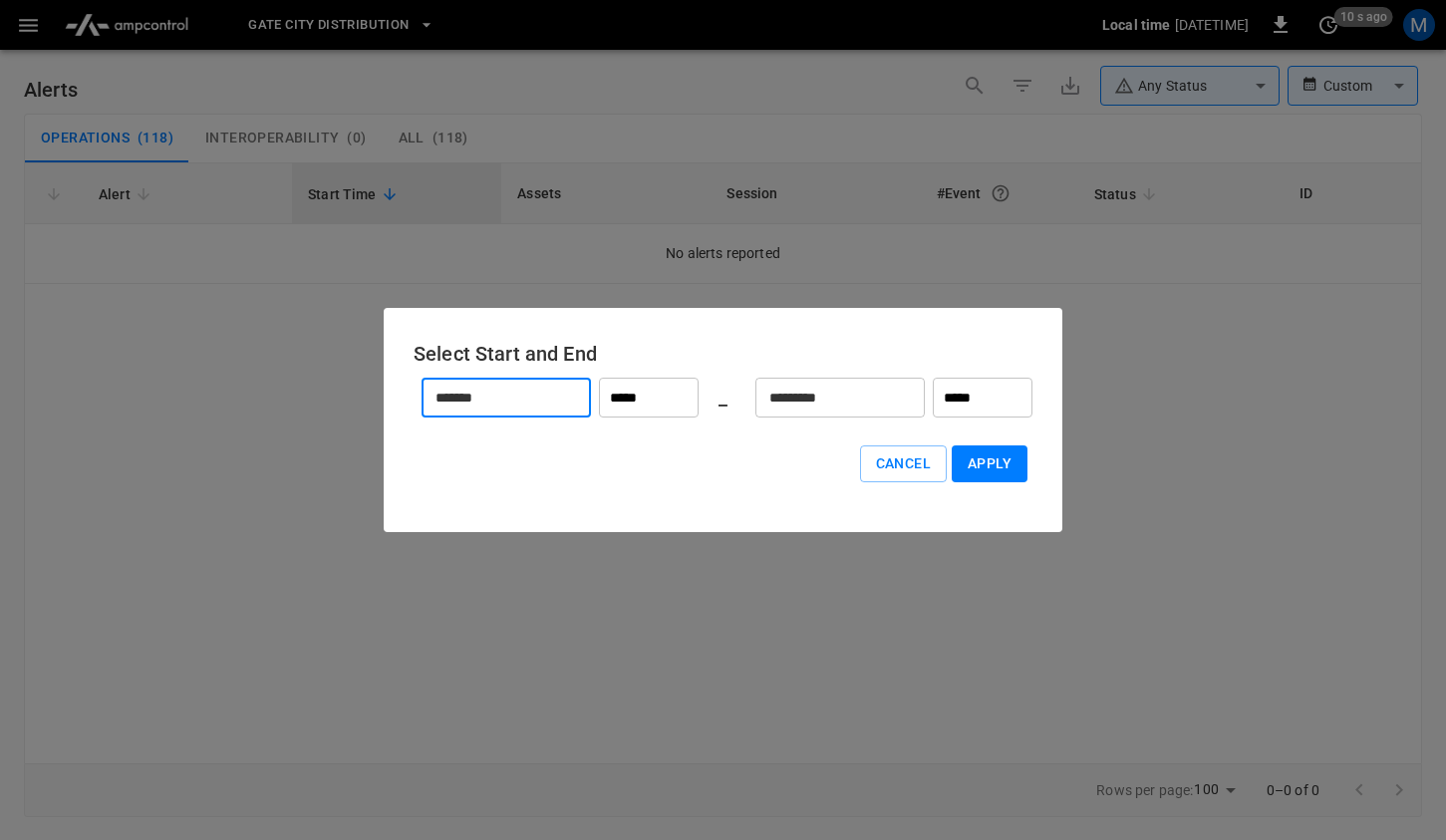 click on "*********" at bounding box center [829, 398] 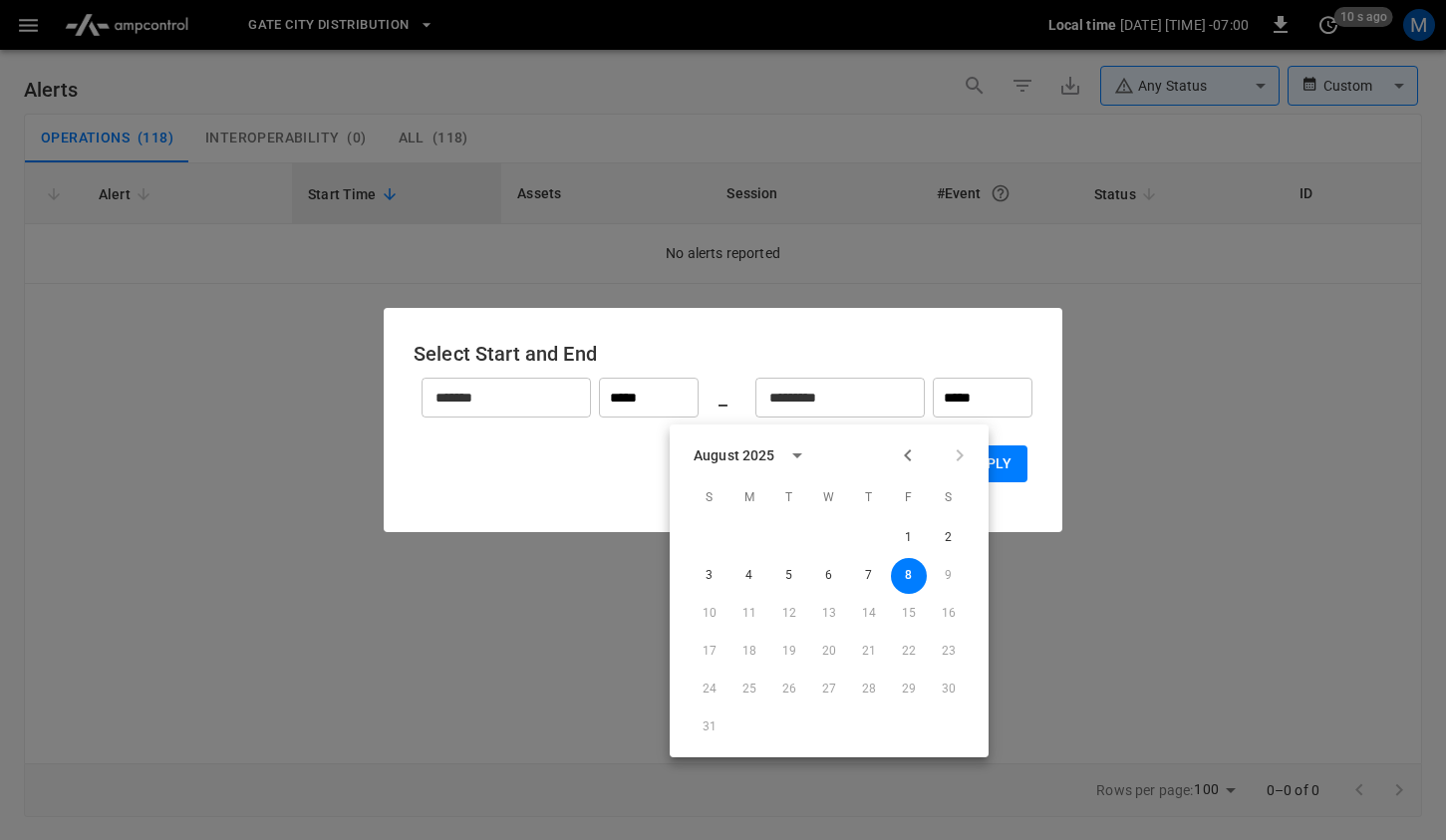 click at bounding box center [908, 455] 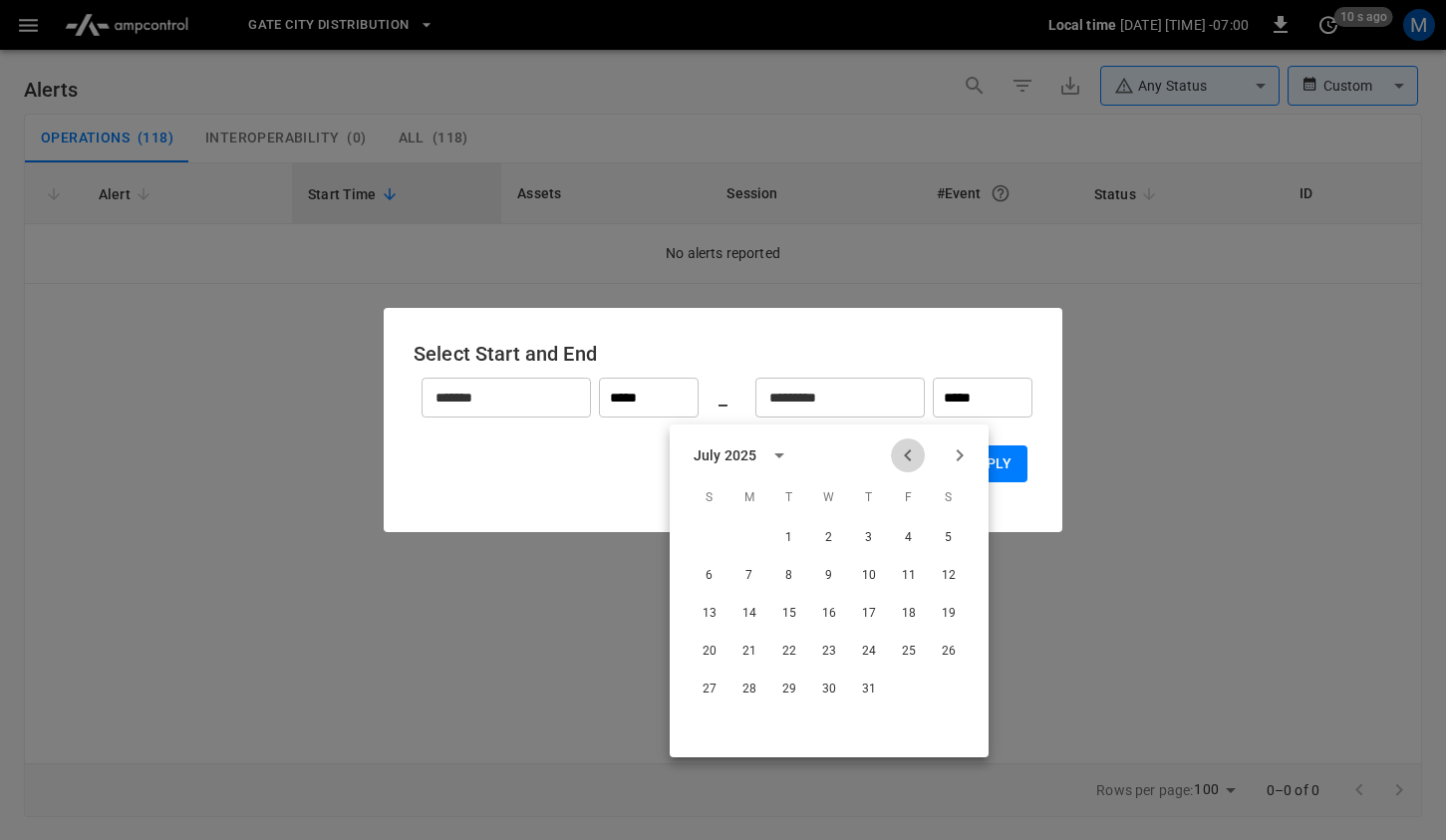 click at bounding box center [908, 455] 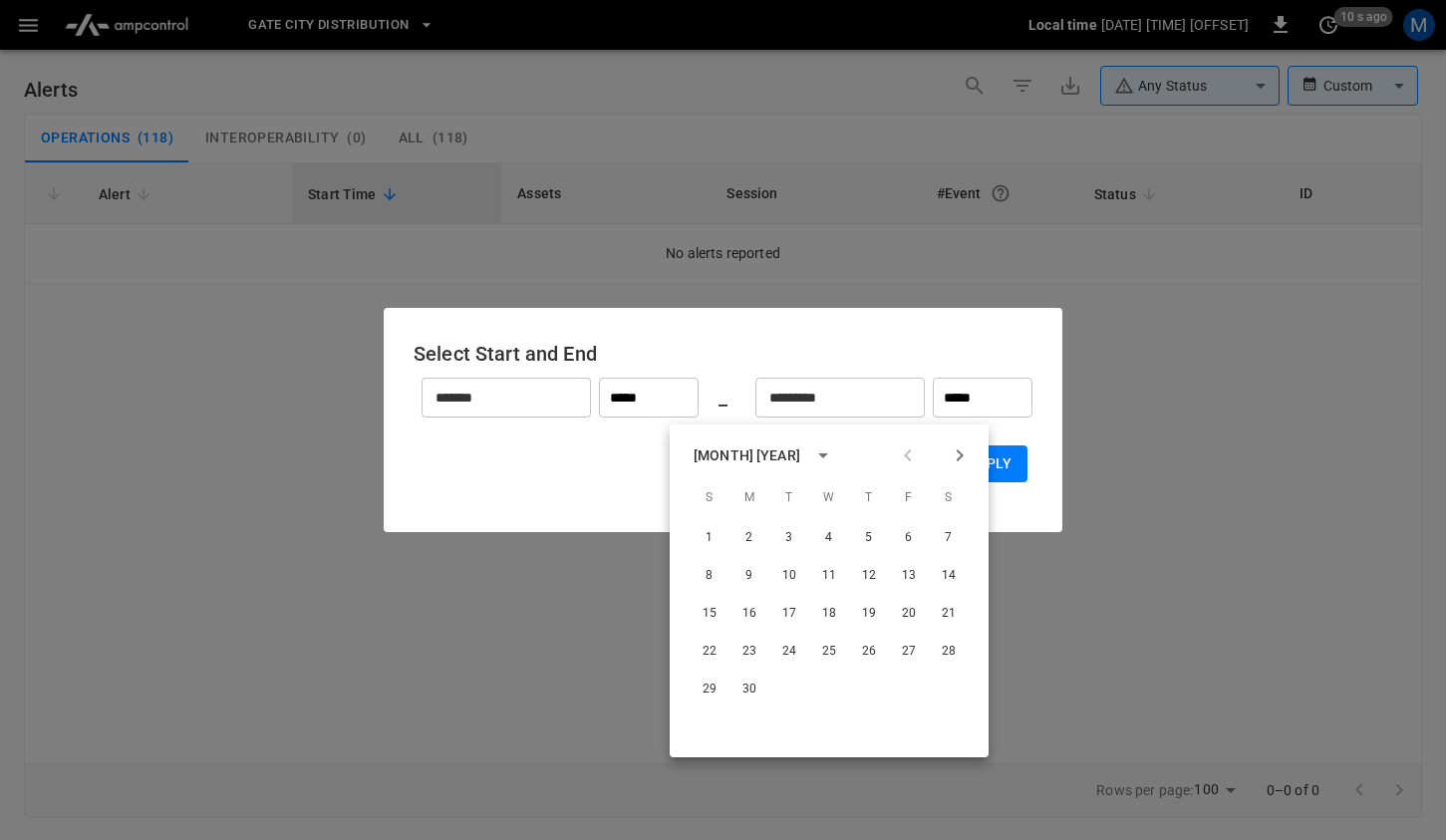 click at bounding box center [934, 455] 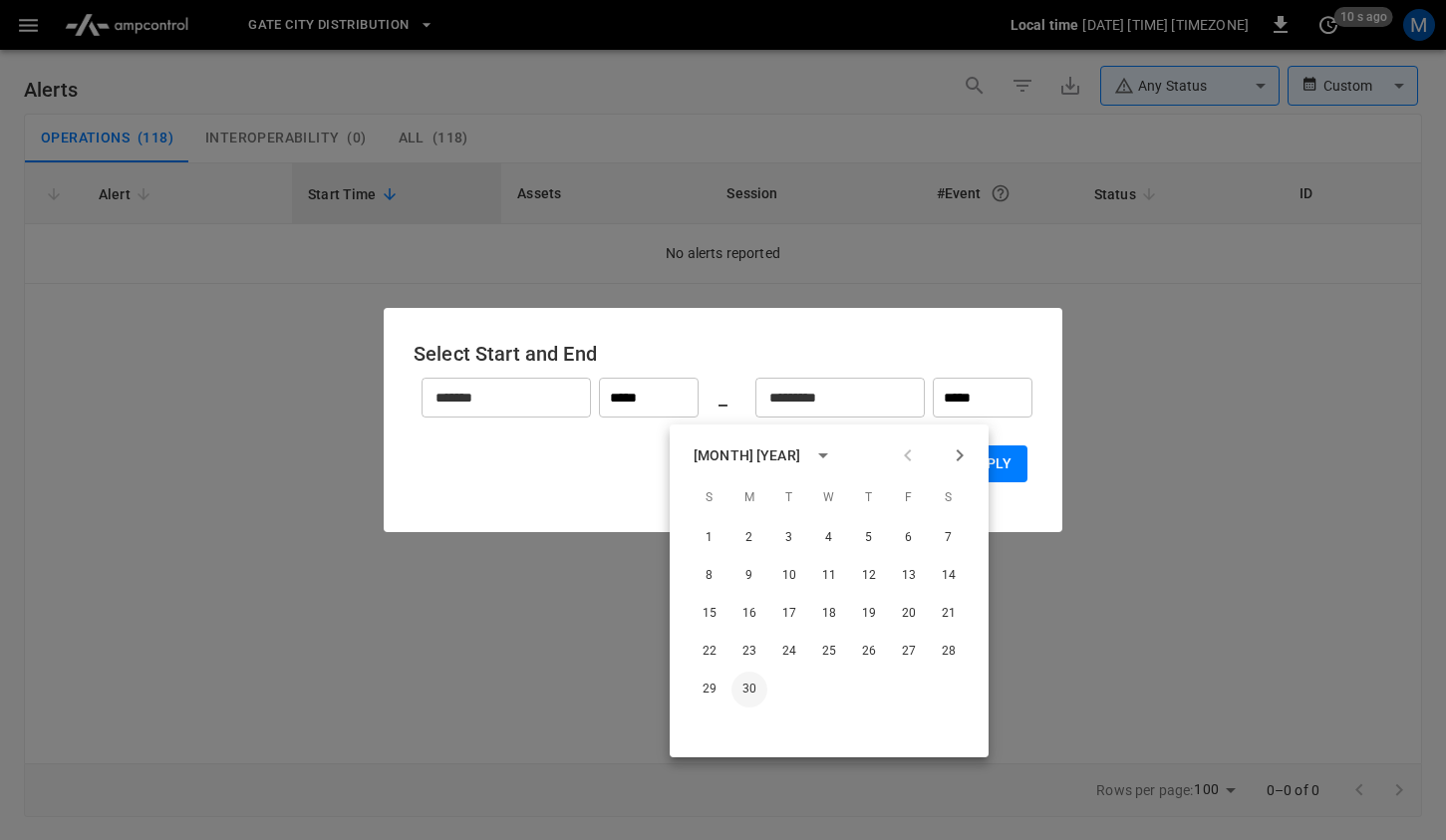 click on "30" at bounding box center [749, 690] 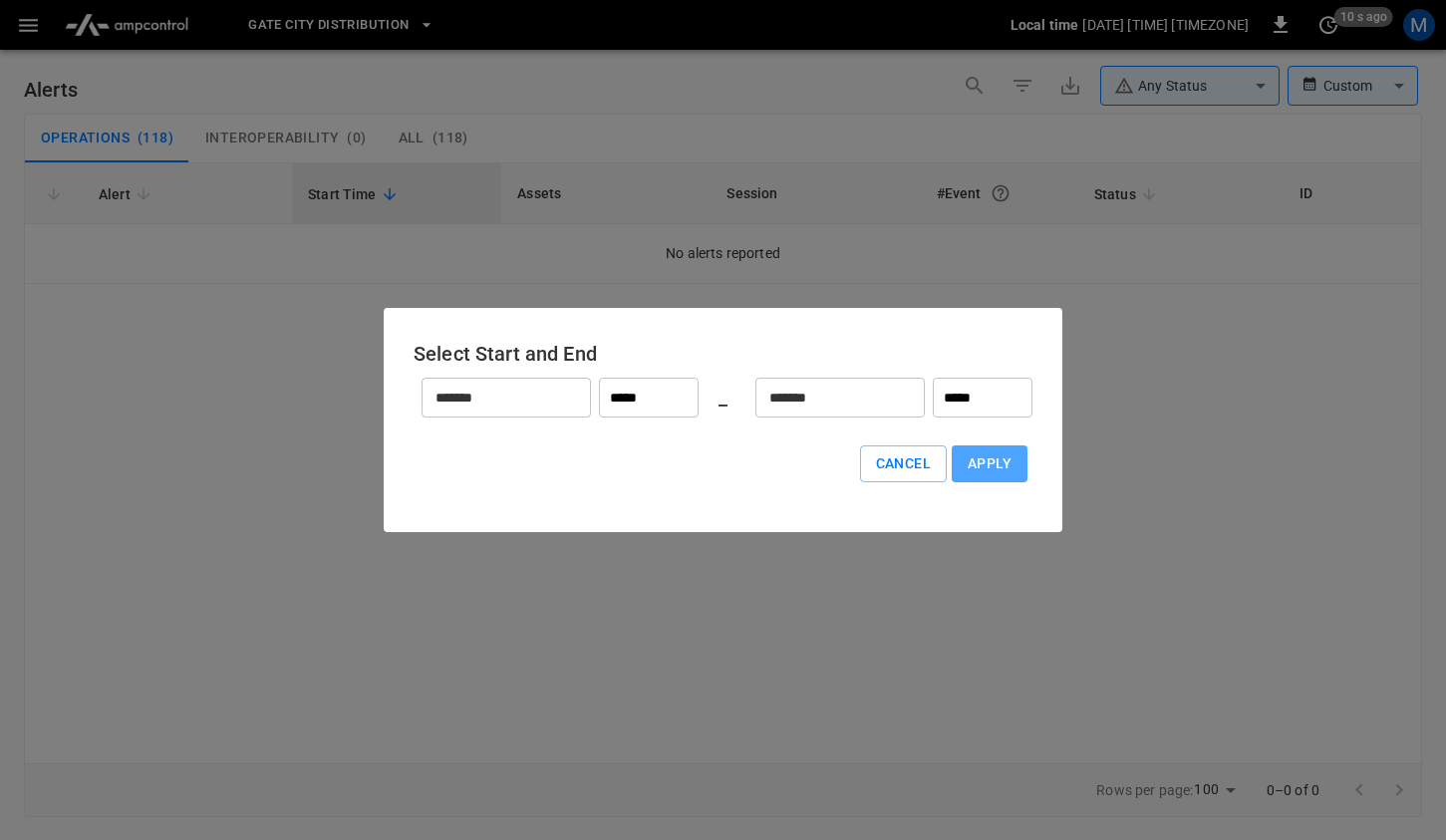 click on "Apply" at bounding box center (990, 463) 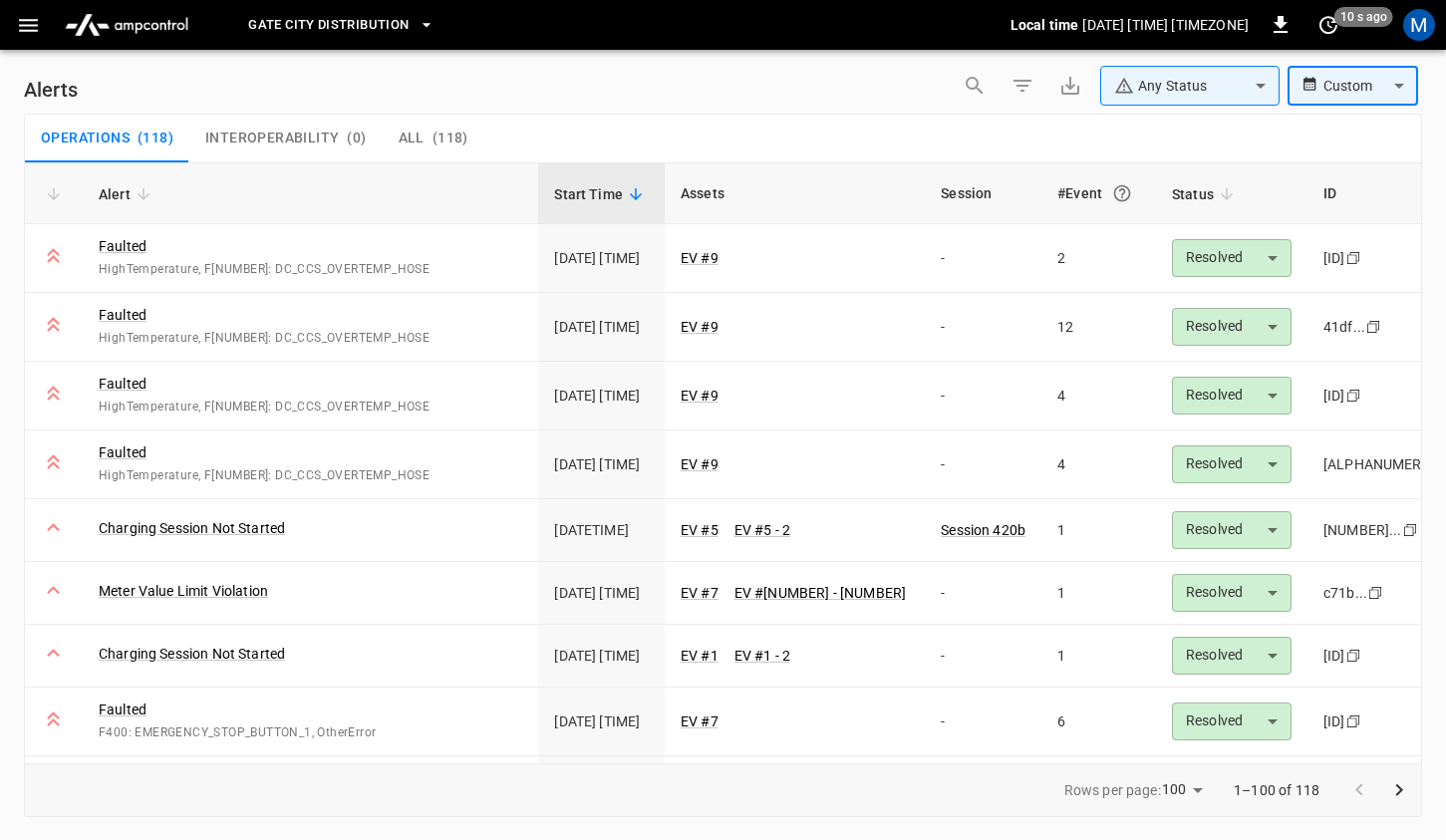 click 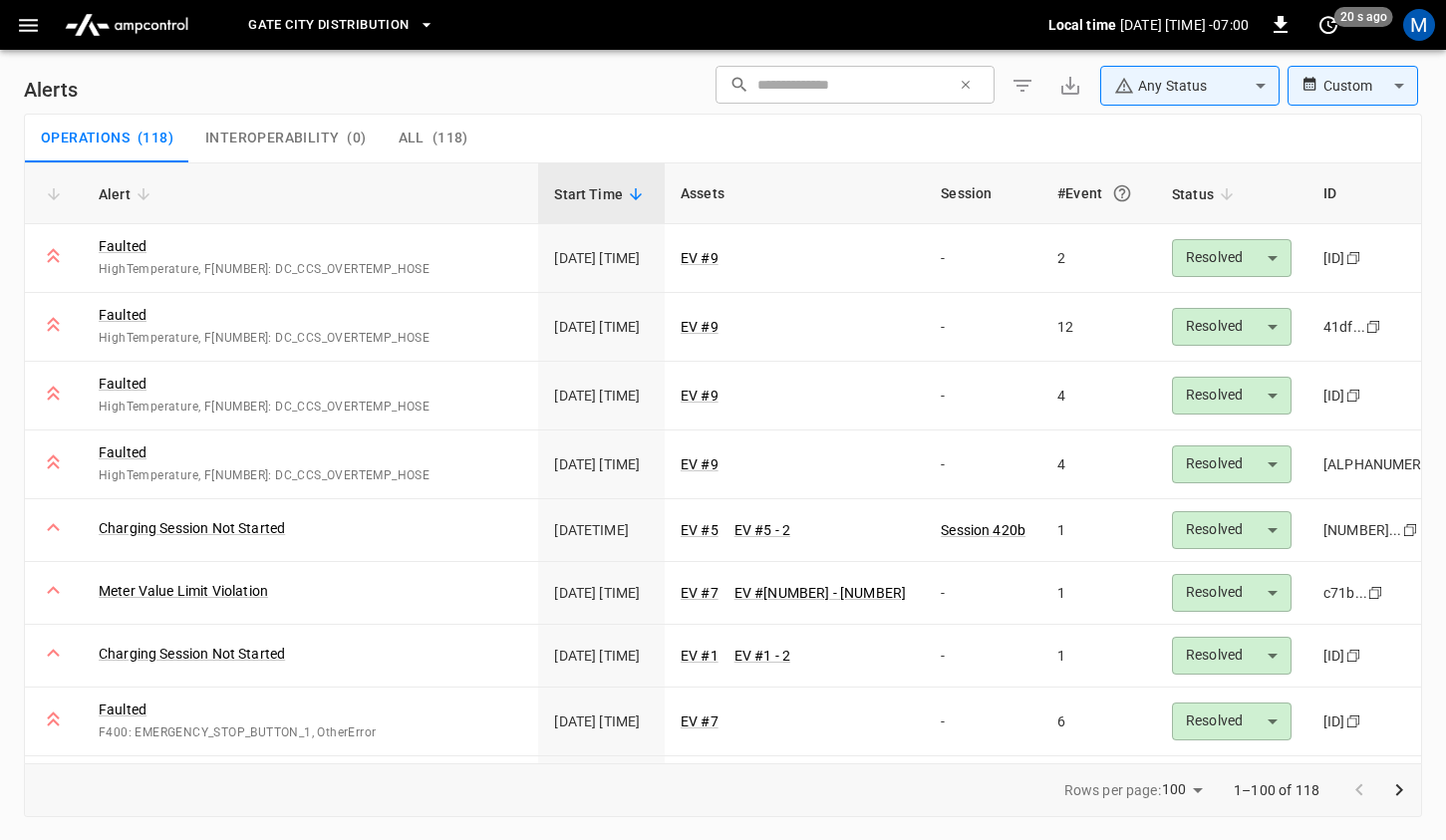 click at bounding box center [854, 84] 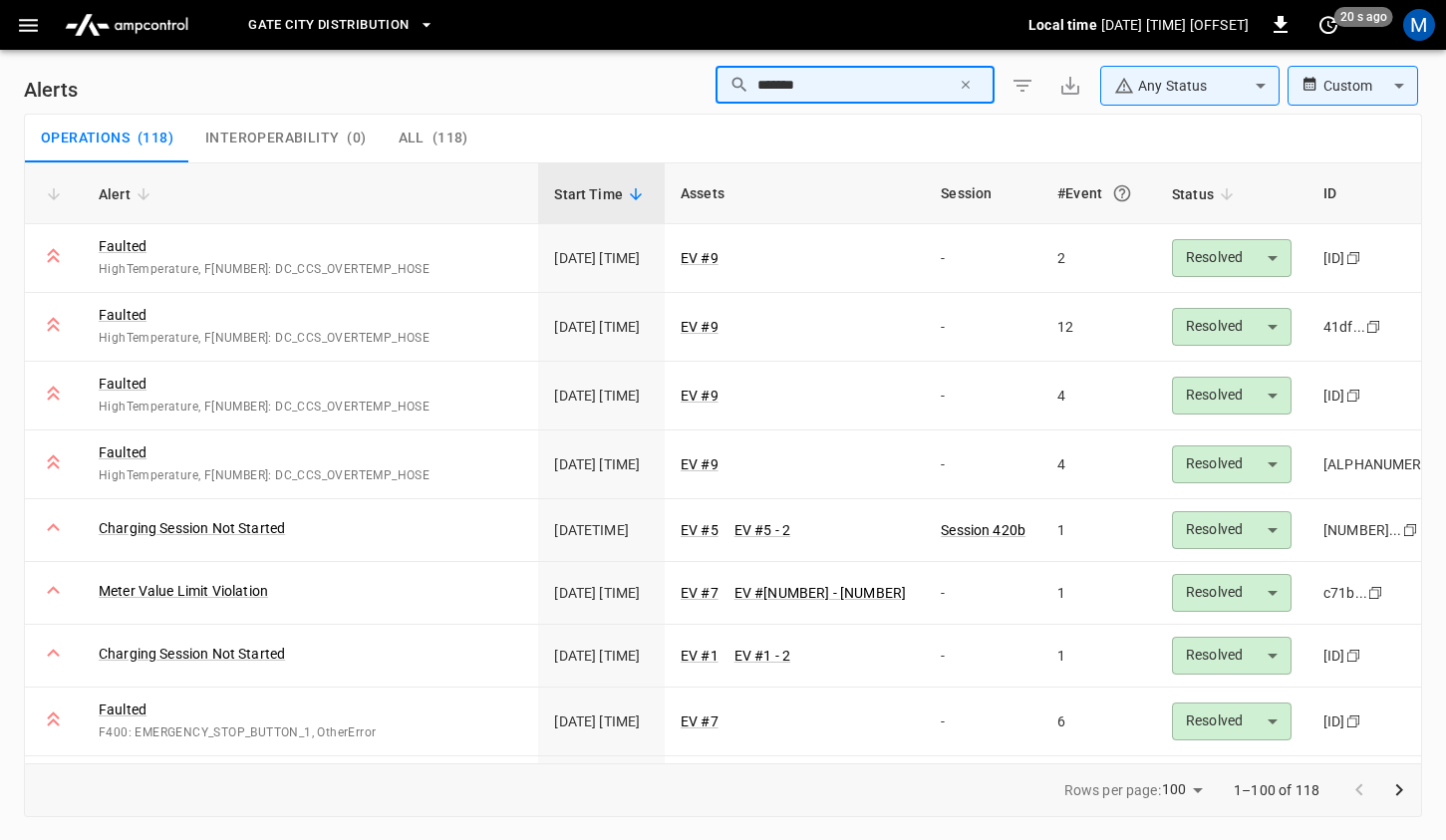 type on "*******" 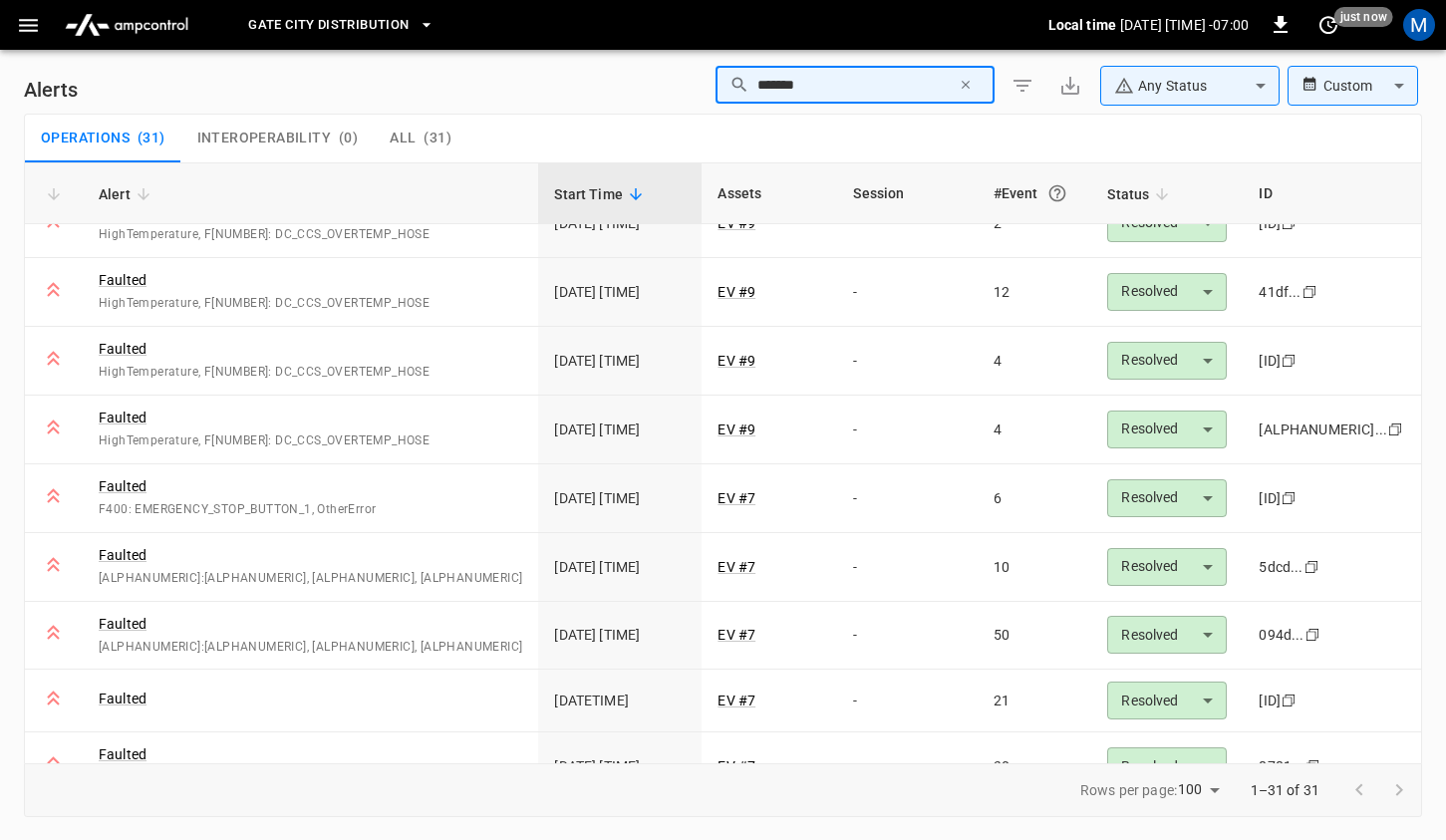 scroll, scrollTop: 0, scrollLeft: 0, axis: both 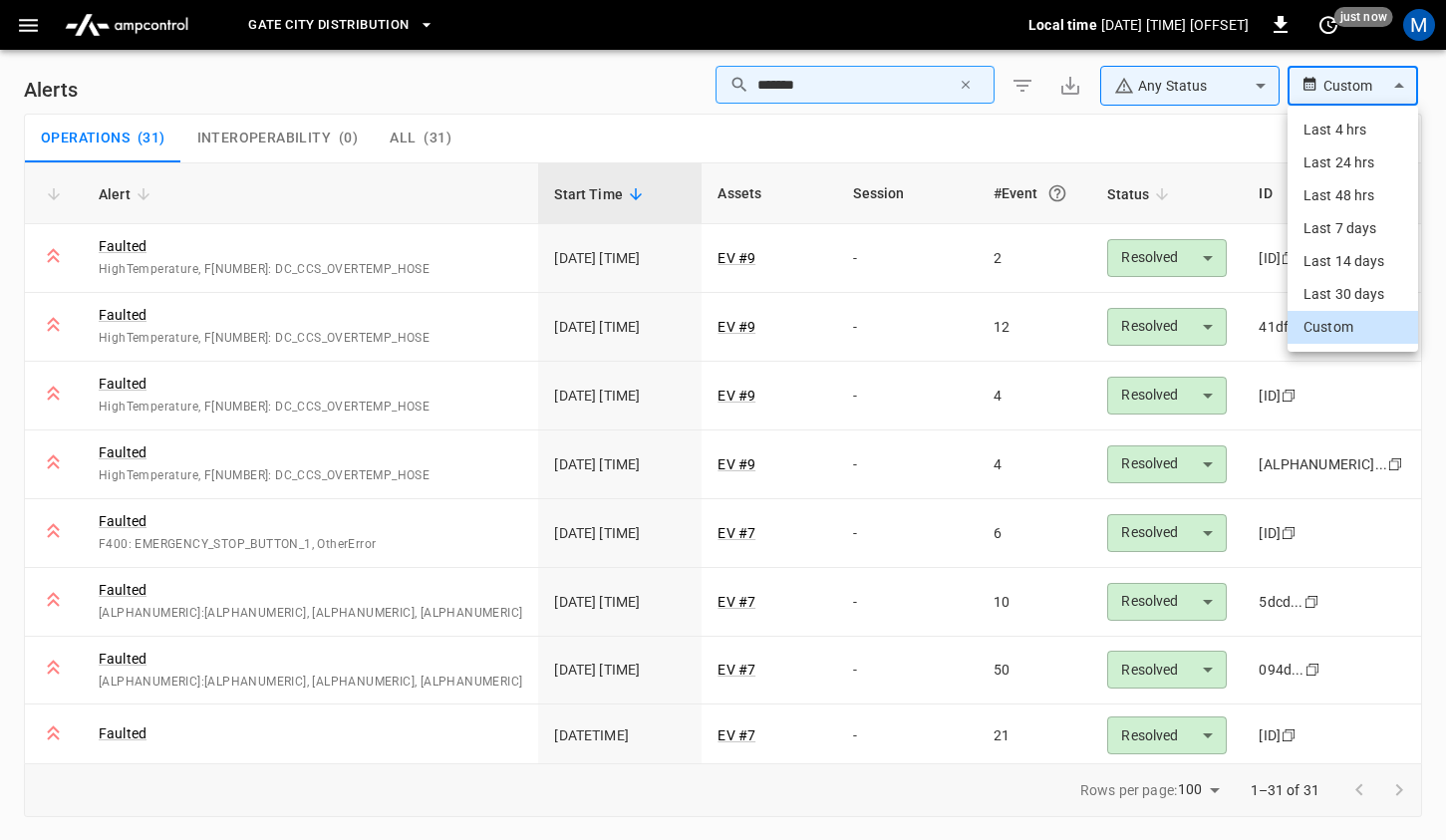 click on "**********" at bounding box center [723, 417] 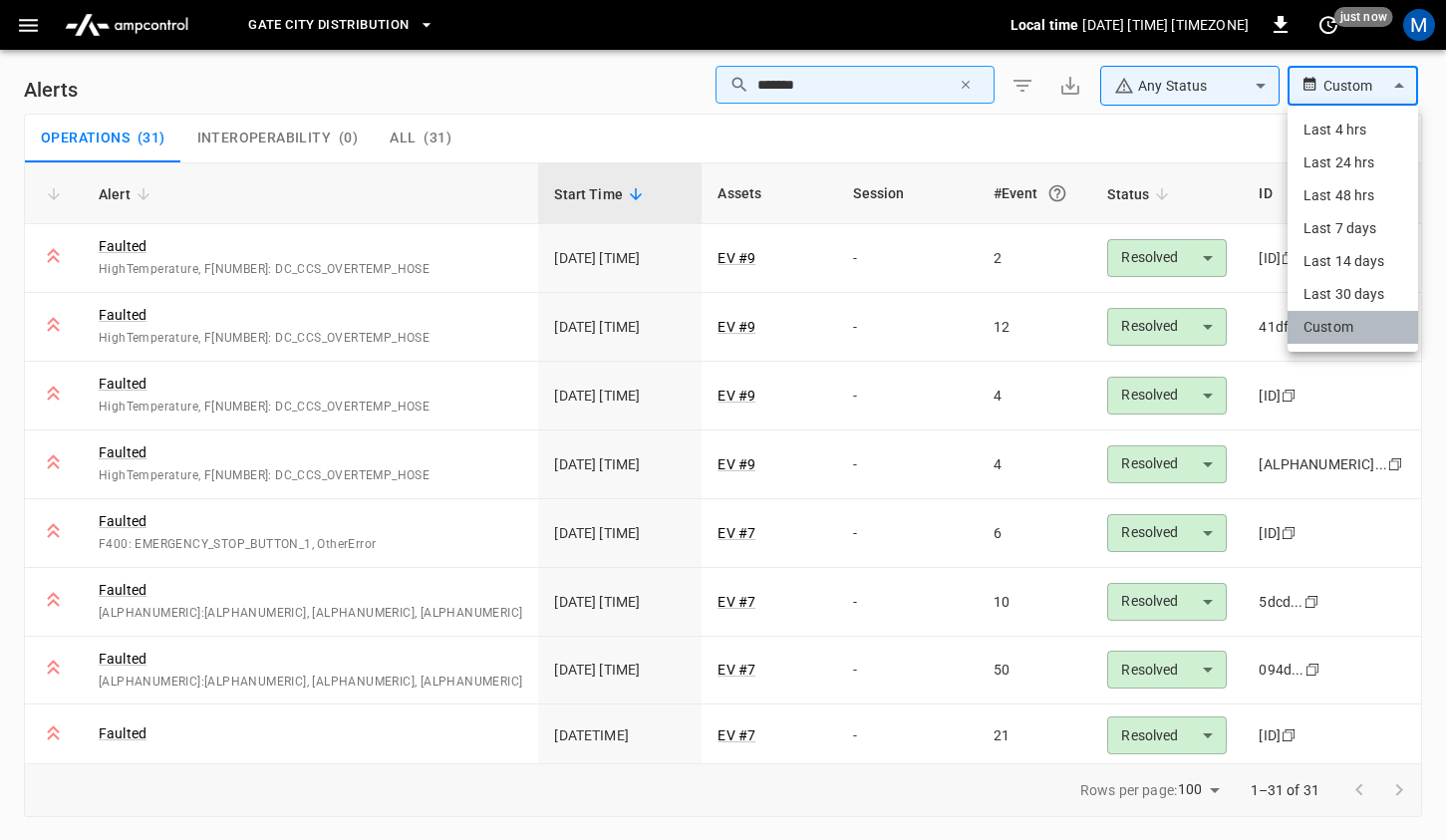 click on "Custom" at bounding box center (1352, 327) 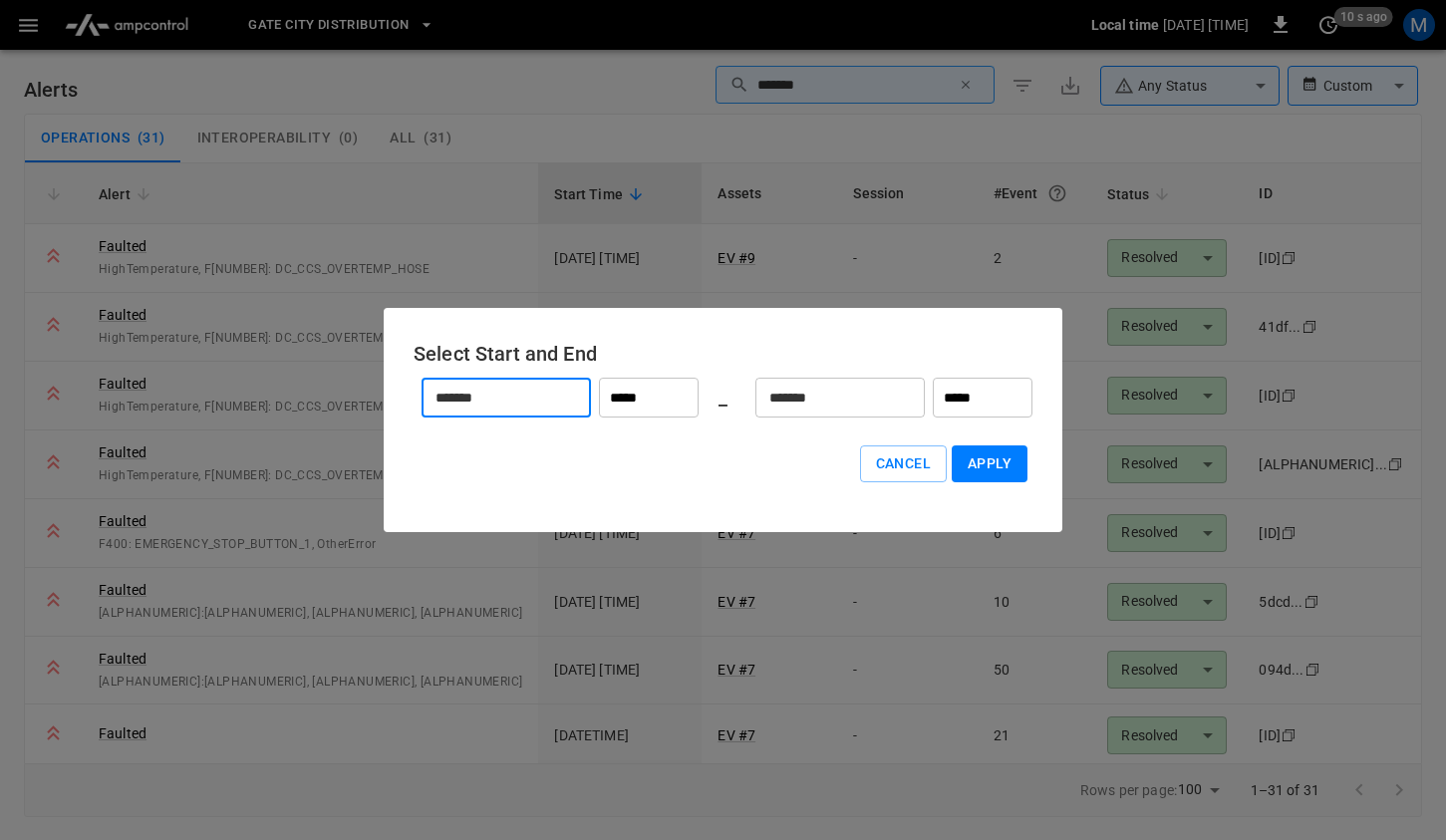 click on "*******" at bounding box center (495, 398) 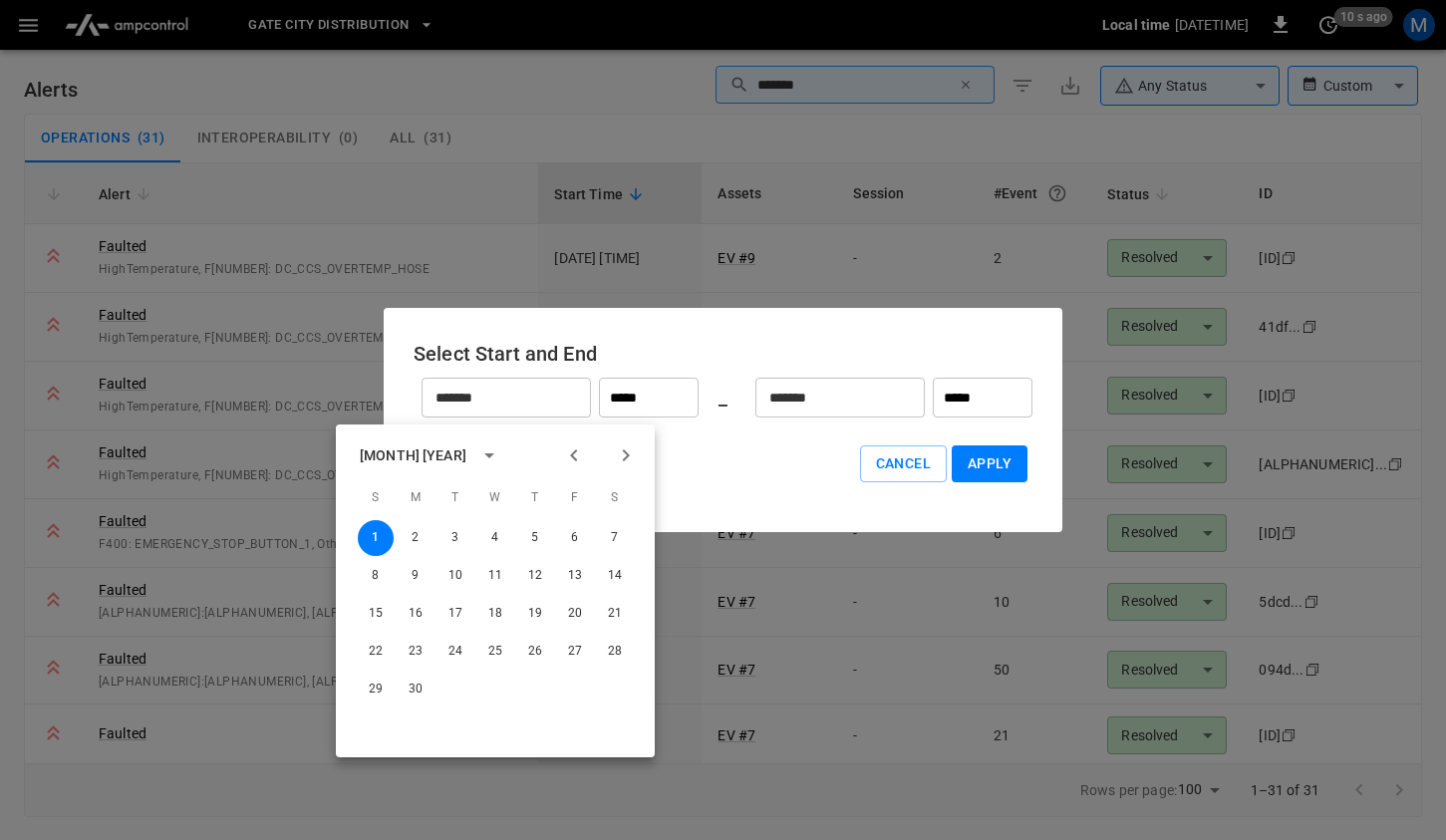 click 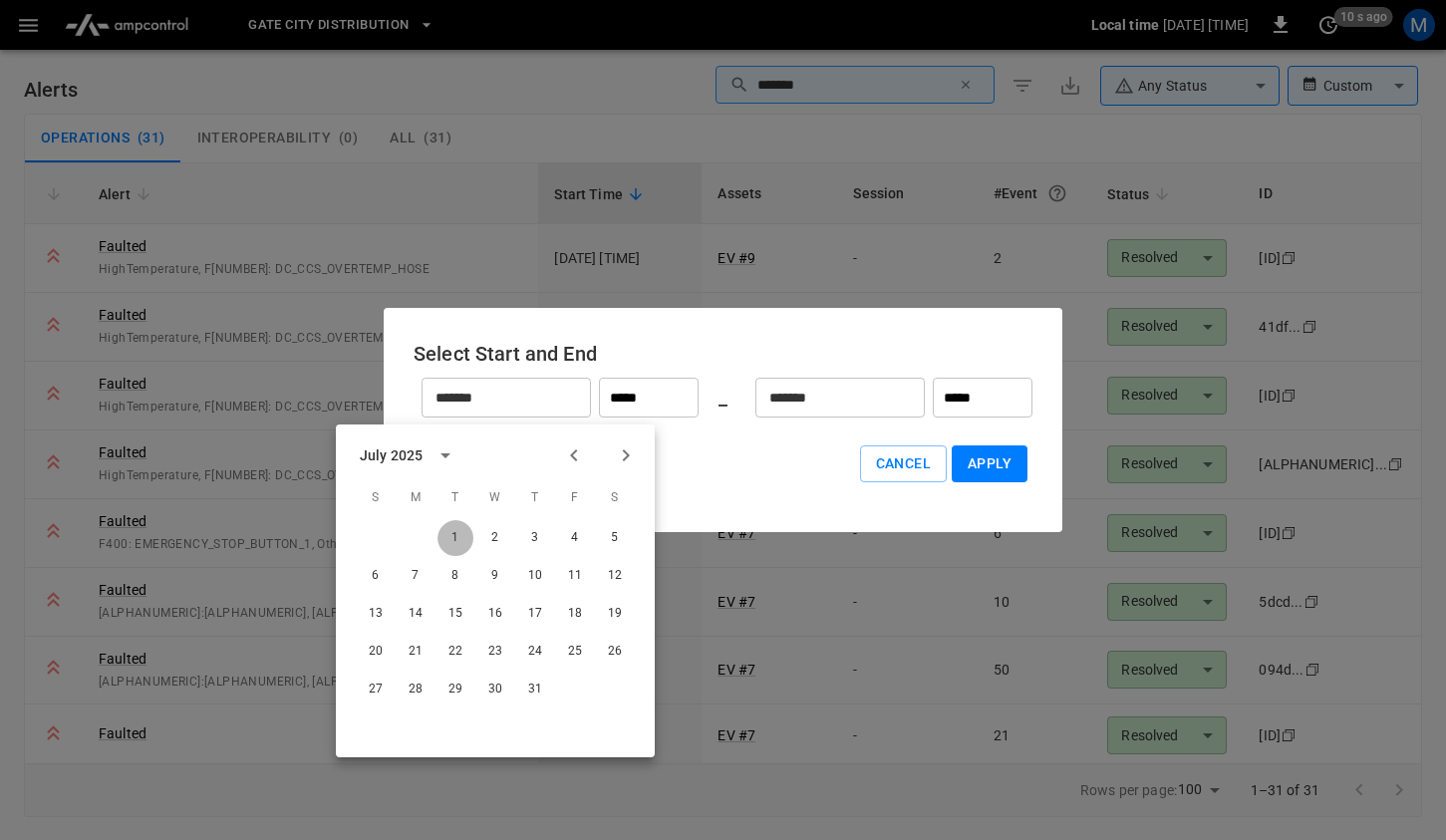 click on "1" at bounding box center [455, 538] 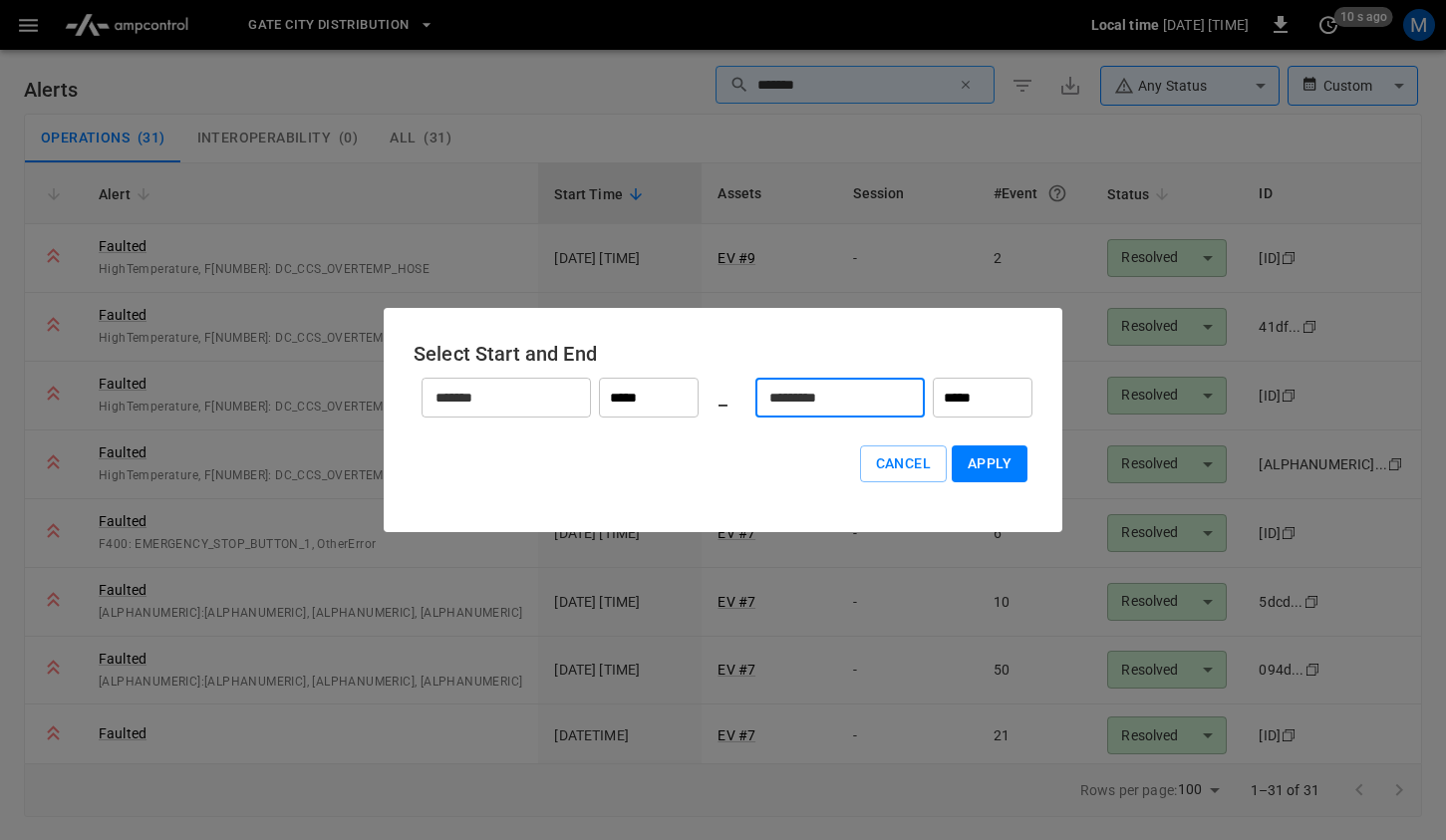 click on "*********" at bounding box center [829, 398] 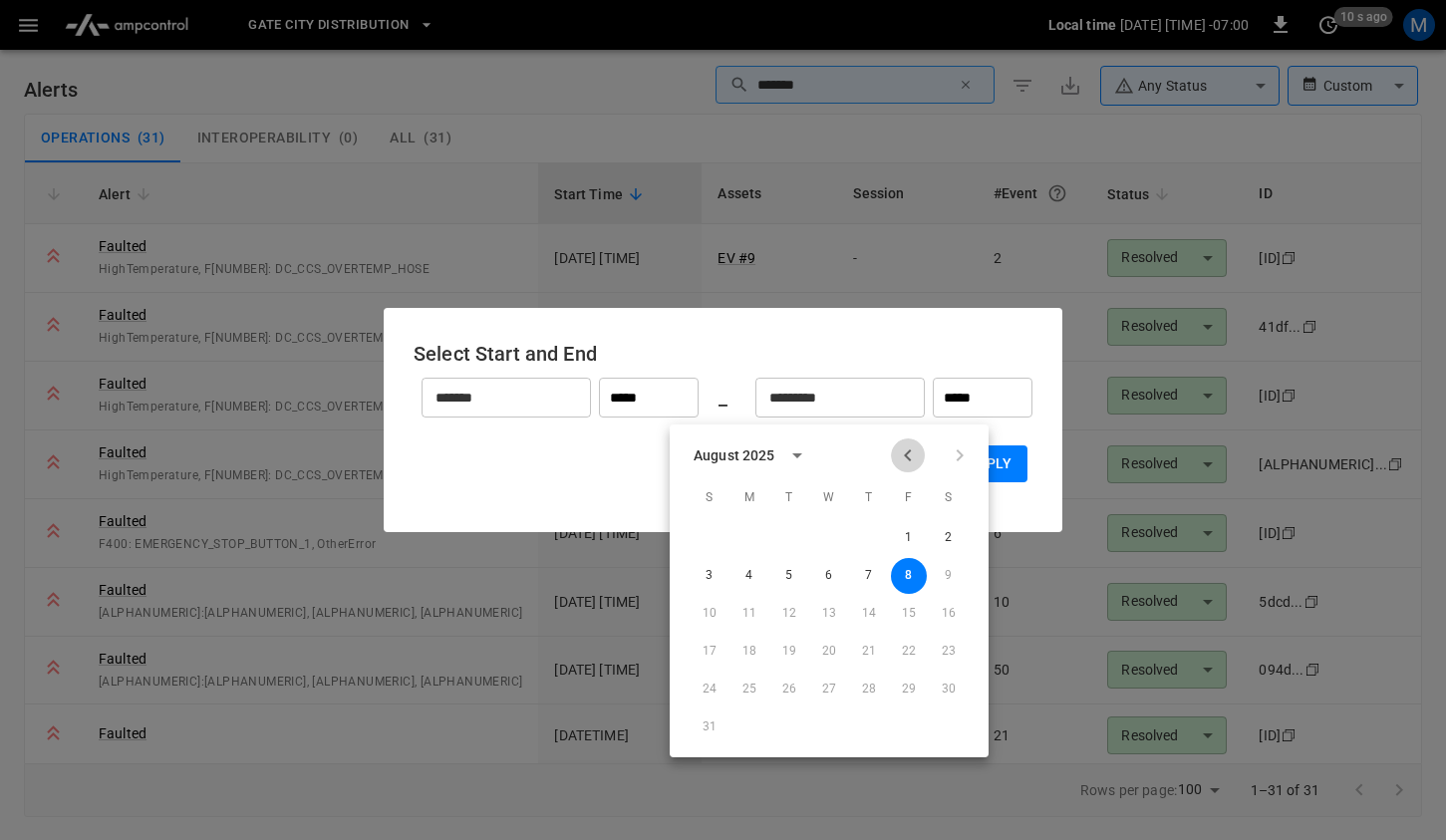click 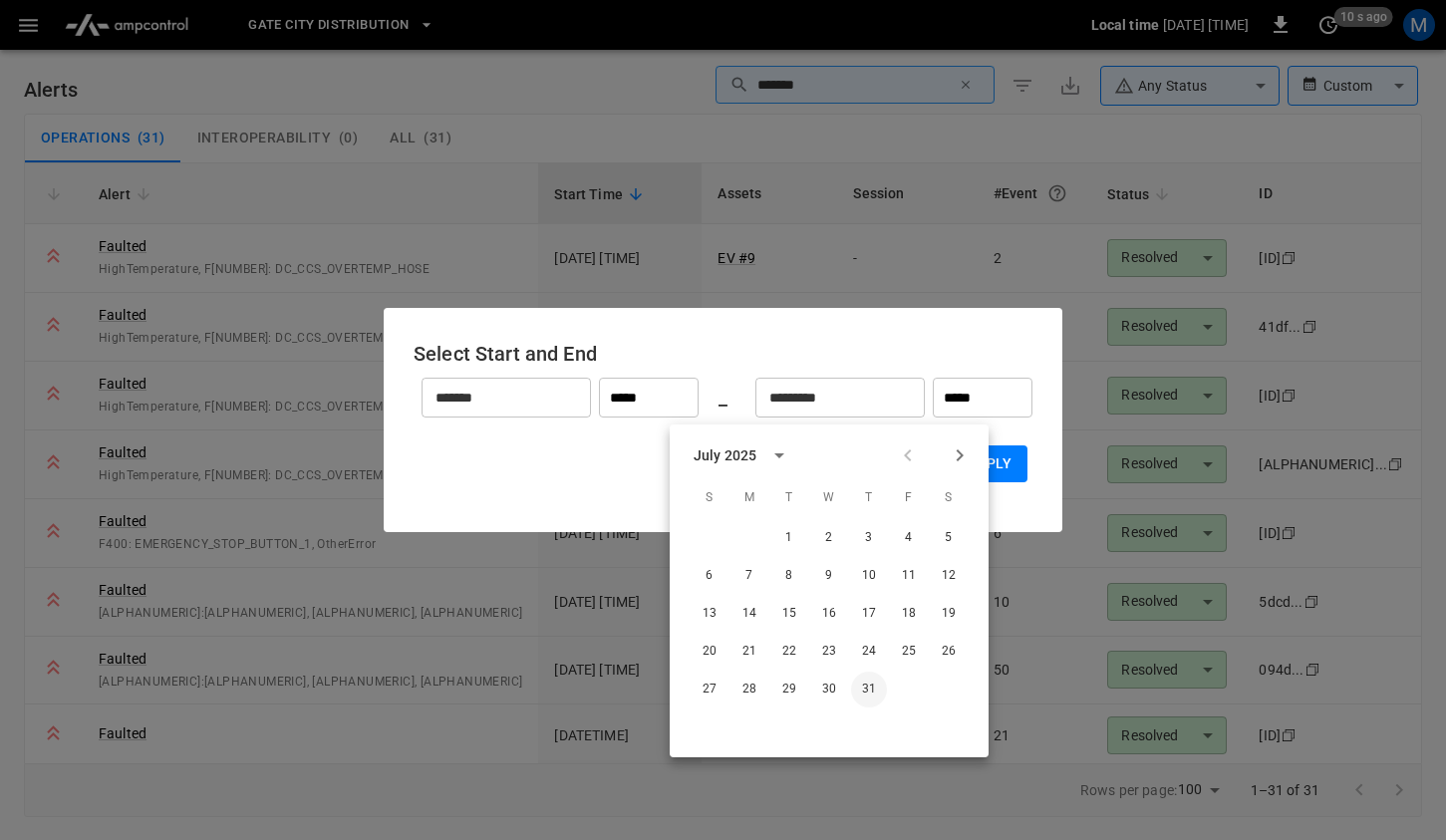 click on "31" at bounding box center [869, 690] 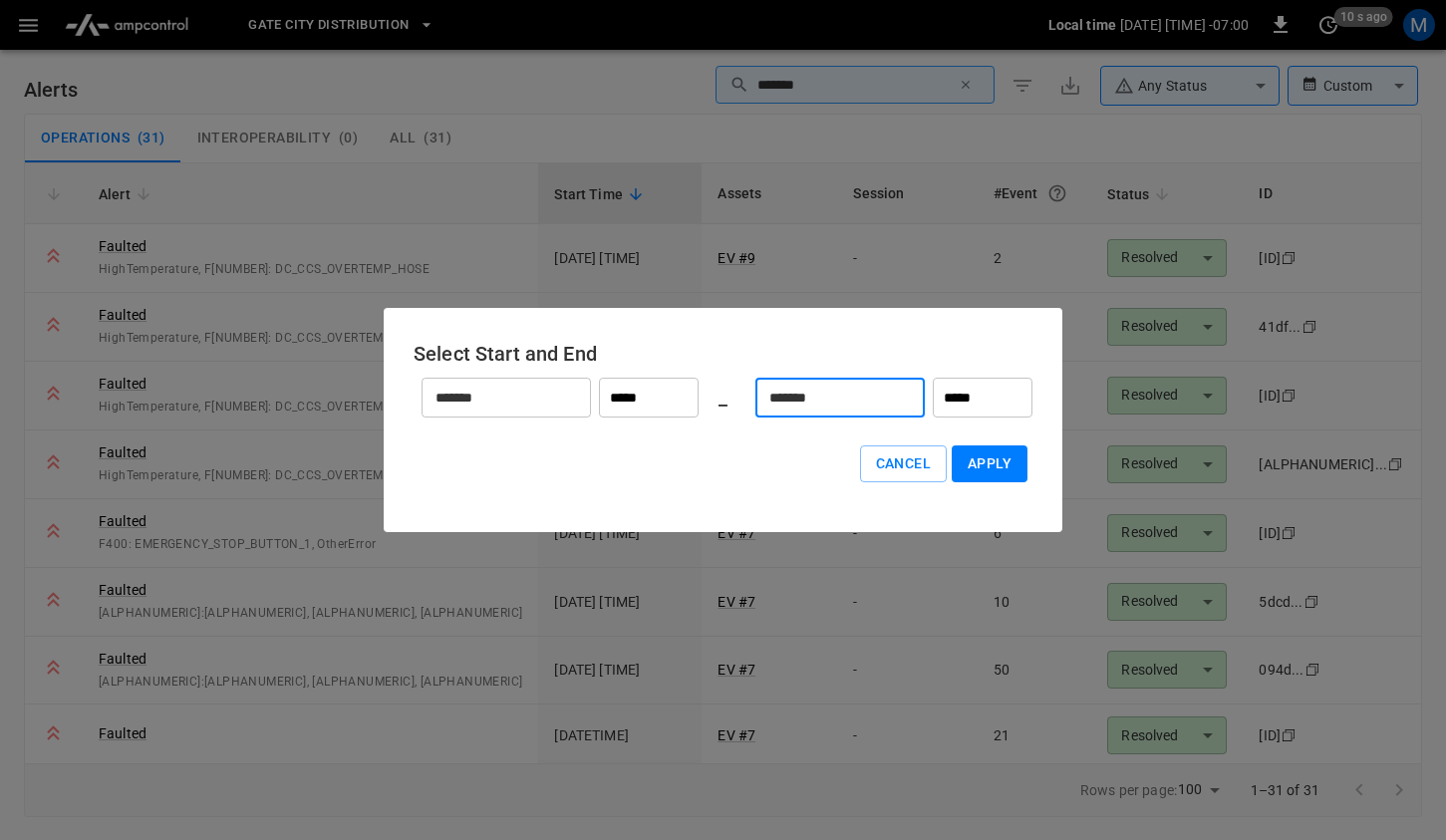 click on "Apply" at bounding box center (990, 463) 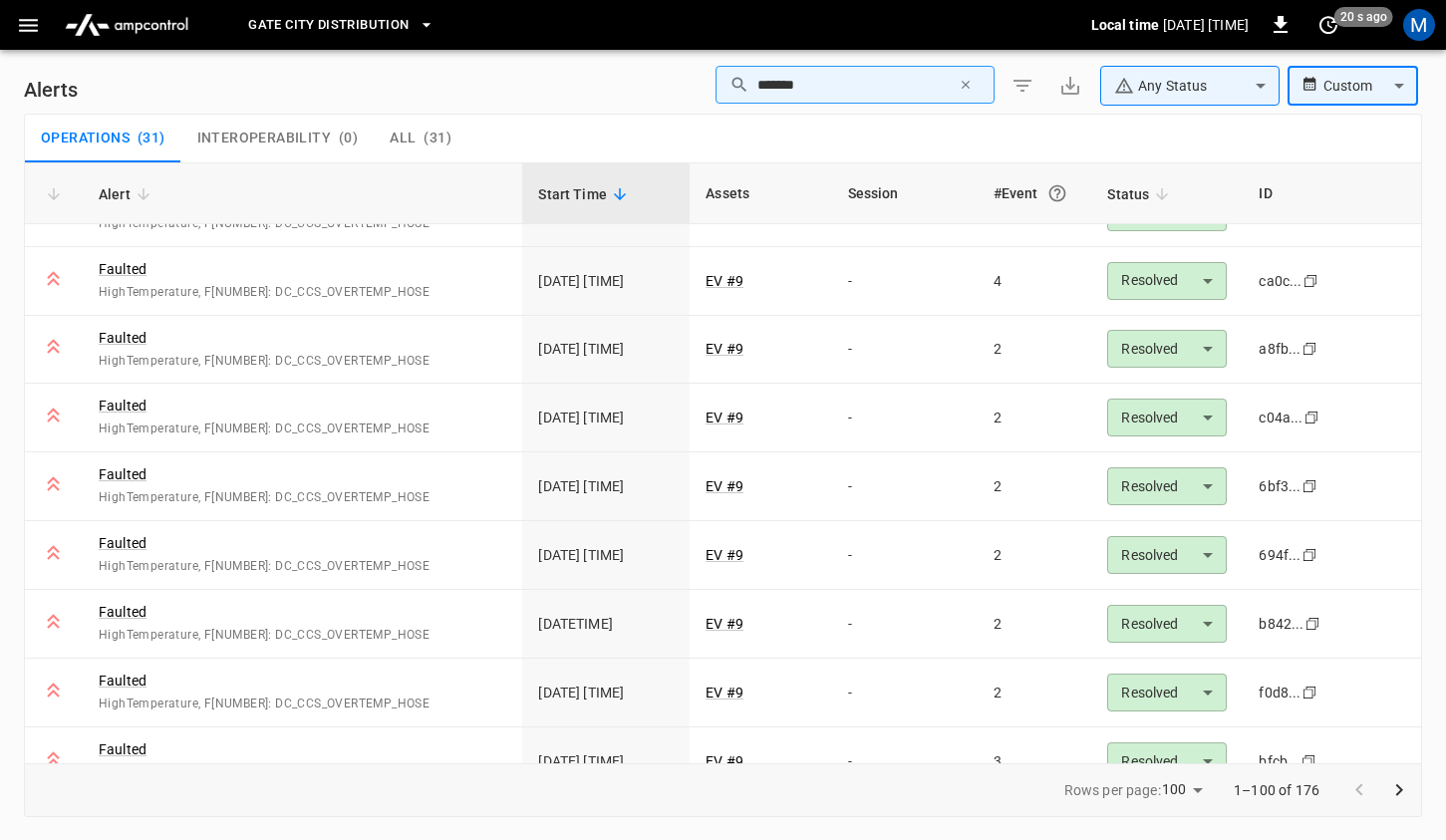 scroll, scrollTop: 0, scrollLeft: 0, axis: both 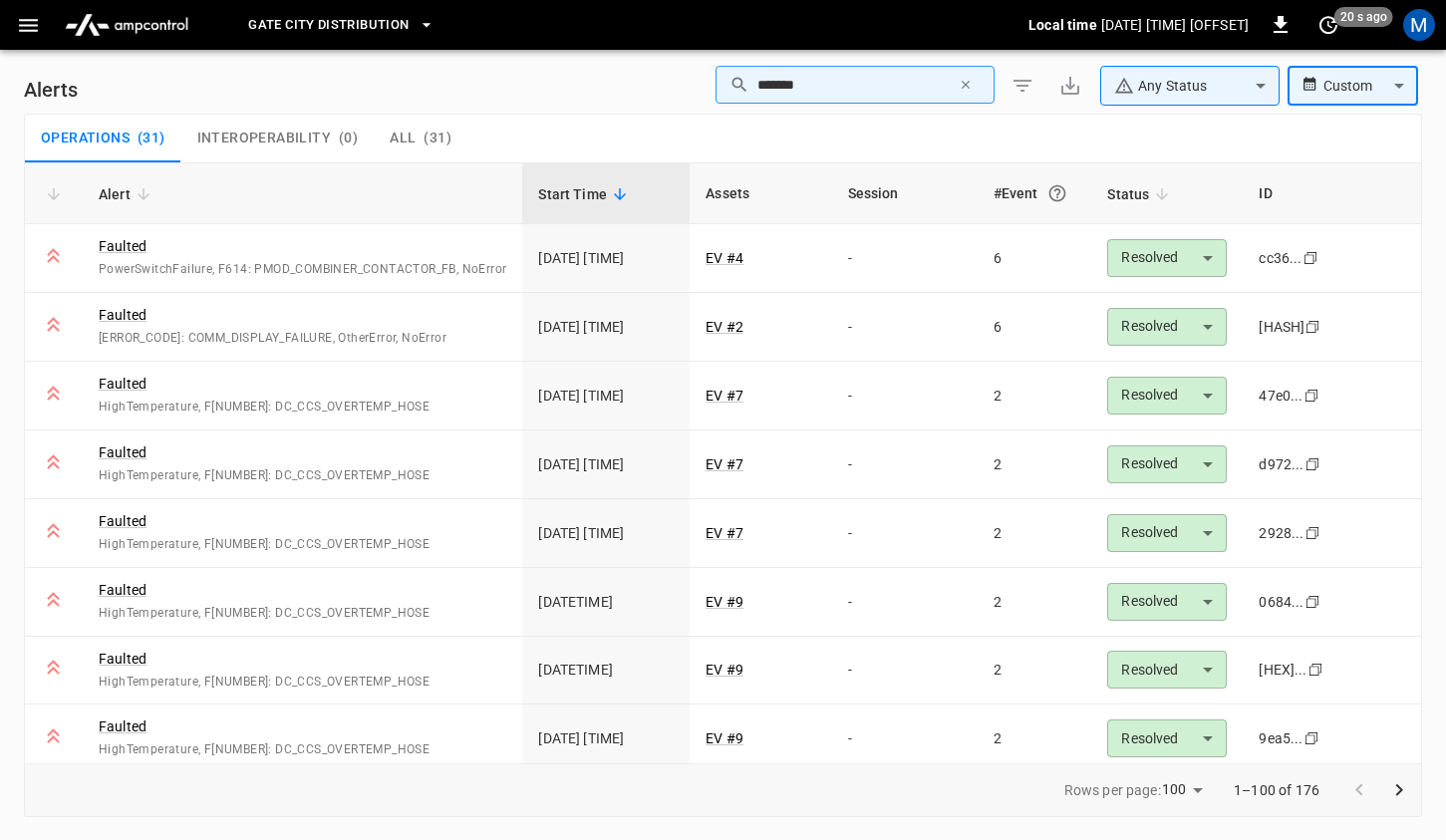 click 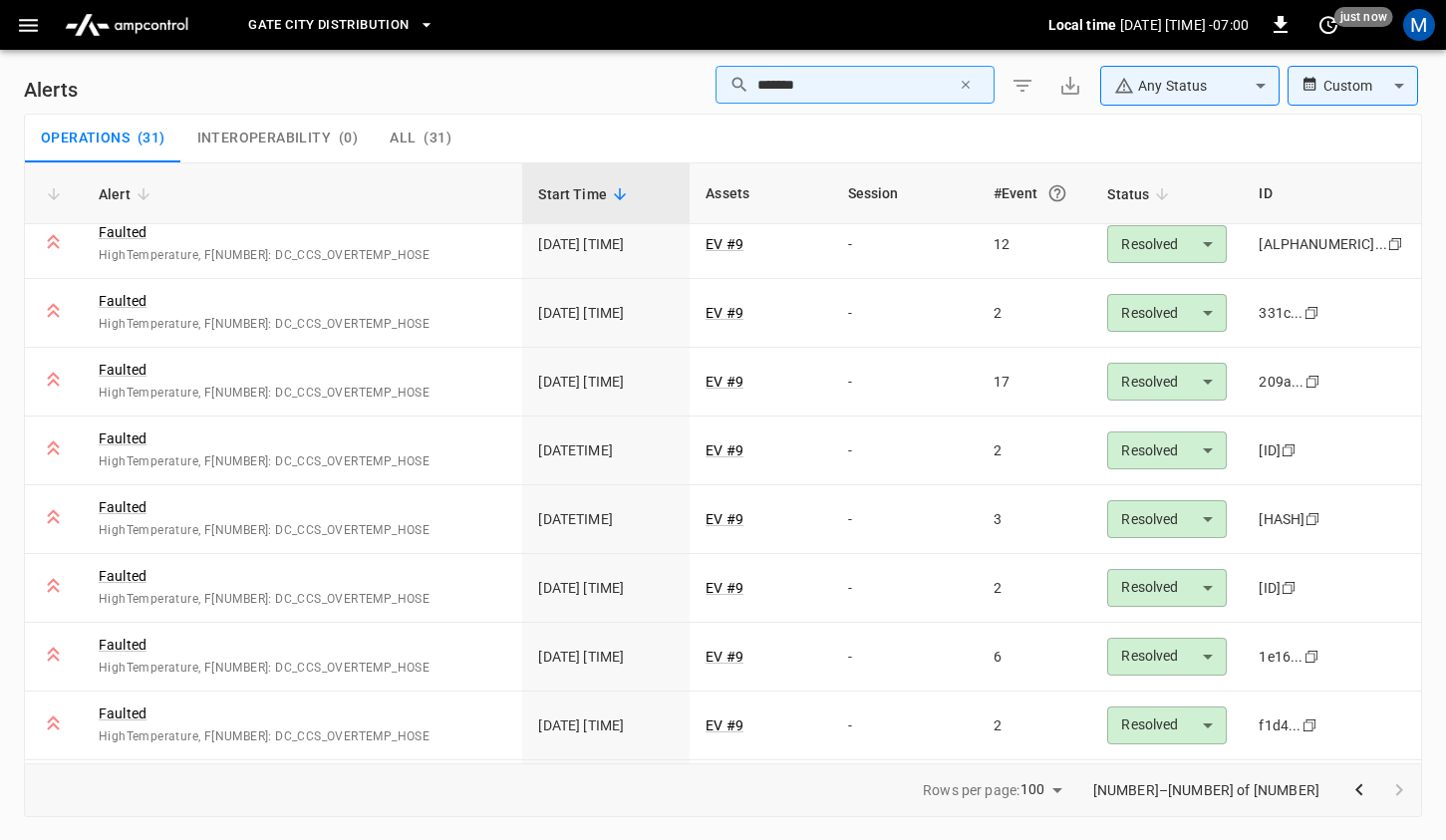 scroll, scrollTop: 0, scrollLeft: 0, axis: both 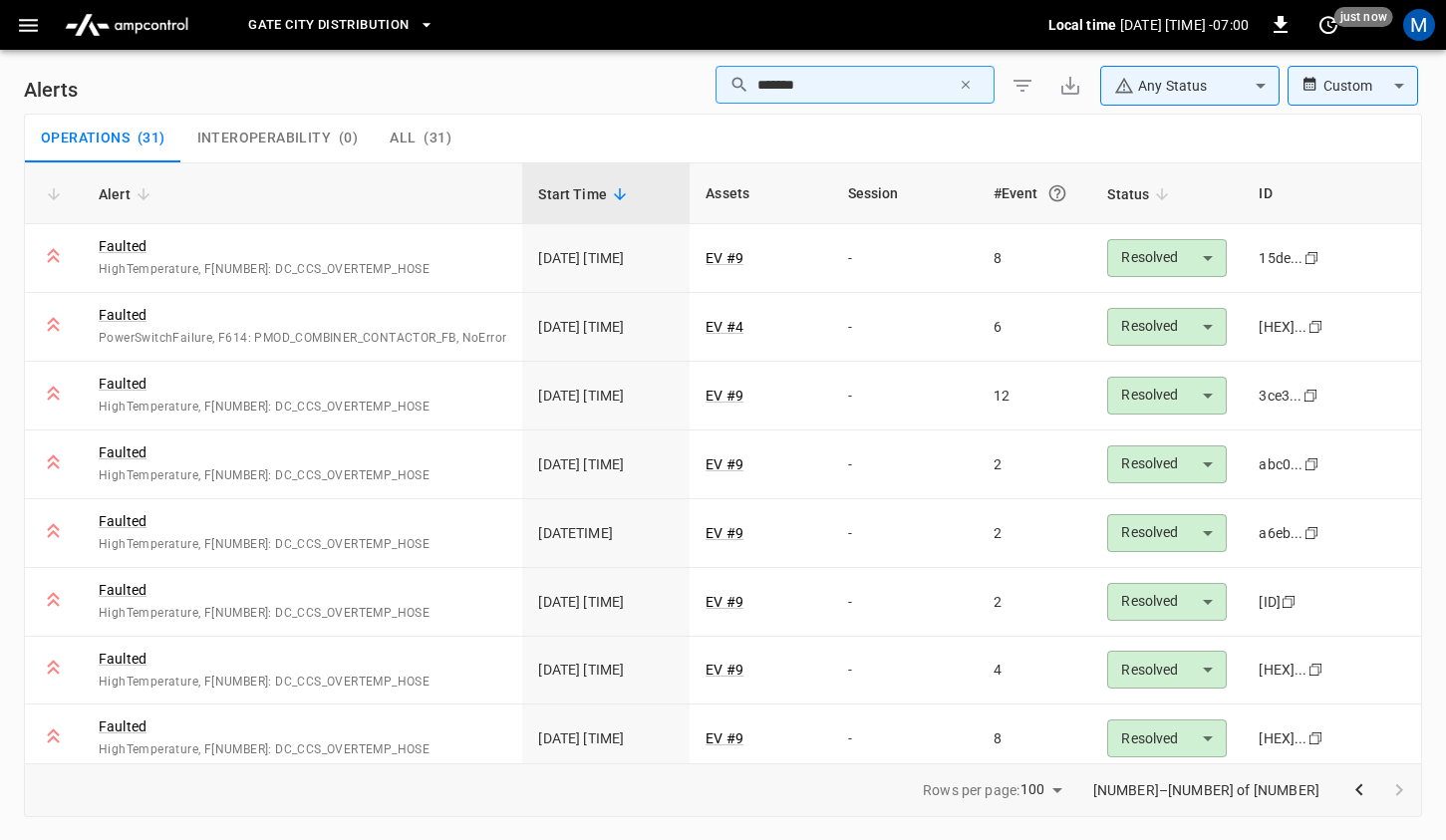 click 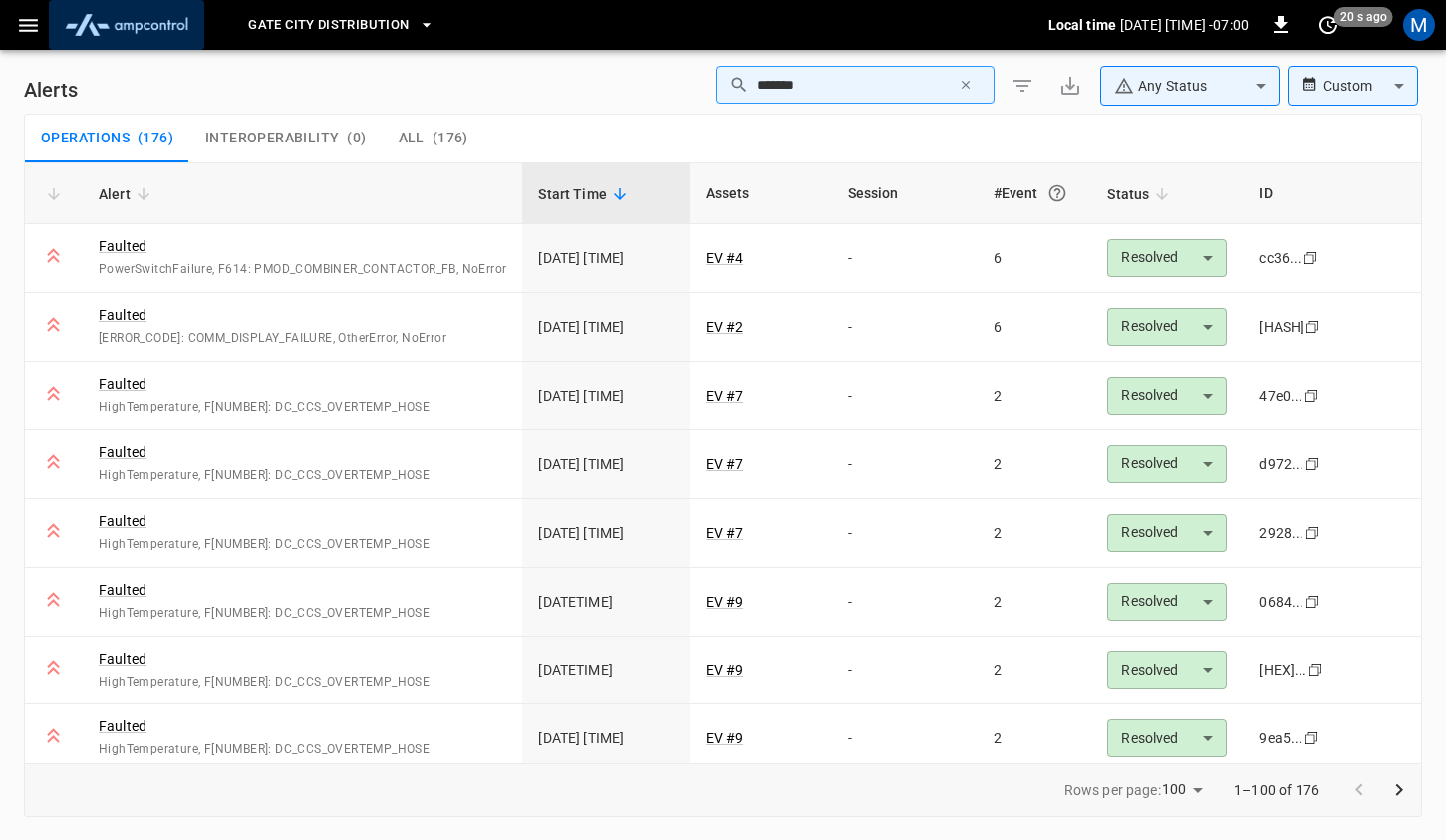 click at bounding box center (127, 25) 